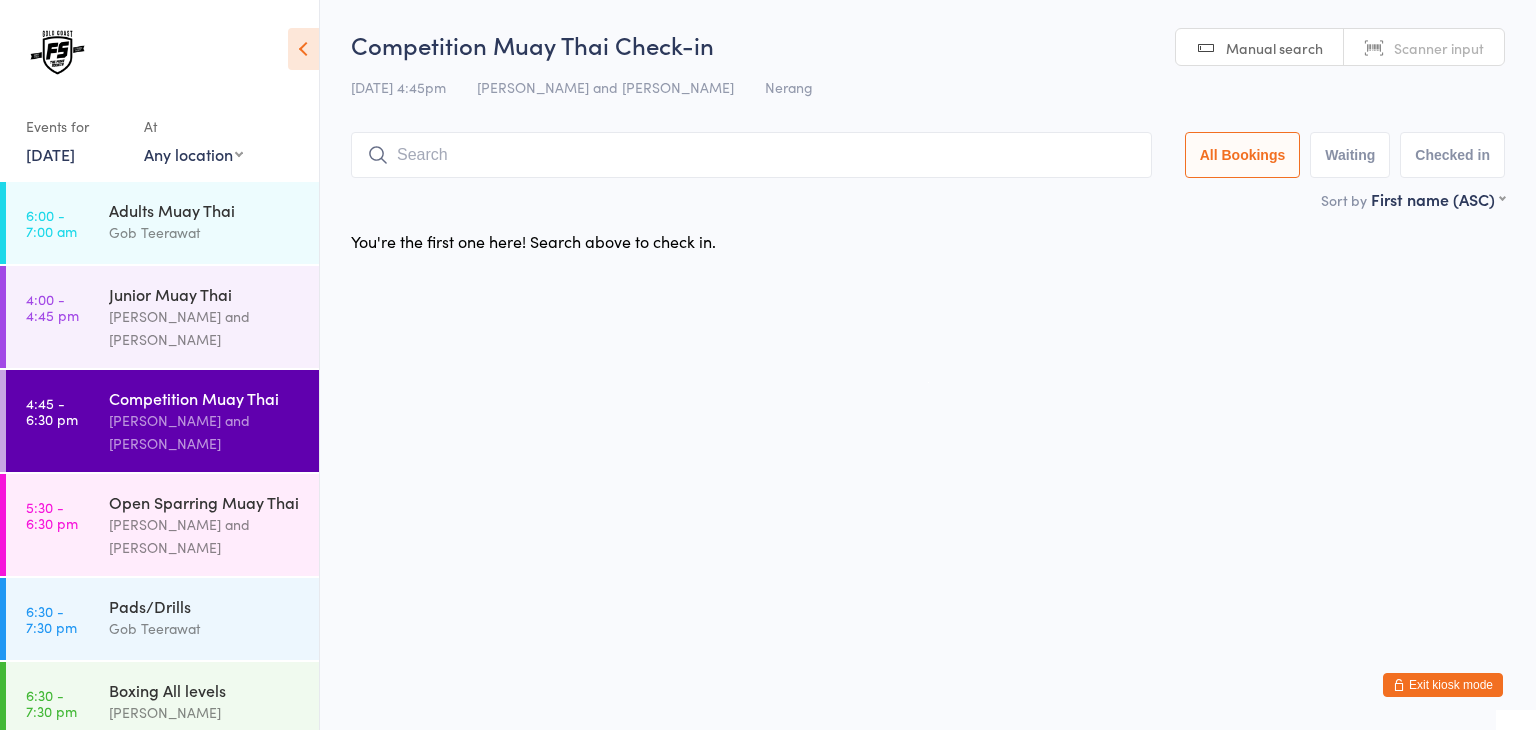 scroll, scrollTop: 0, scrollLeft: 0, axis: both 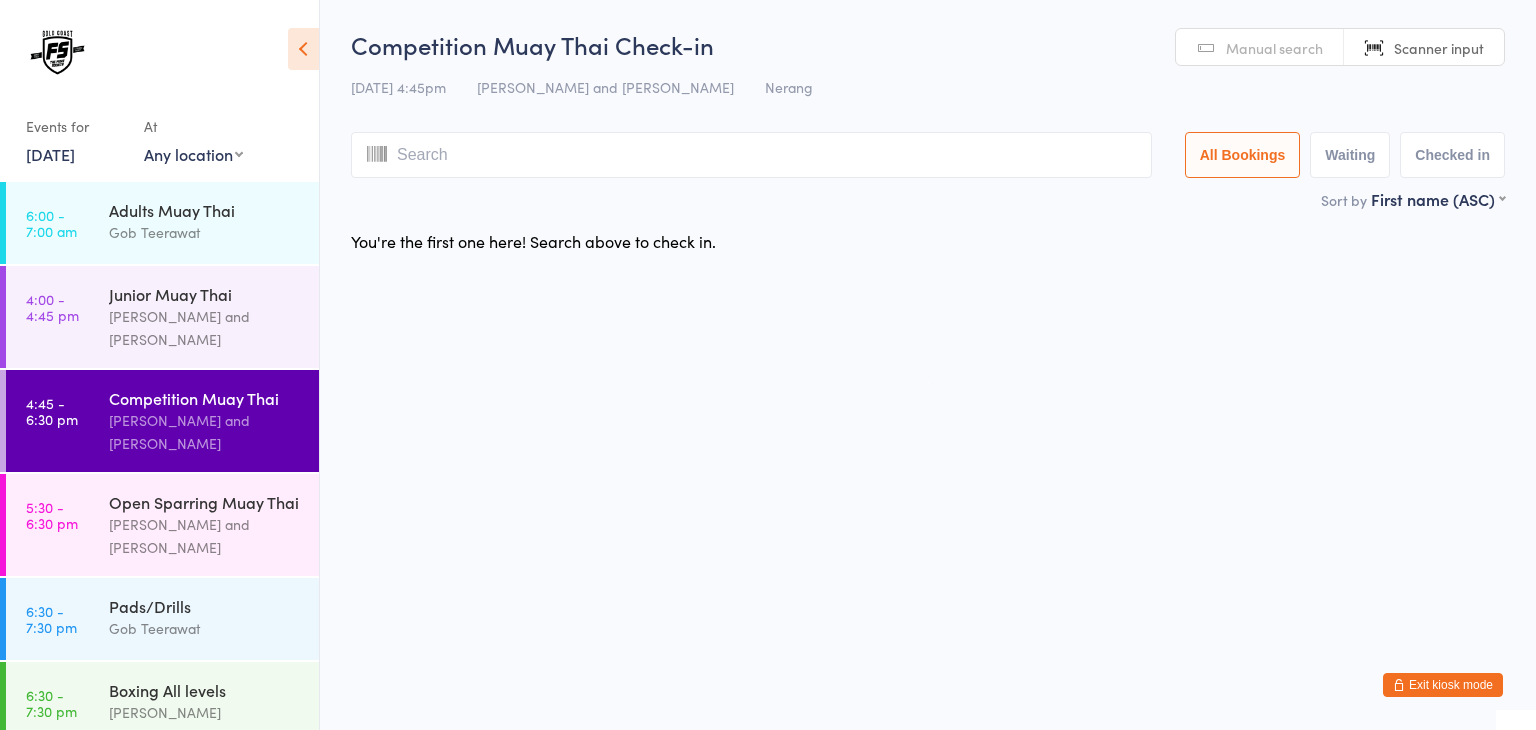click at bounding box center (751, 155) 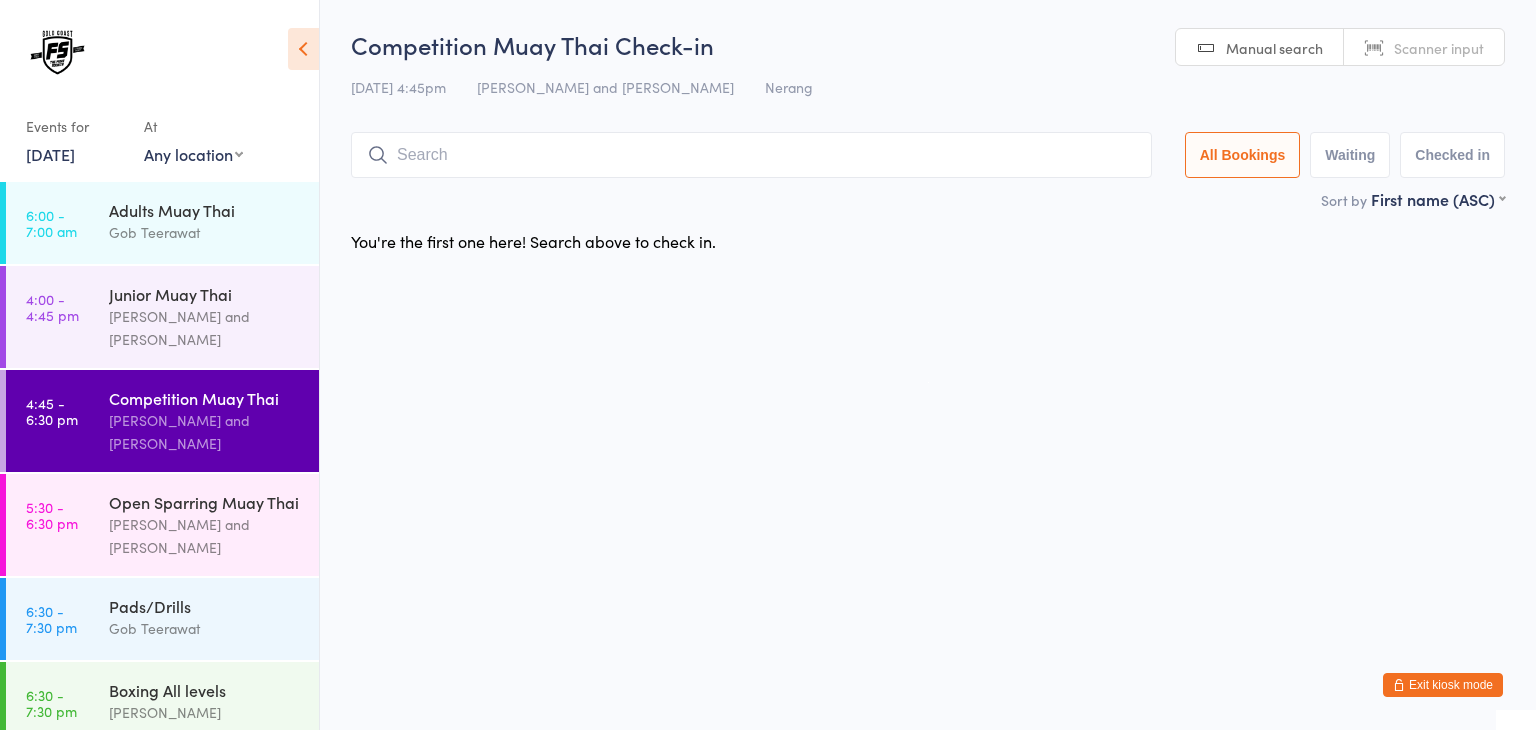 click at bounding box center (751, 155) 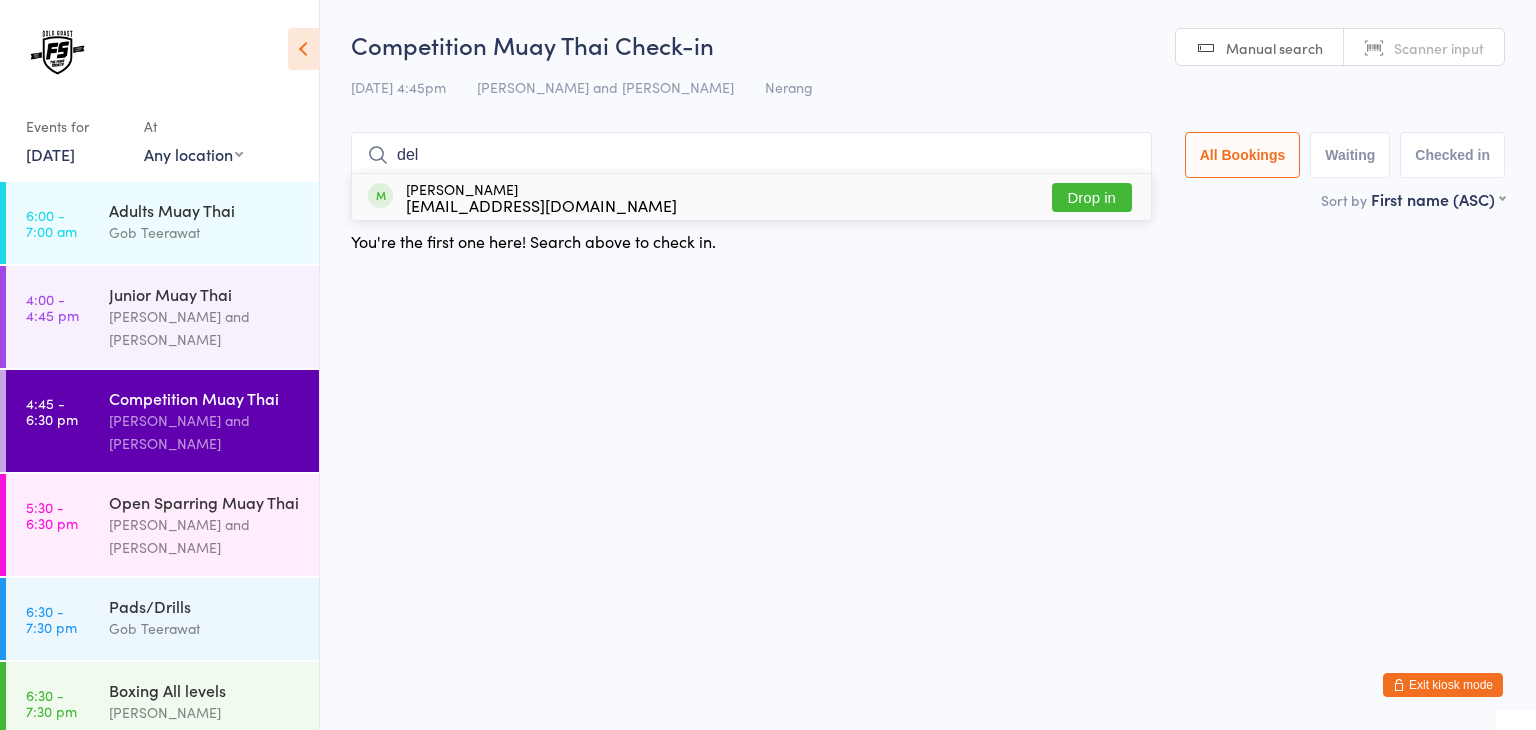 type on "del" 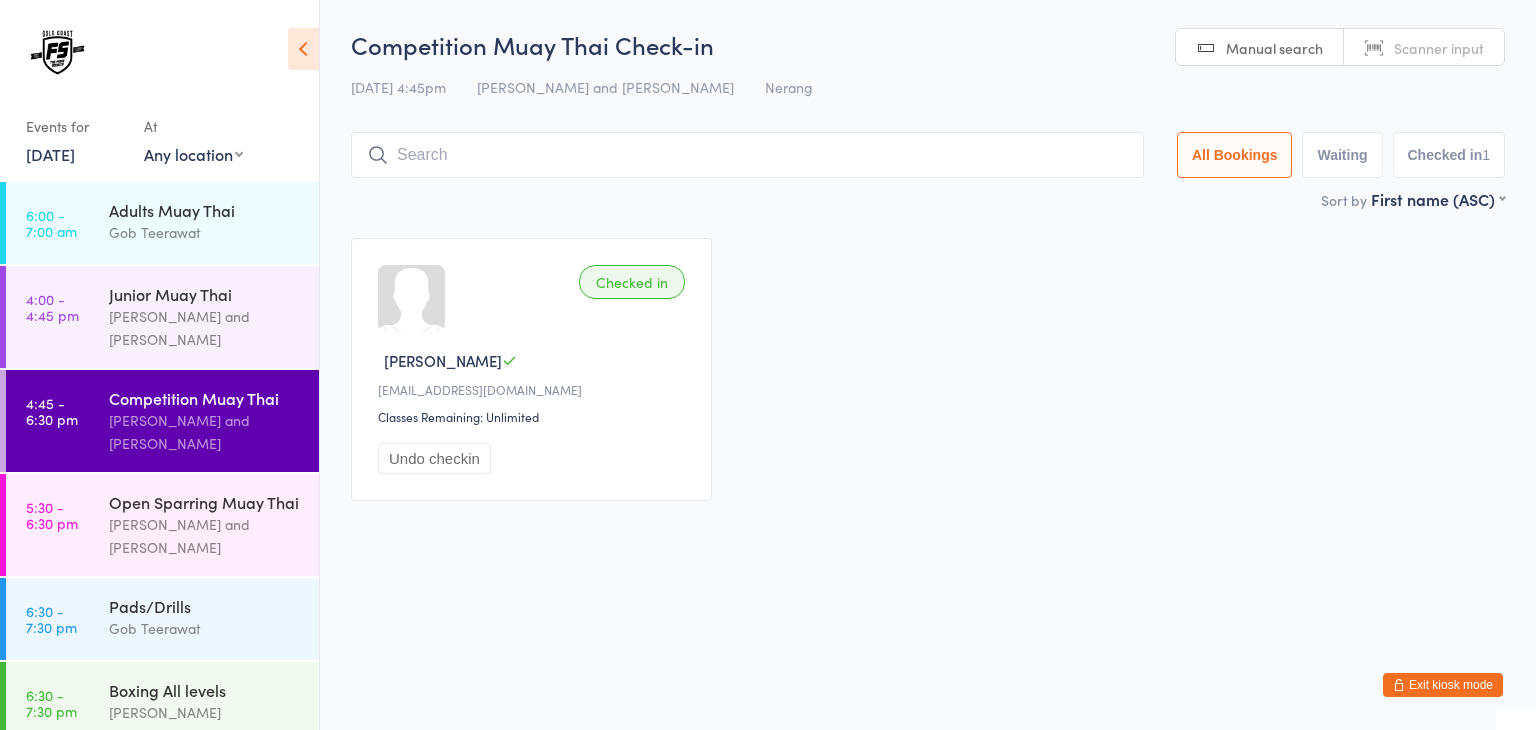 click on "You have now entered Kiosk Mode. Members will be able to check themselves in using the search field below. Click "Exit kiosk mode" below to exit Kiosk Mode at any time. Drop-in successful. Events for 11 Jul, 2025 11 Jul, 2025
July 2025
Sun Mon Tue Wed Thu Fri Sat
27
29
30
01
02
03
04
05
28
06
07
08
09
10
11
12
29
13
14
15
16
17
18
19
30
20
21
22
23
24
25" at bounding box center (768, 365) 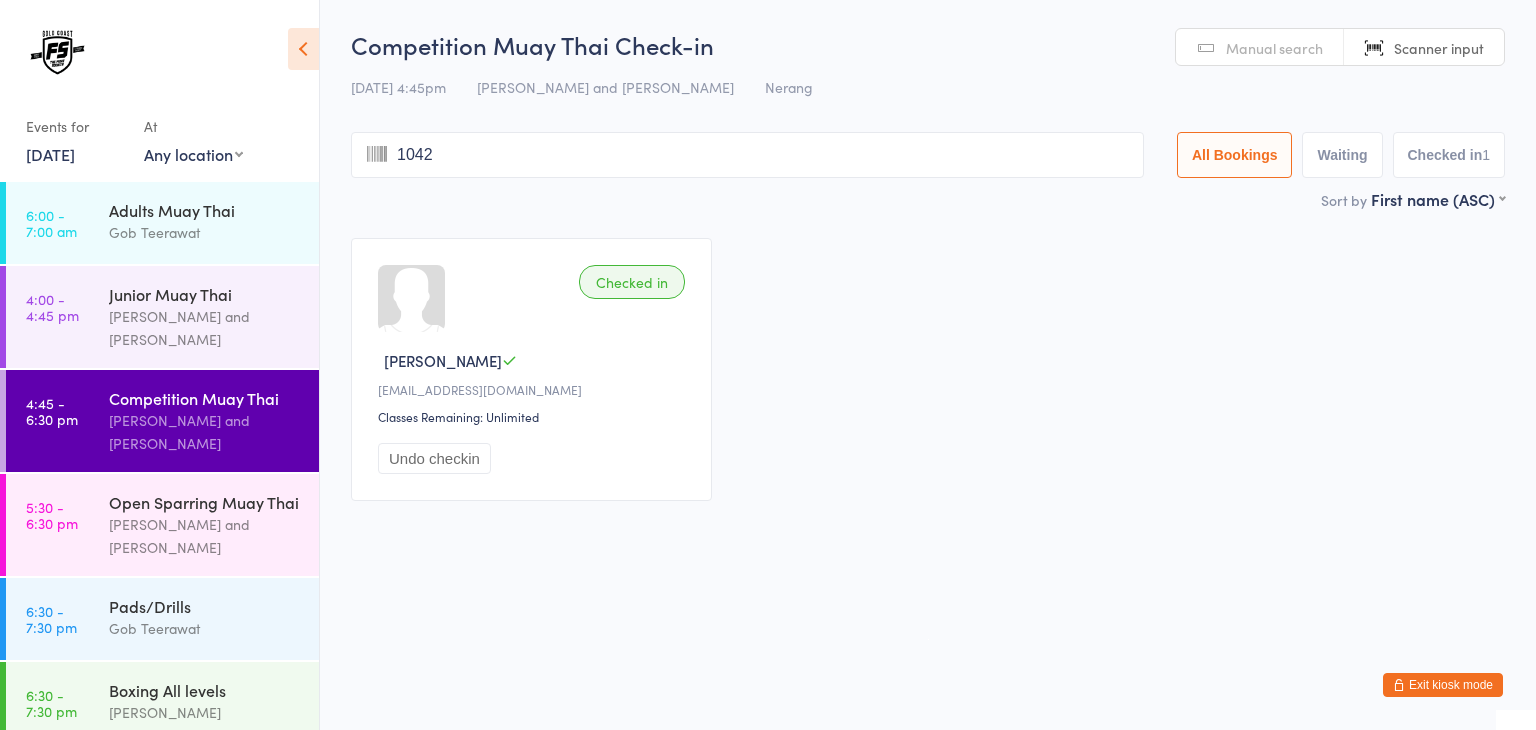 type on "1042" 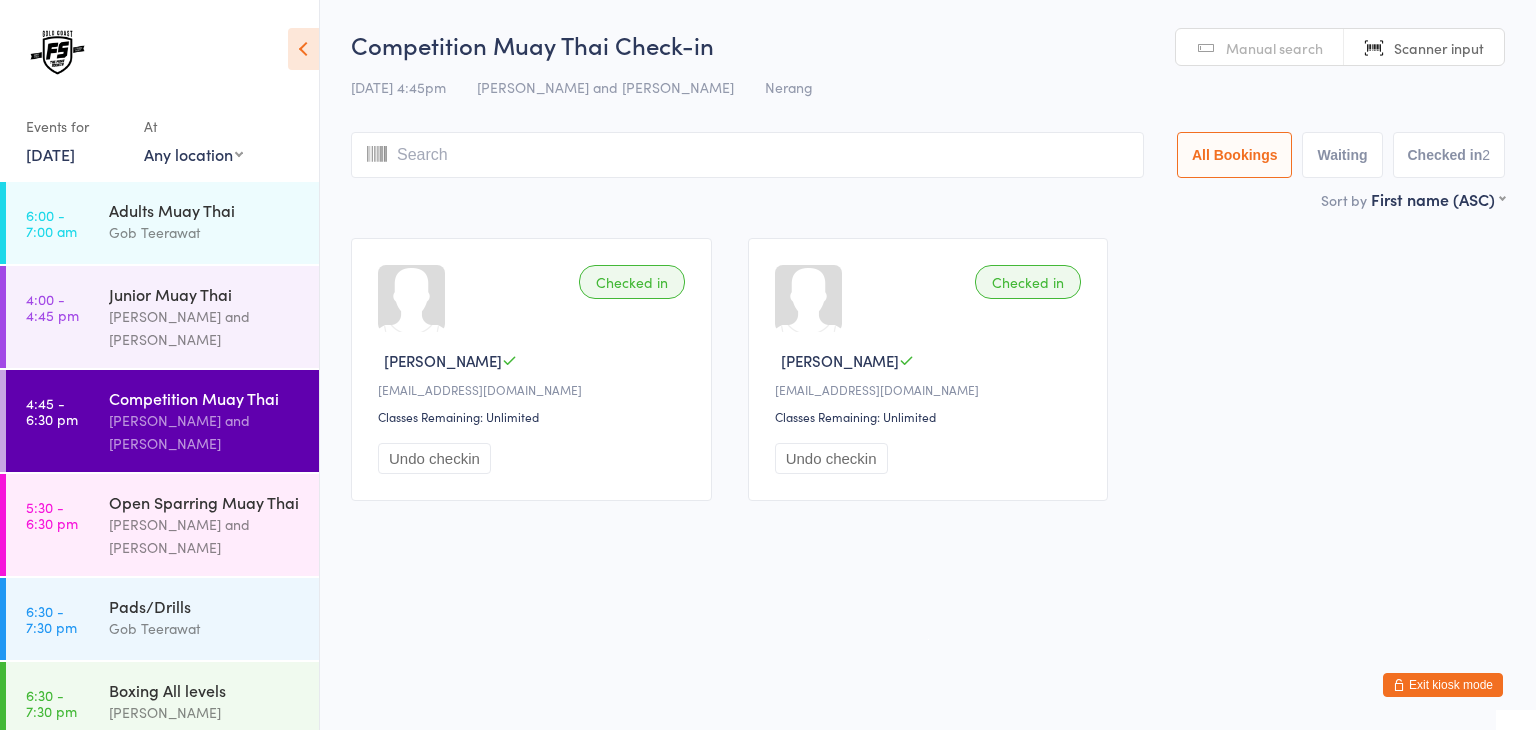 click at bounding box center (747, 155) 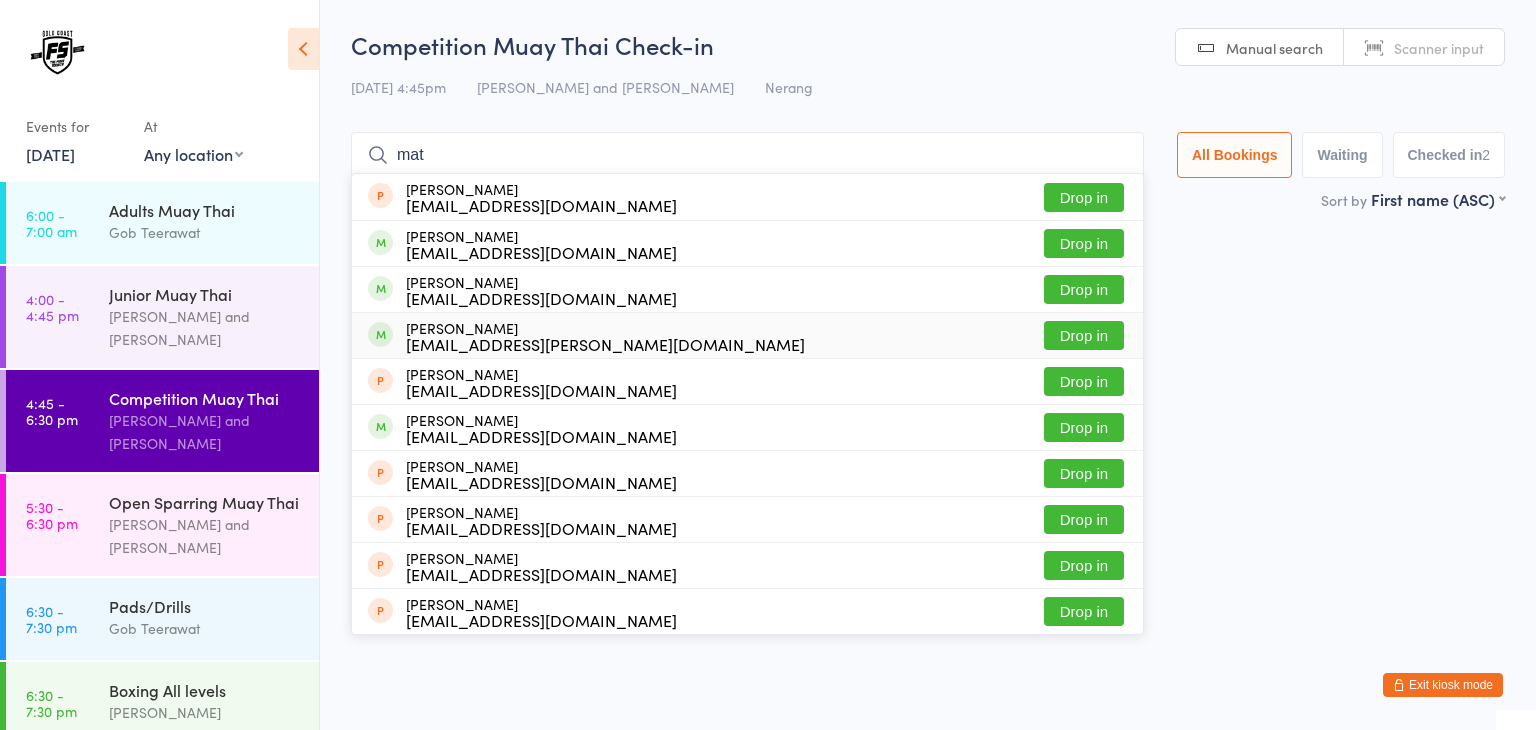 type on "mat" 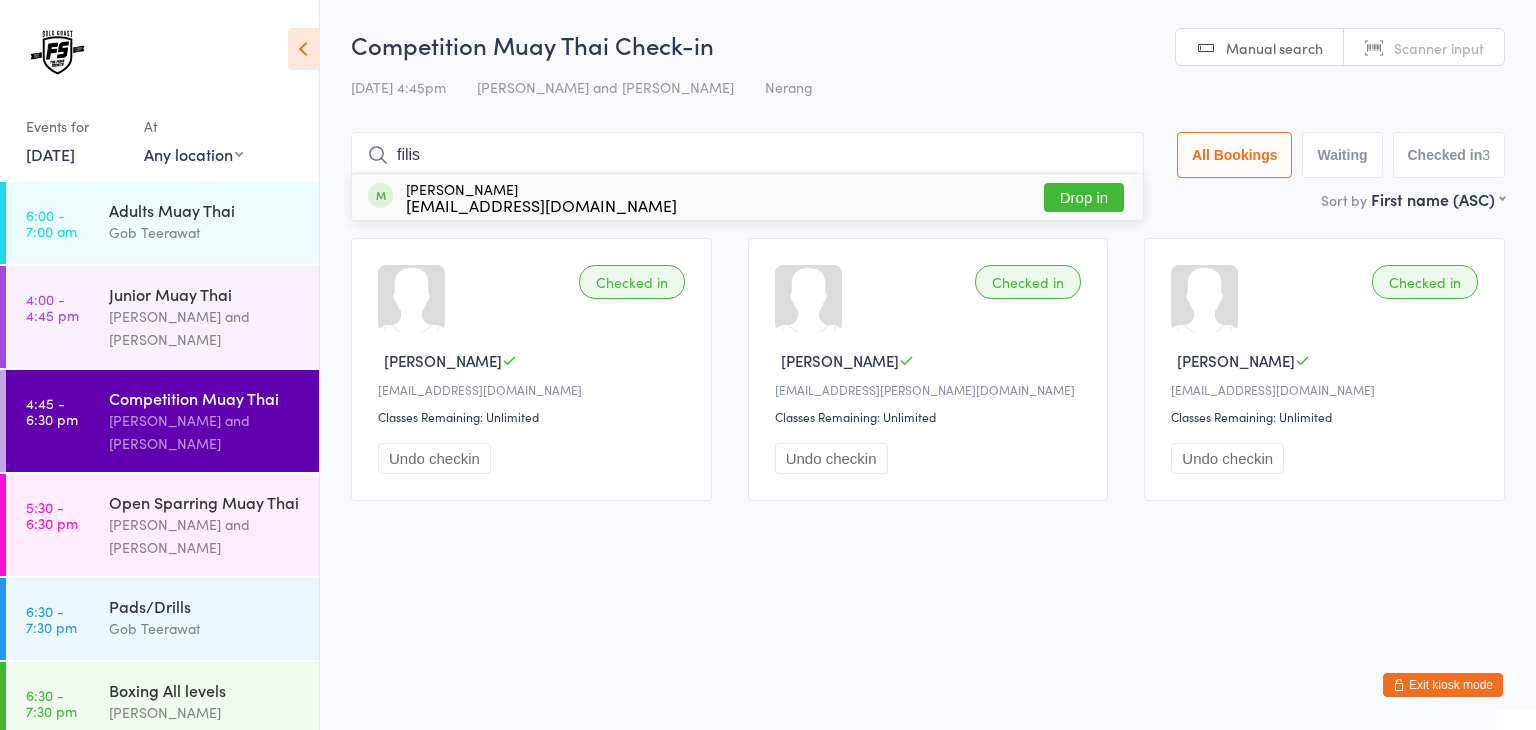 type on "filis" 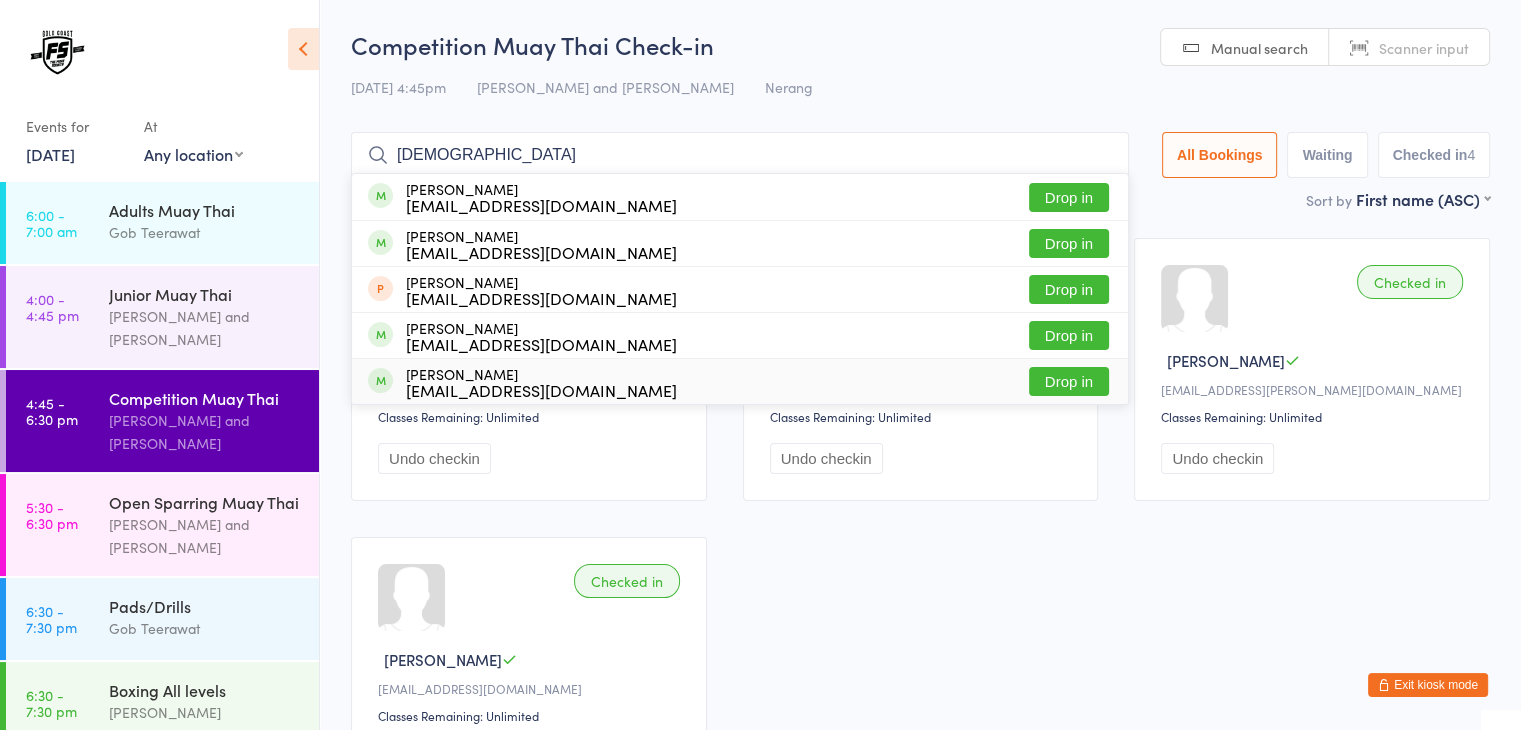 type on "christ" 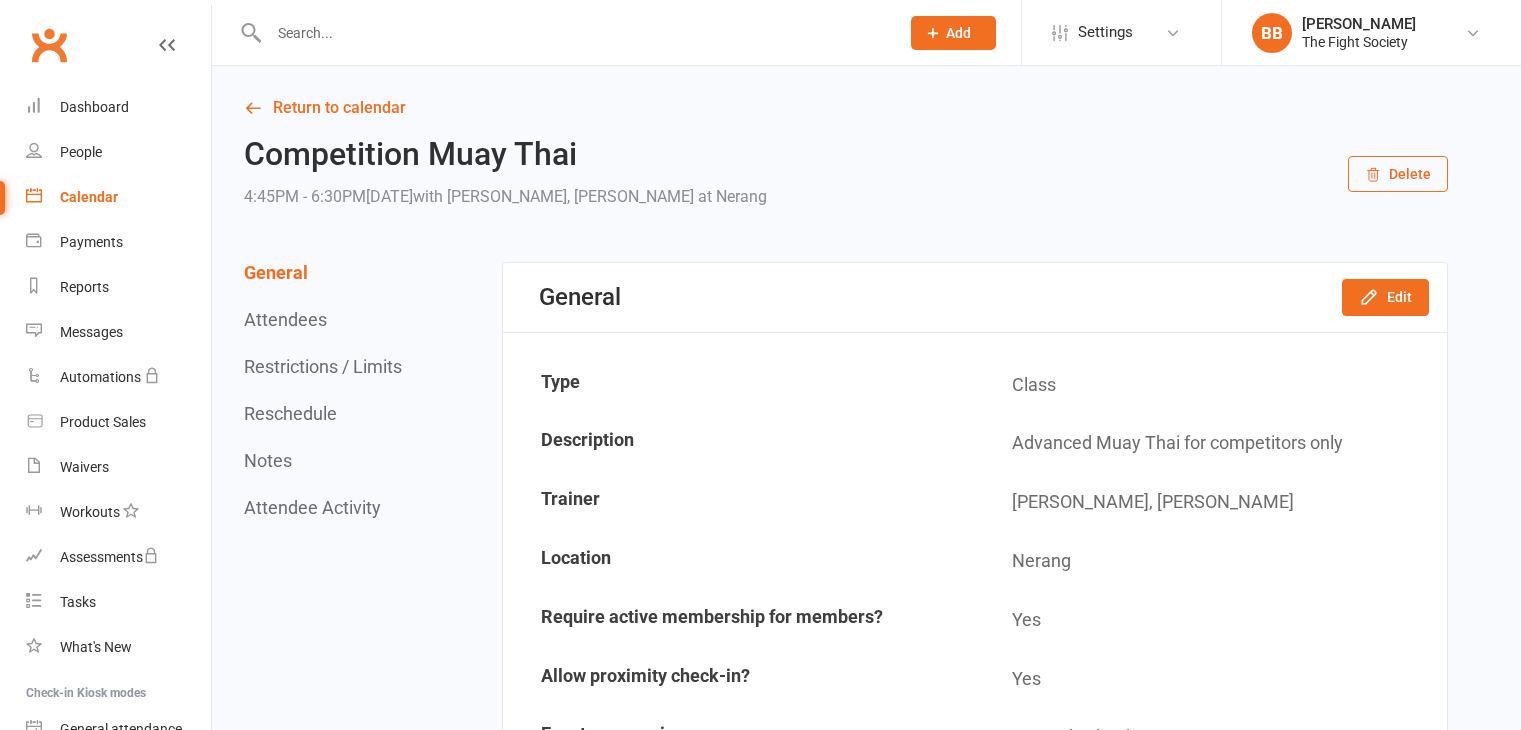 scroll, scrollTop: 0, scrollLeft: 0, axis: both 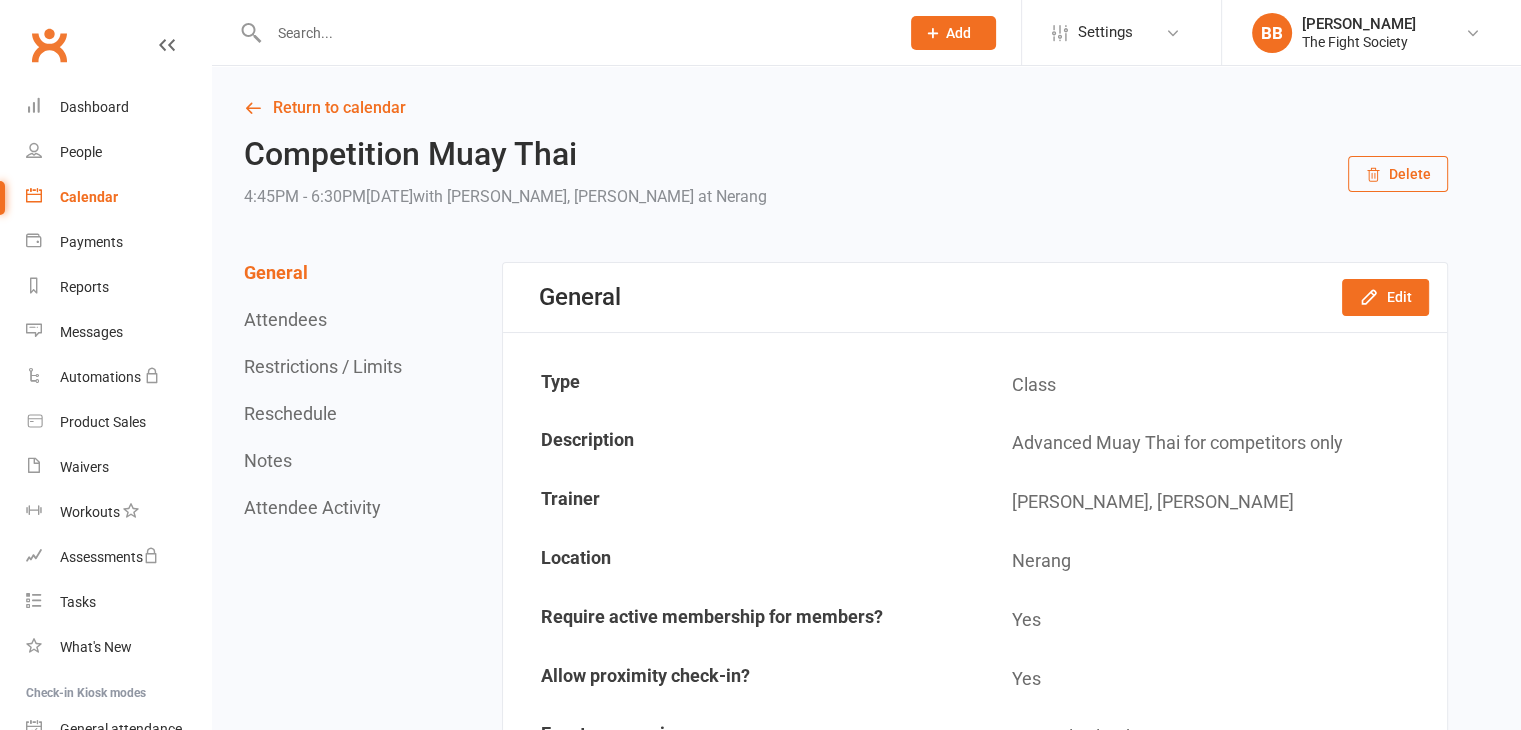 click at bounding box center (562, 32) 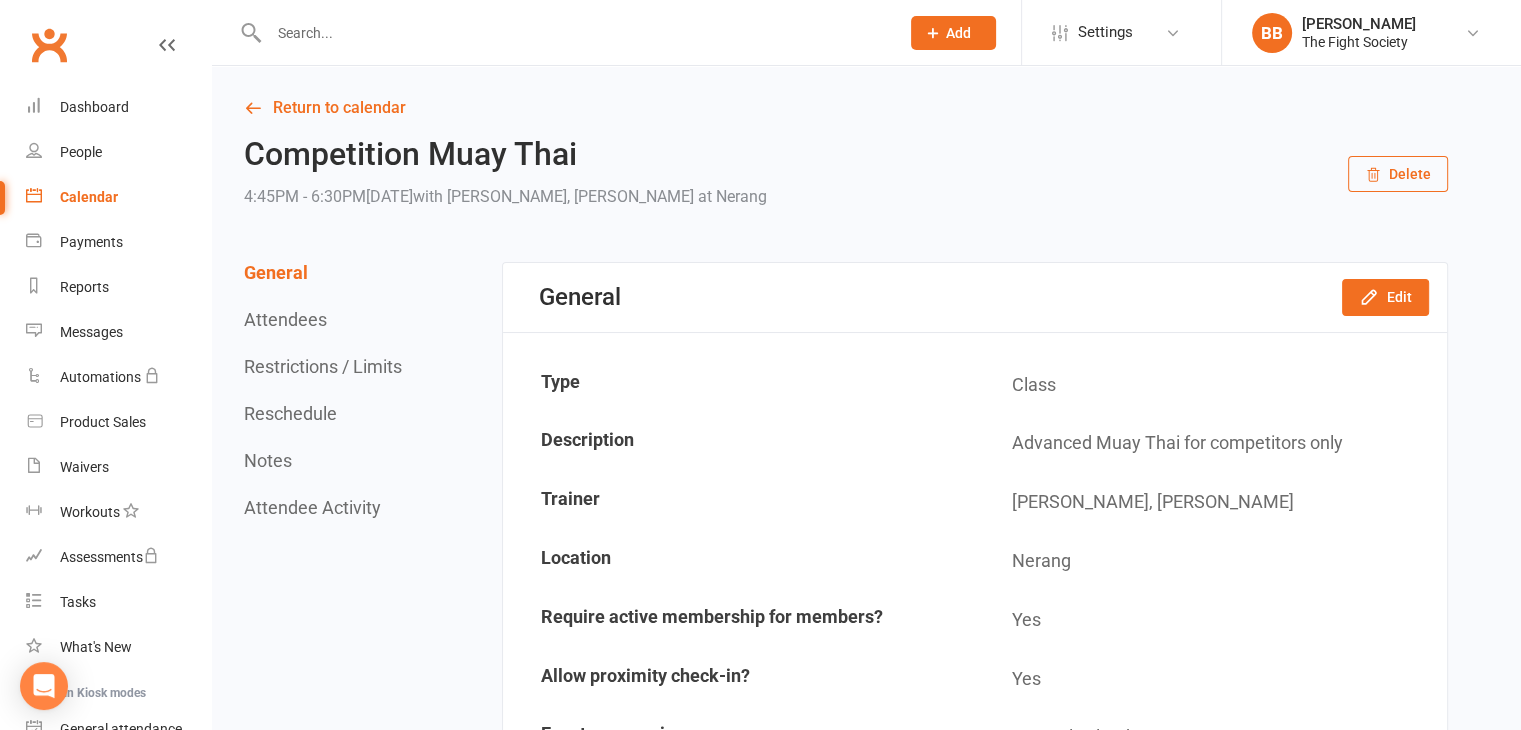 click at bounding box center [574, 33] 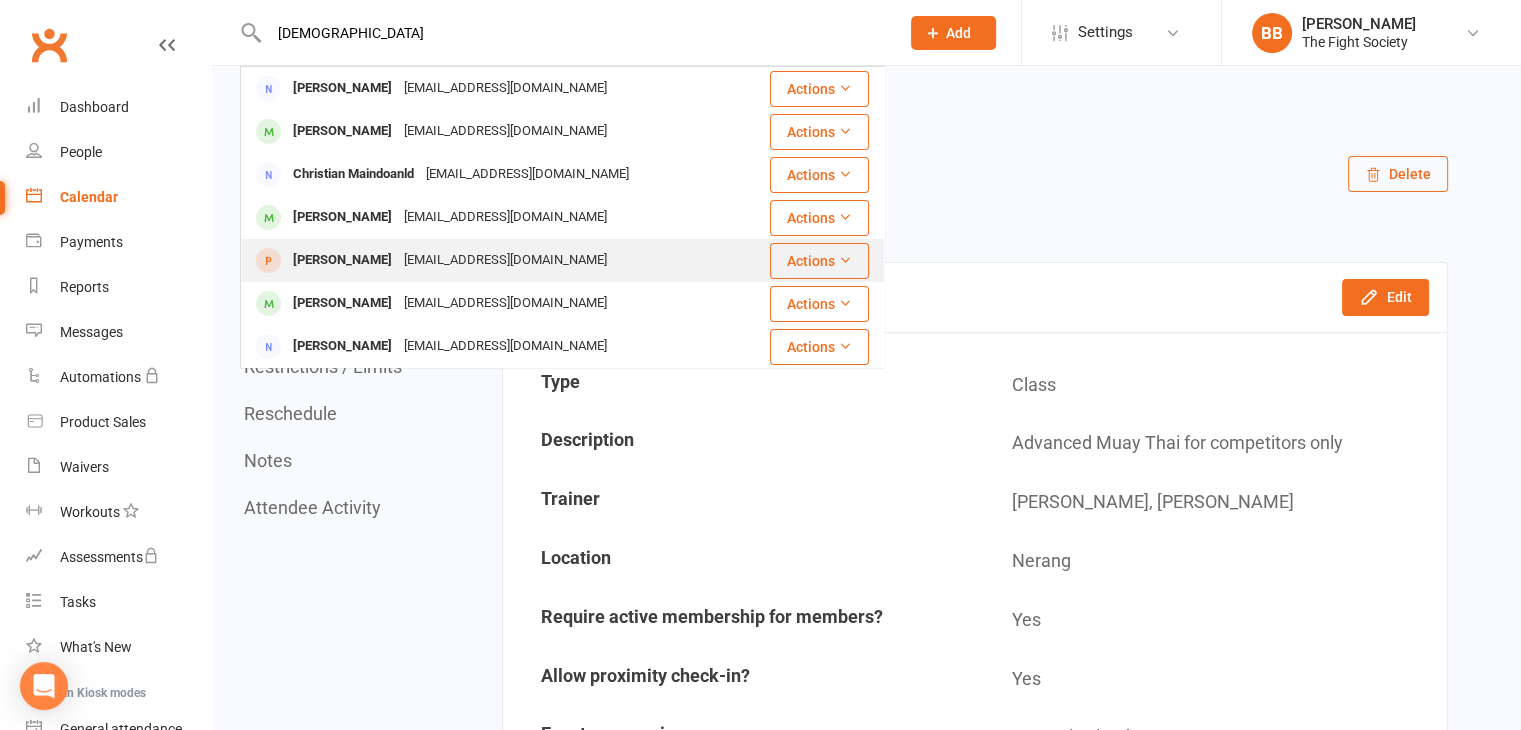 type on "christ" 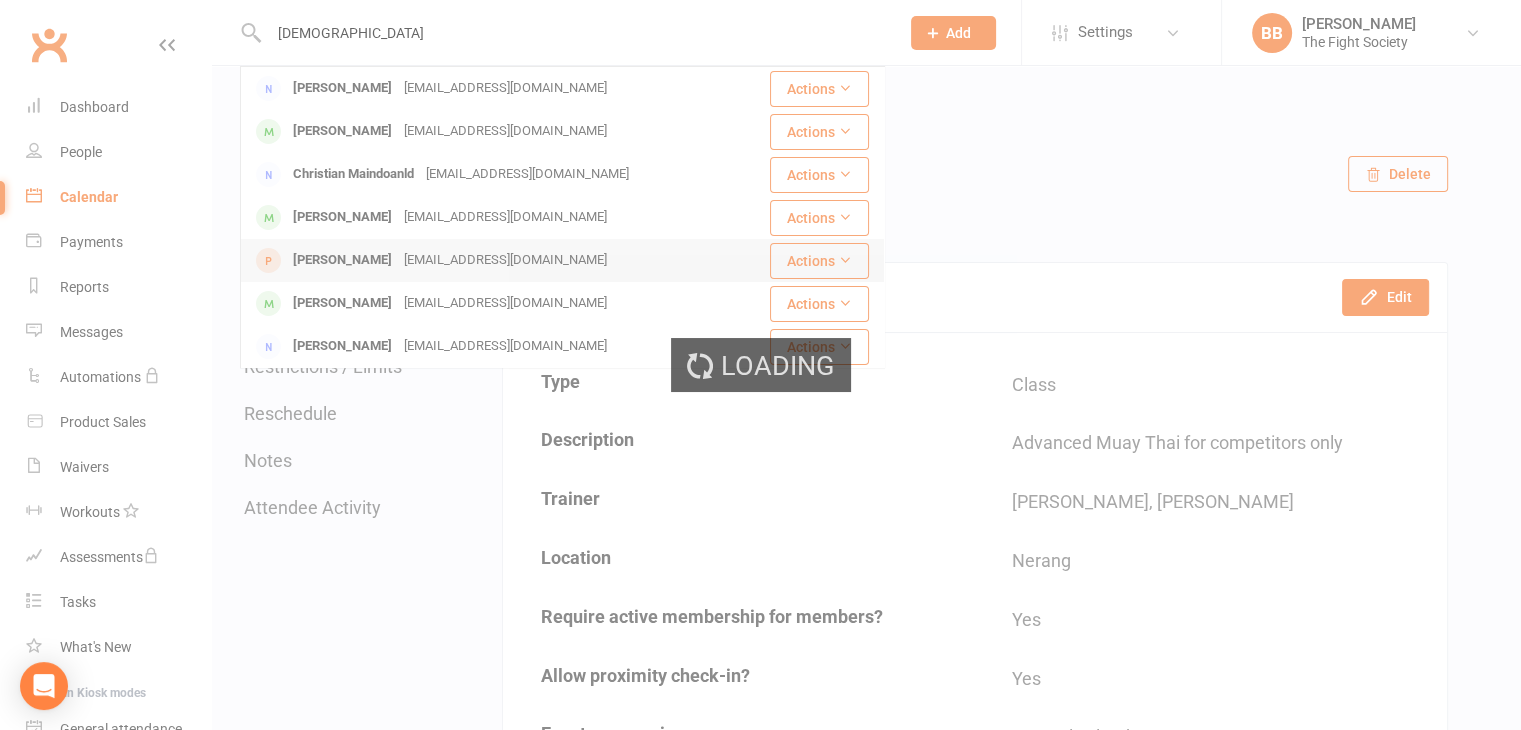 type 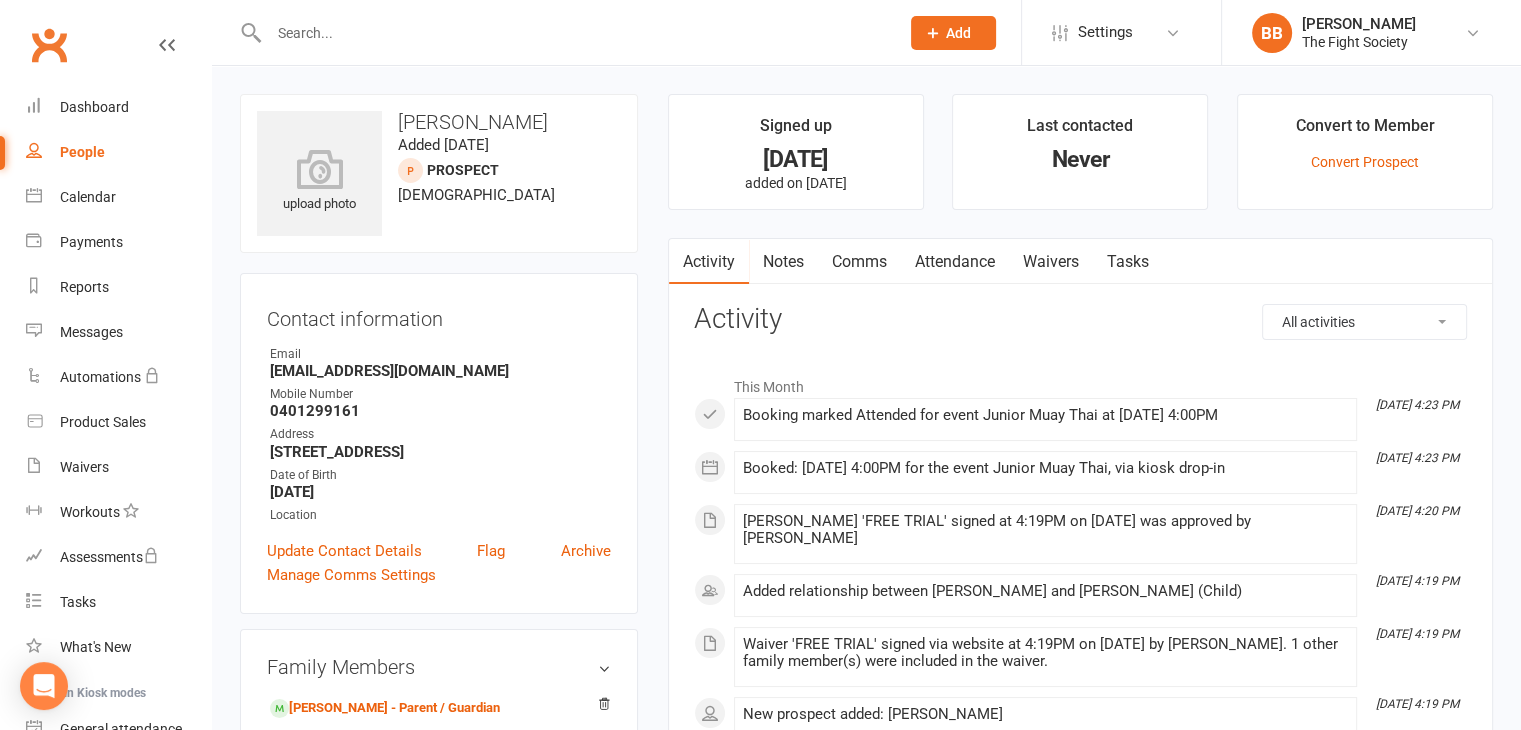click on "Convert to Member Convert Prospect" at bounding box center (1365, 152) 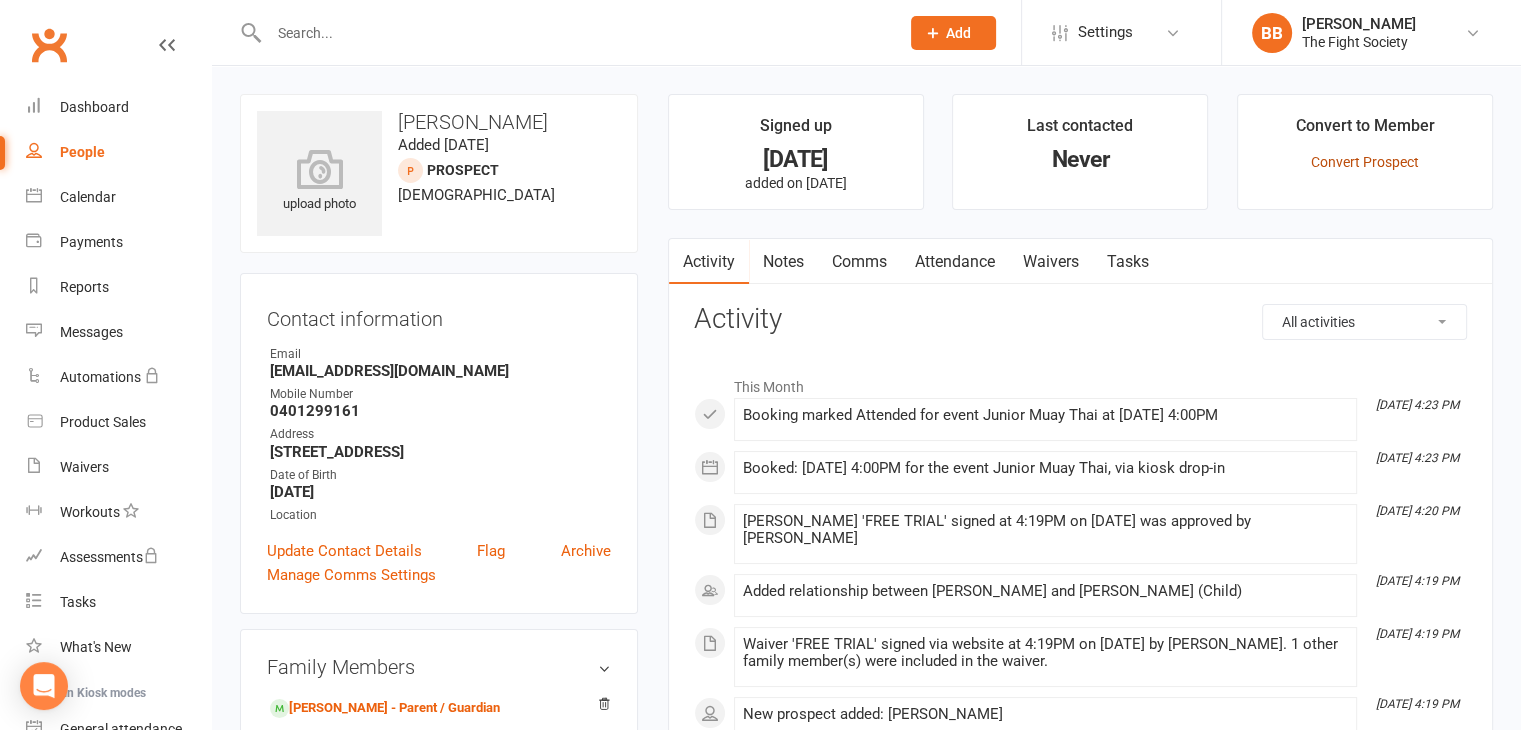 click on "Convert Prospect" at bounding box center (1365, 162) 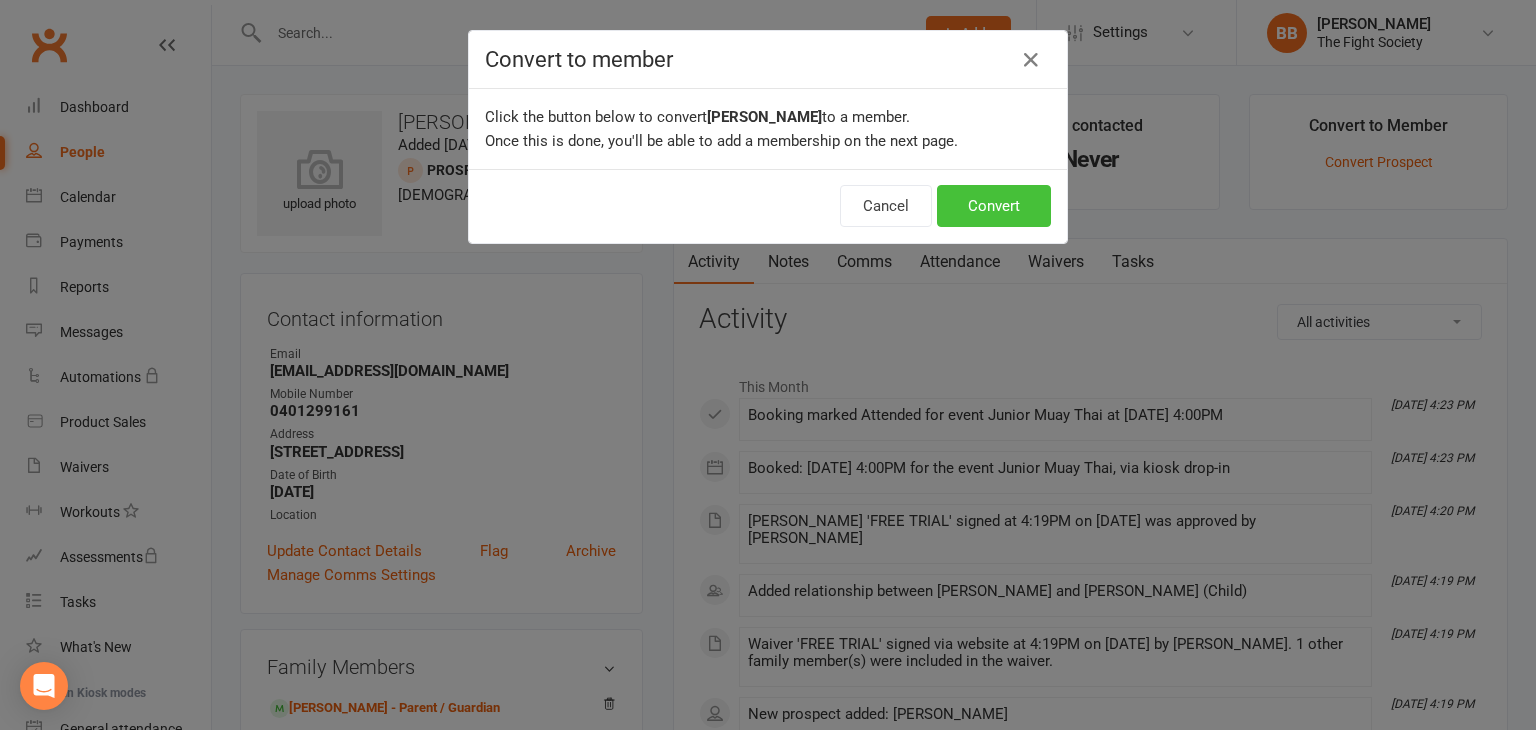 click on "Convert" at bounding box center [994, 206] 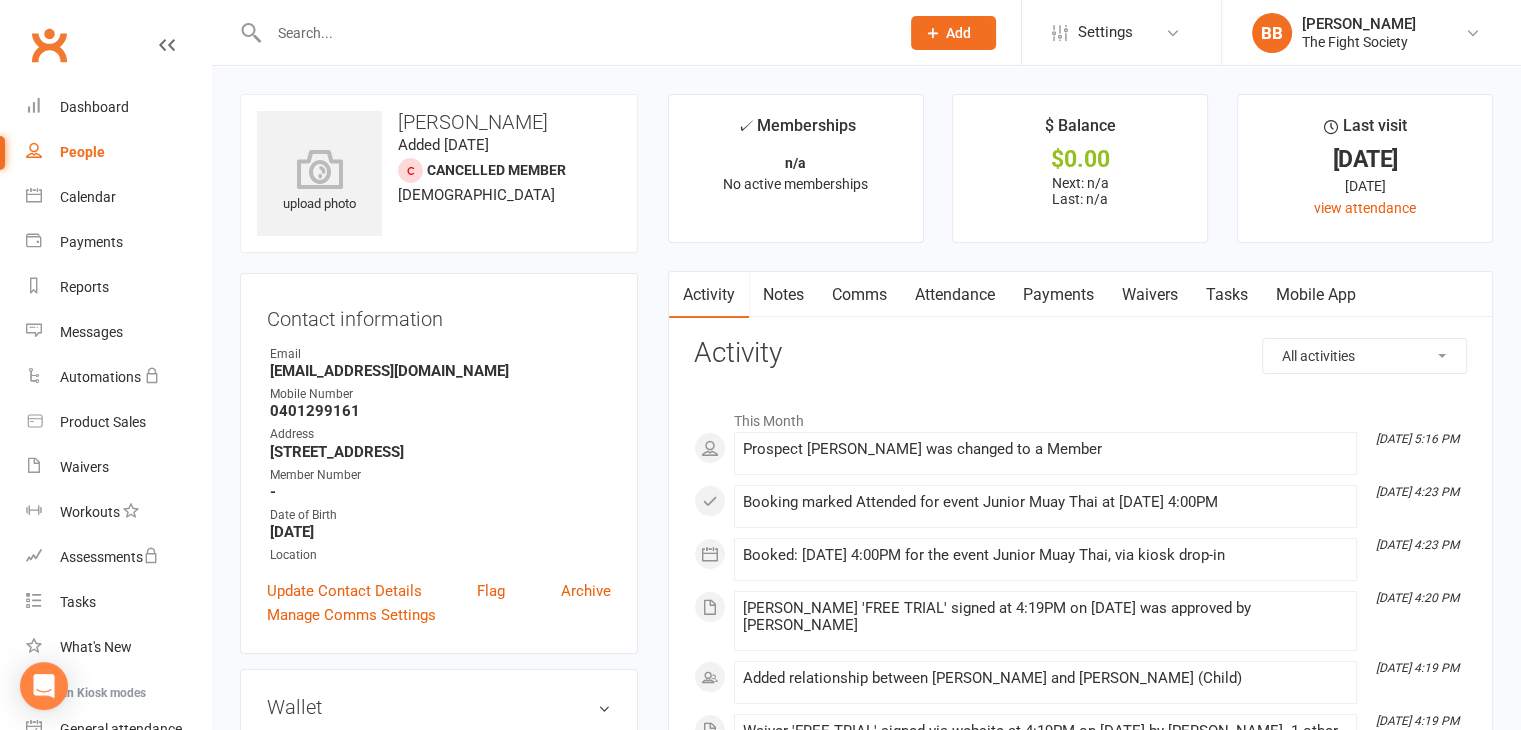 click on "Attendance" at bounding box center (955, 295) 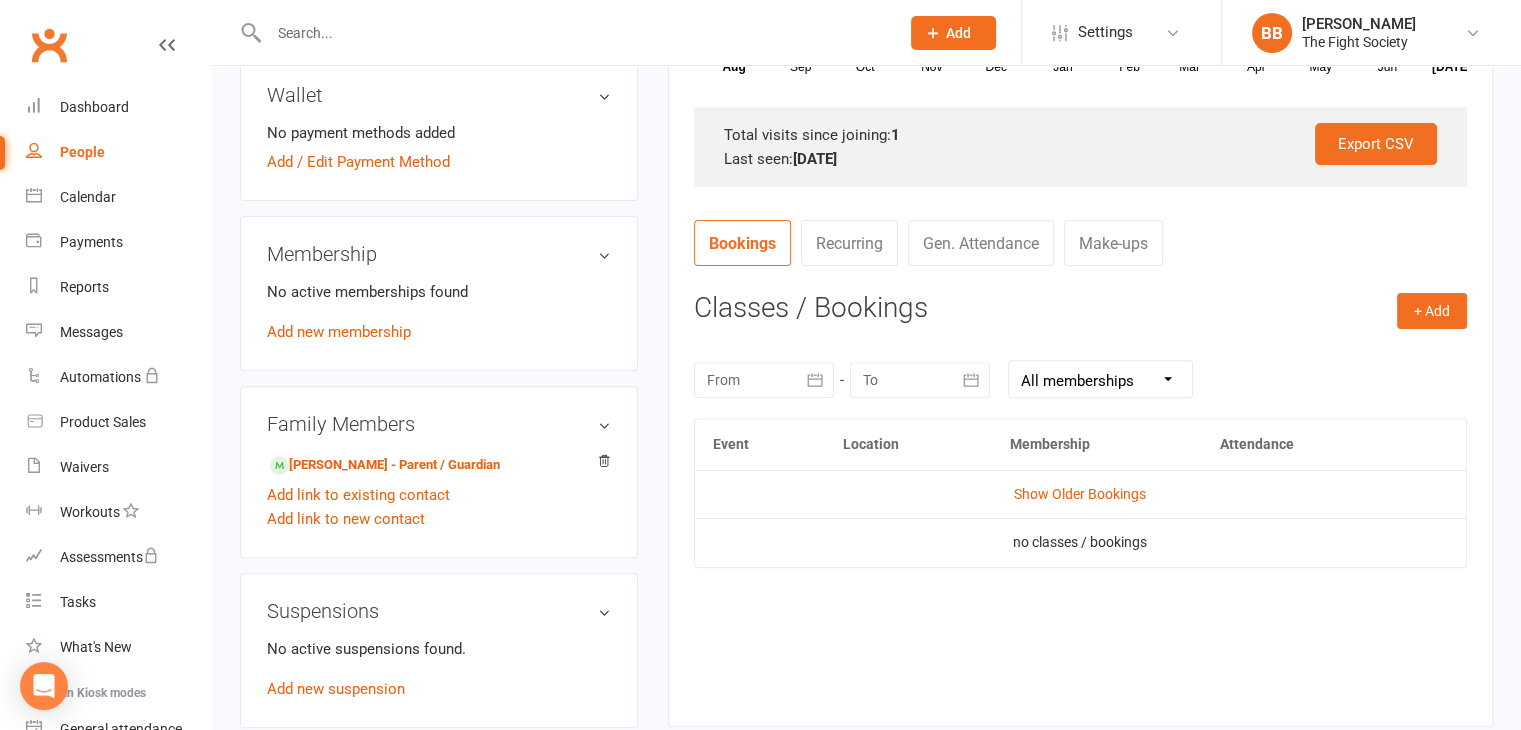 scroll, scrollTop: 632, scrollLeft: 0, axis: vertical 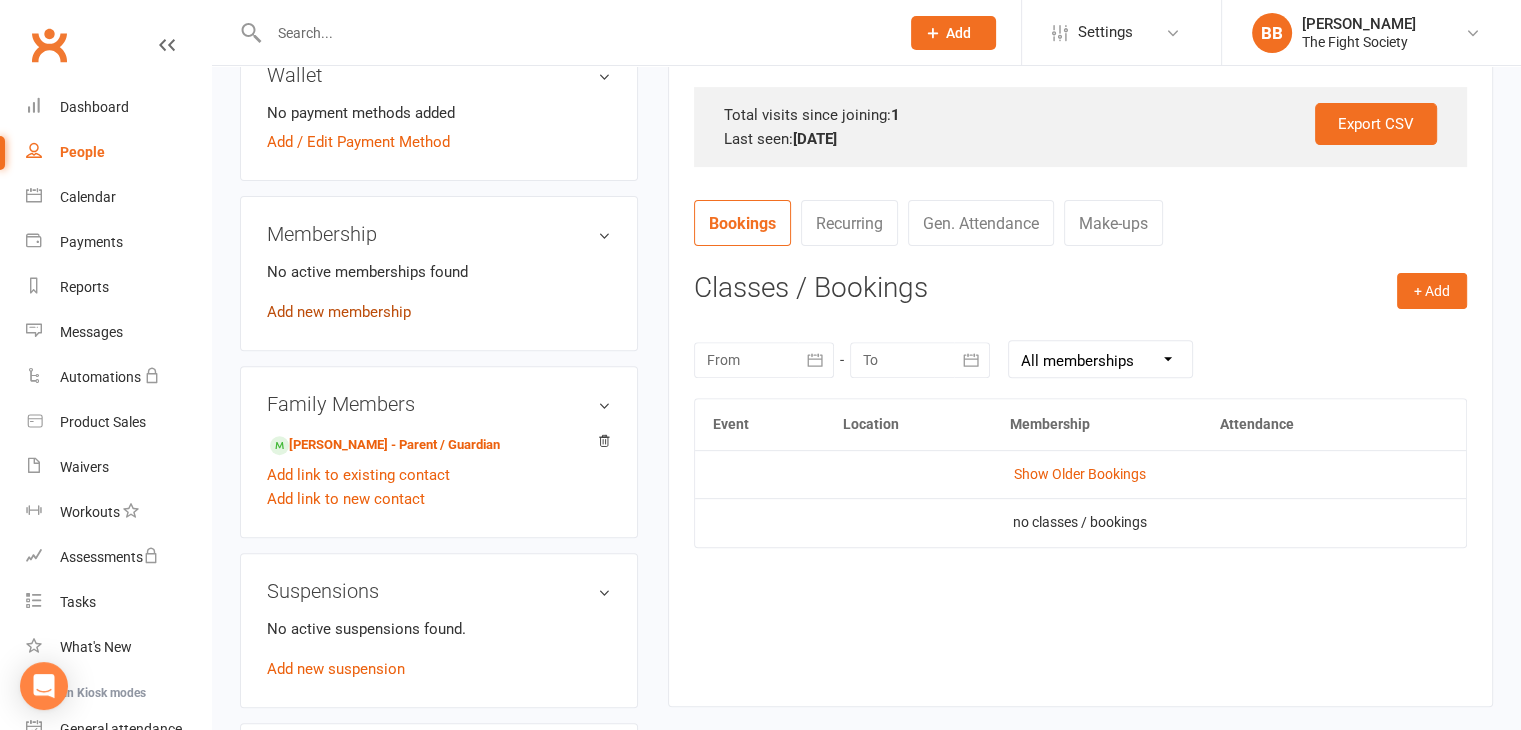 click on "Add new membership" at bounding box center [339, 312] 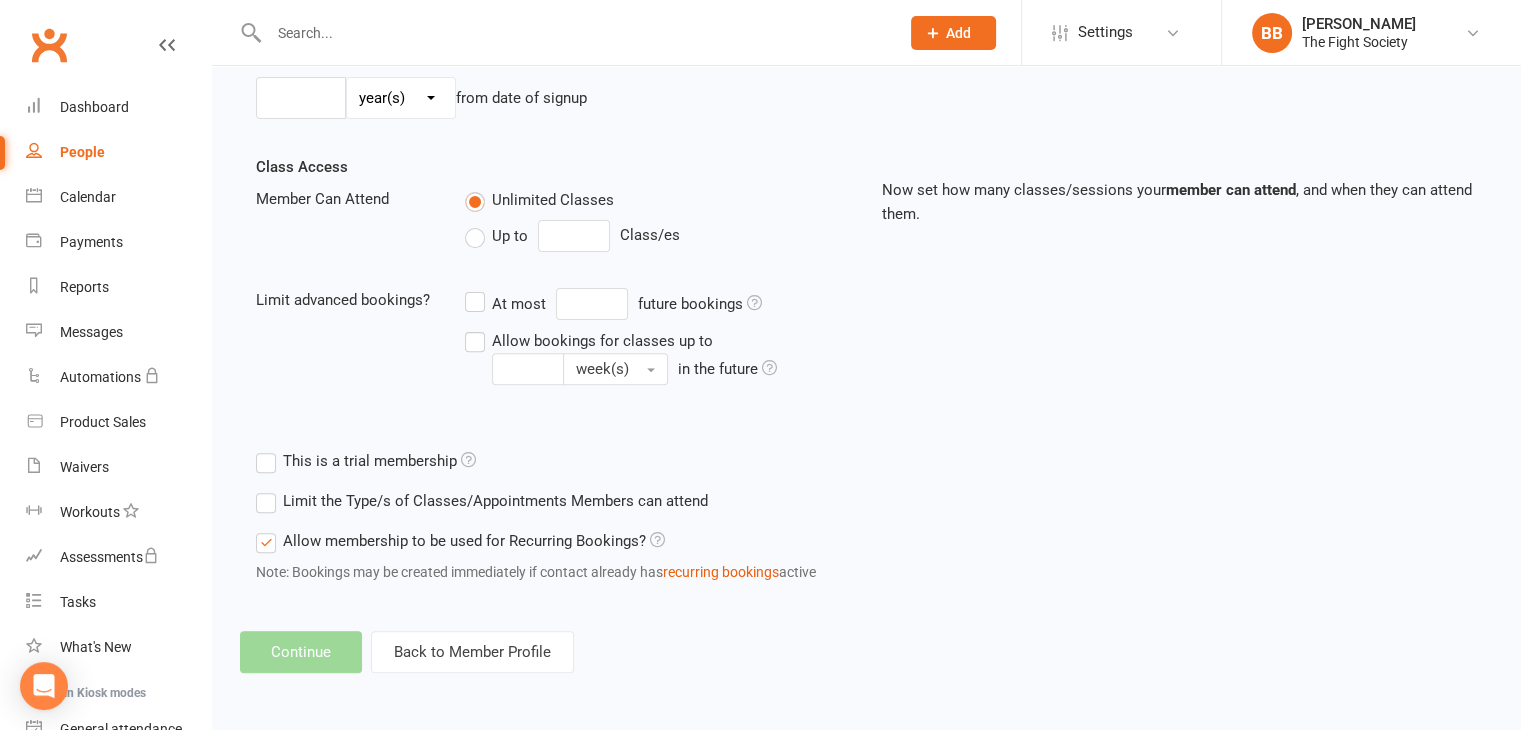 scroll, scrollTop: 0, scrollLeft: 0, axis: both 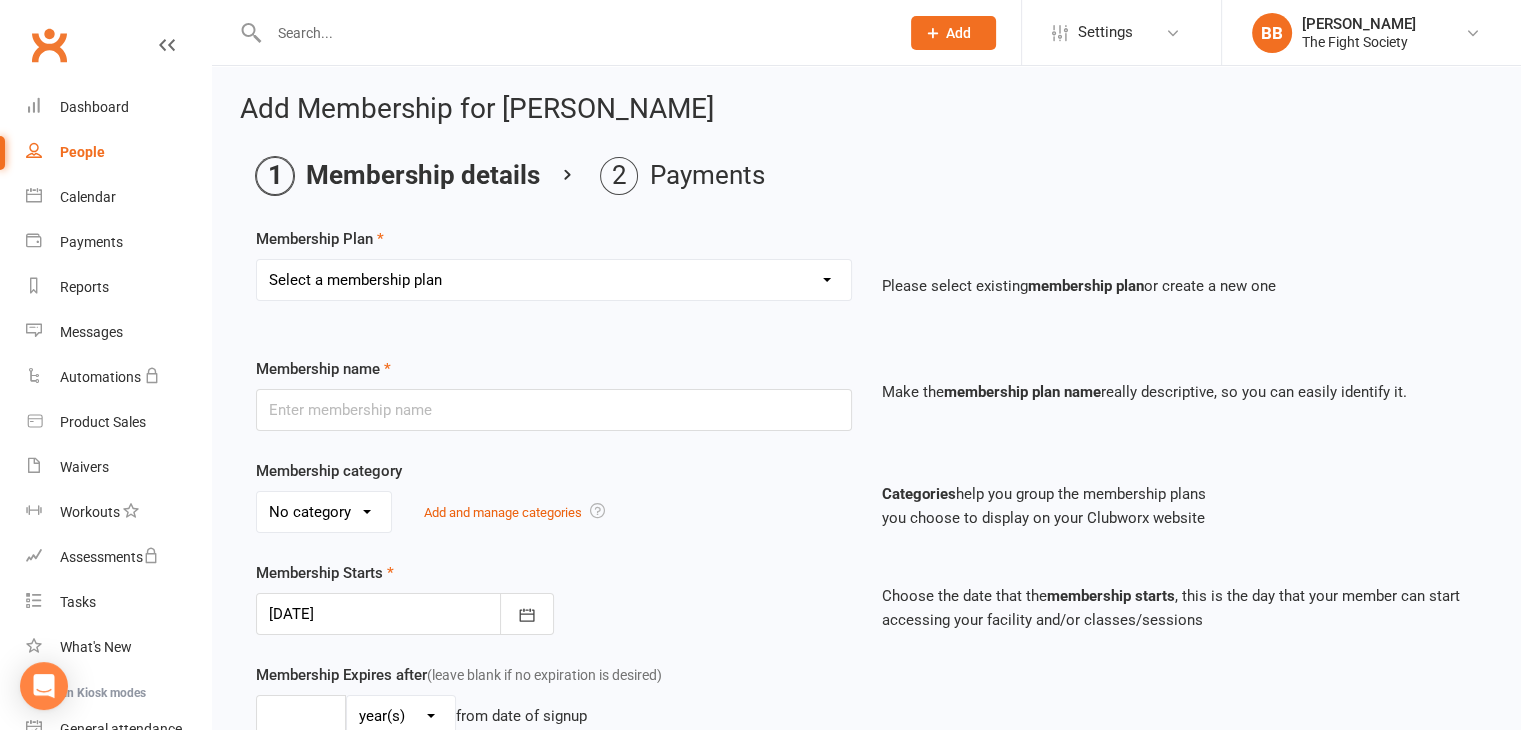 click on "Select a membership plan Create new Membership Plan Free Trial Weekly Foundation Monthly Foundation Upfront Foundation Weekly NO LOCK IN Fortnightly NO LOCK IN CASUAL VISIT 10 Class Pass Monthly 6 Month Term Fortnightly 6 Month Term Weekly 6 Month Term KIDS up to 14yrs WEEKLY KIDS up to 14yrs FORTNIGHTLY KIDS up to 14yrs MONTHLY START JANUARY (Weekly) START JANUARY (Fortnightly) NON PAYING MEMBER Fortnightly Foundation" at bounding box center (554, 280) 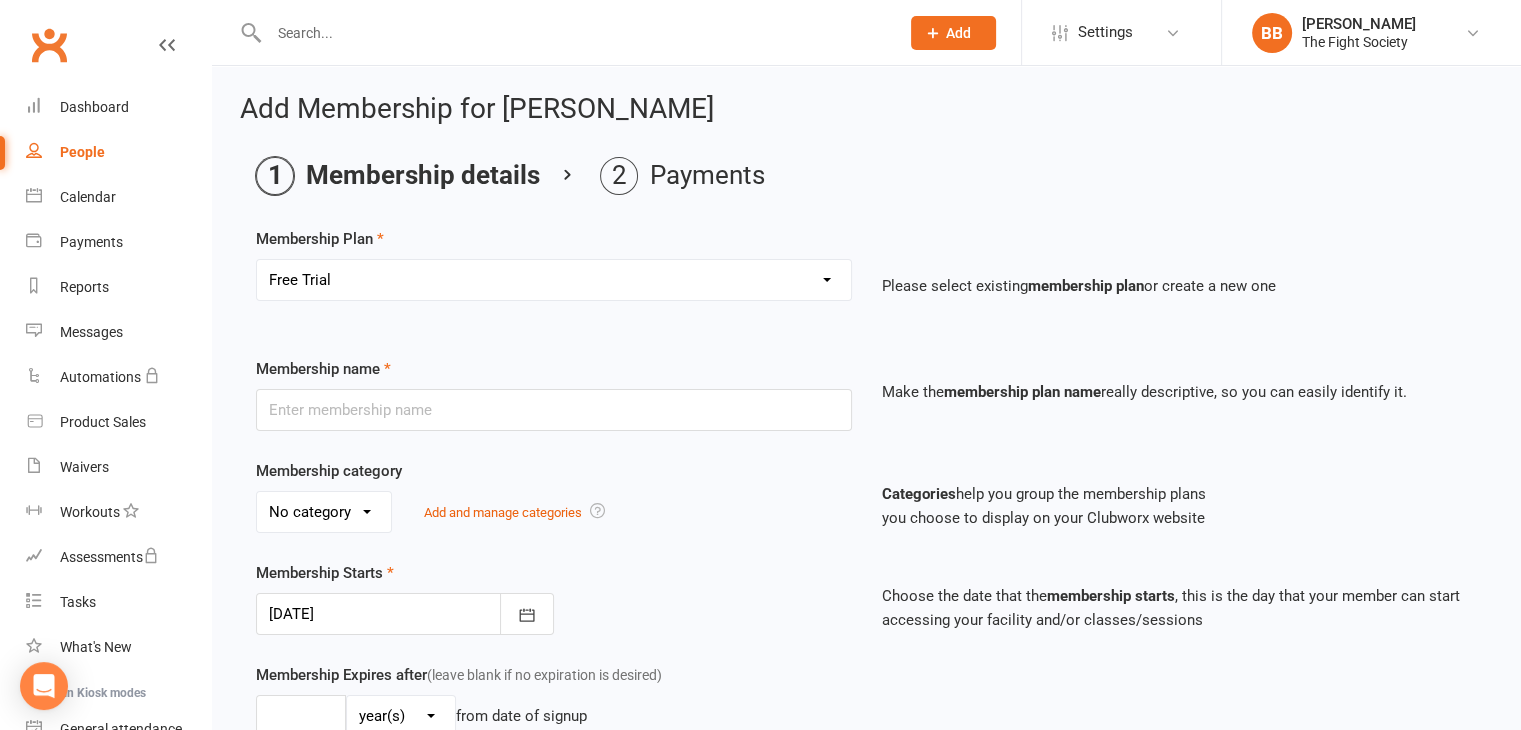 click on "Select a membership plan Create new Membership Plan Free Trial Weekly Foundation Monthly Foundation Upfront Foundation Weekly NO LOCK IN Fortnightly NO LOCK IN CASUAL VISIT 10 Class Pass Monthly 6 Month Term Fortnightly 6 Month Term Weekly 6 Month Term KIDS up to 14yrs WEEKLY KIDS up to 14yrs FORTNIGHTLY KIDS up to 14yrs MONTHLY START JANUARY (Weekly) START JANUARY (Fortnightly) NON PAYING MEMBER Fortnightly Foundation" at bounding box center (554, 280) 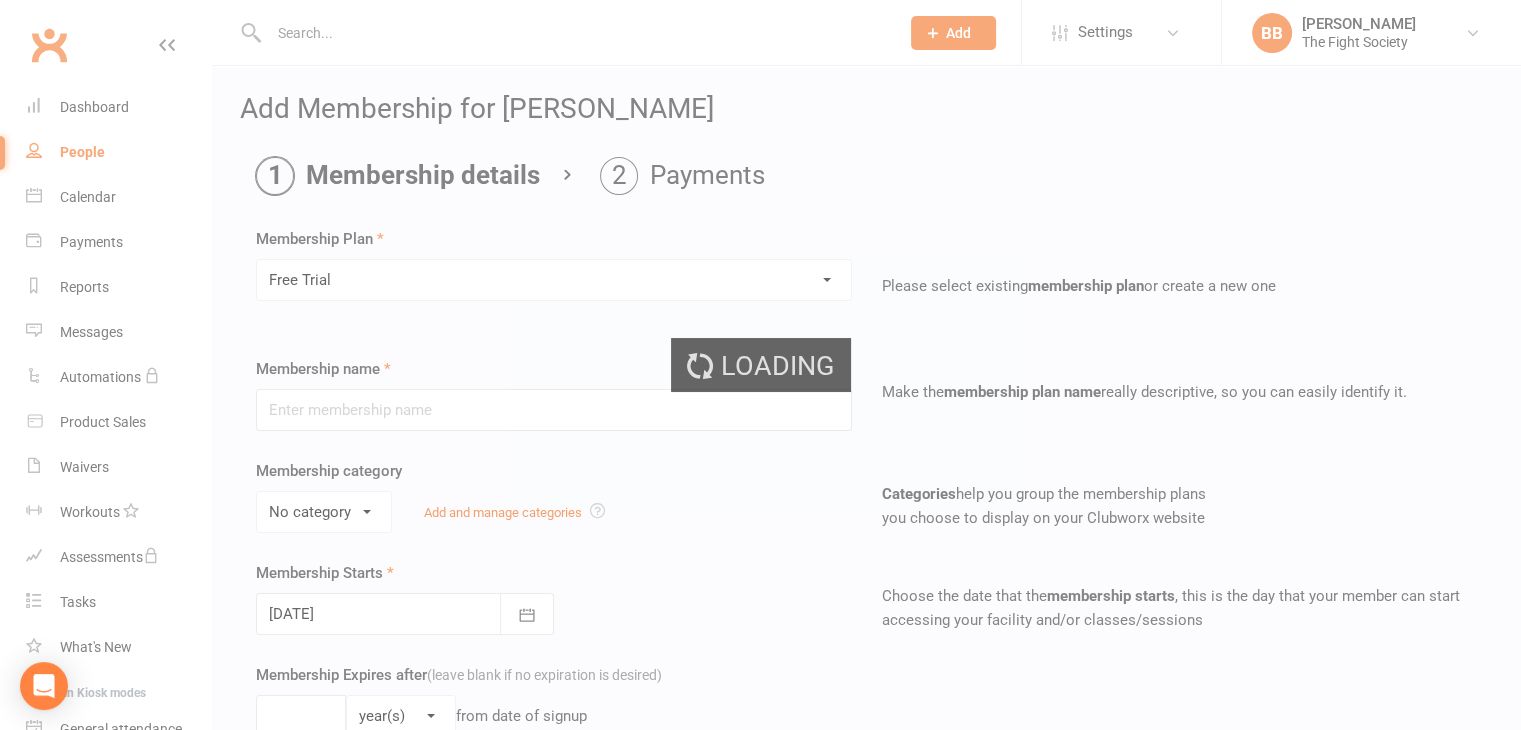 type on "Free Trial" 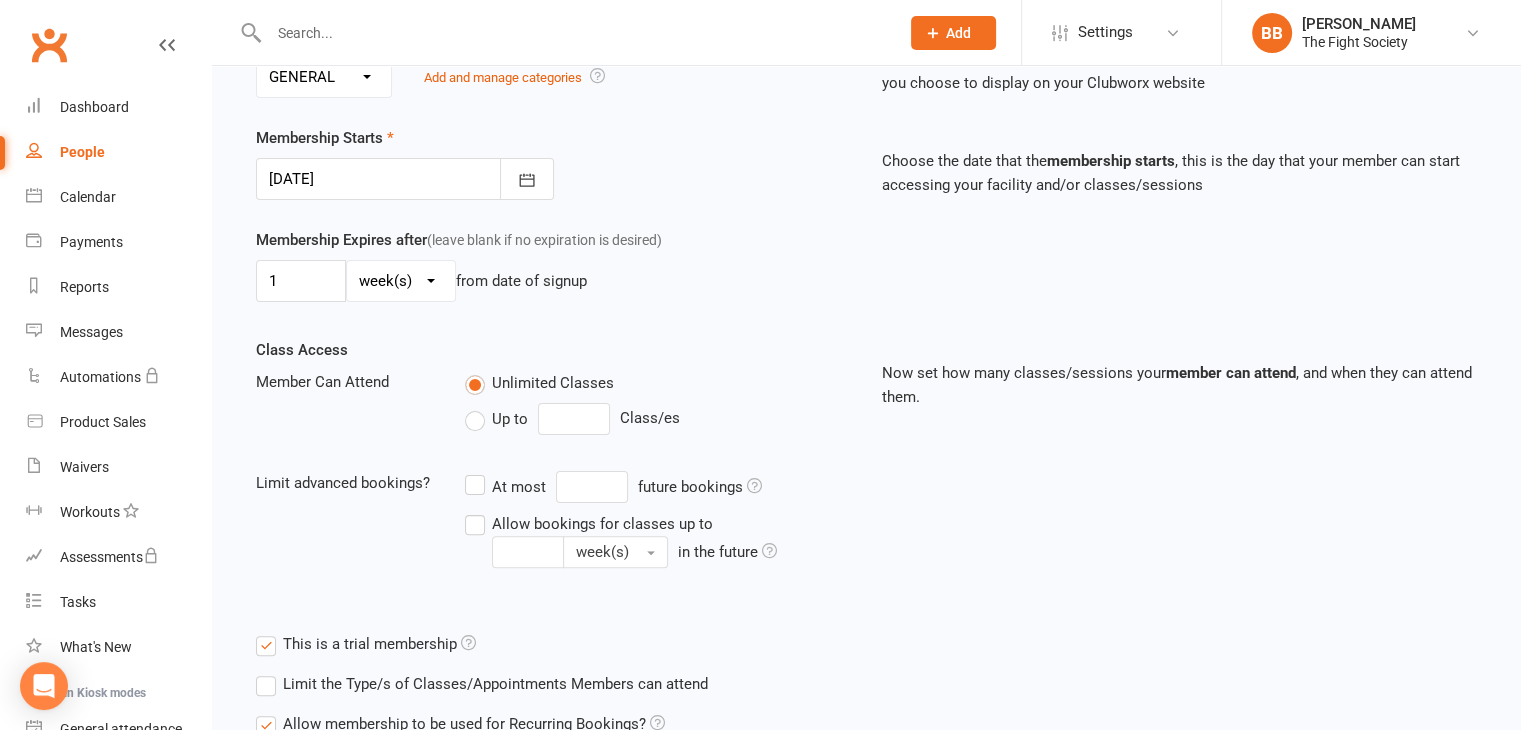scroll, scrollTop: 418, scrollLeft: 0, axis: vertical 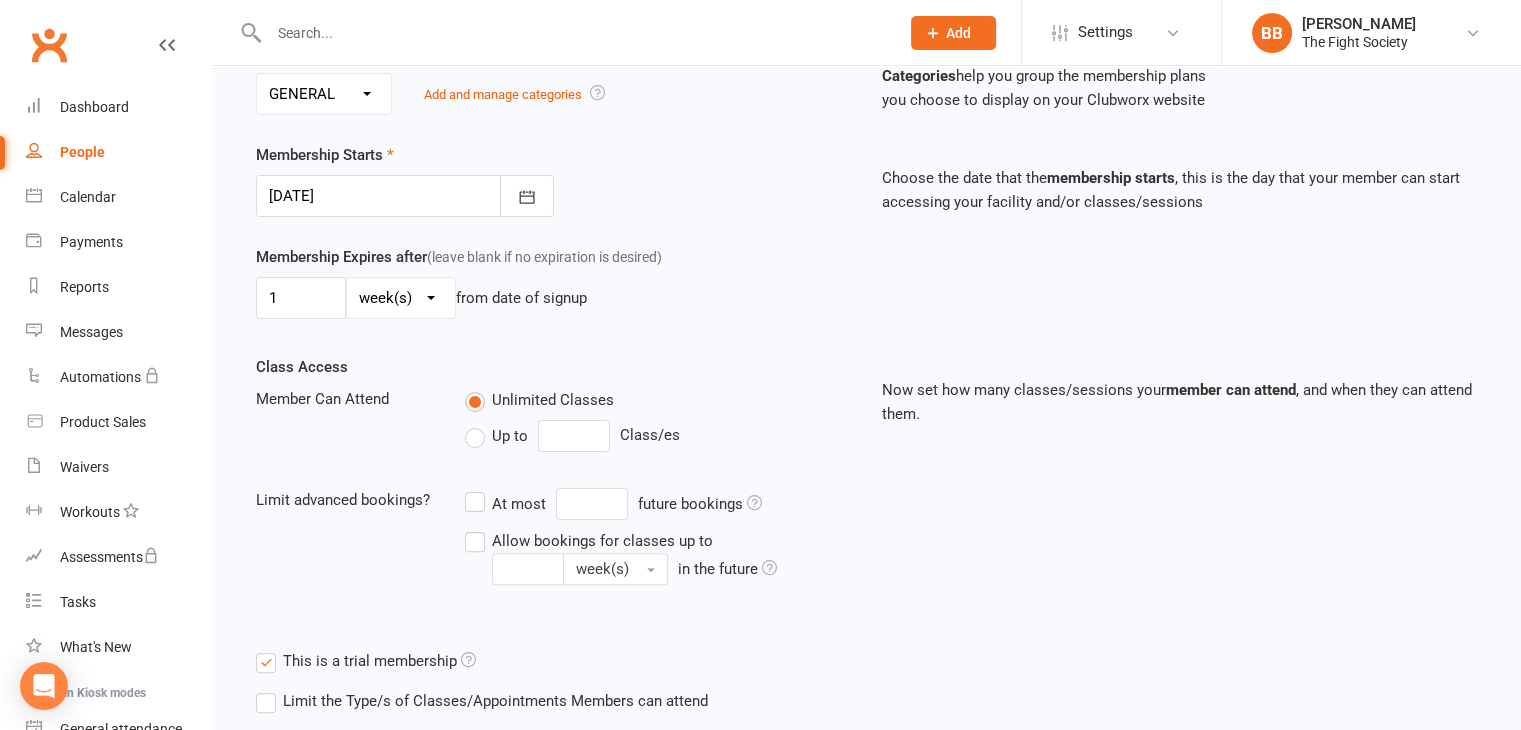 click at bounding box center (405, 196) 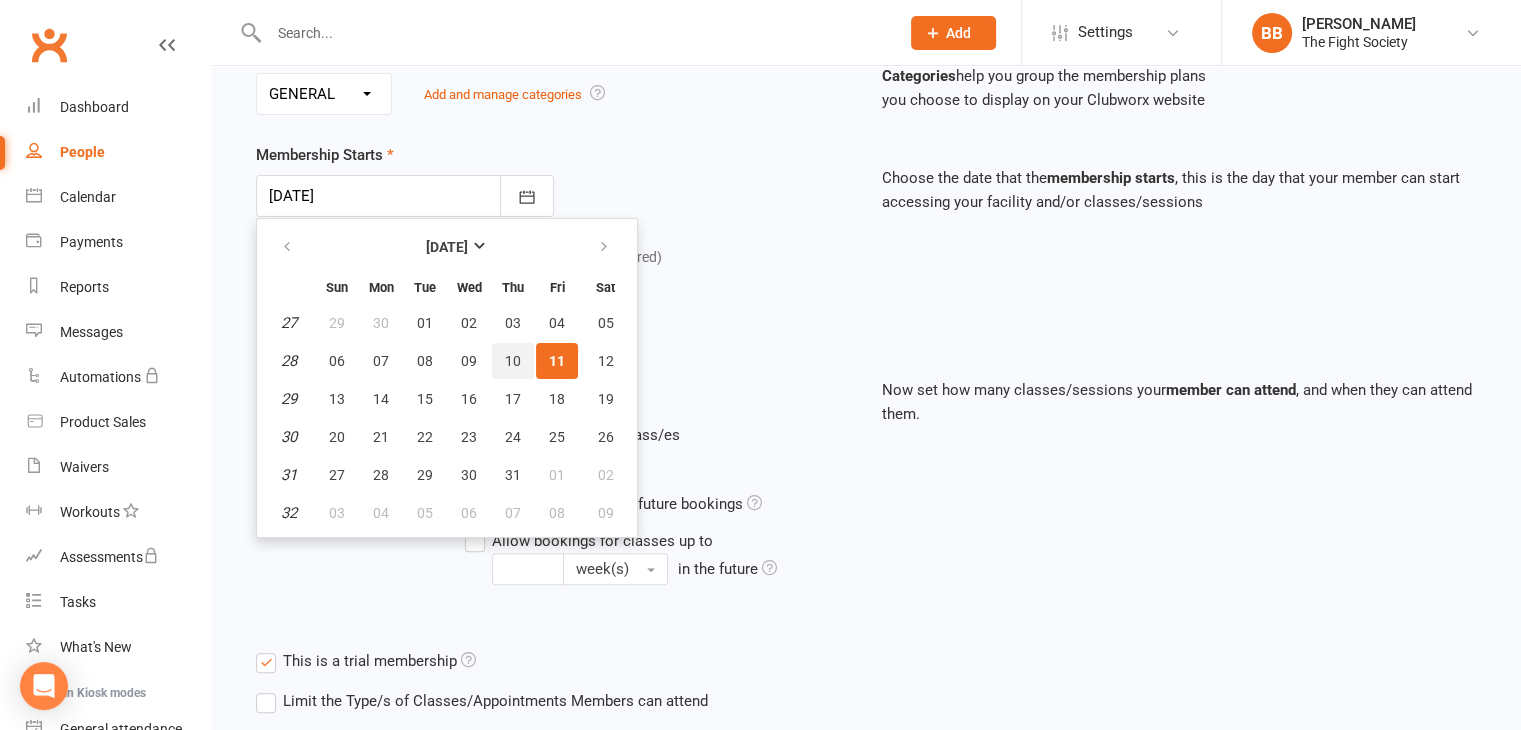 click on "10" at bounding box center (513, 361) 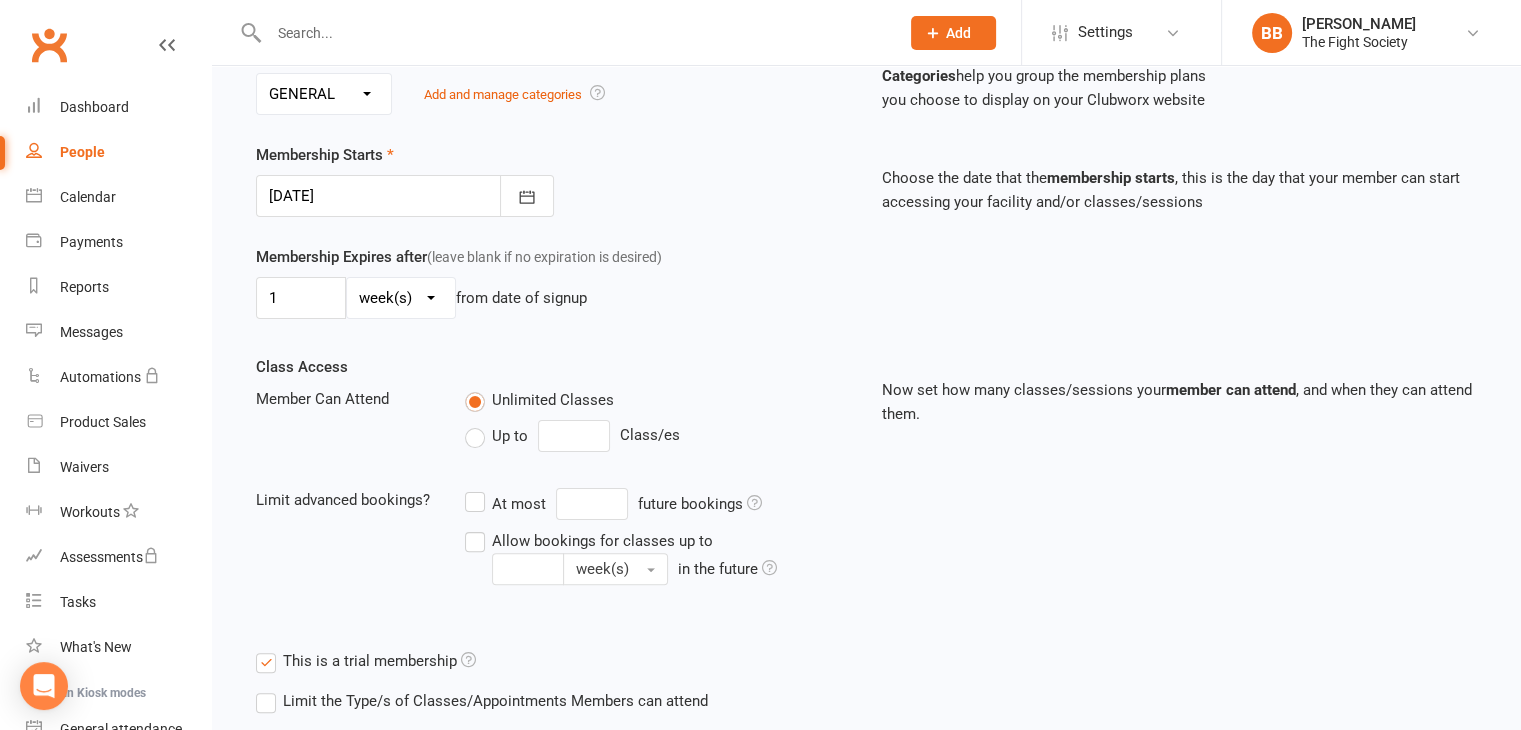 scroll, scrollTop: 615, scrollLeft: 0, axis: vertical 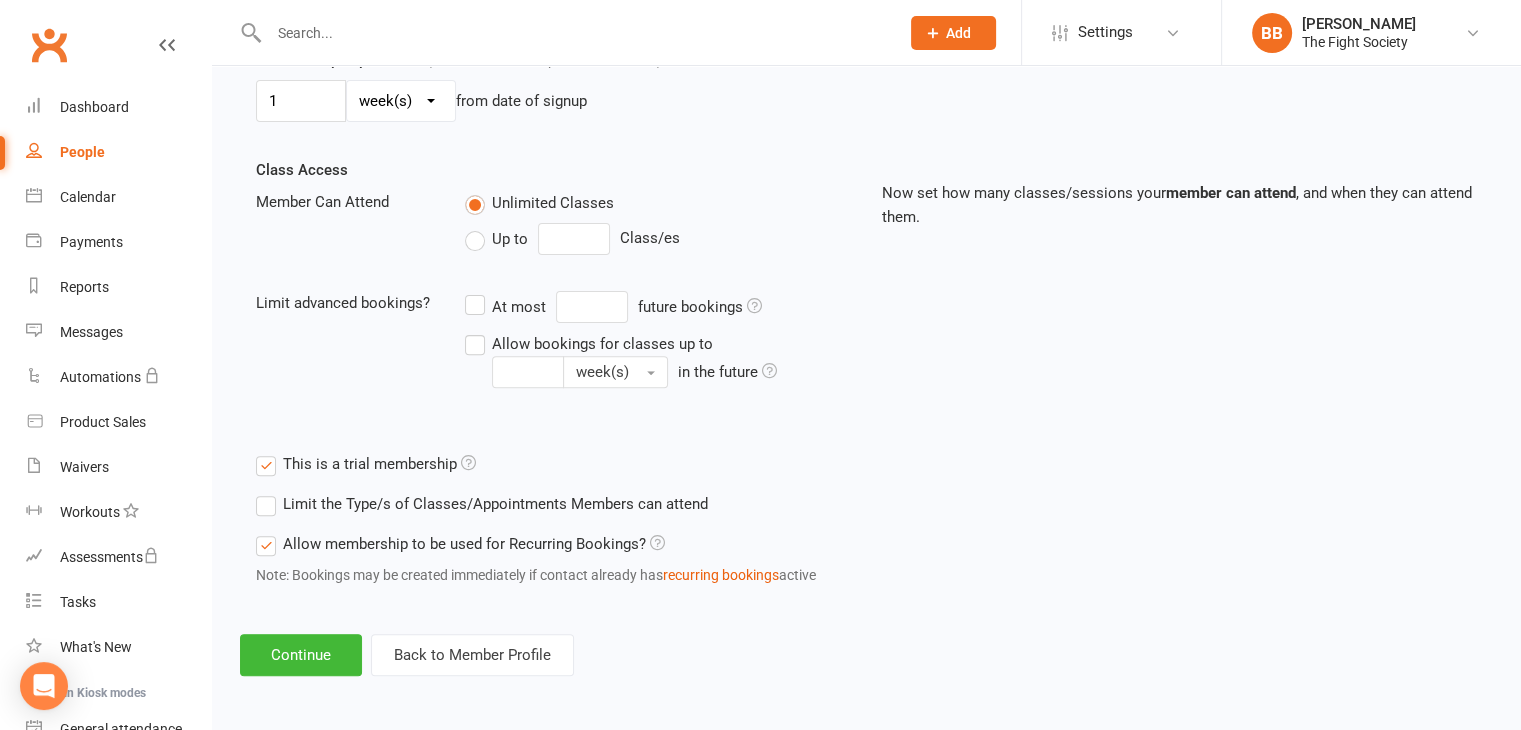 click on "Add Membership for Christopher Buttriss Membership details Payments Membership Plan Select a membership plan Create new Membership Plan Free Trial Weekly Foundation Monthly Foundation Upfront Foundation Weekly NO LOCK IN Fortnightly NO LOCK IN CASUAL VISIT 10 Class Pass Monthly 6 Month Term Fortnightly 6 Month Term Weekly 6 Month Term KIDS up to 14yrs WEEKLY KIDS up to 14yrs FORTNIGHTLY KIDS up to 14yrs MONTHLY START JANUARY (Weekly) START JANUARY (Fortnightly) NON PAYING MEMBER Fortnightly Foundation Please select existing  membership plan  or create a new one Membership name Free Trial Make the  membership plan name  really descriptive, so you can easily identify it. Membership category No category CASUAL FOUNDATION GENERAL NO LOCK IN PTs SALE Add and manage categories   Categories  help you group the membership plans you choose to display on your Clubworx website Membership Starts 10 Jul 2025
July 2025
Sun Mon Tue Wed Thu Fri Sat
27" at bounding box center [866, 77] 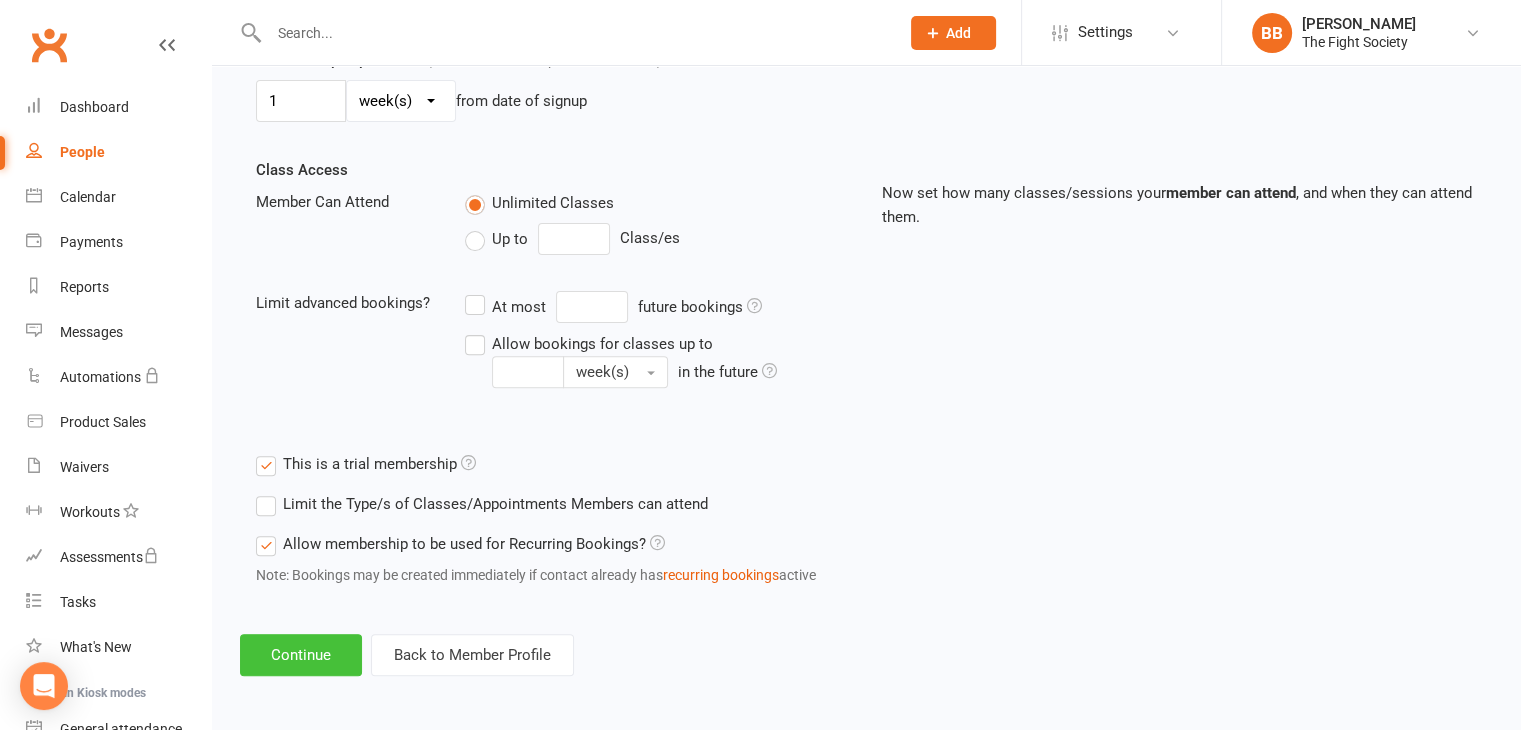 click on "Continue" at bounding box center [301, 655] 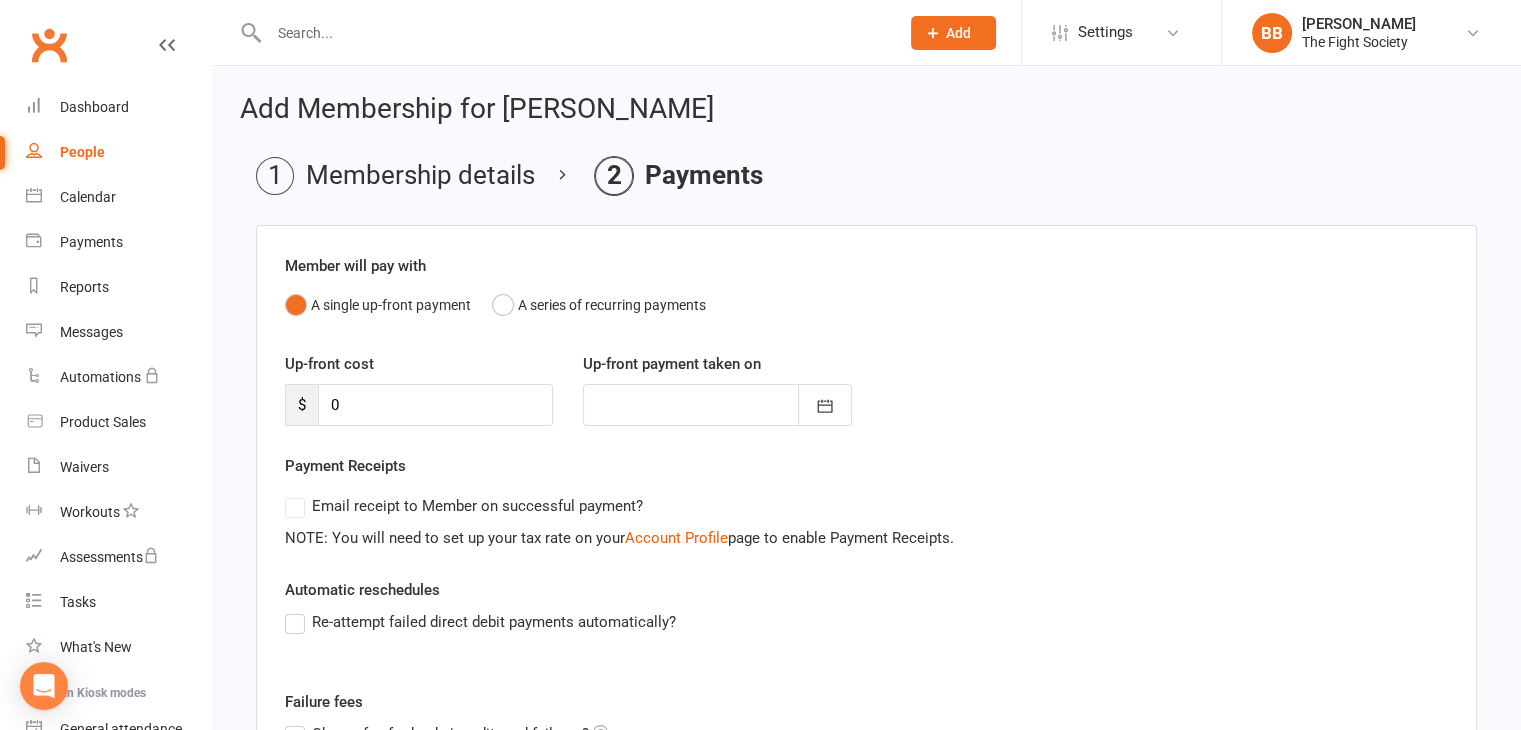 scroll, scrollTop: 278, scrollLeft: 0, axis: vertical 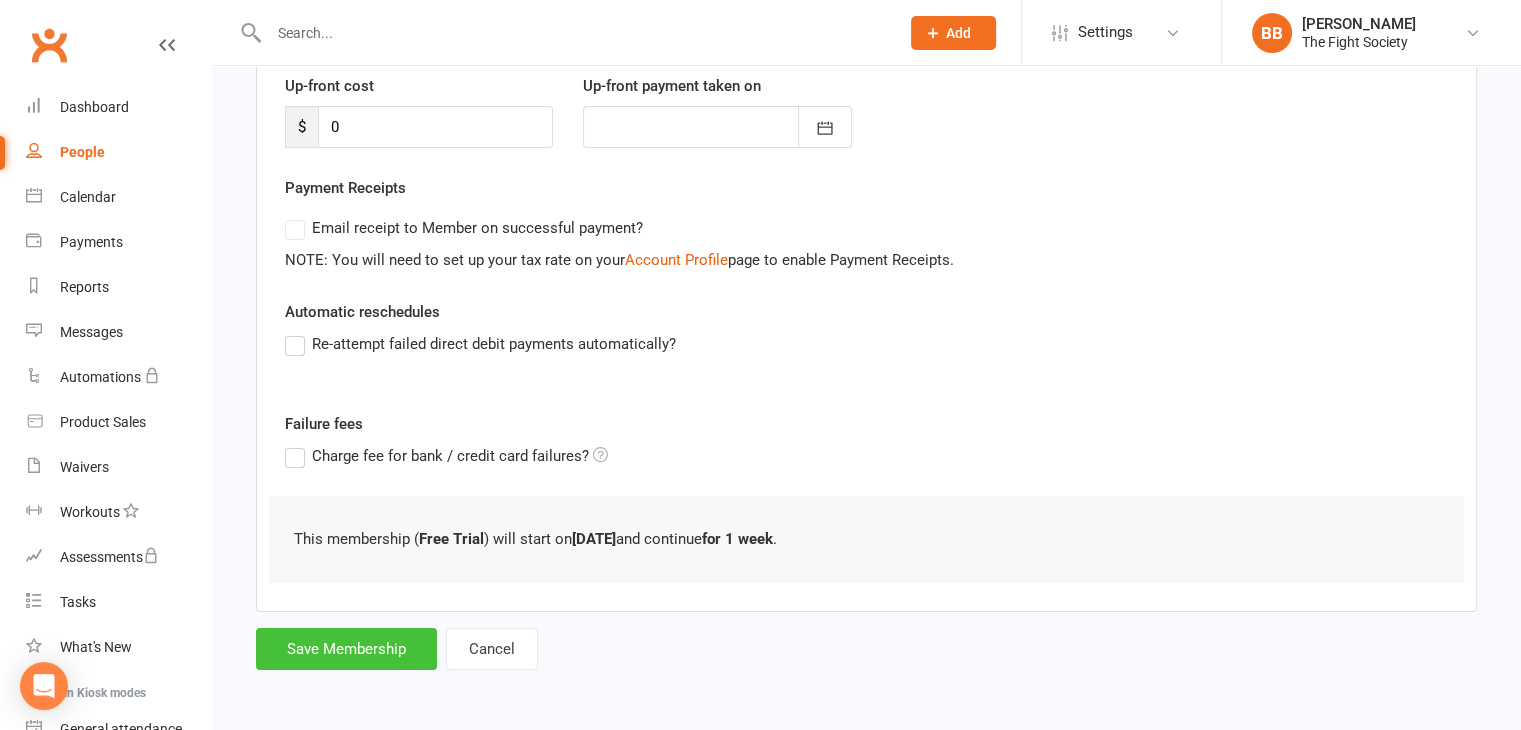 click on "Save Membership" at bounding box center [346, 649] 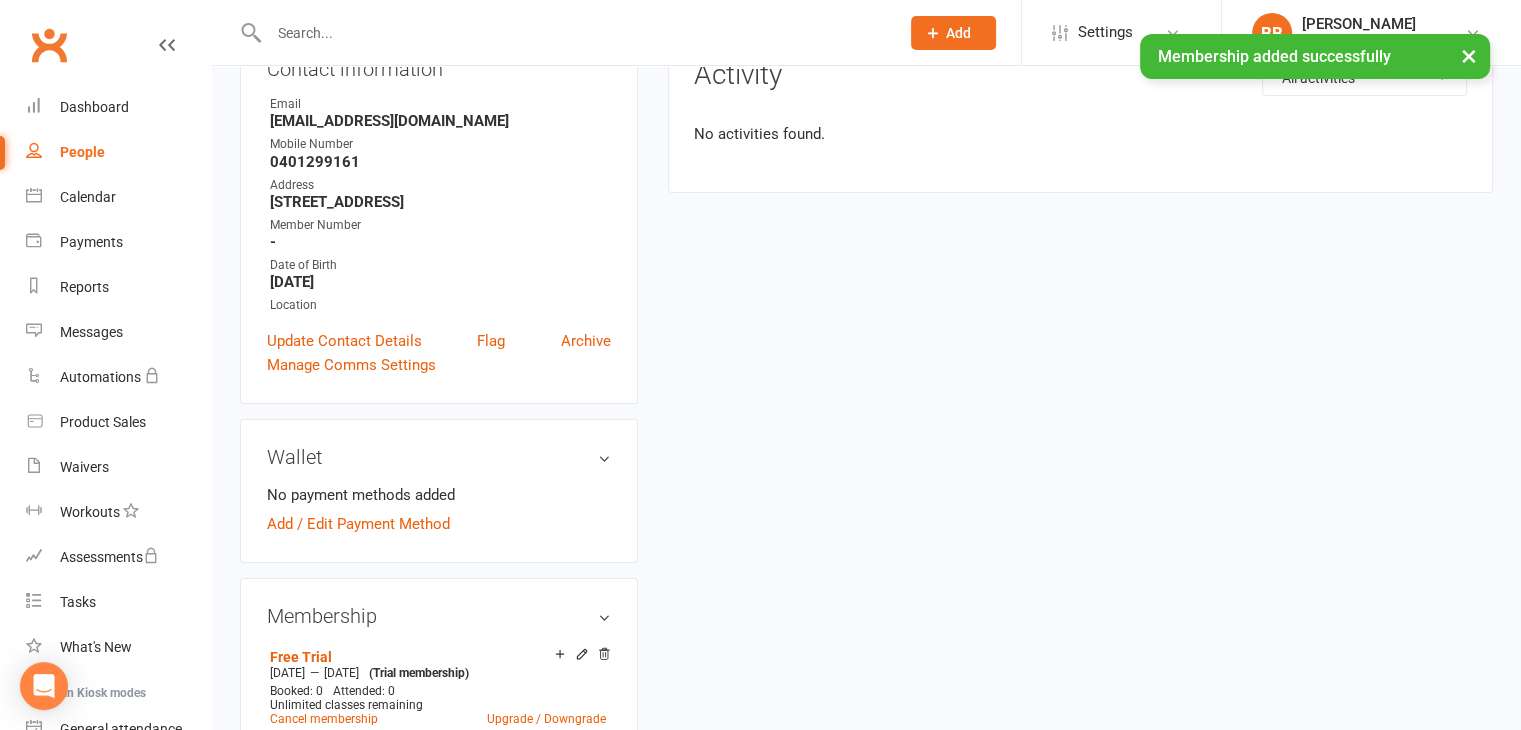 scroll, scrollTop: 0, scrollLeft: 0, axis: both 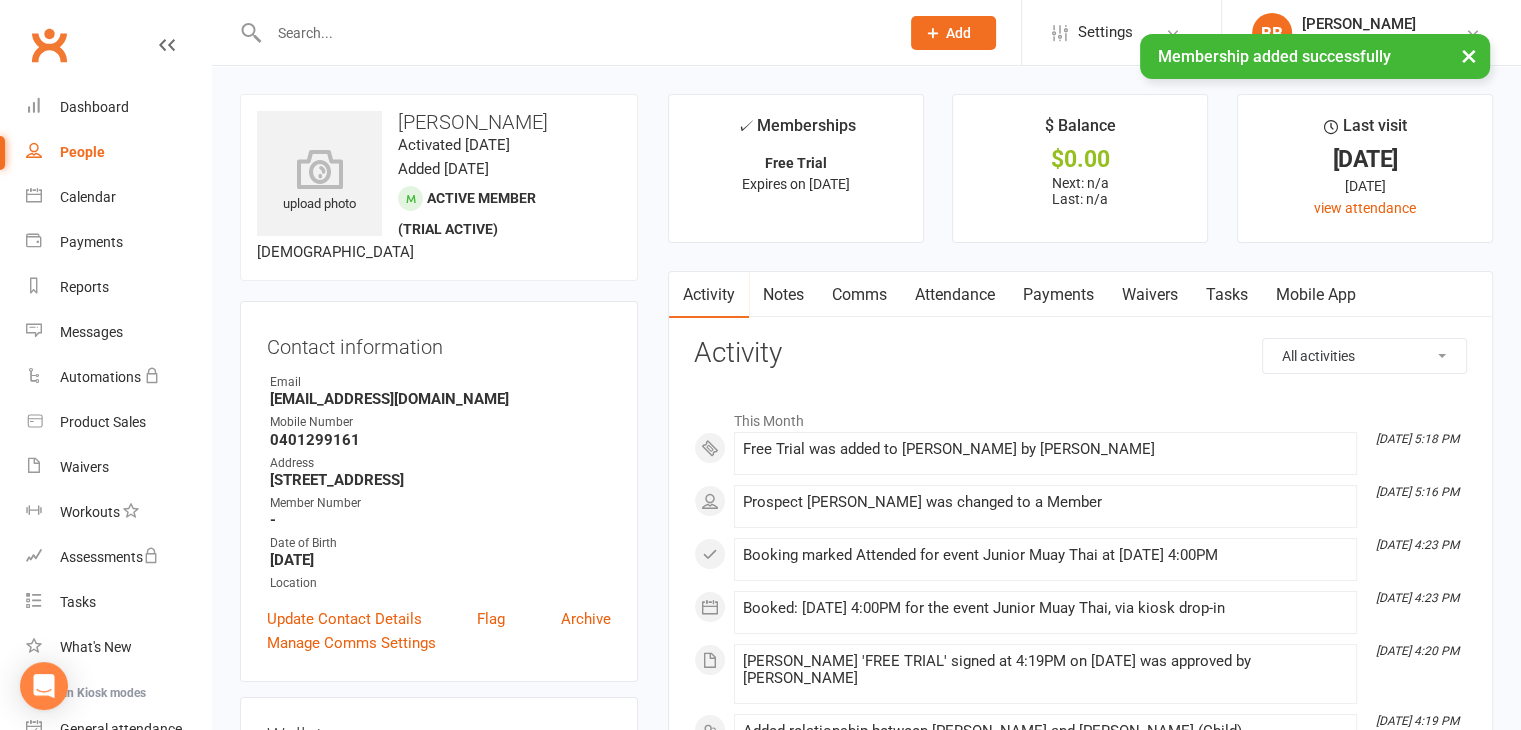 click at bounding box center [574, 33] 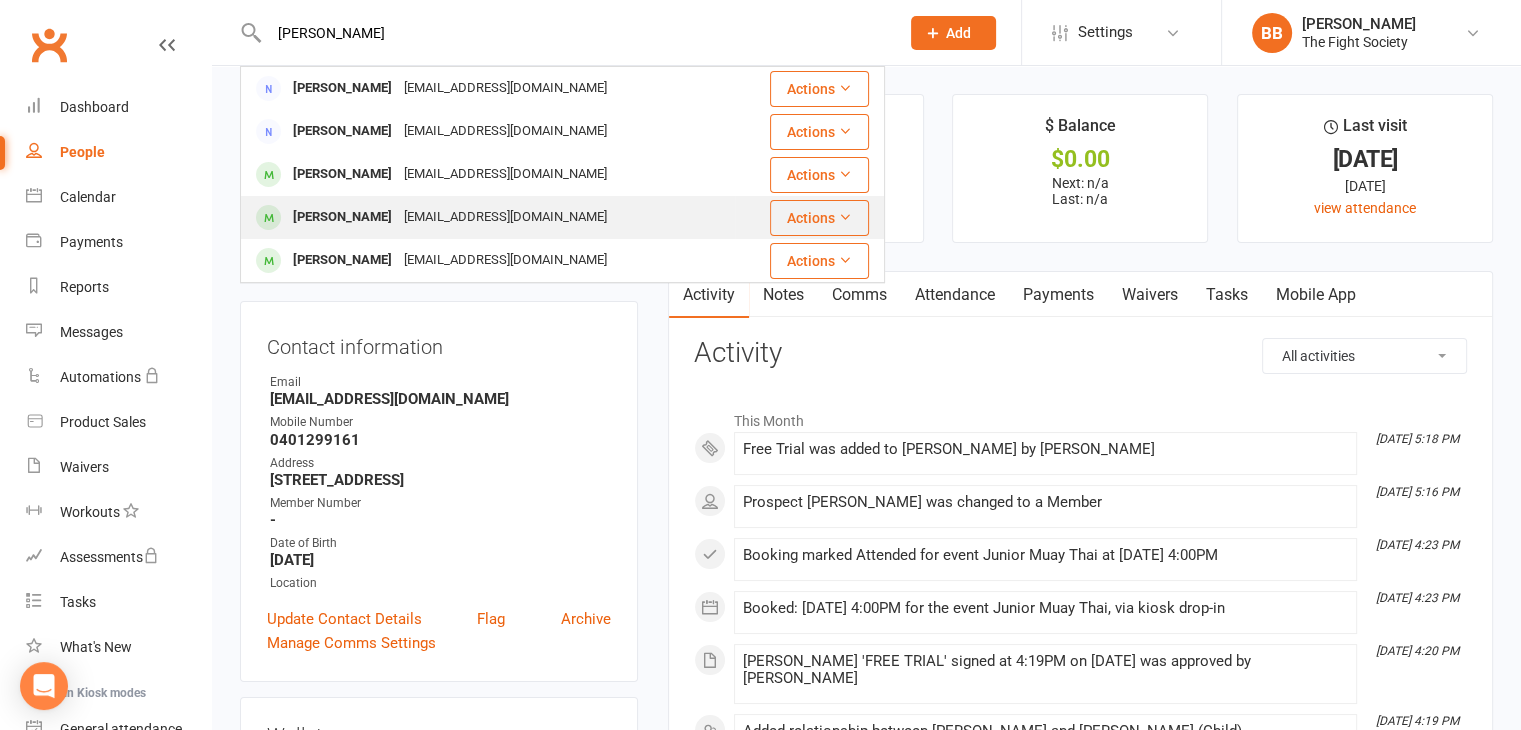 type on "paul" 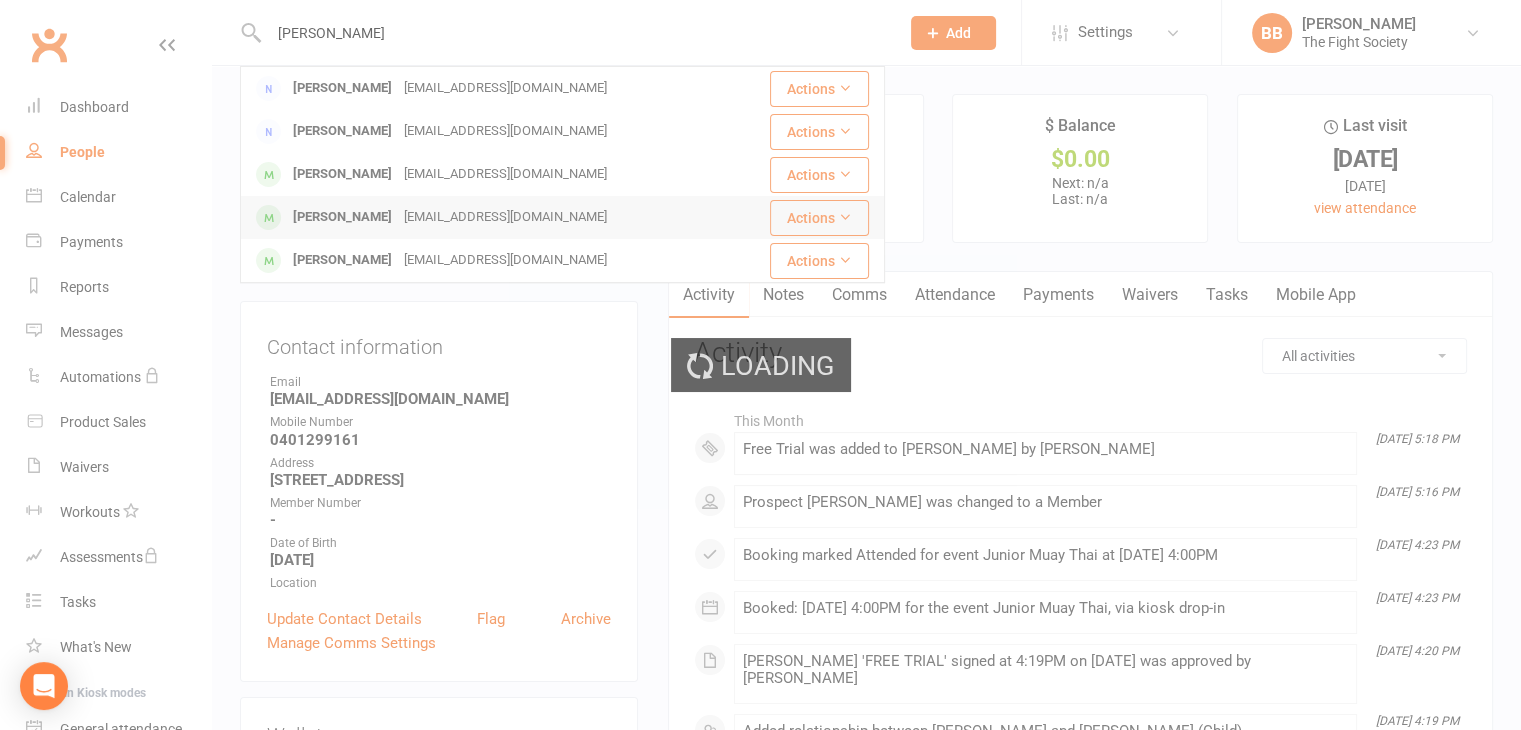 type 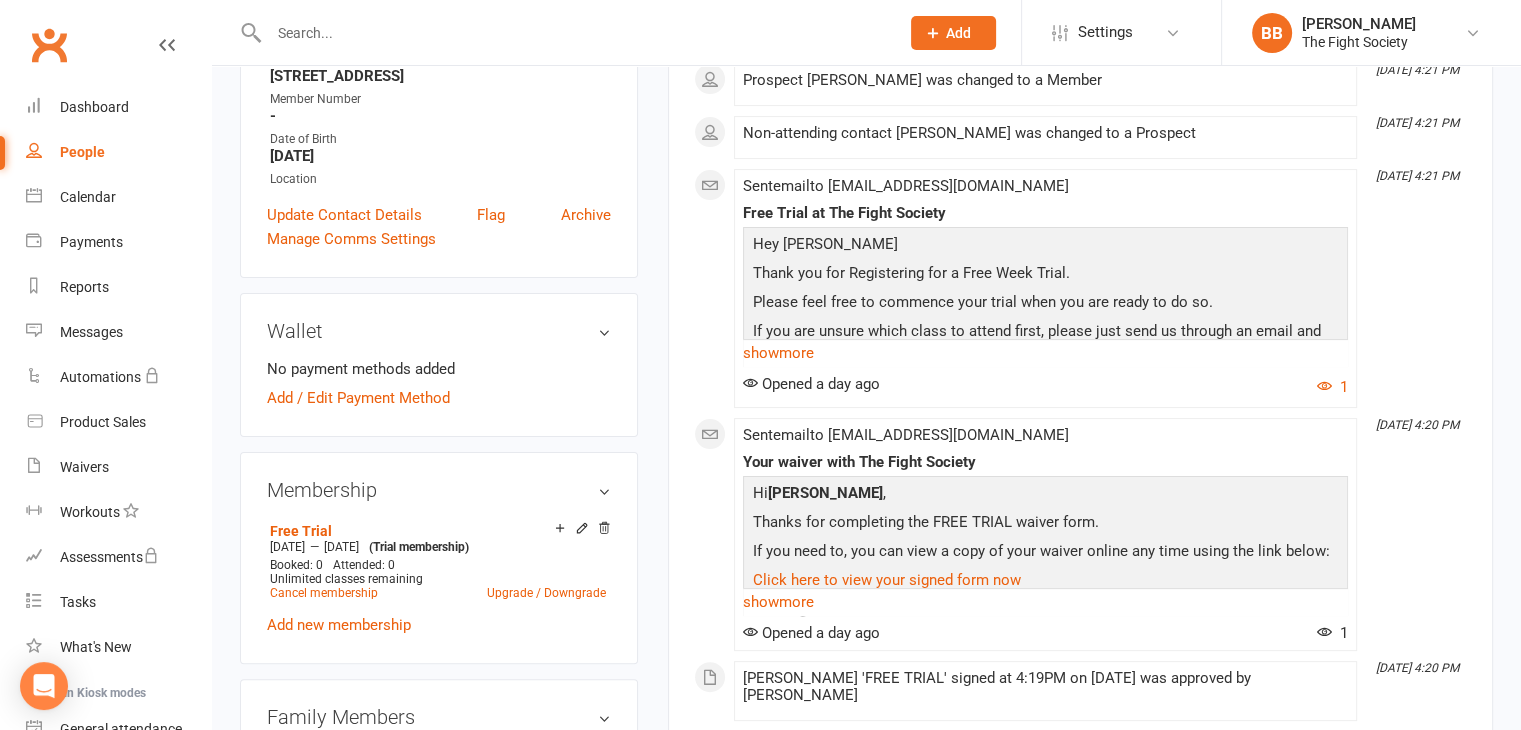 scroll, scrollTop: 554, scrollLeft: 0, axis: vertical 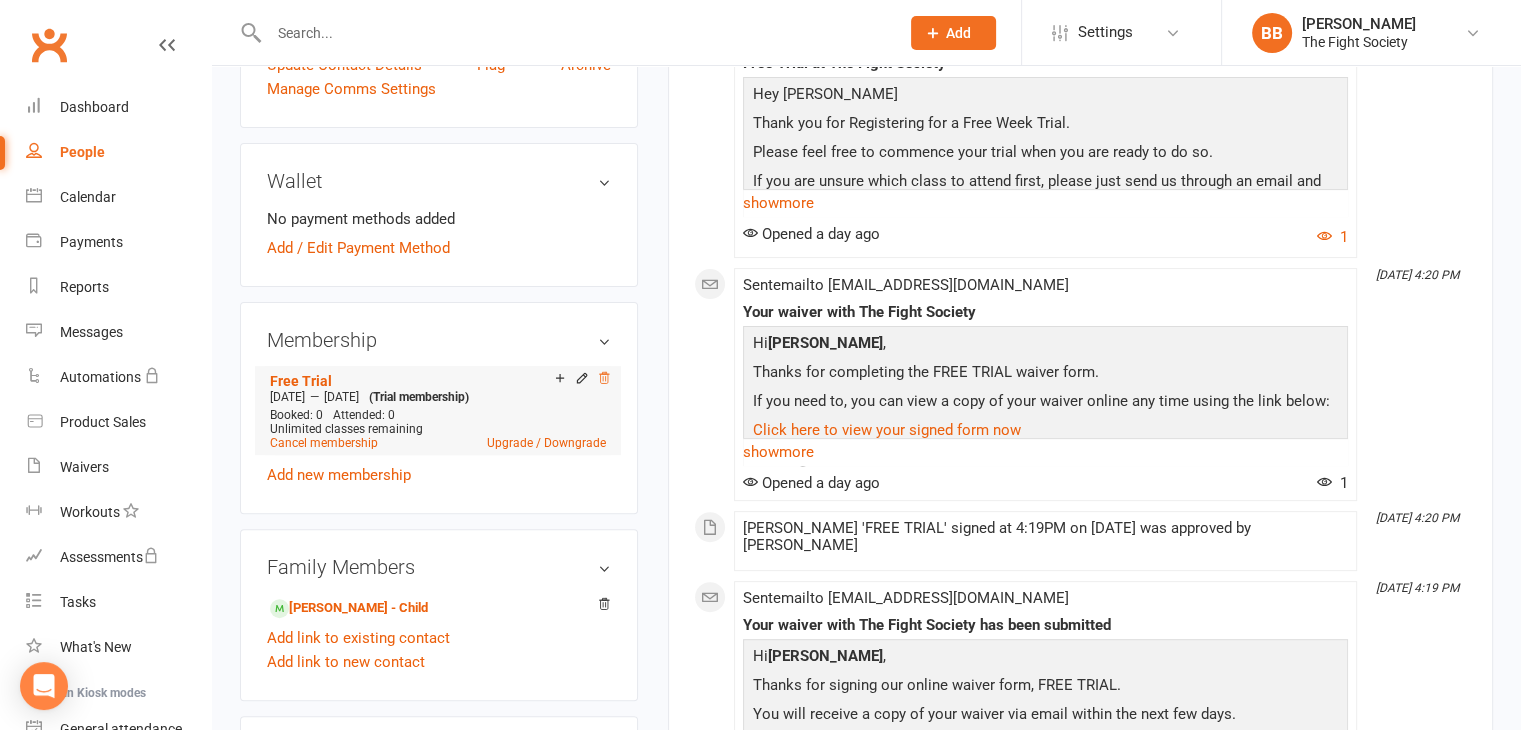 click 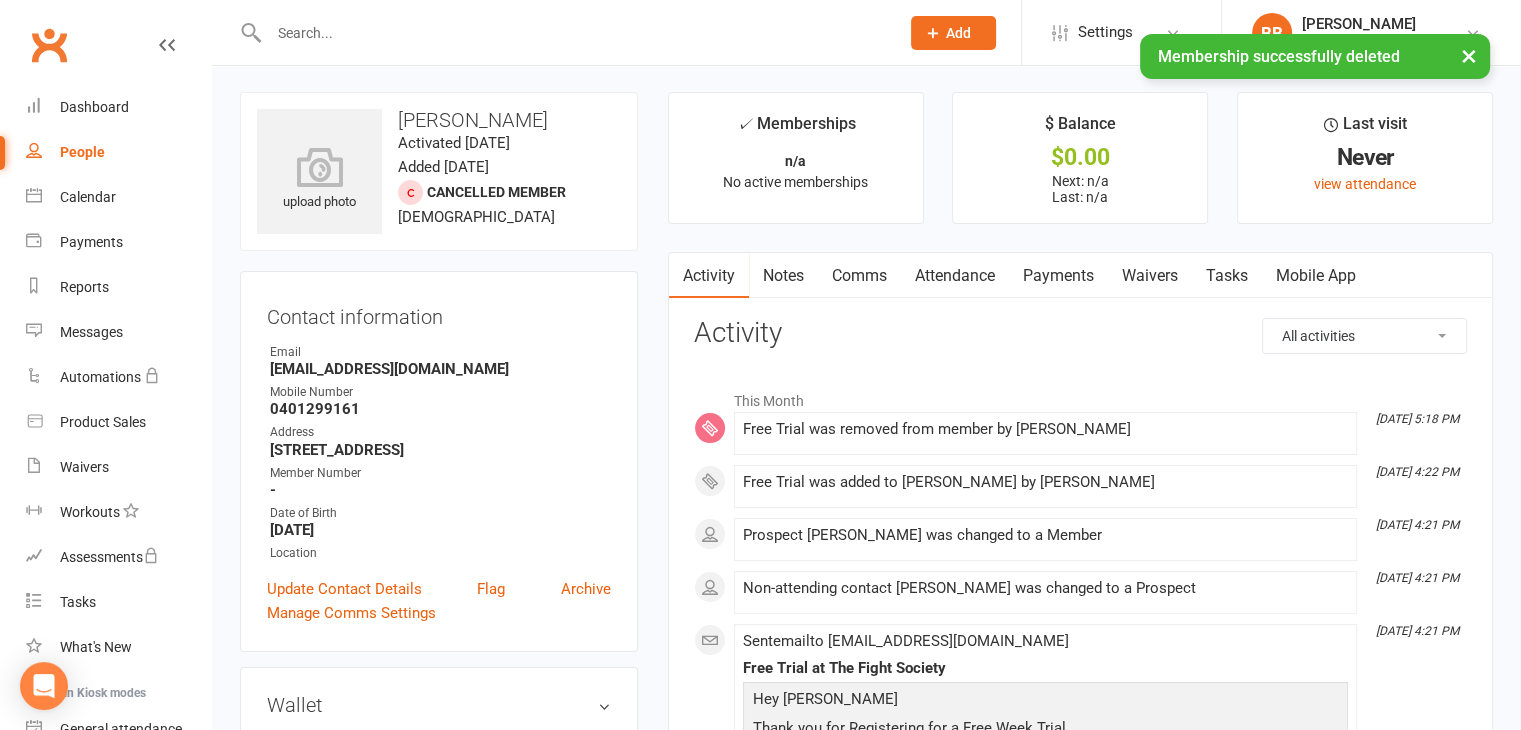 scroll, scrollTop: 0, scrollLeft: 0, axis: both 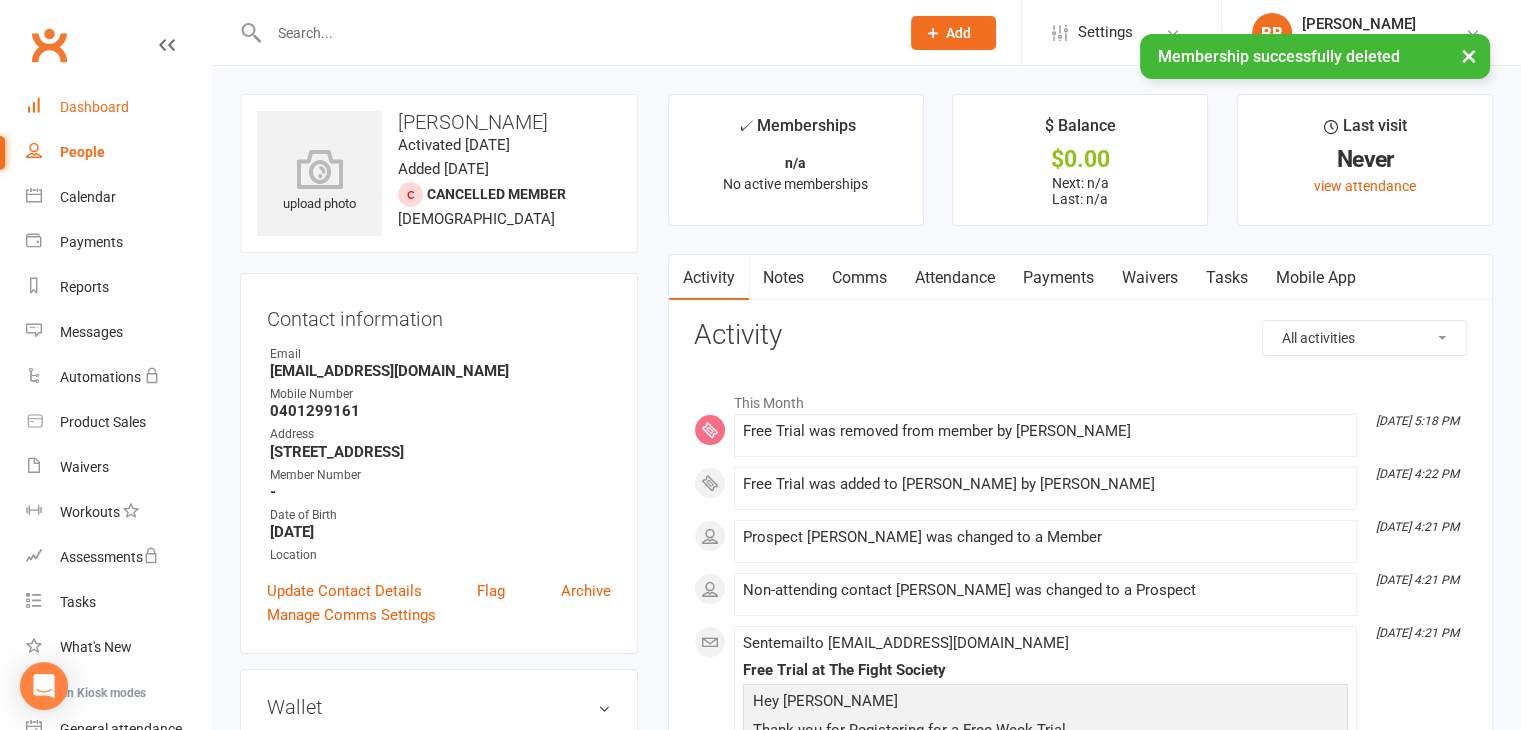 click on "Dashboard" at bounding box center (94, 107) 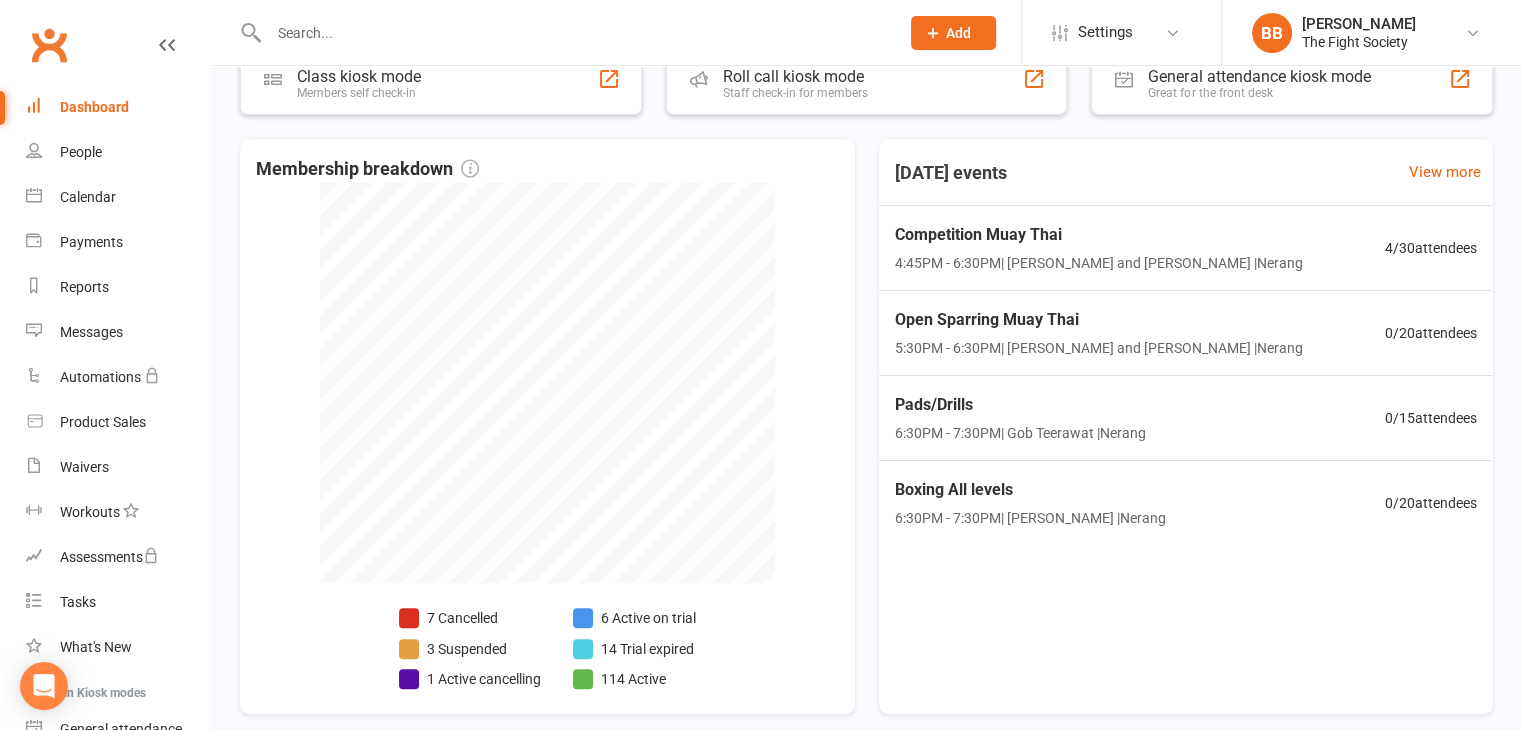 scroll, scrollTop: 563, scrollLeft: 0, axis: vertical 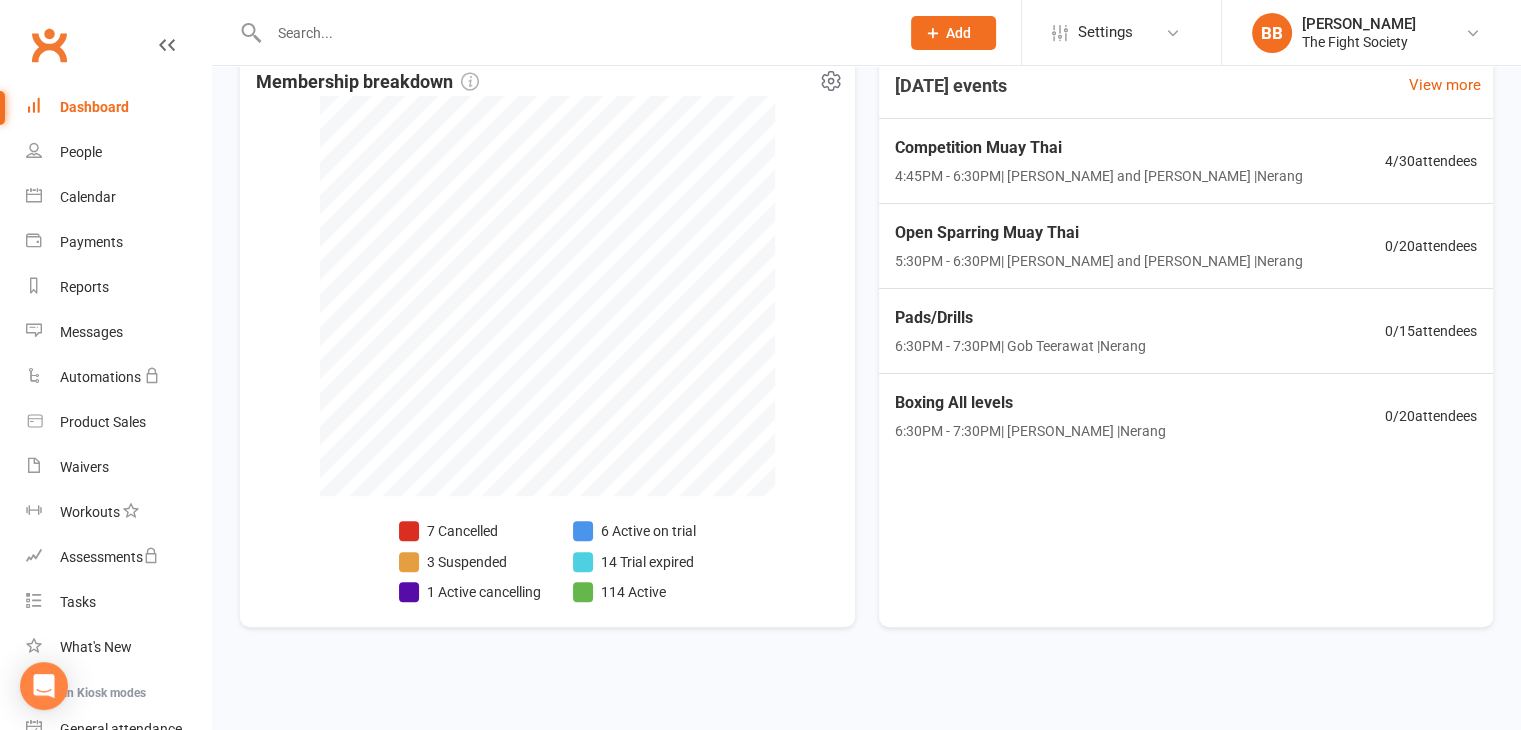 click on "7 Cancelled" at bounding box center [470, 531] 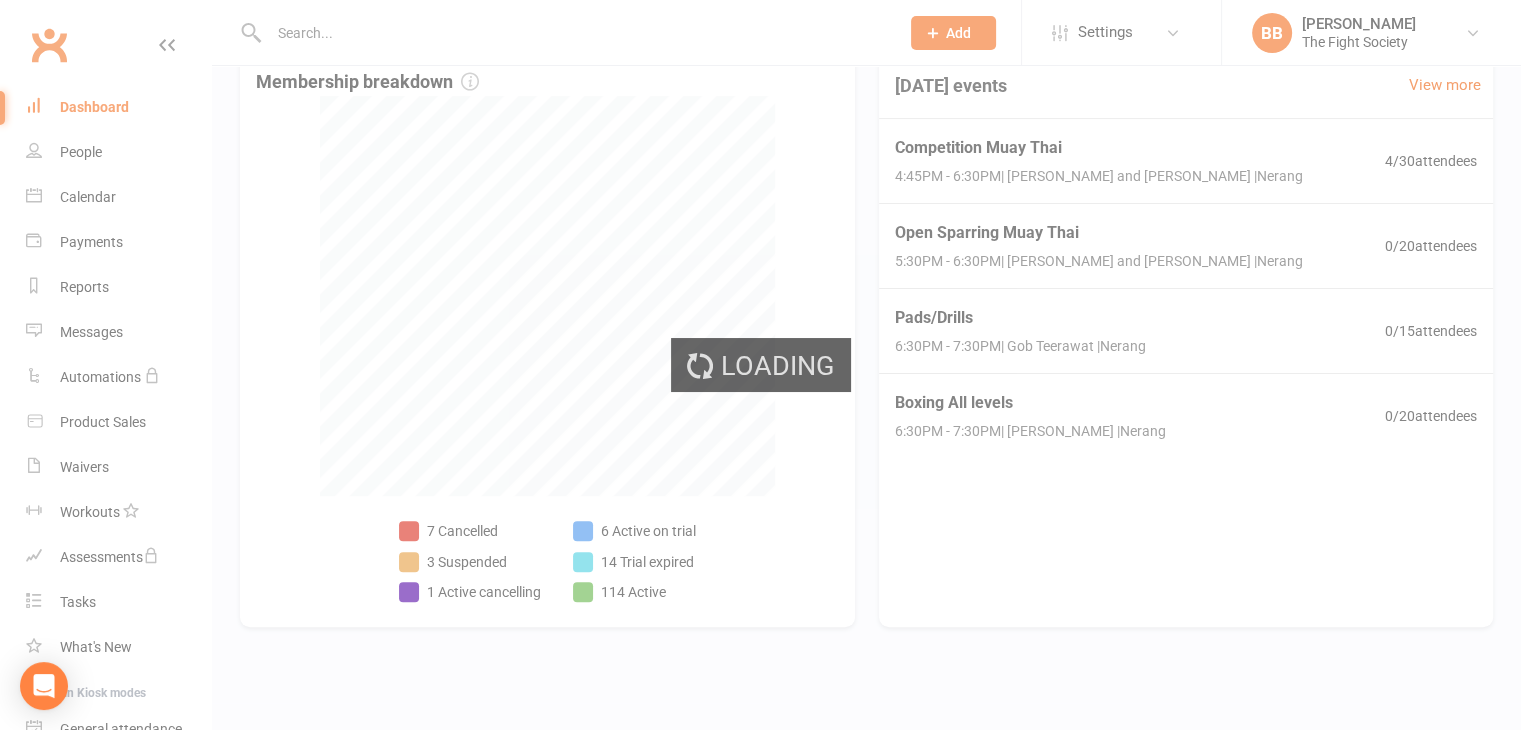 select on "no_trial" 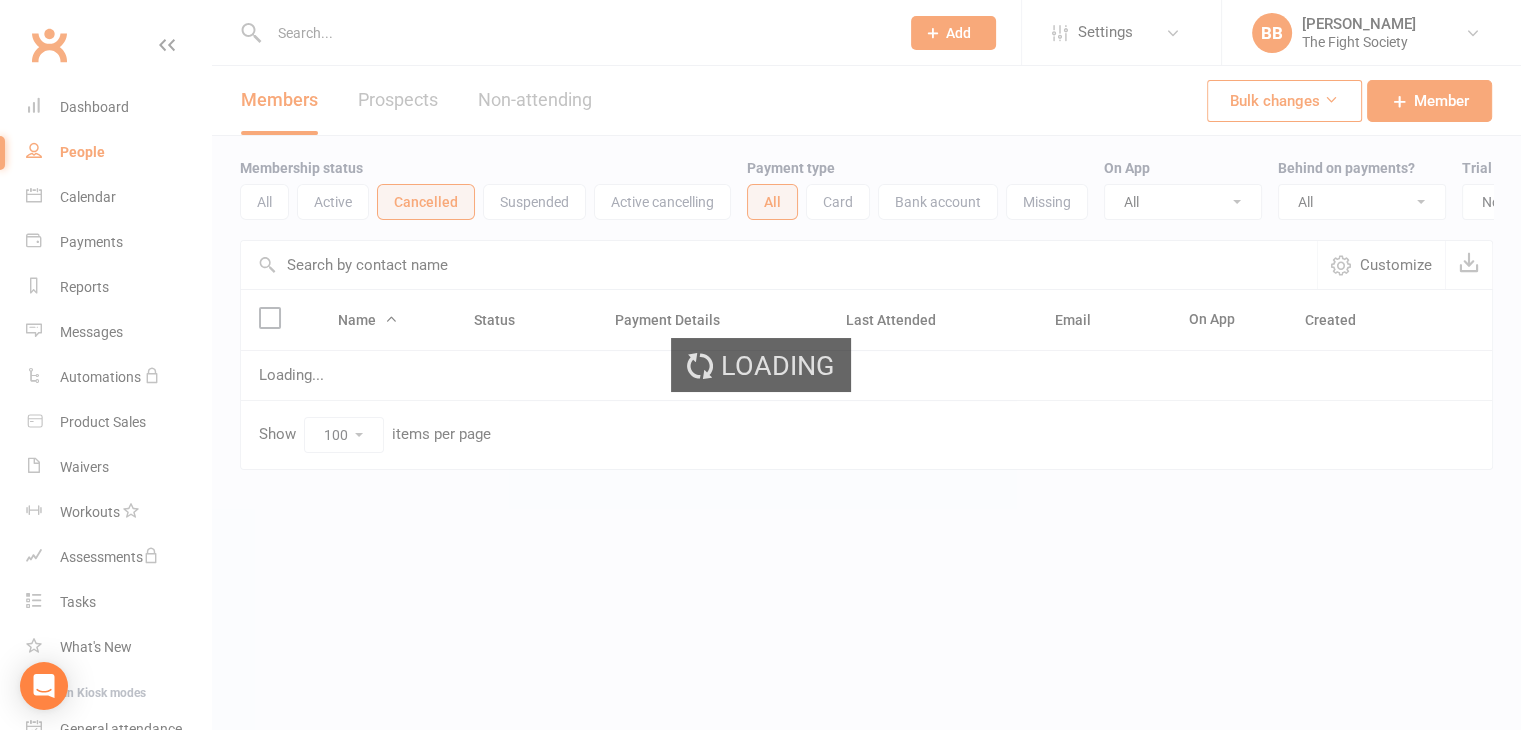 scroll, scrollTop: 0, scrollLeft: 0, axis: both 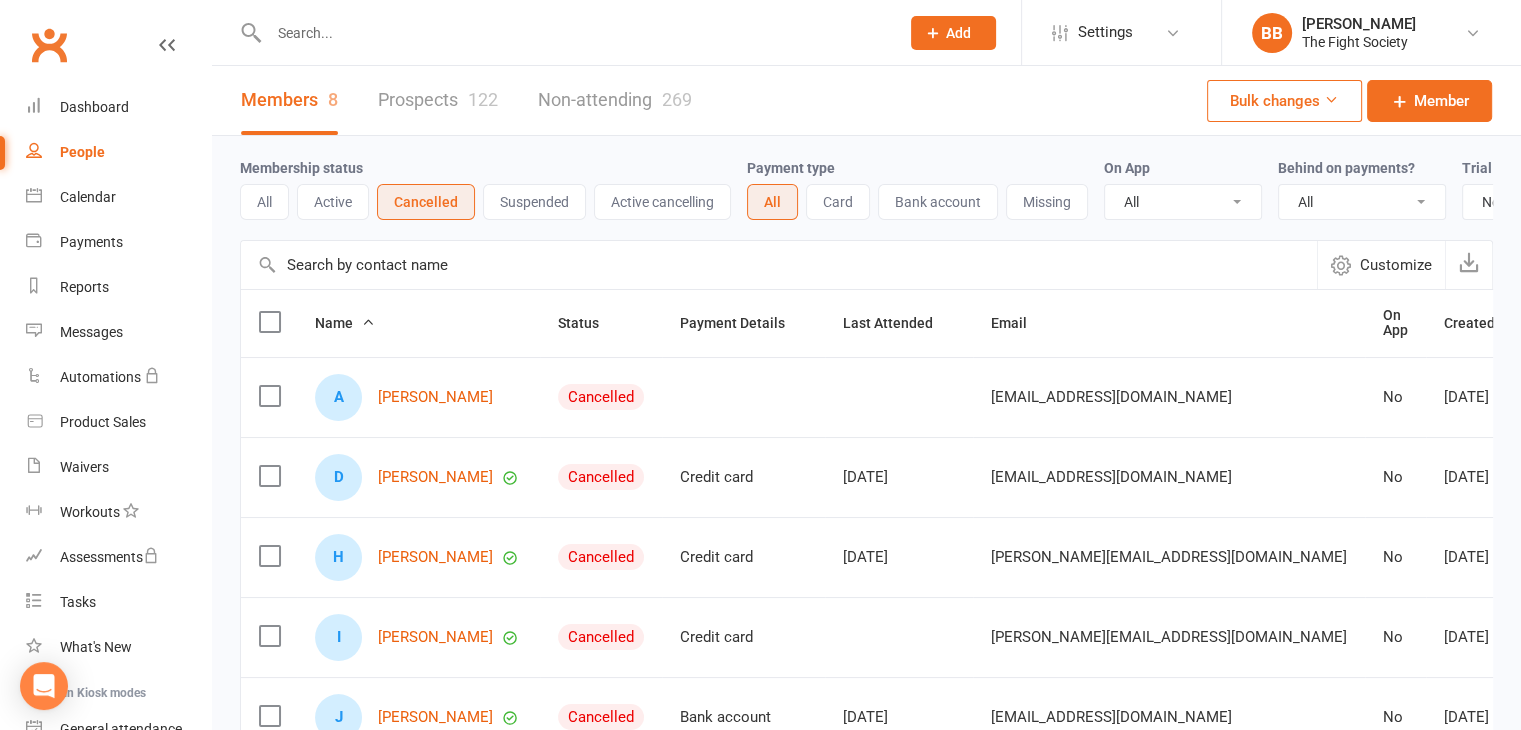 click at bounding box center (269, 396) 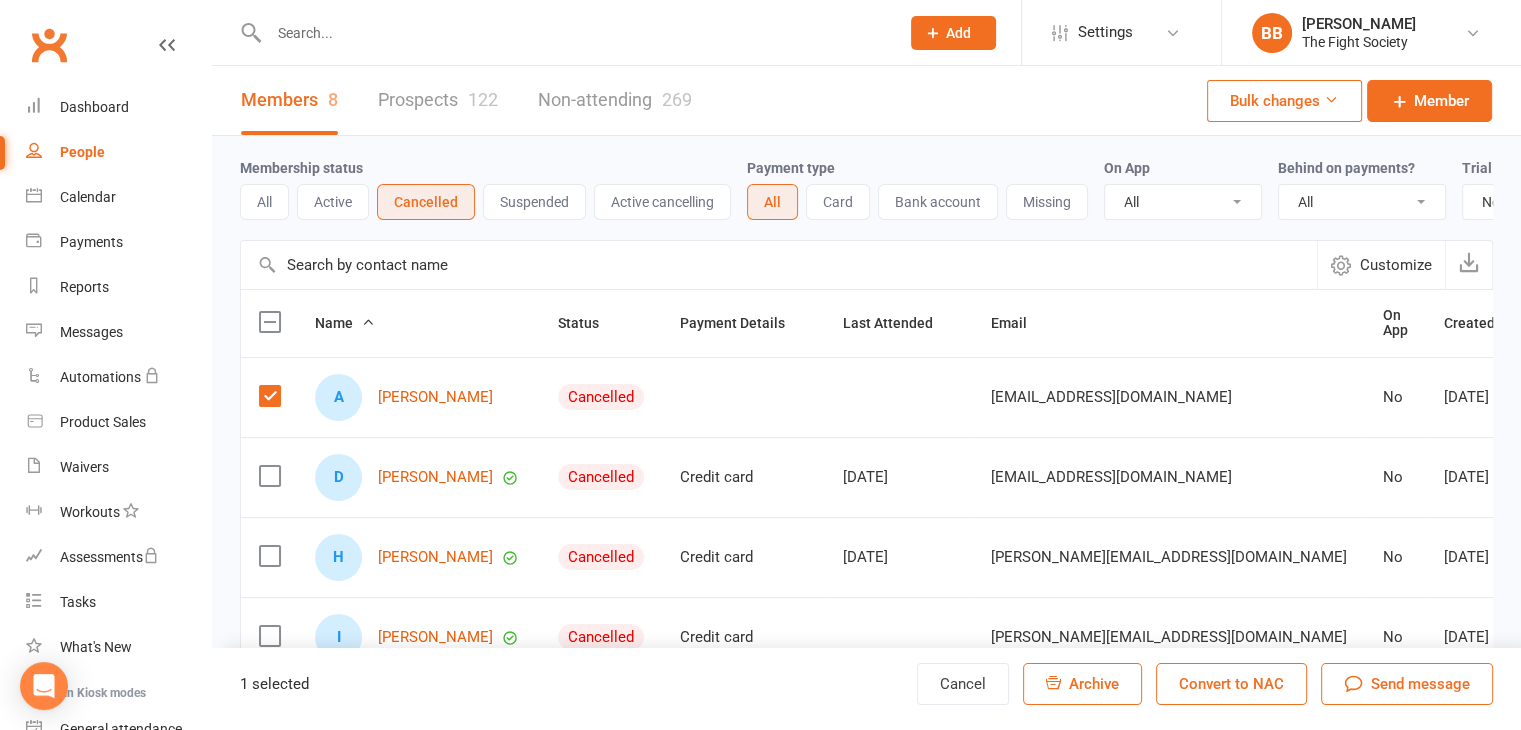 scroll, scrollTop: 471, scrollLeft: 0, axis: vertical 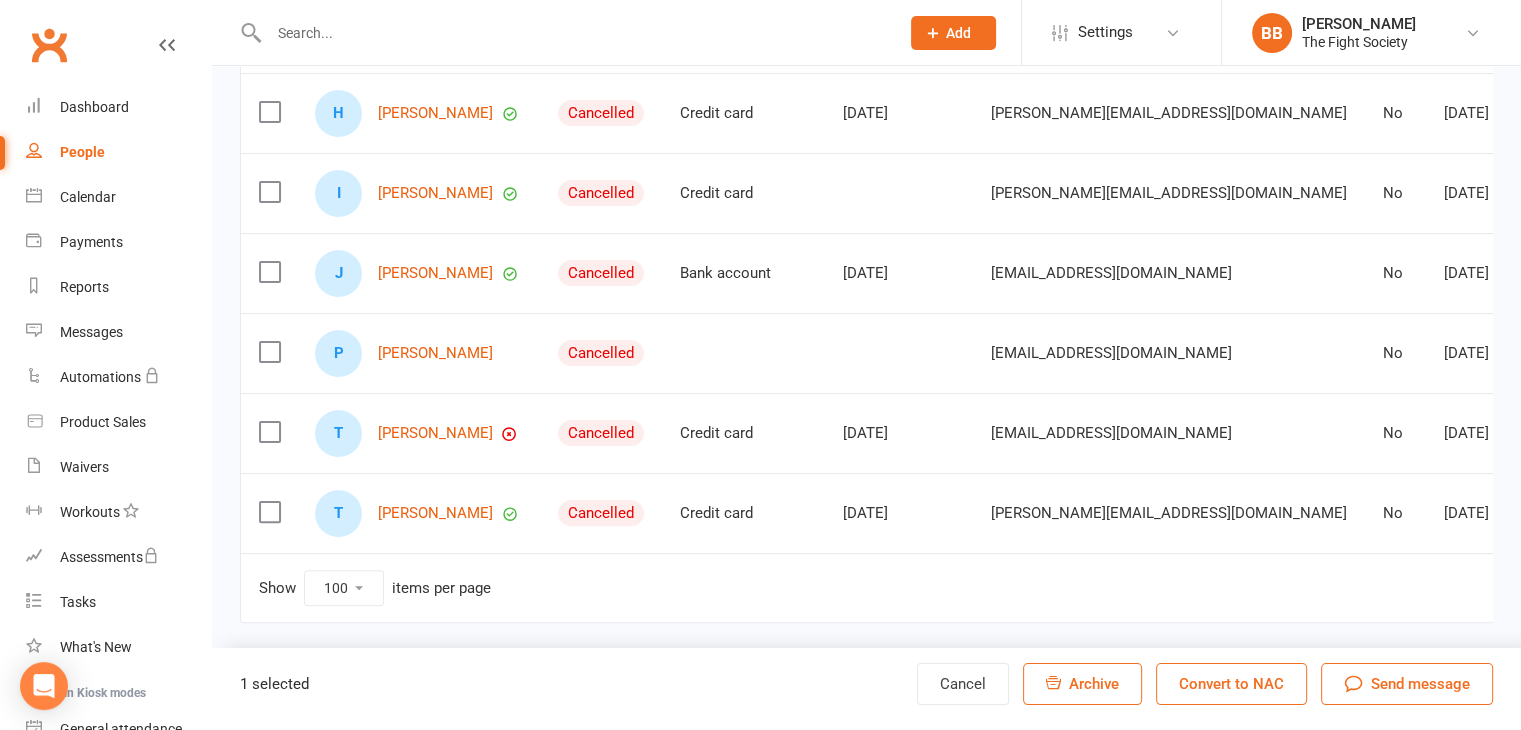 click at bounding box center [269, 352] 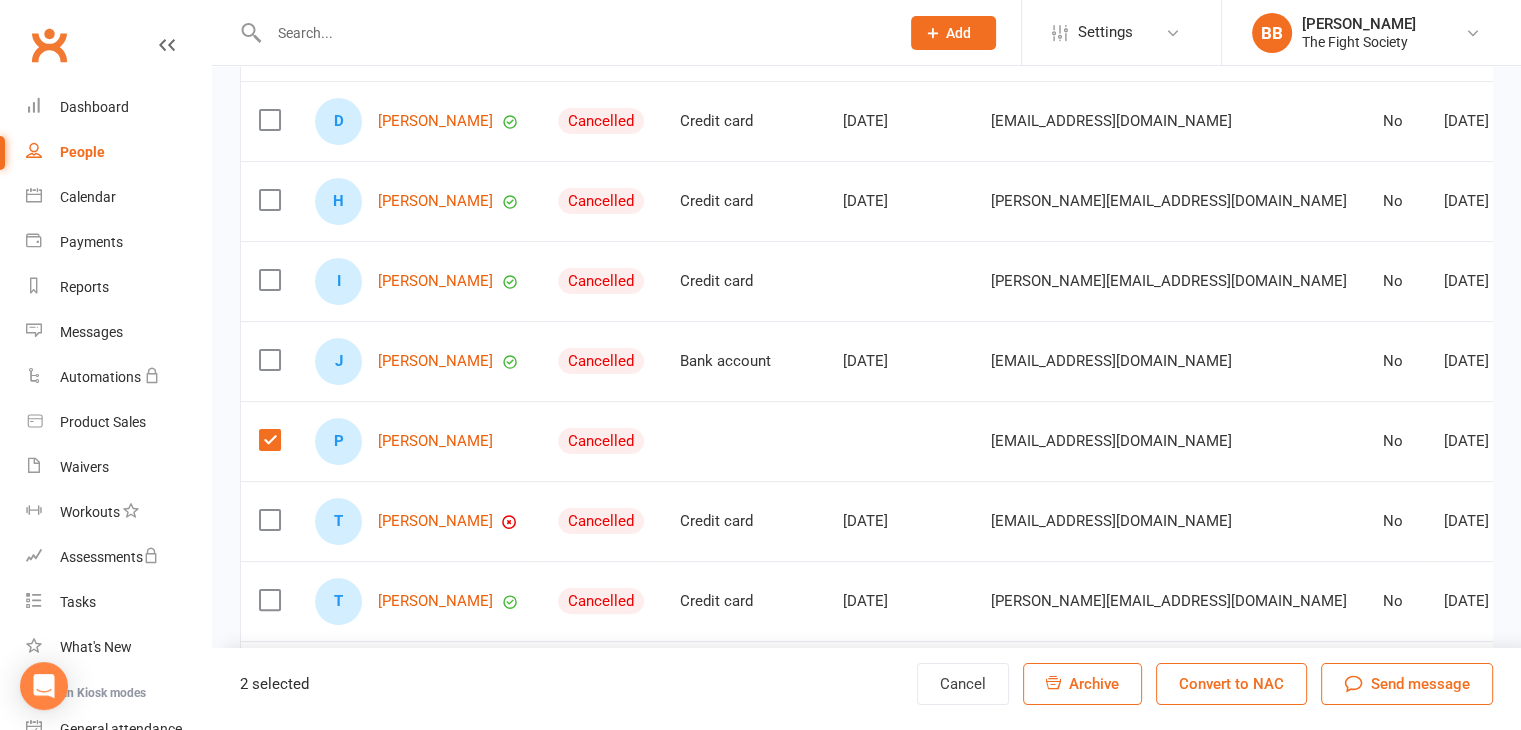 scroll, scrollTop: 471, scrollLeft: 0, axis: vertical 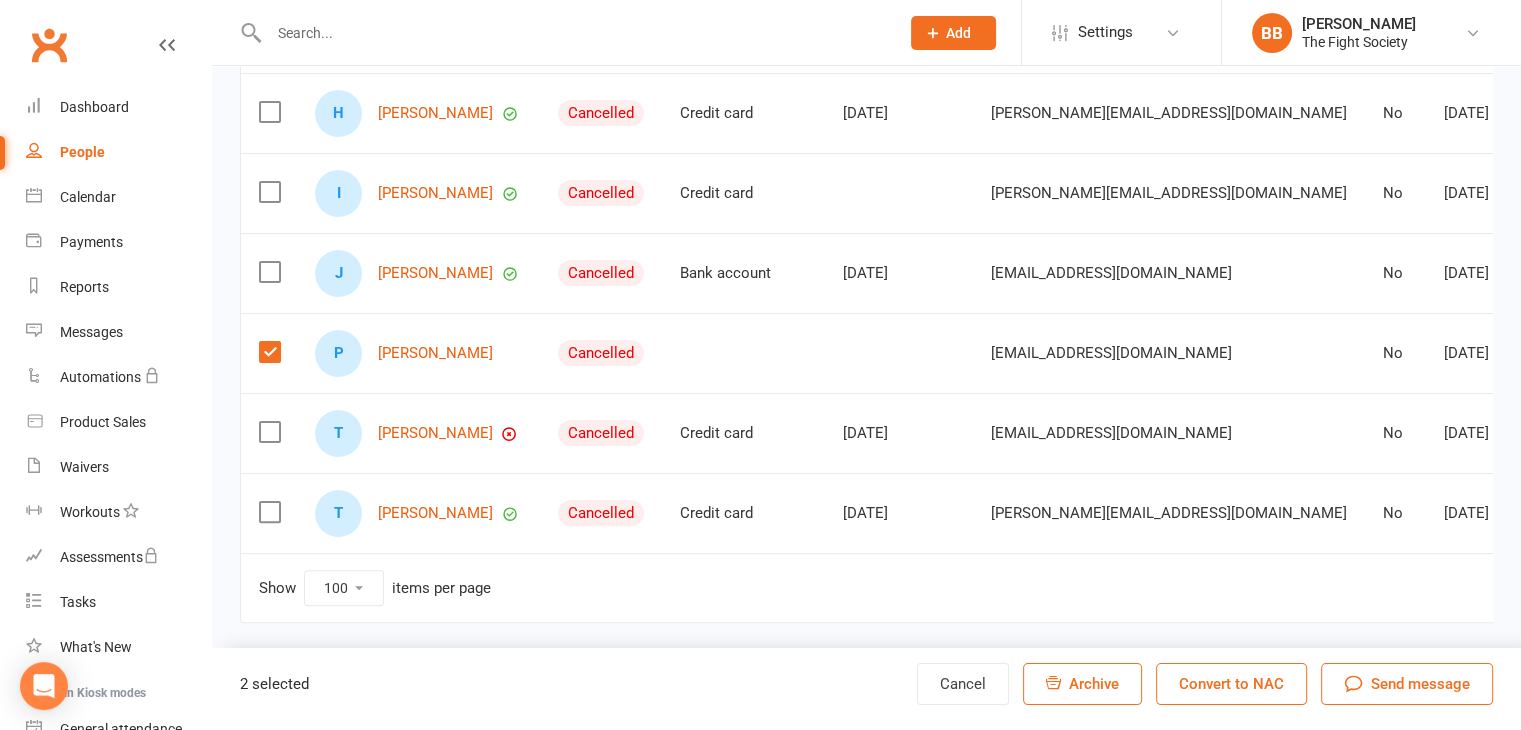 click at bounding box center (269, 512) 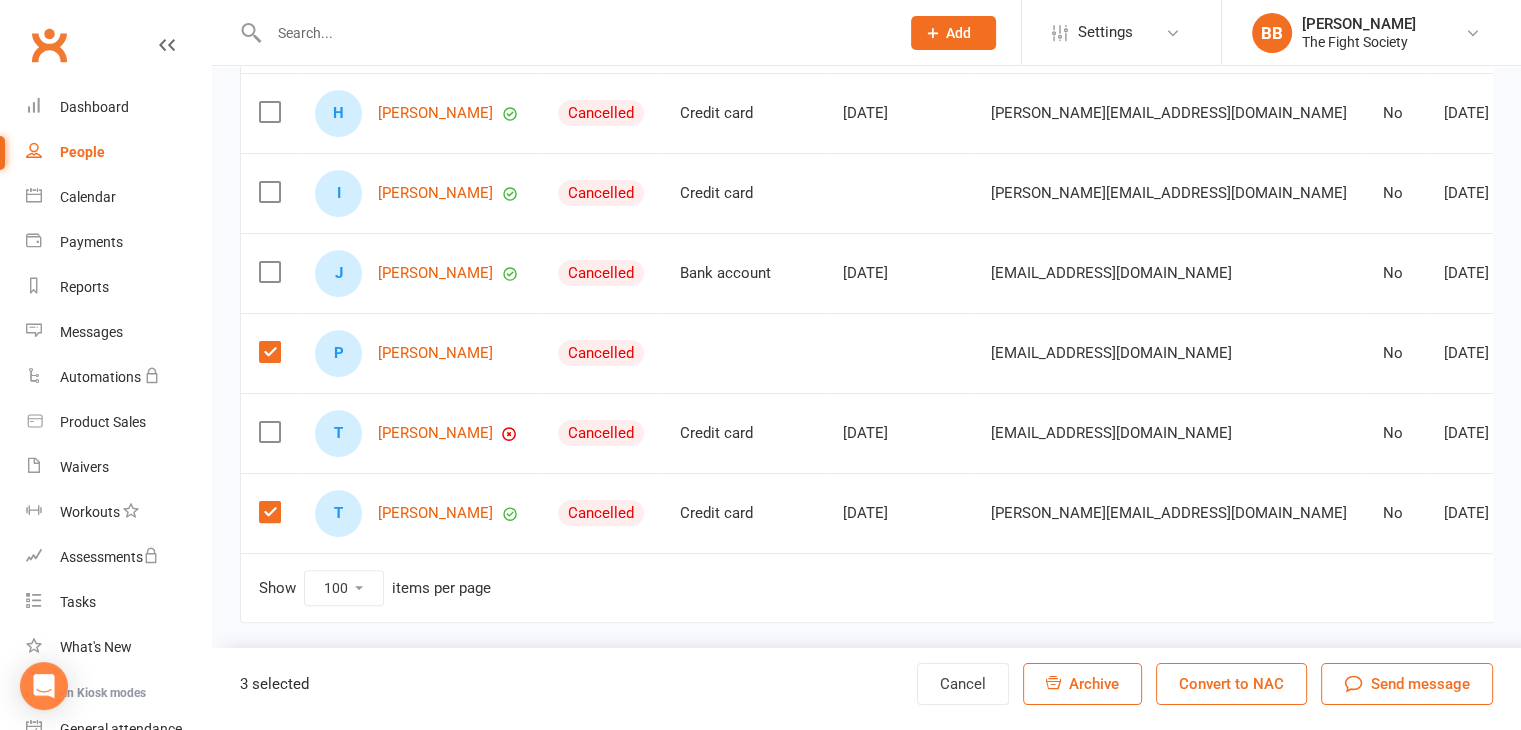 click at bounding box center [269, 432] 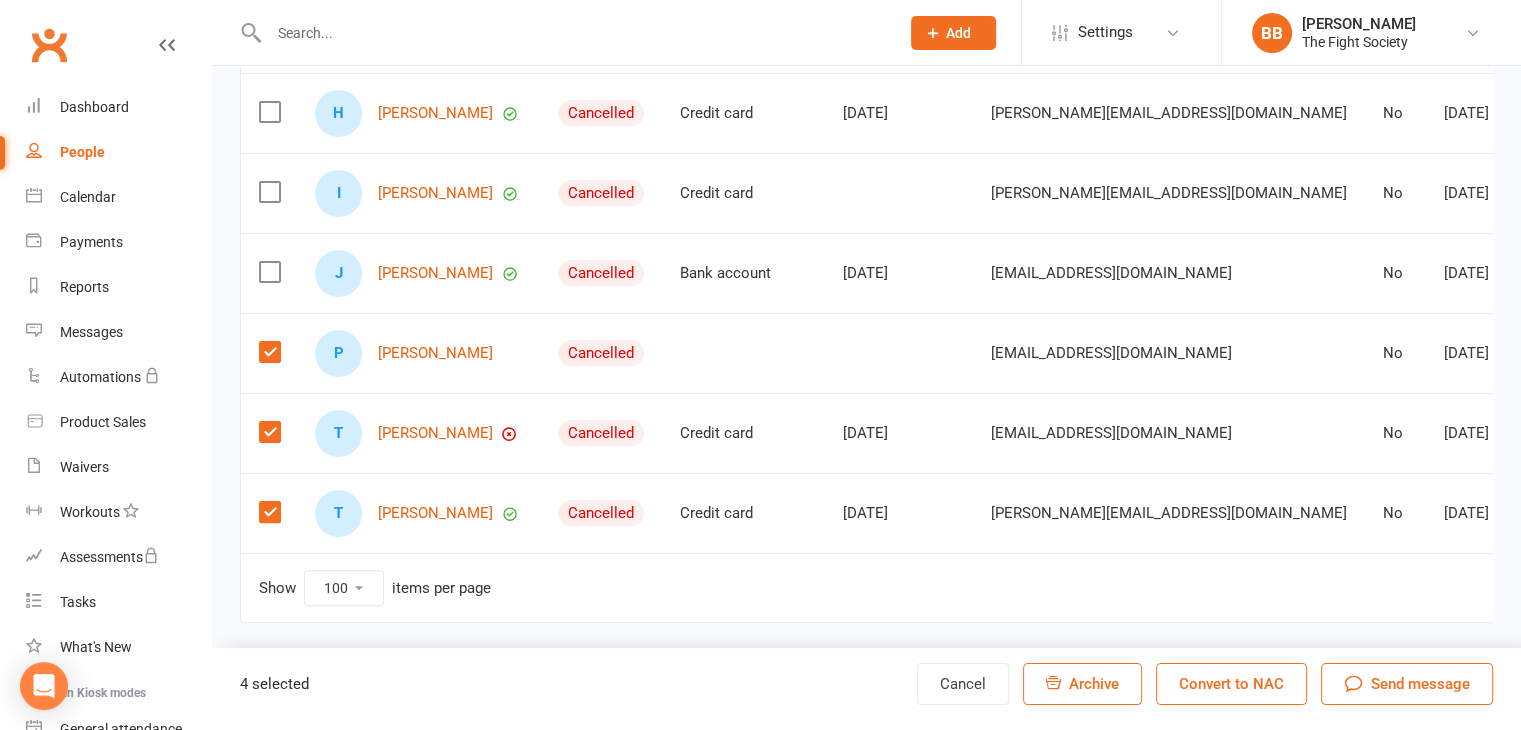 click at bounding box center [269, 273] 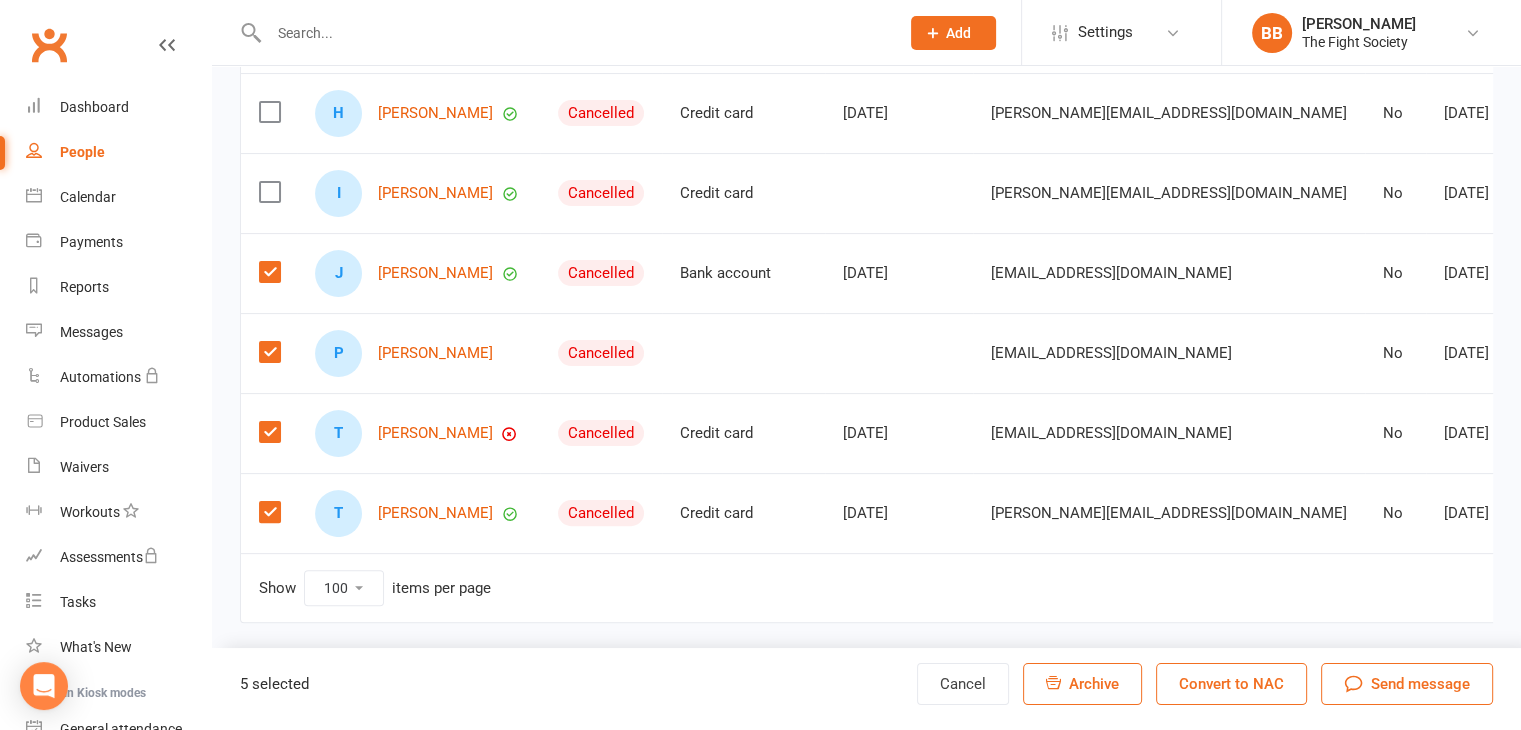 click at bounding box center (269, 192) 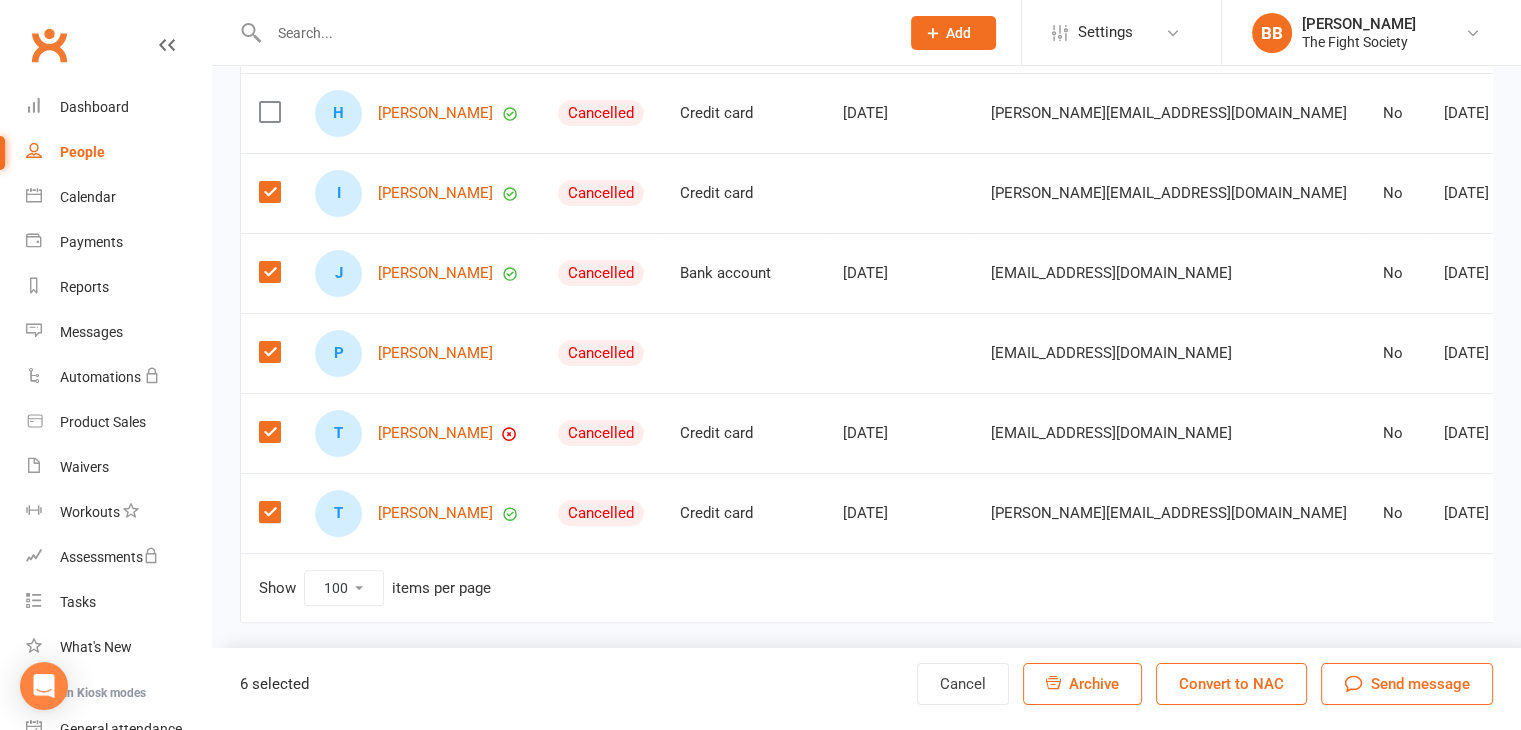 click at bounding box center [269, 112] 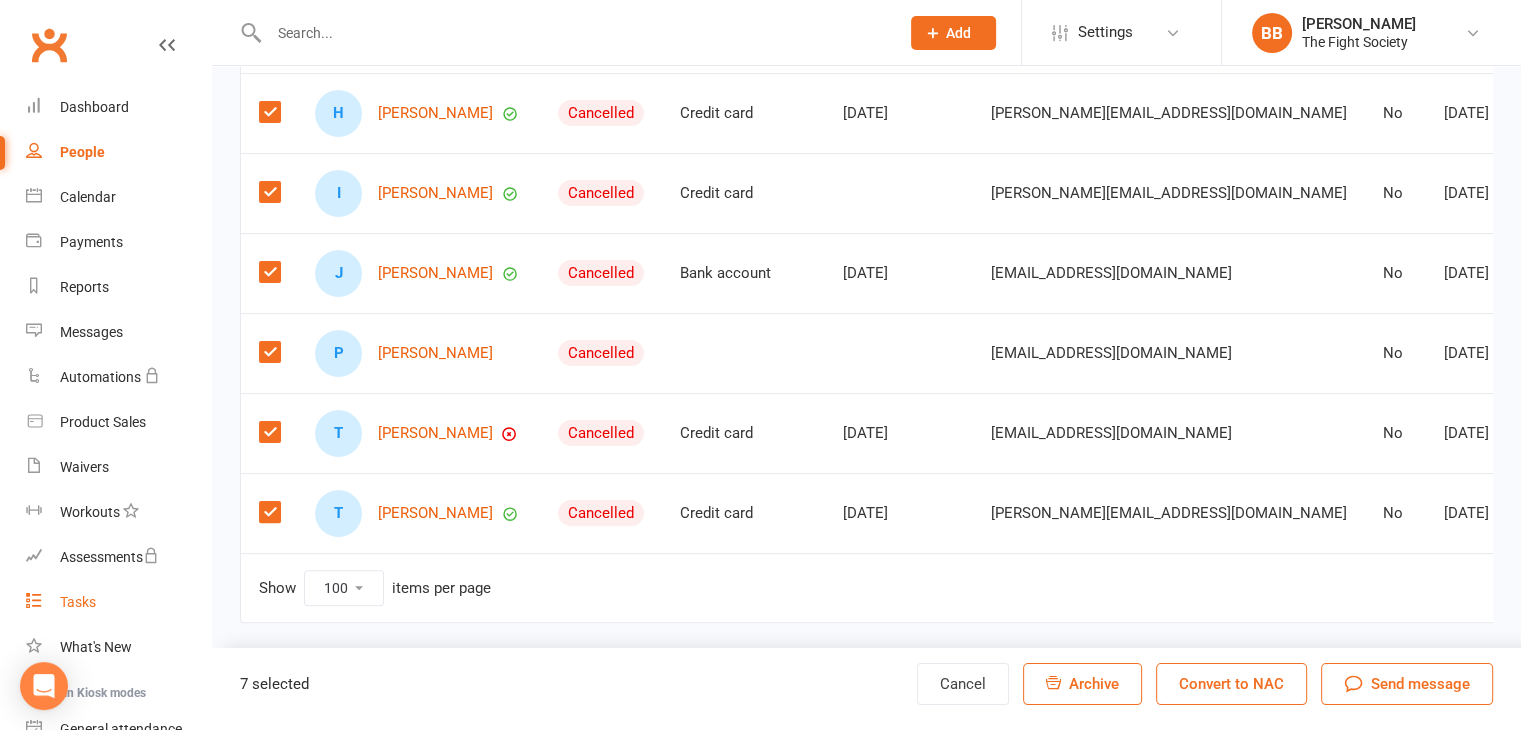 scroll, scrollTop: 187, scrollLeft: 0, axis: vertical 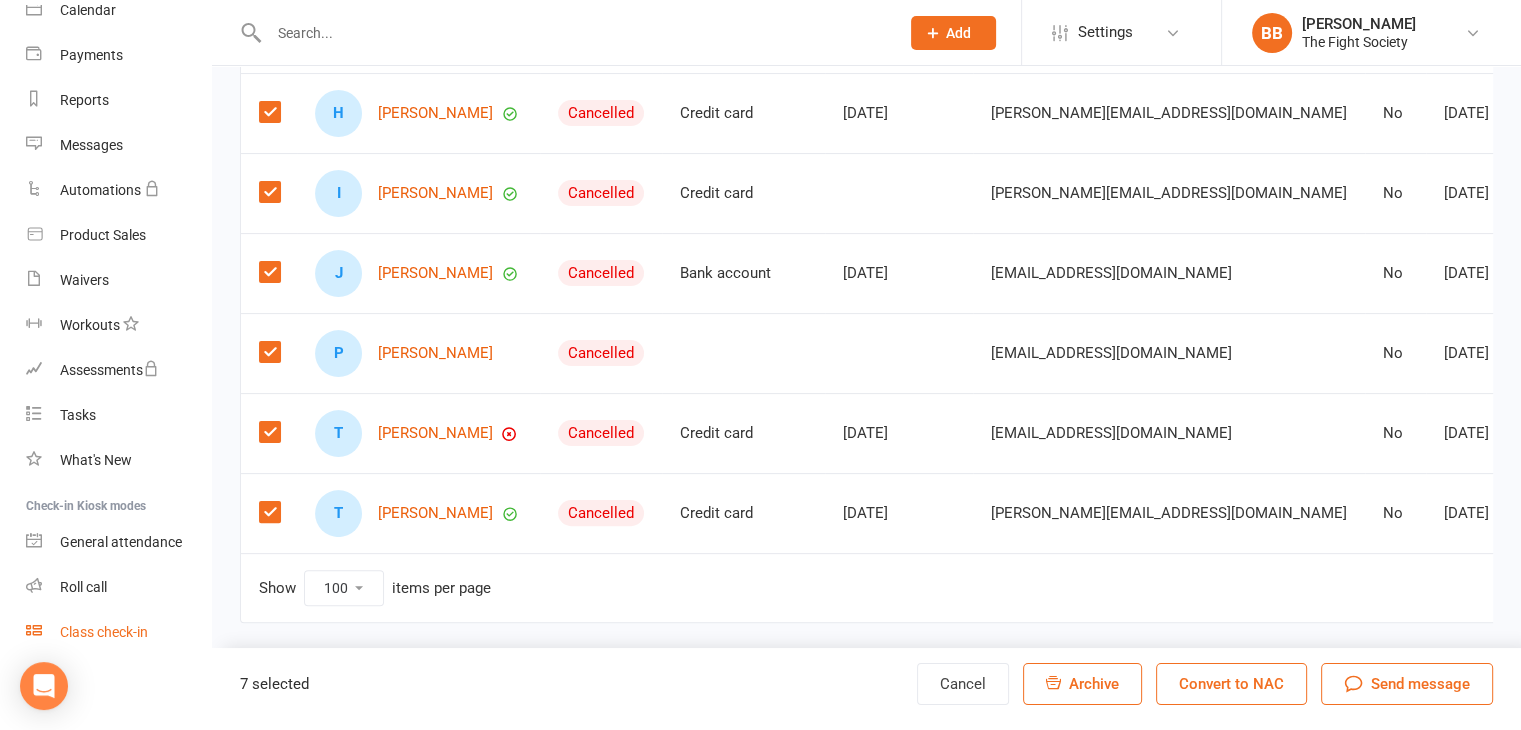 click on "Class check-in" at bounding box center [104, 632] 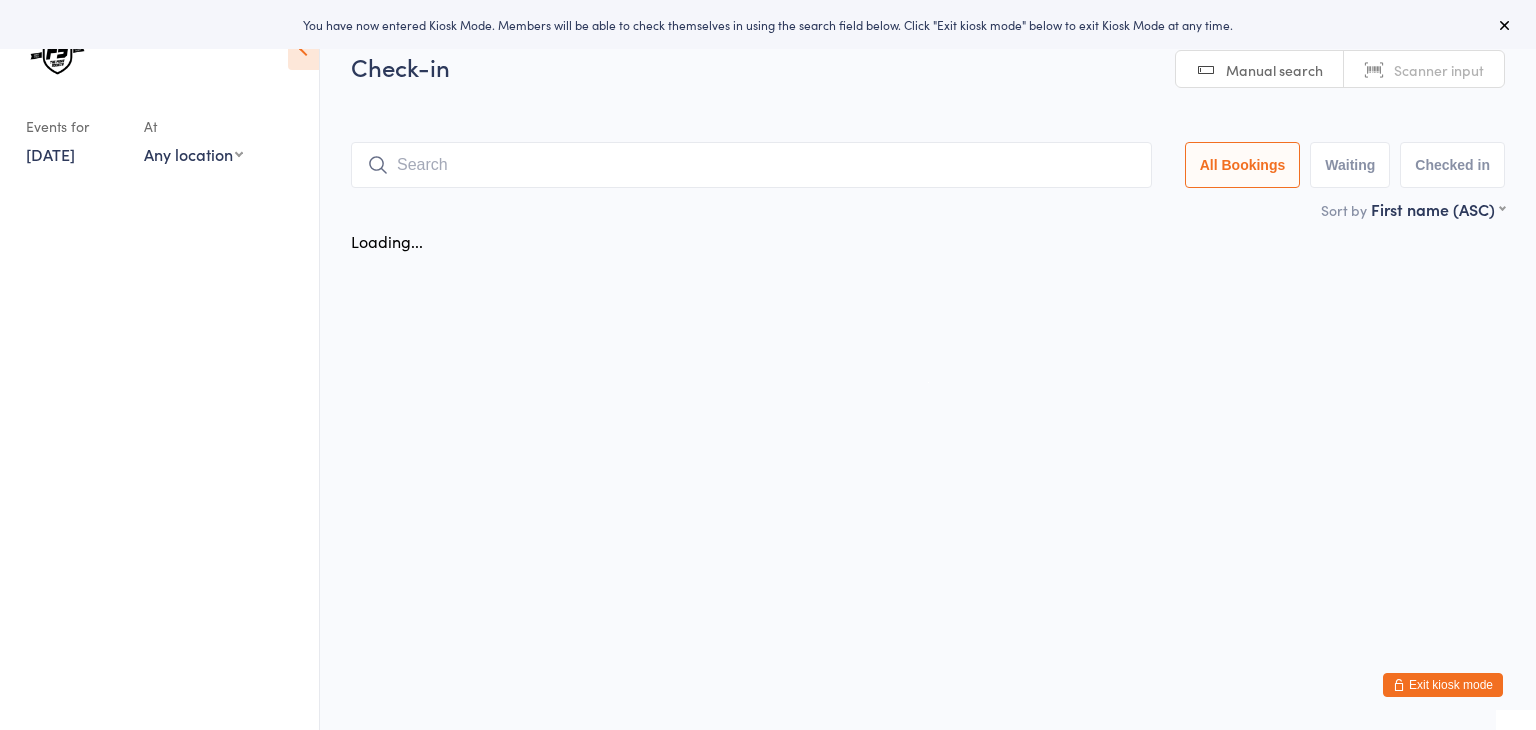 scroll, scrollTop: 0, scrollLeft: 0, axis: both 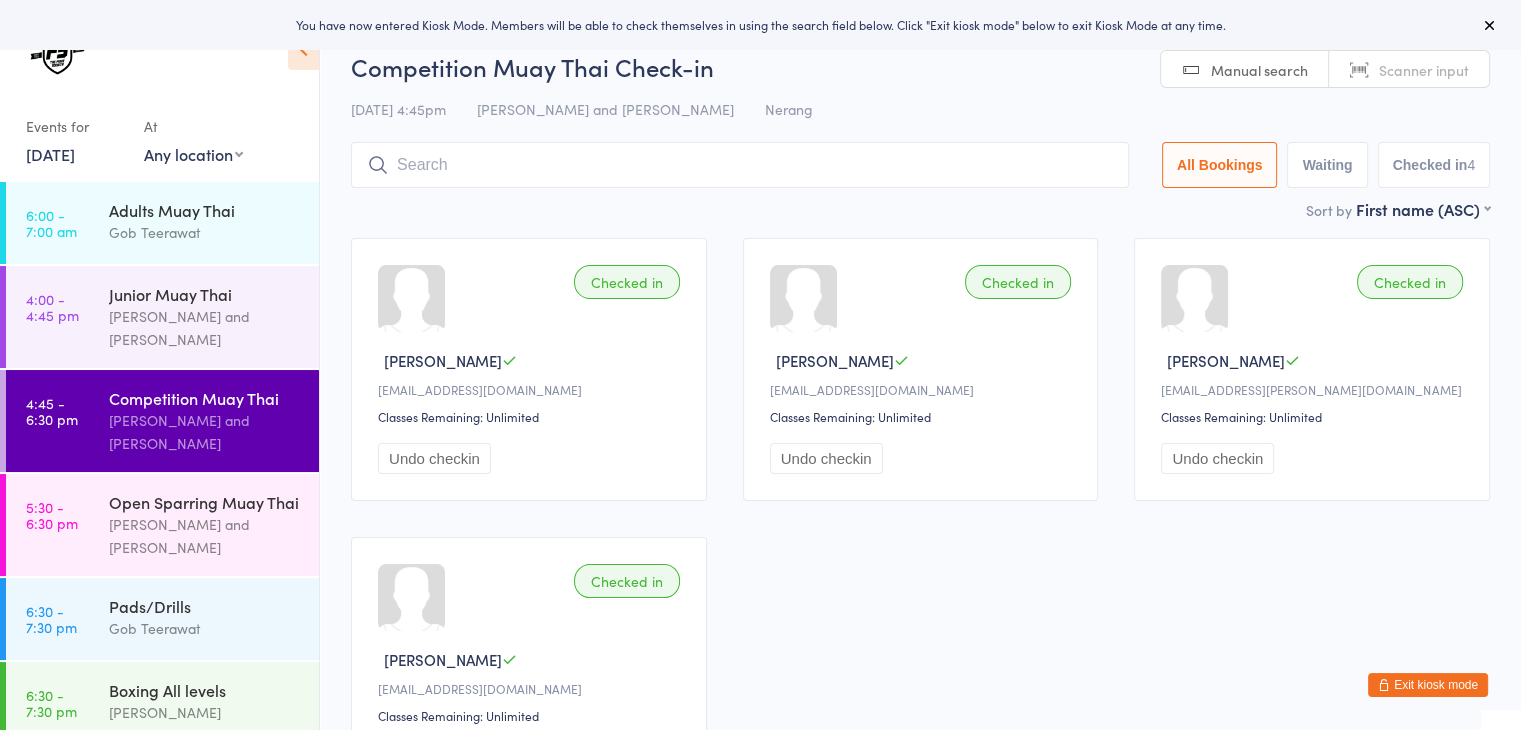 click on "Scanner input" at bounding box center [1424, 70] 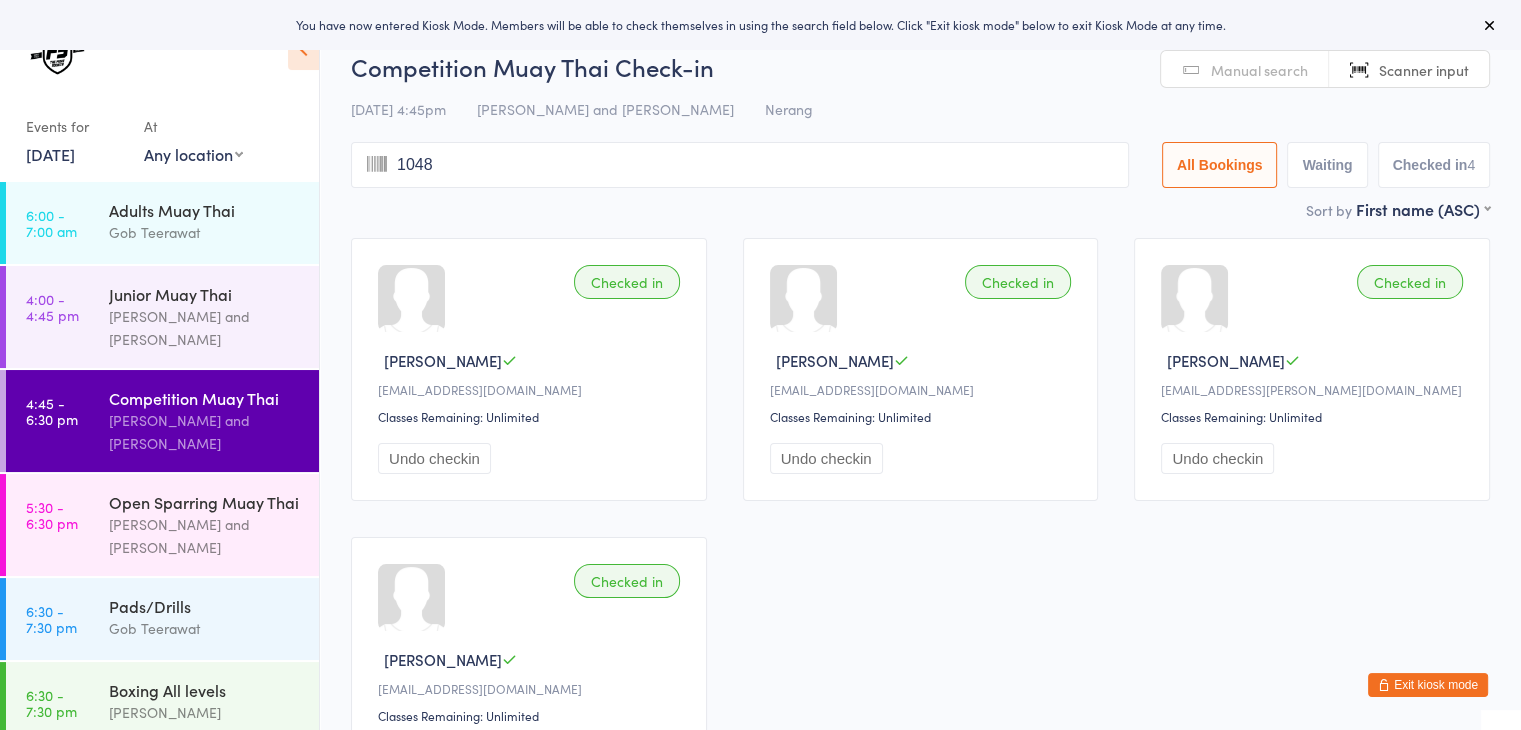 type on "1048" 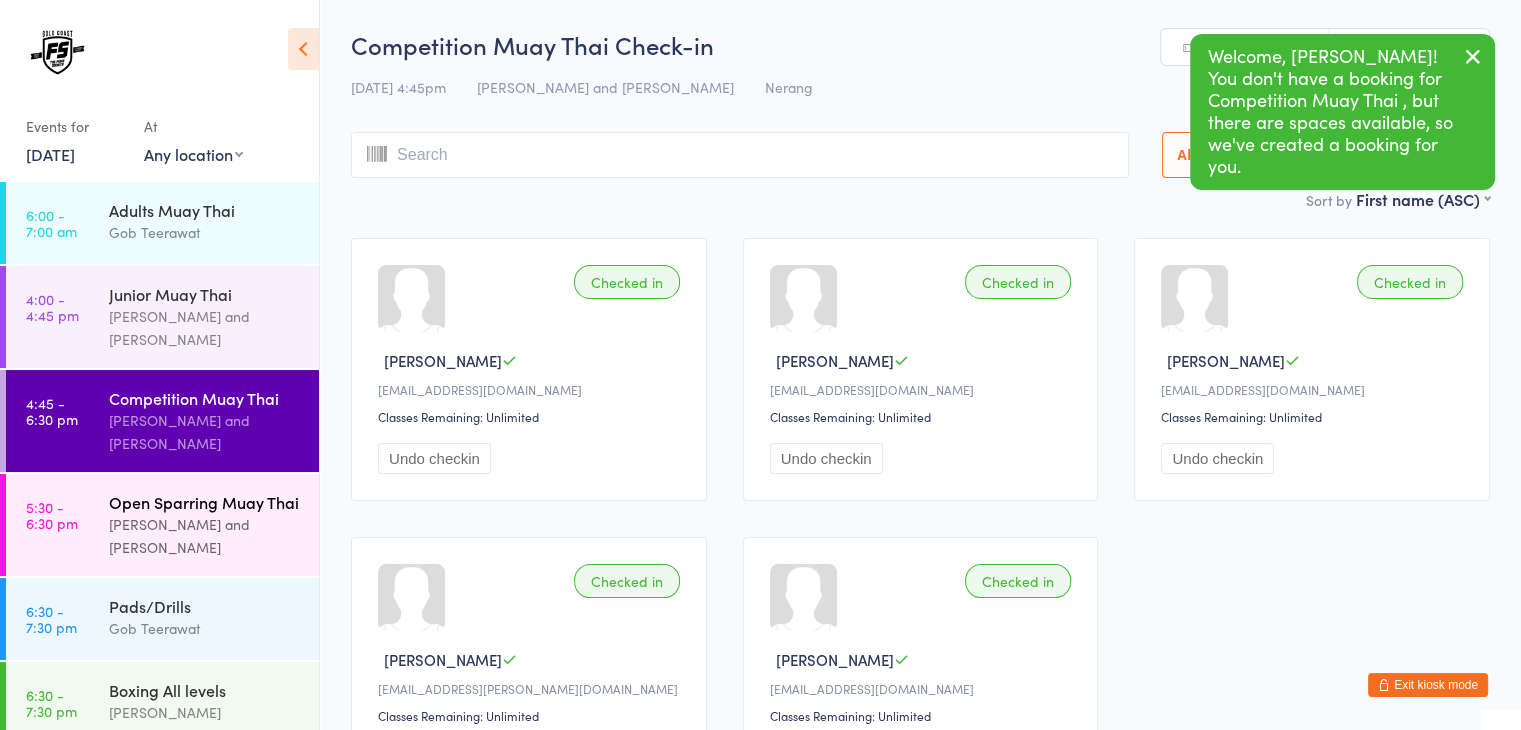 click on "[PERSON_NAME] and [PERSON_NAME]" at bounding box center (205, 536) 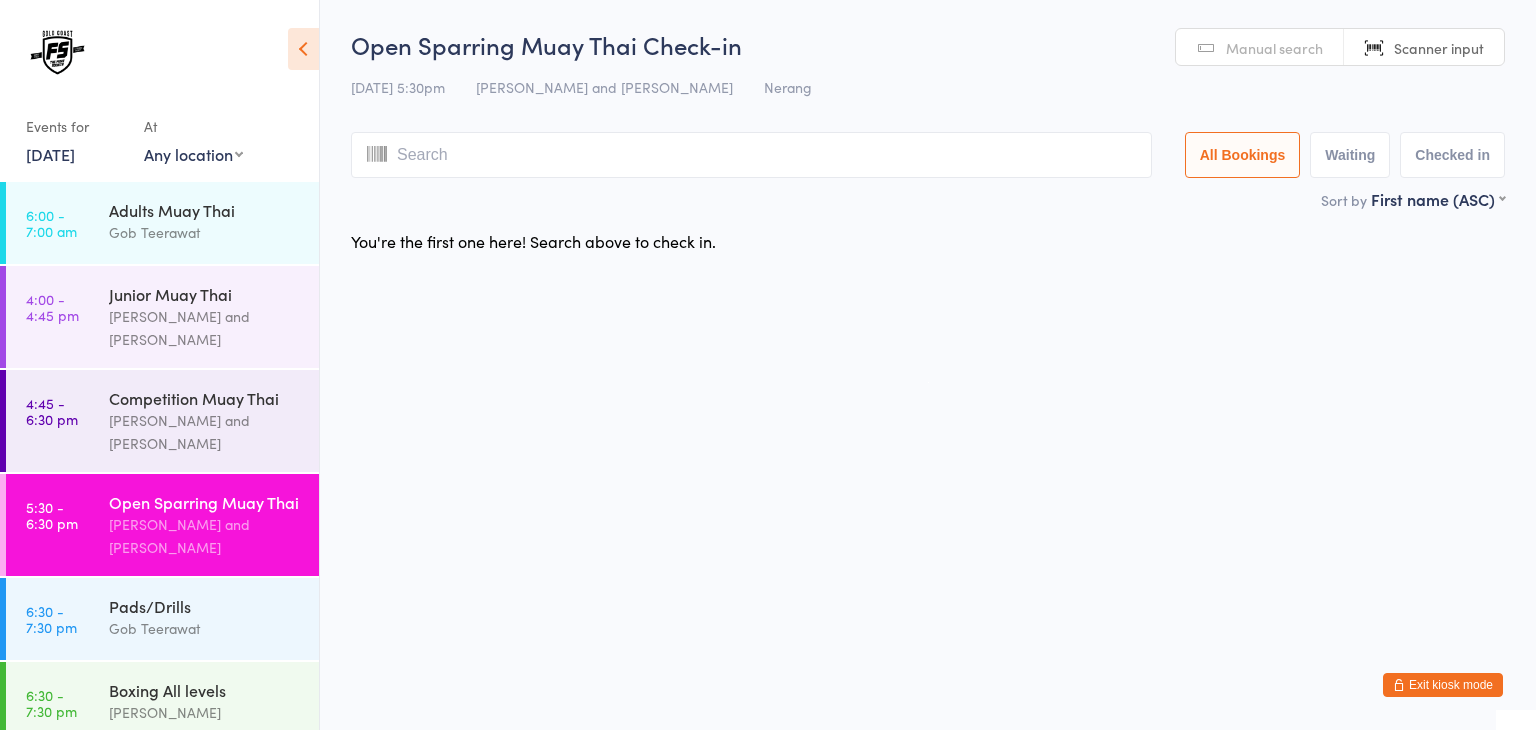 click on "Scanner input" at bounding box center [1439, 48] 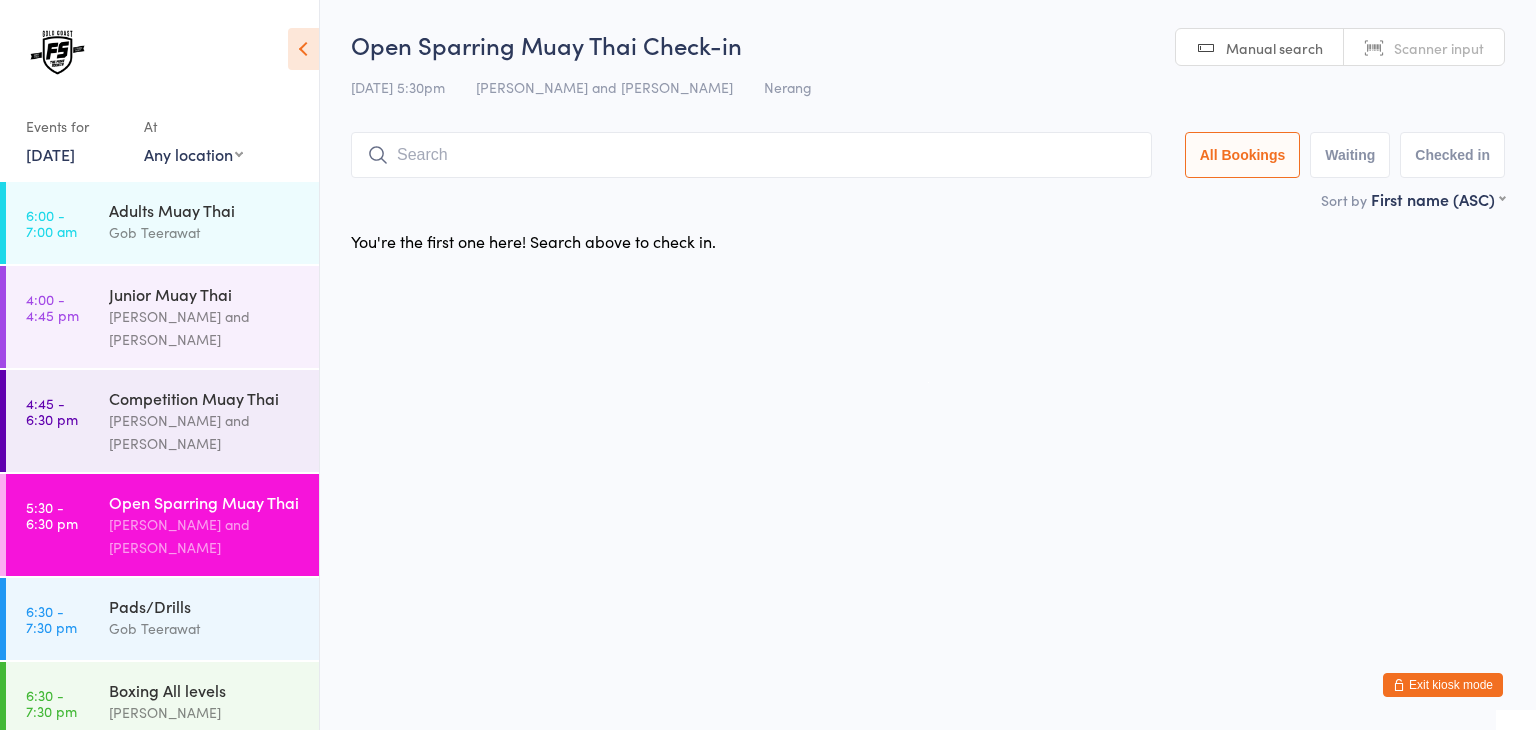 click on "Scanner input" at bounding box center [1439, 48] 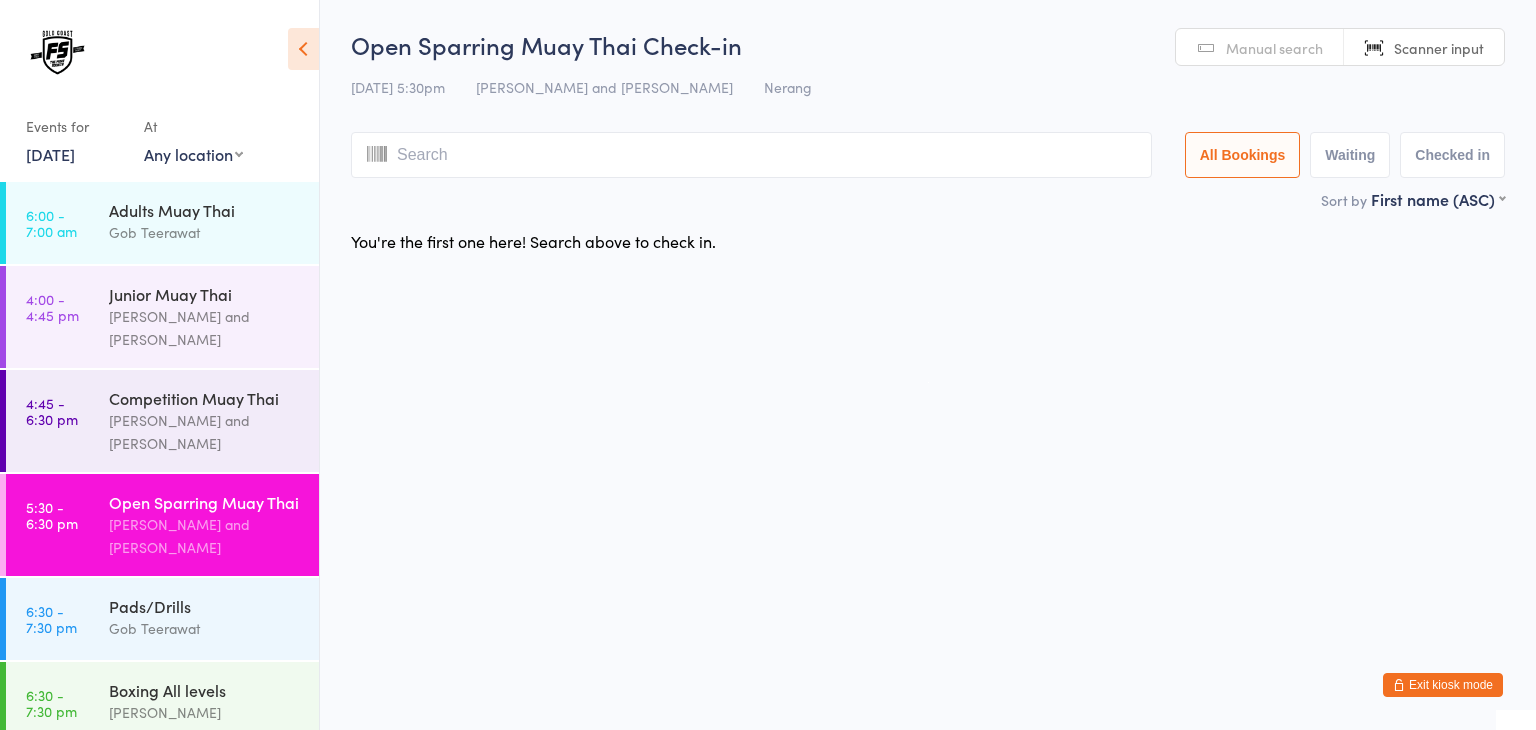click on "Manual search" at bounding box center [1274, 48] 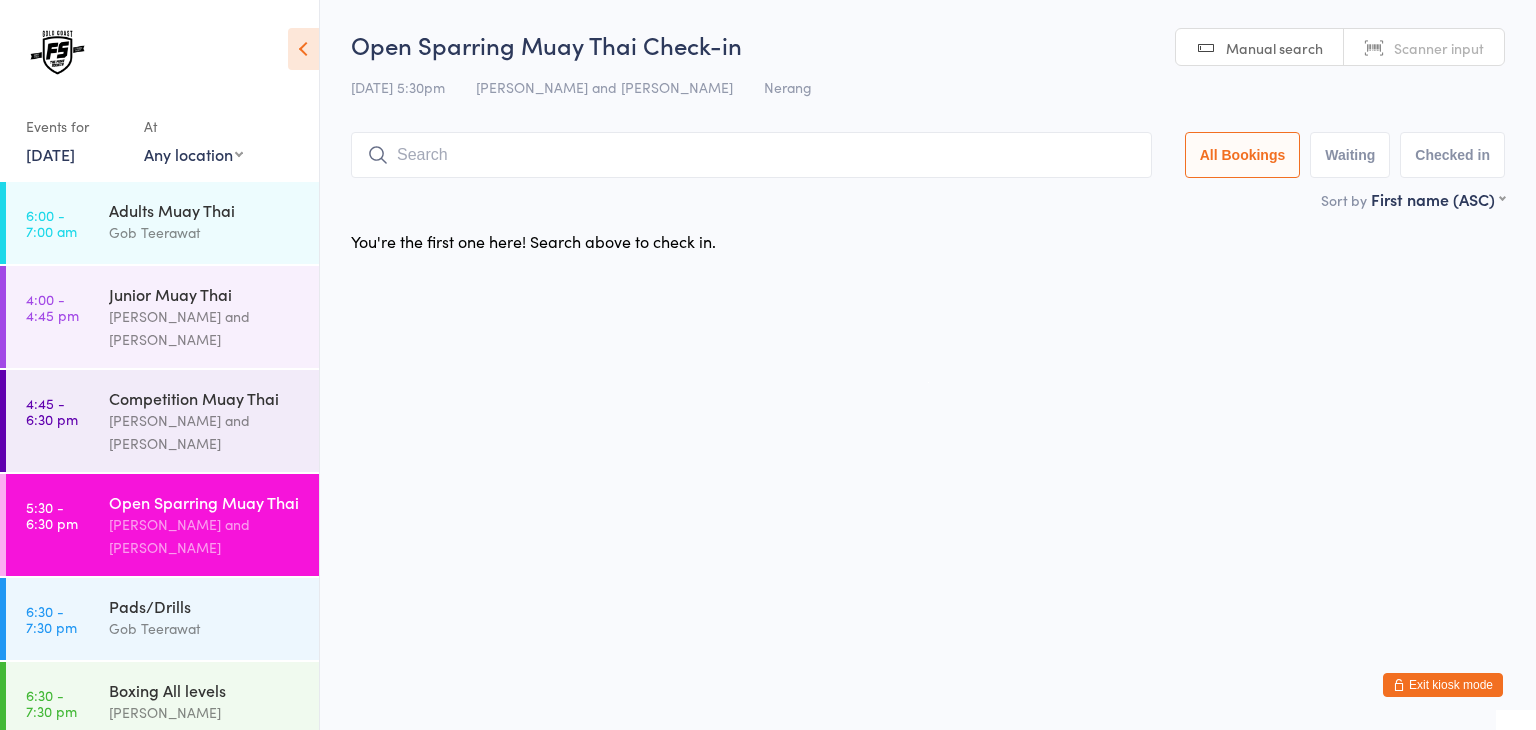 click on "Exit kiosk mode" at bounding box center (1443, 685) 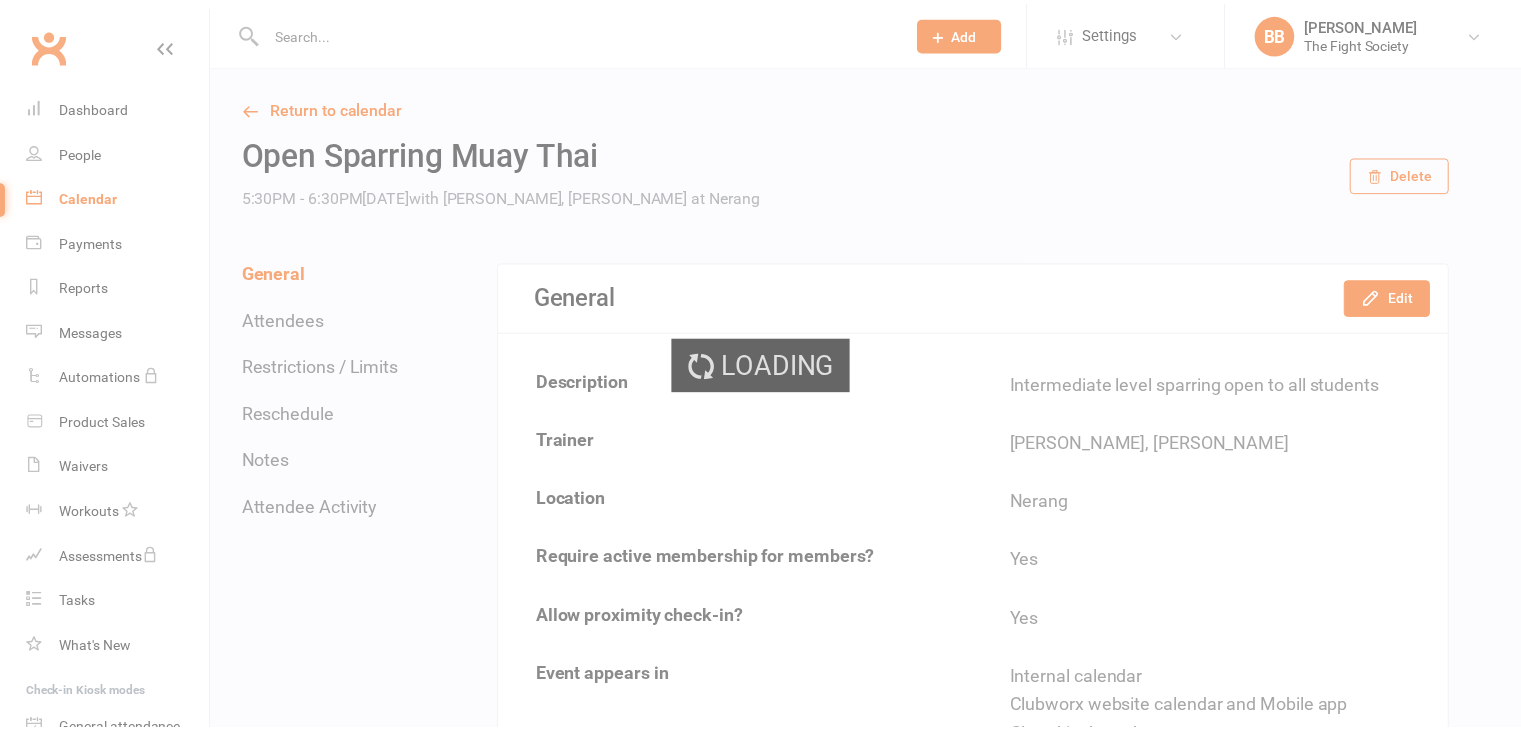 scroll, scrollTop: 0, scrollLeft: 0, axis: both 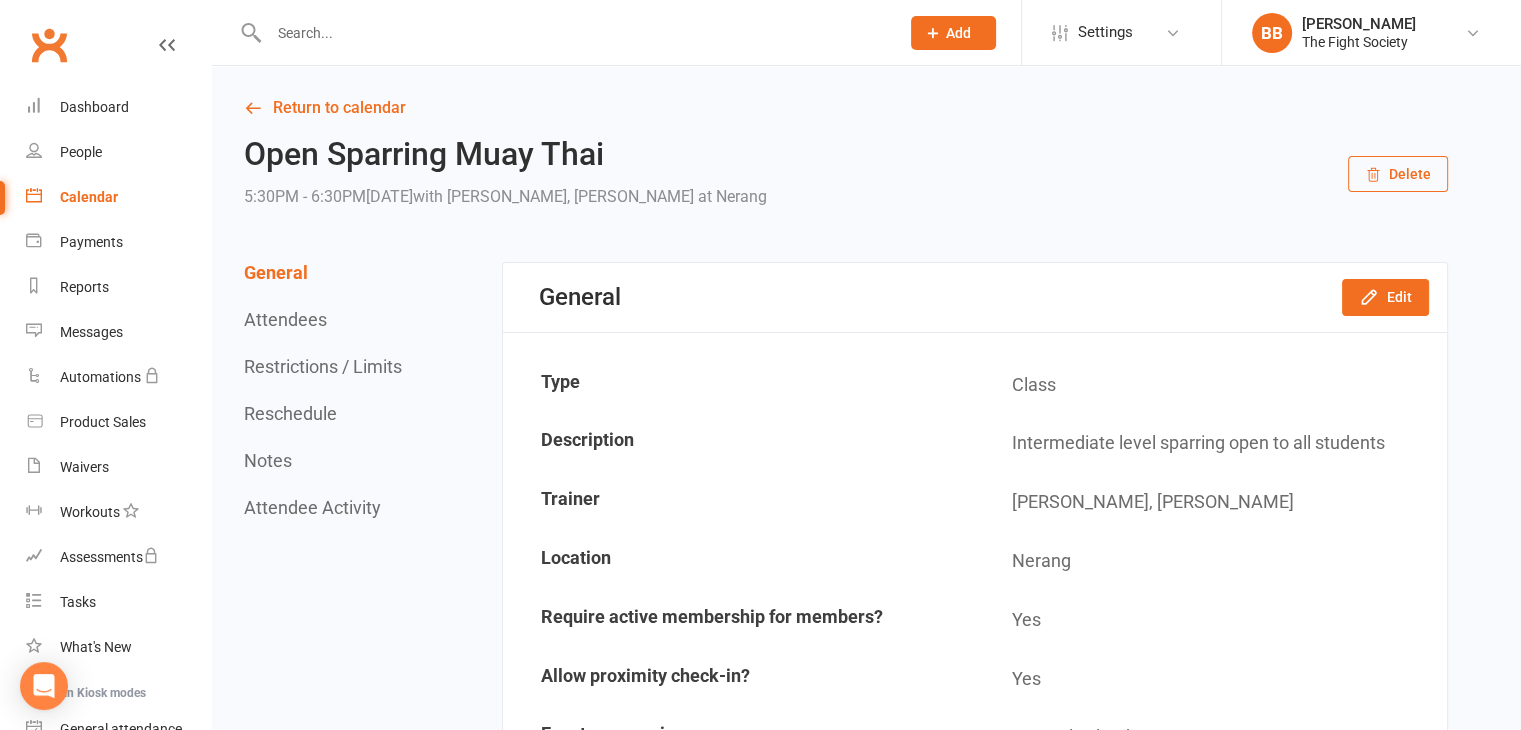 click at bounding box center [574, 33] 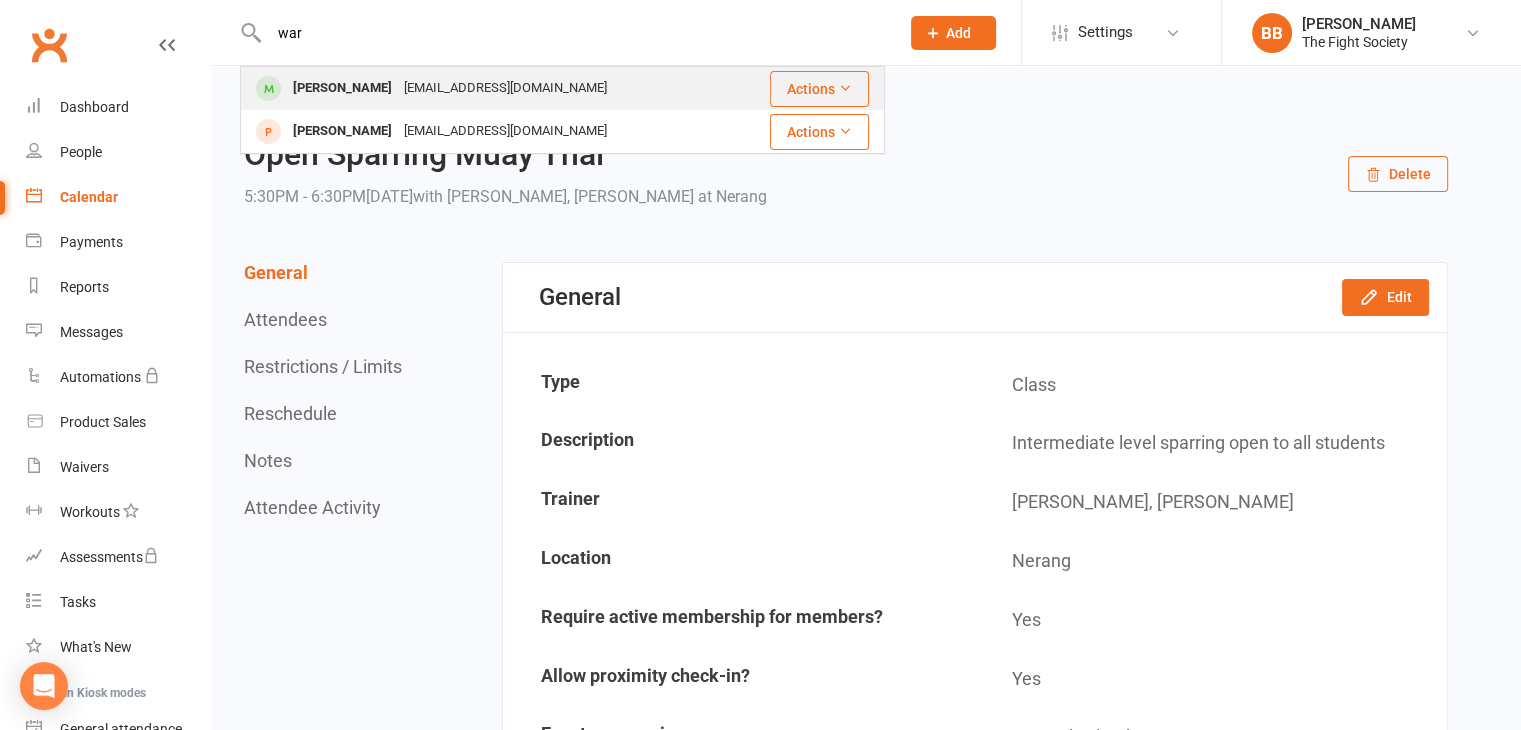 type on "war" 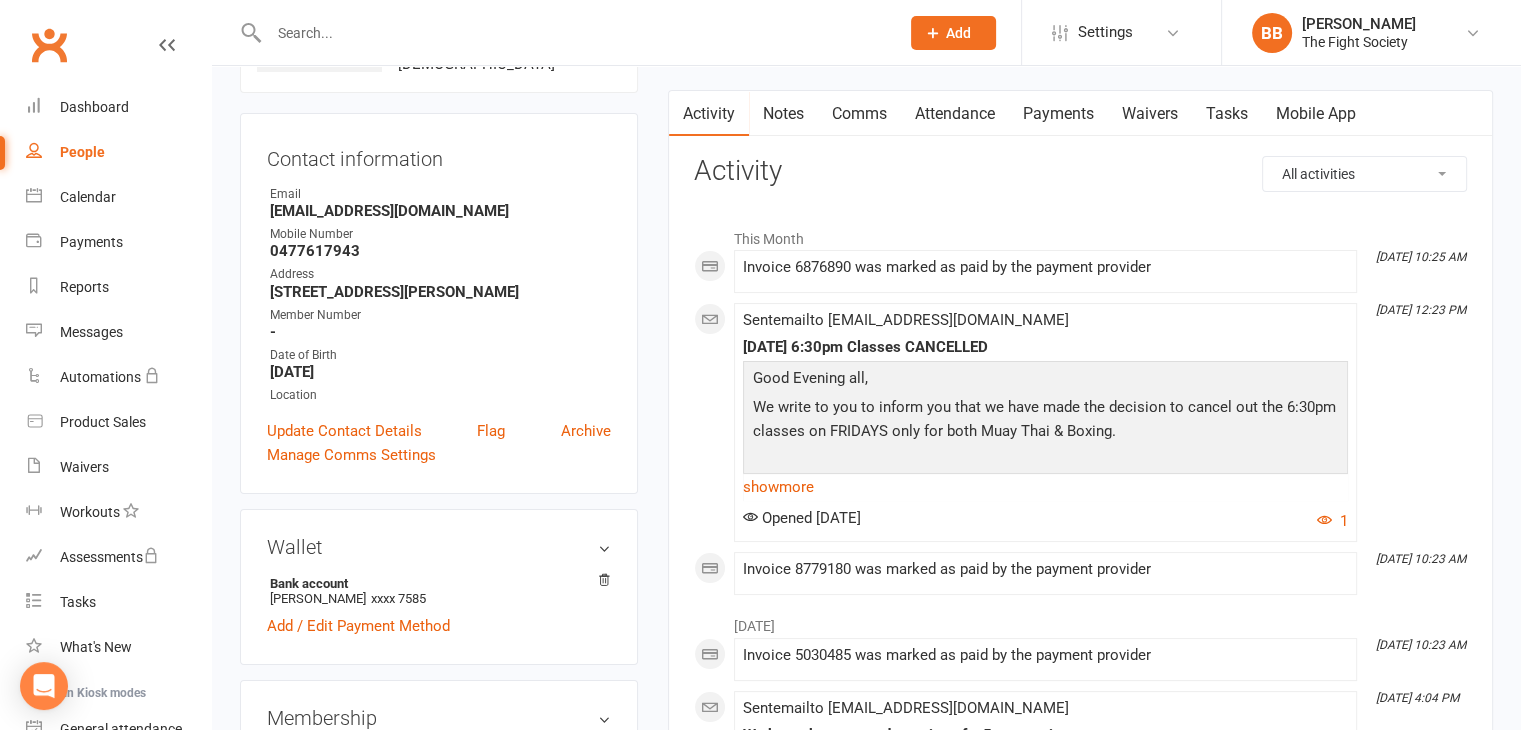 scroll, scrollTop: 166, scrollLeft: 0, axis: vertical 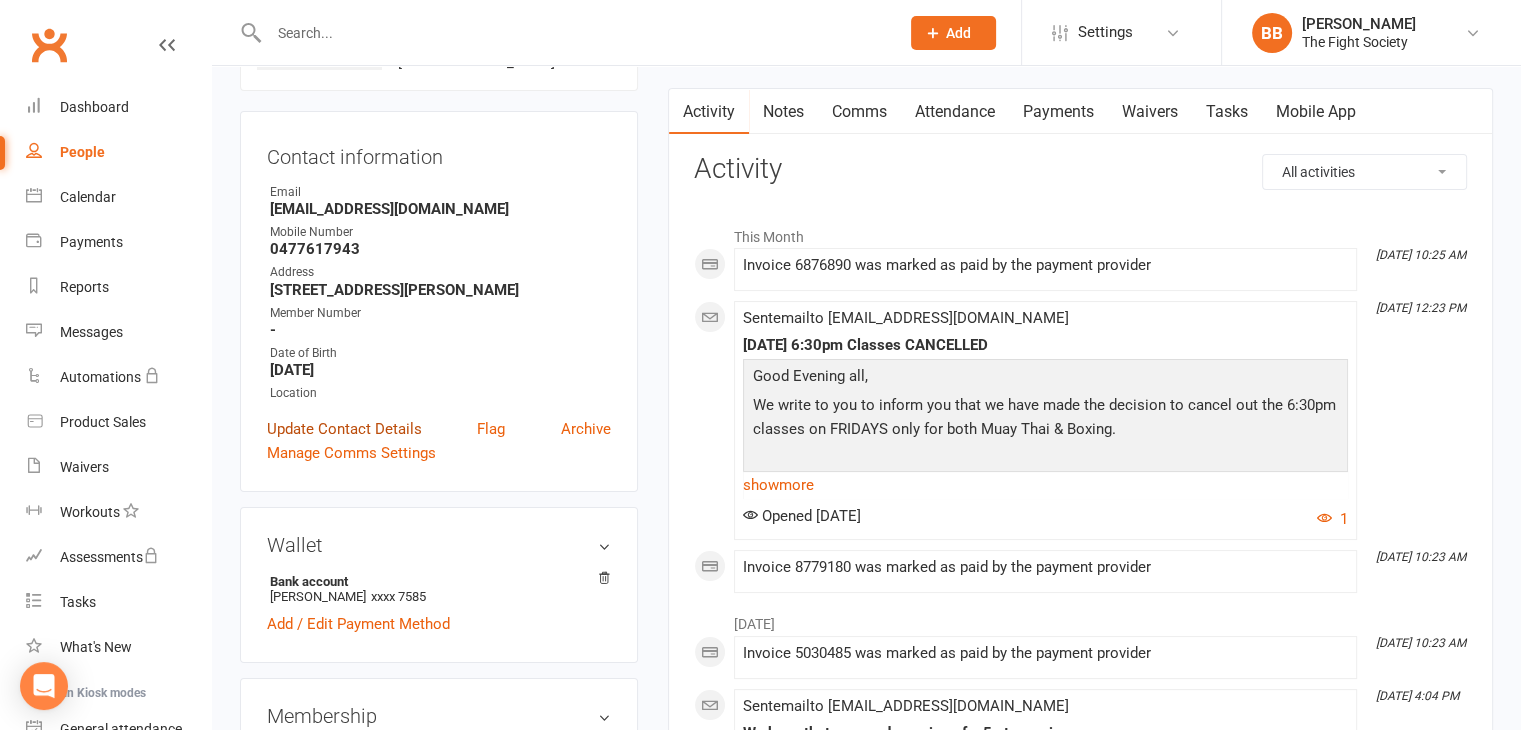 click on "Update Contact Details" at bounding box center [344, 429] 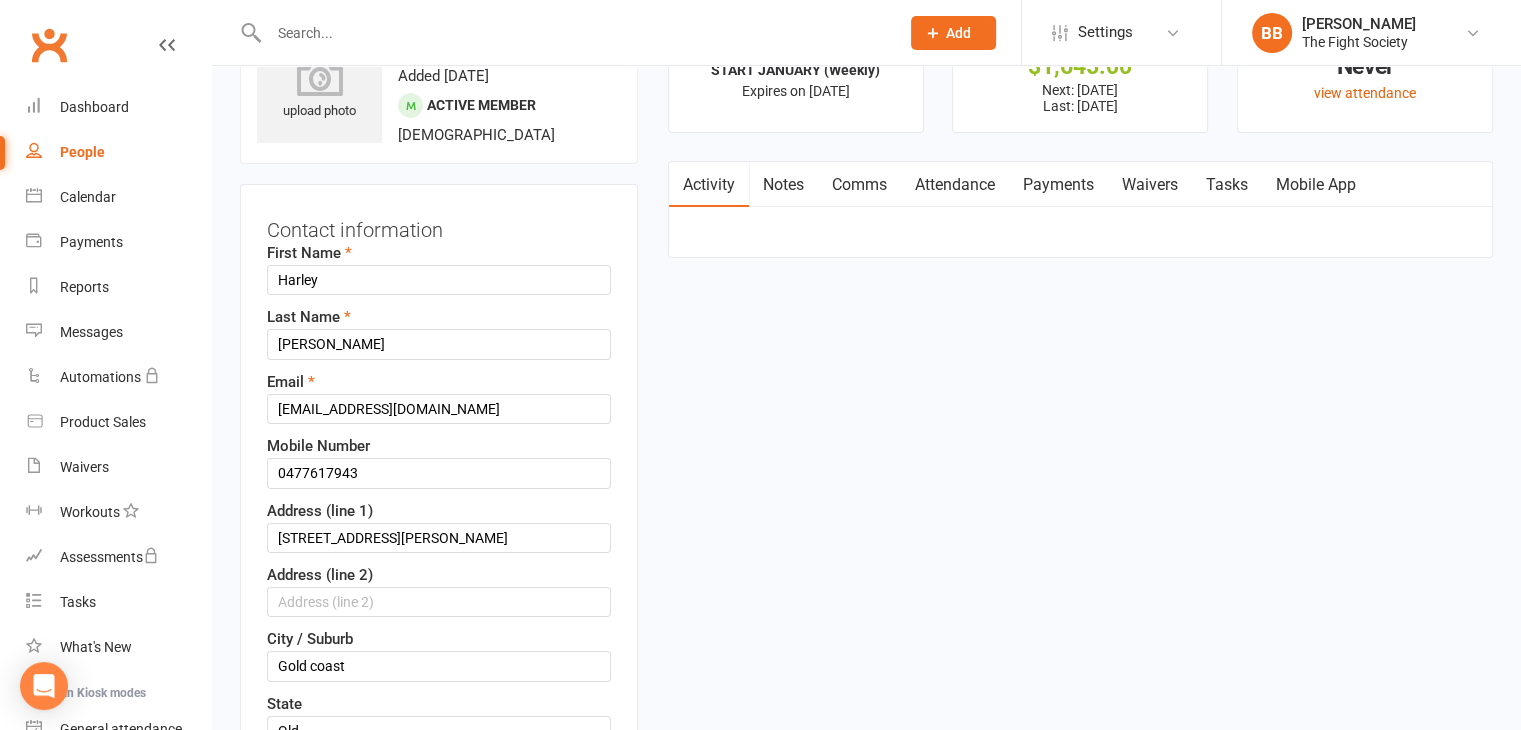 scroll, scrollTop: 421, scrollLeft: 0, axis: vertical 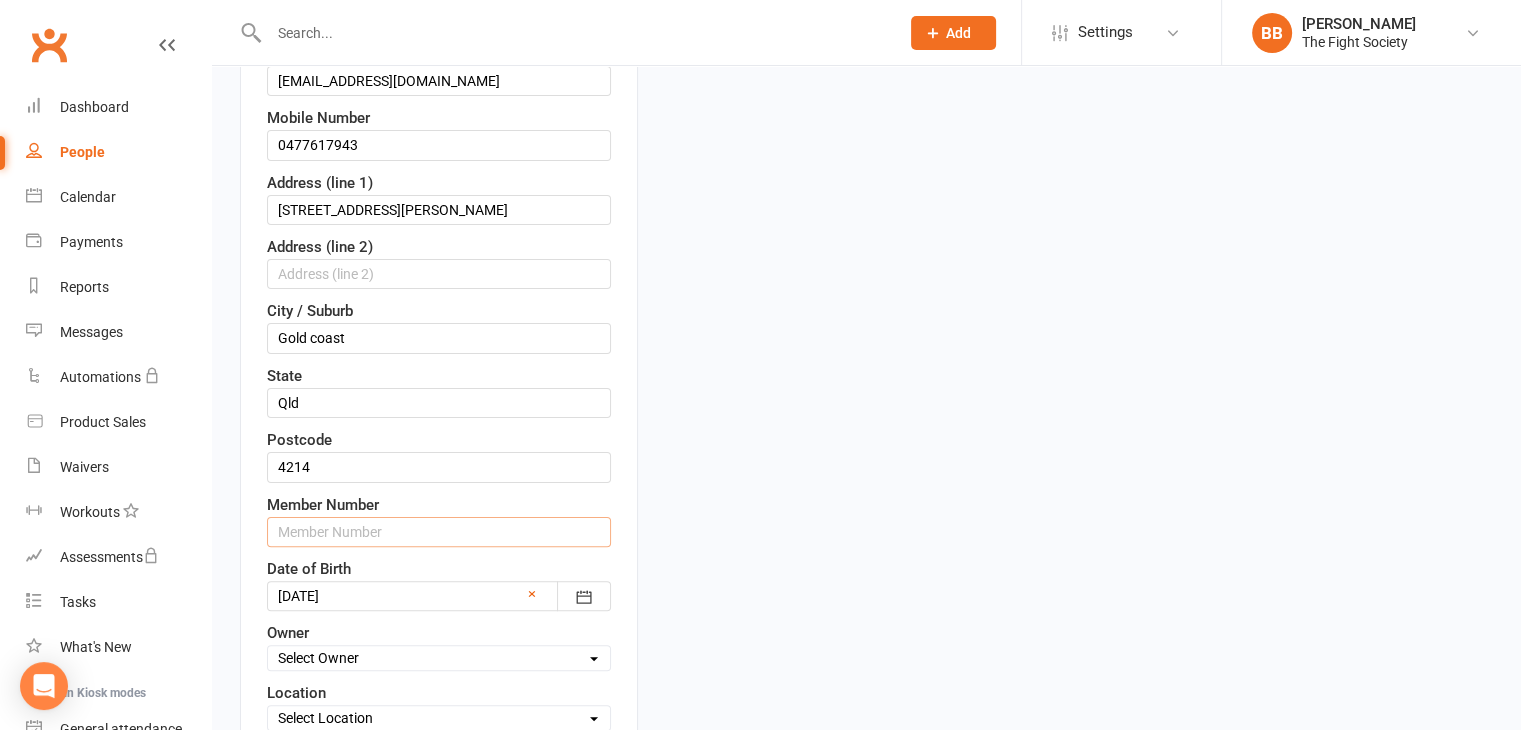 click at bounding box center (439, 532) 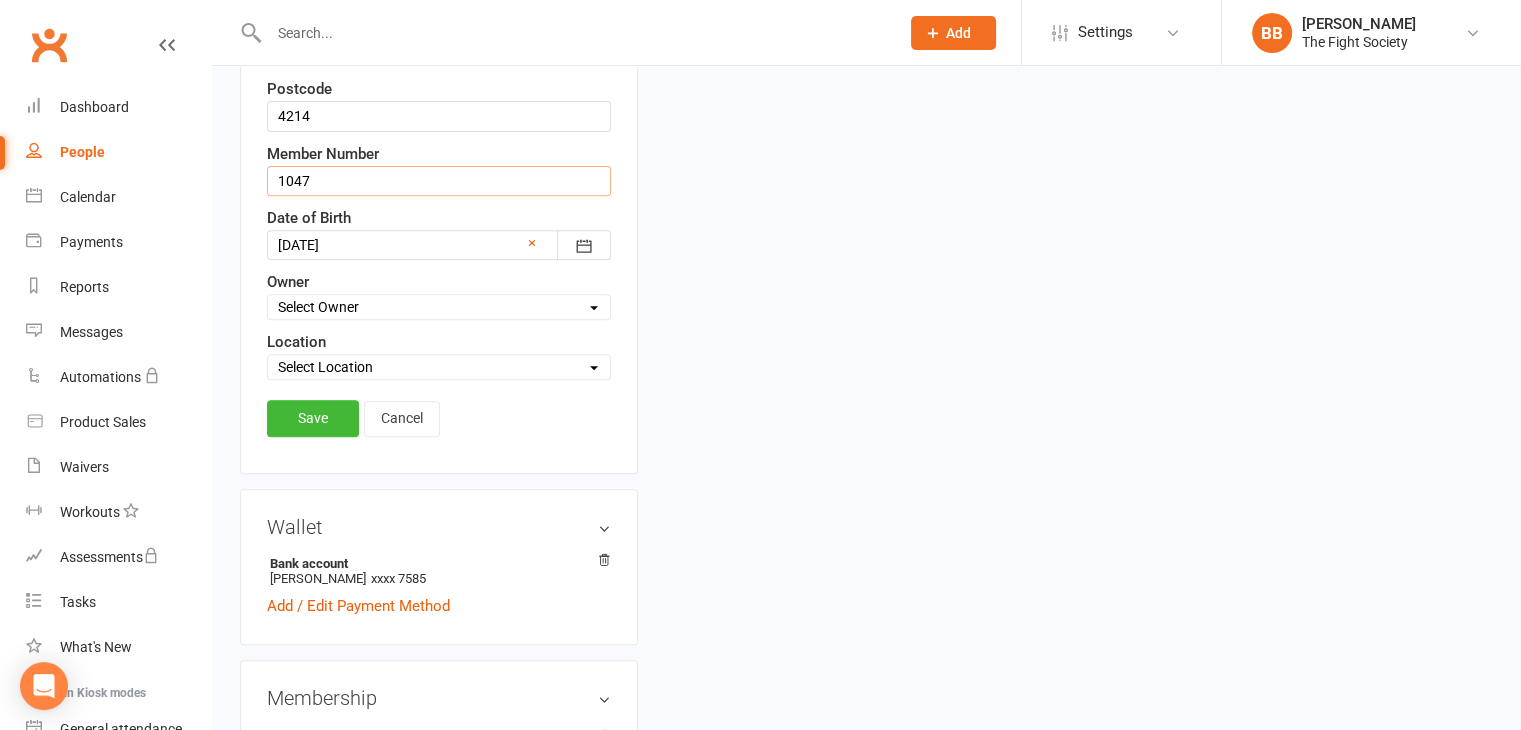 scroll, scrollTop: 777, scrollLeft: 0, axis: vertical 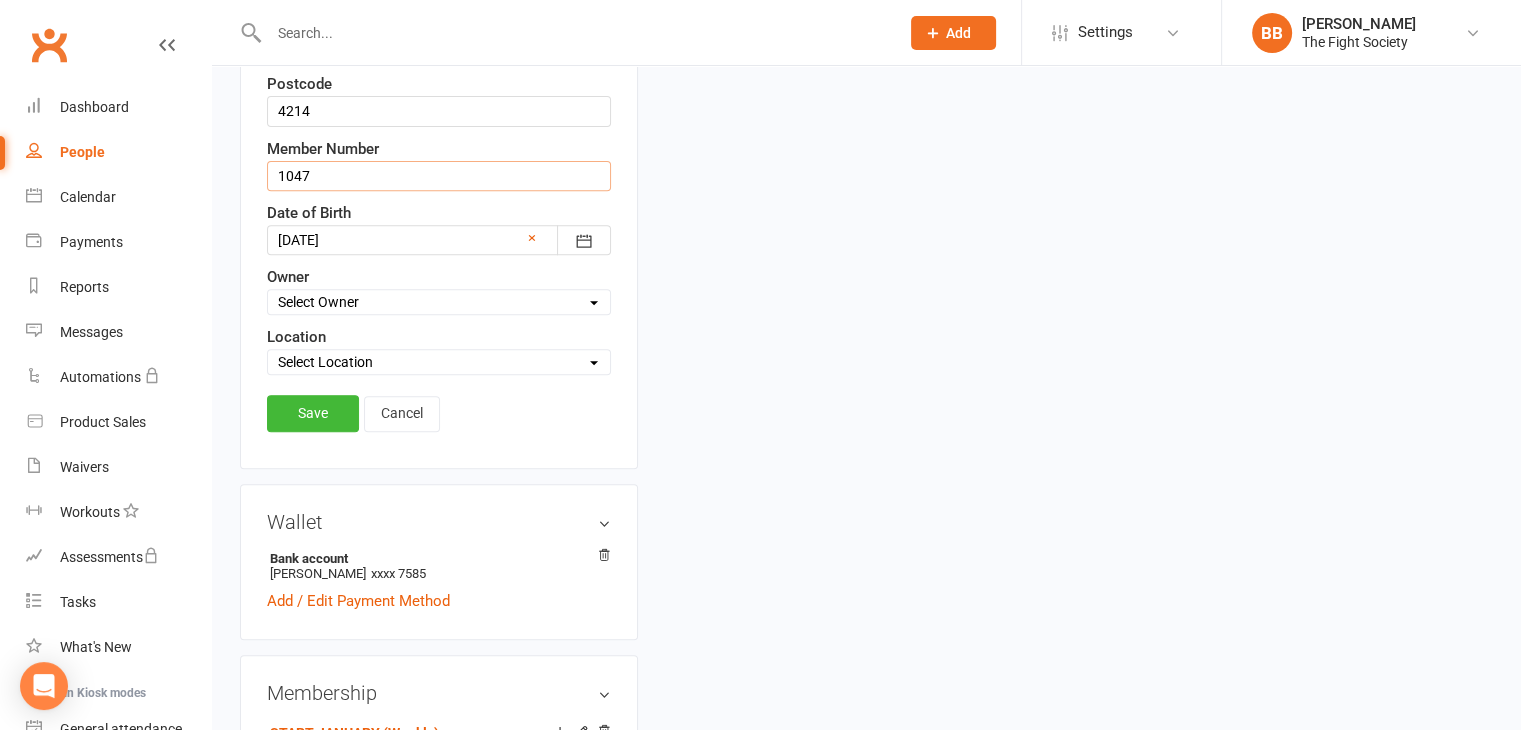 type on "1047" 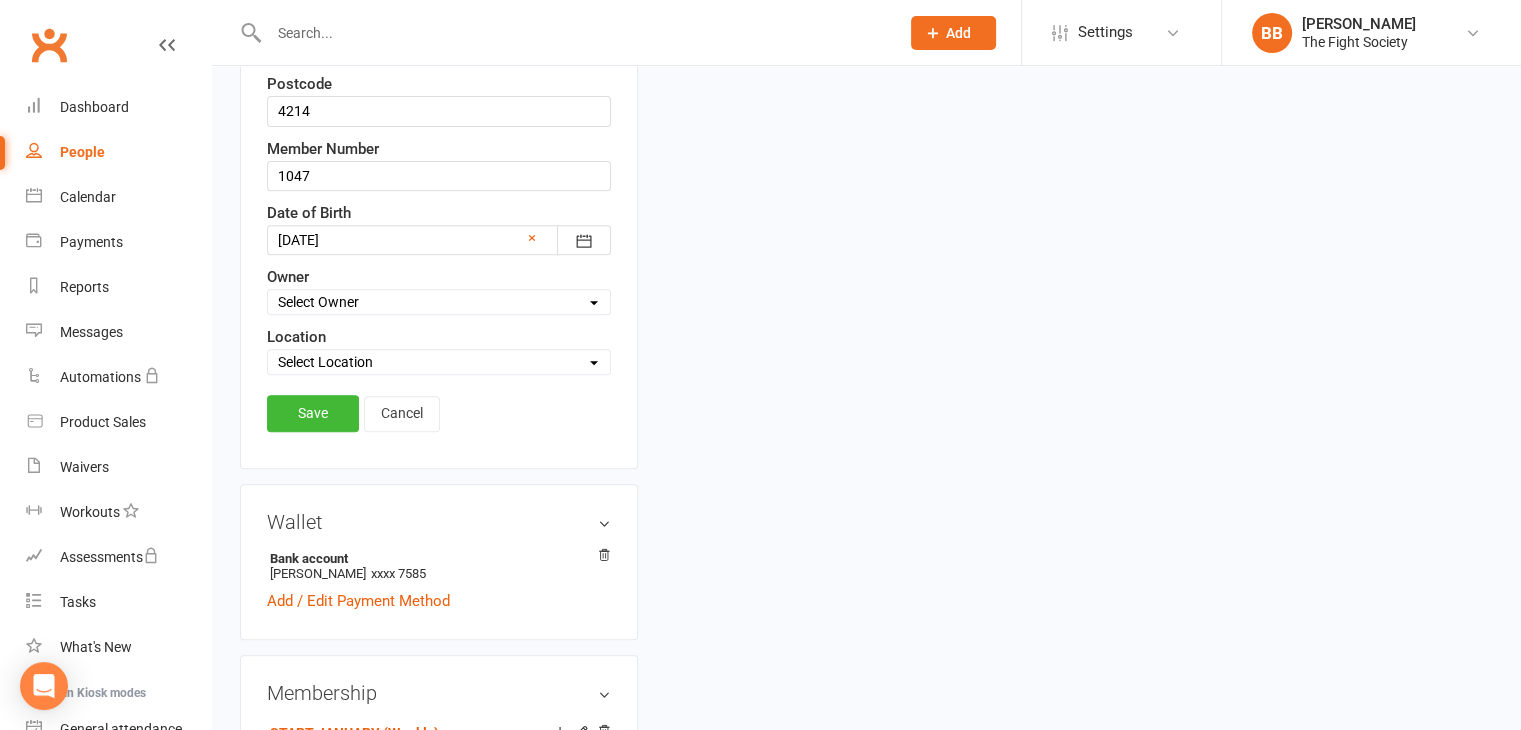 click on "Save Cancel" at bounding box center [439, 418] 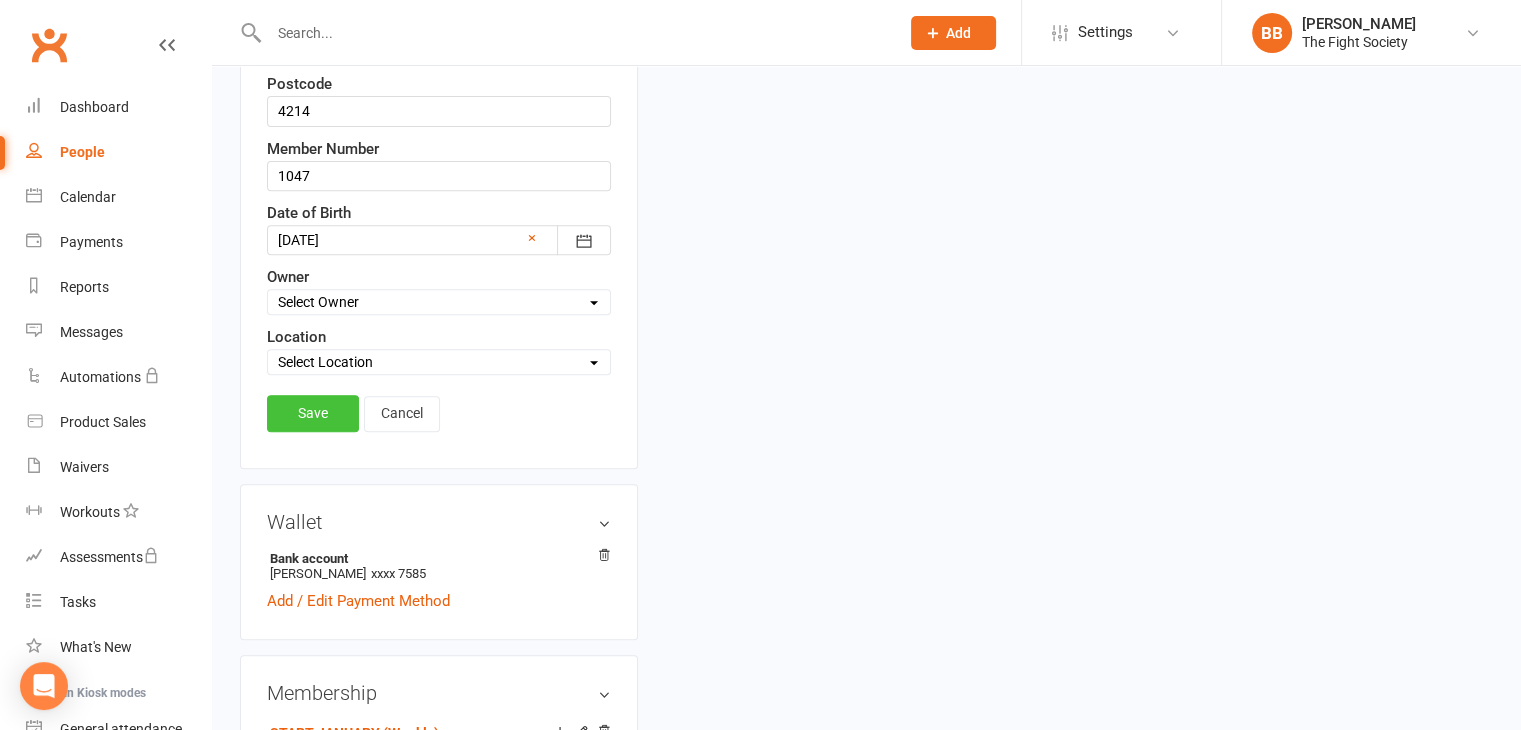 click on "Save" at bounding box center (313, 413) 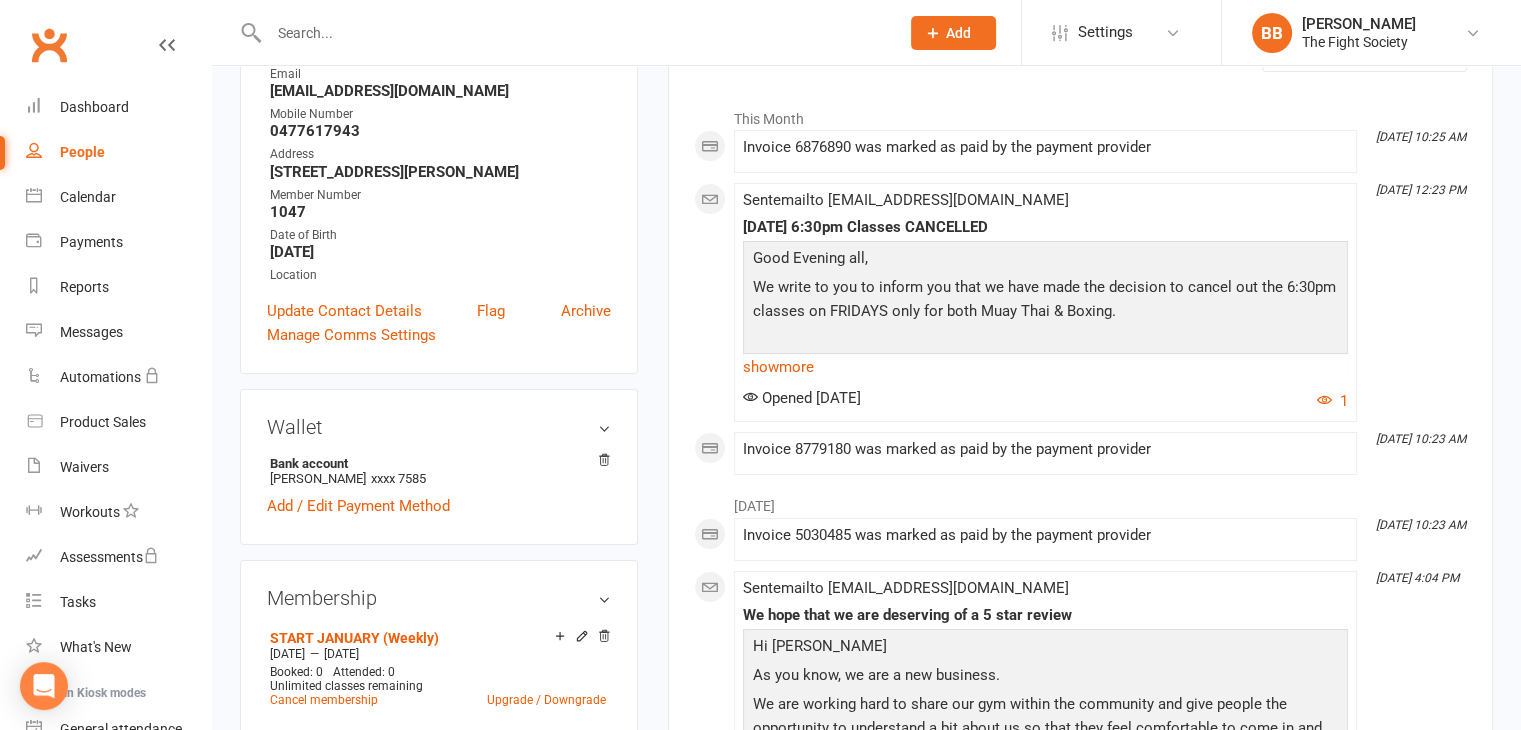 scroll, scrollTop: 237, scrollLeft: 0, axis: vertical 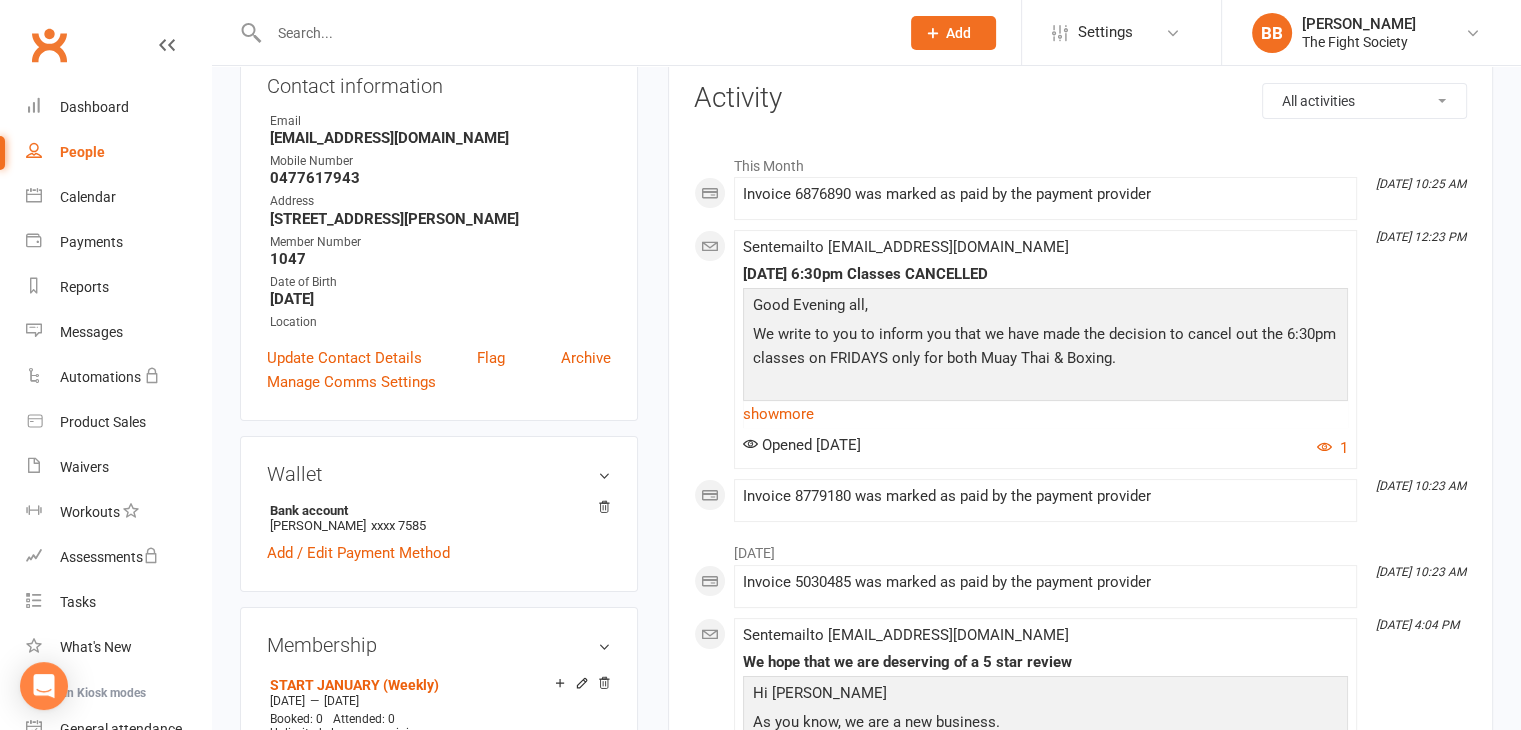click at bounding box center (574, 33) 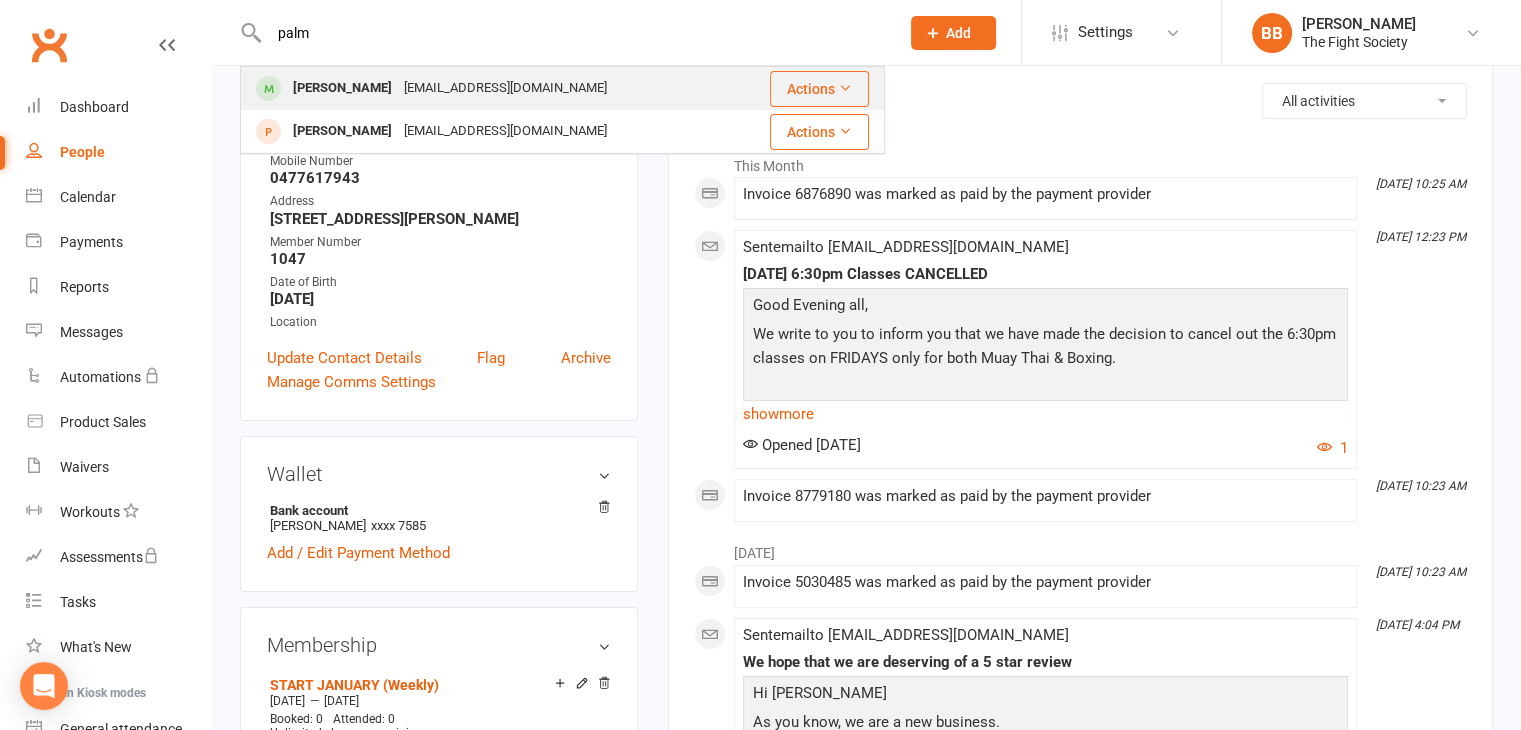 type on "palm" 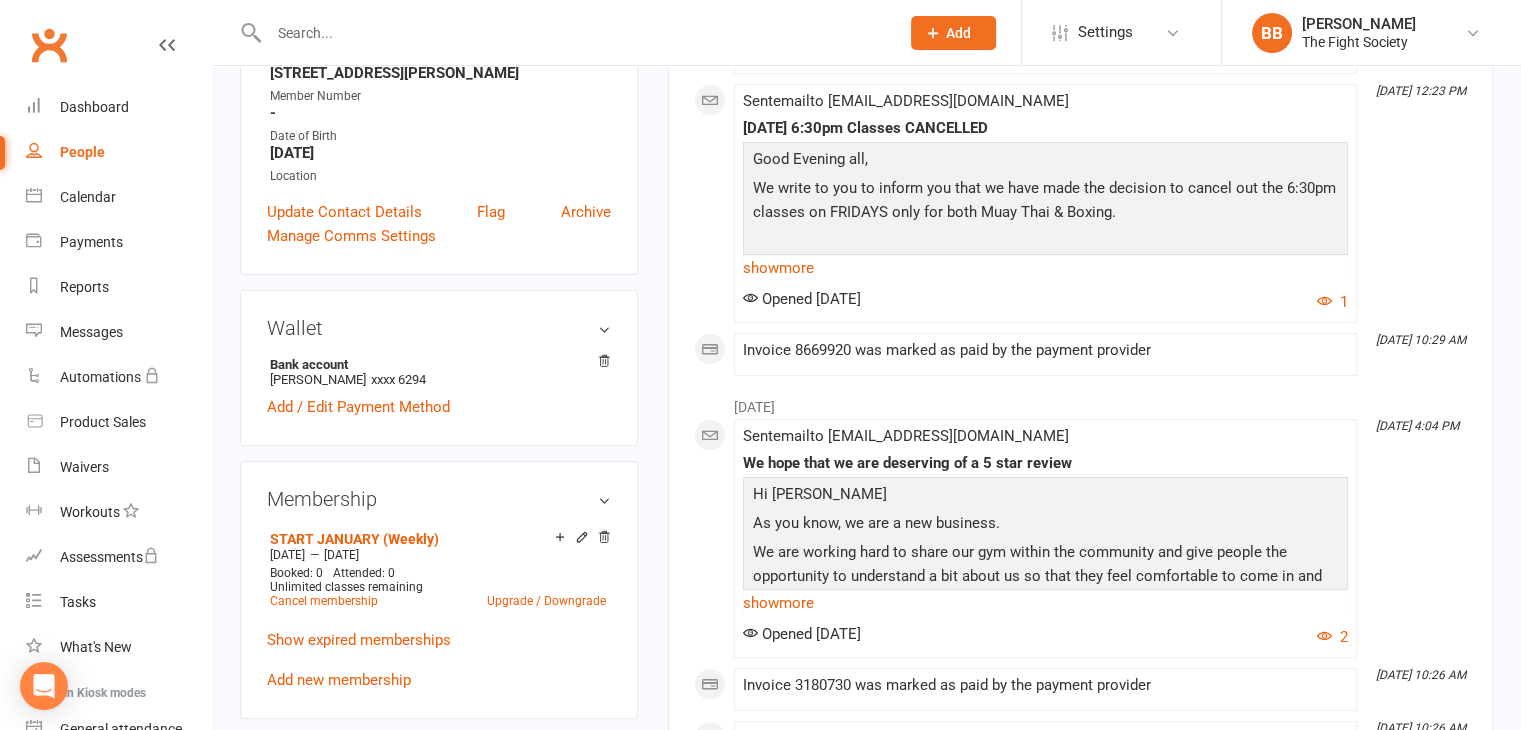 scroll, scrollTop: 408, scrollLeft: 0, axis: vertical 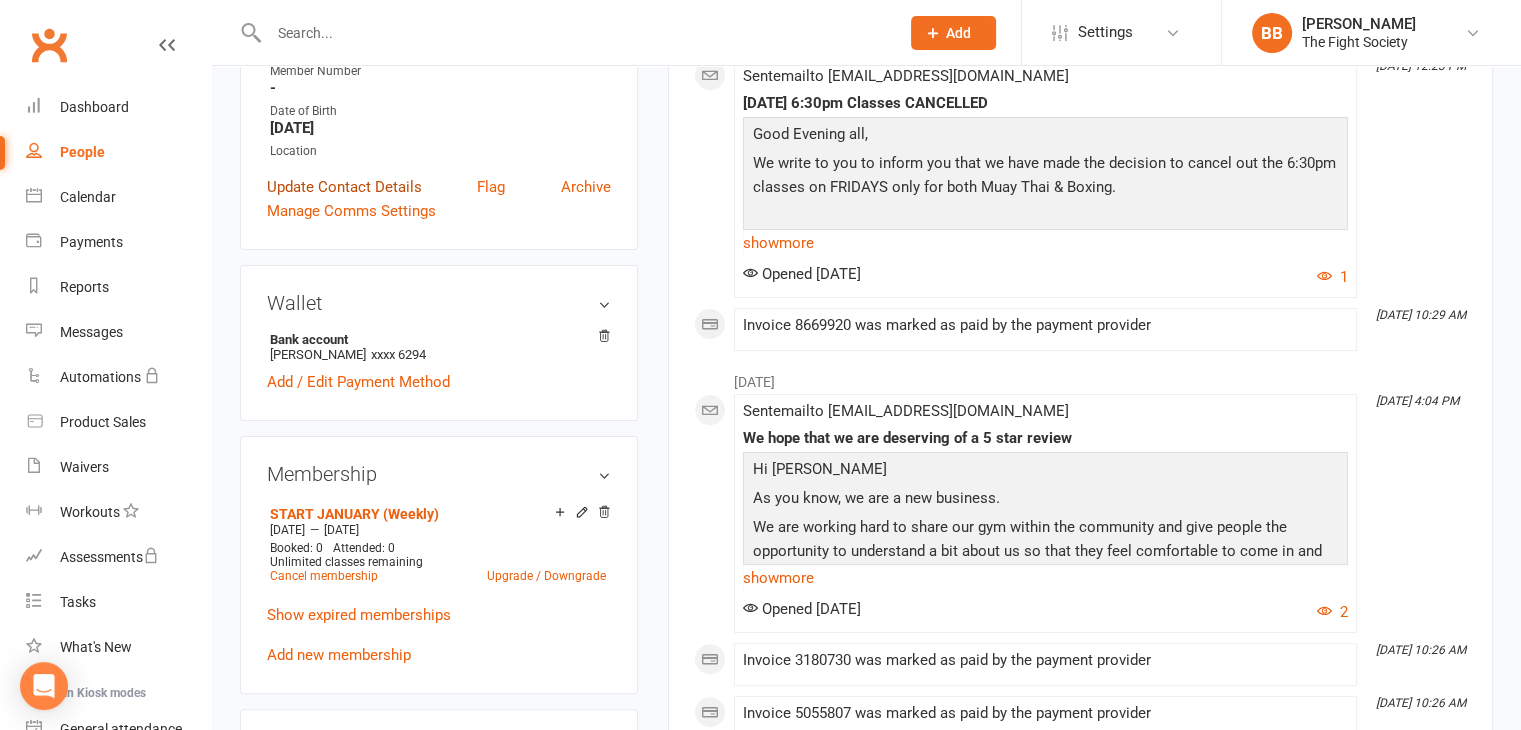 click on "Update Contact Details" at bounding box center (344, 187) 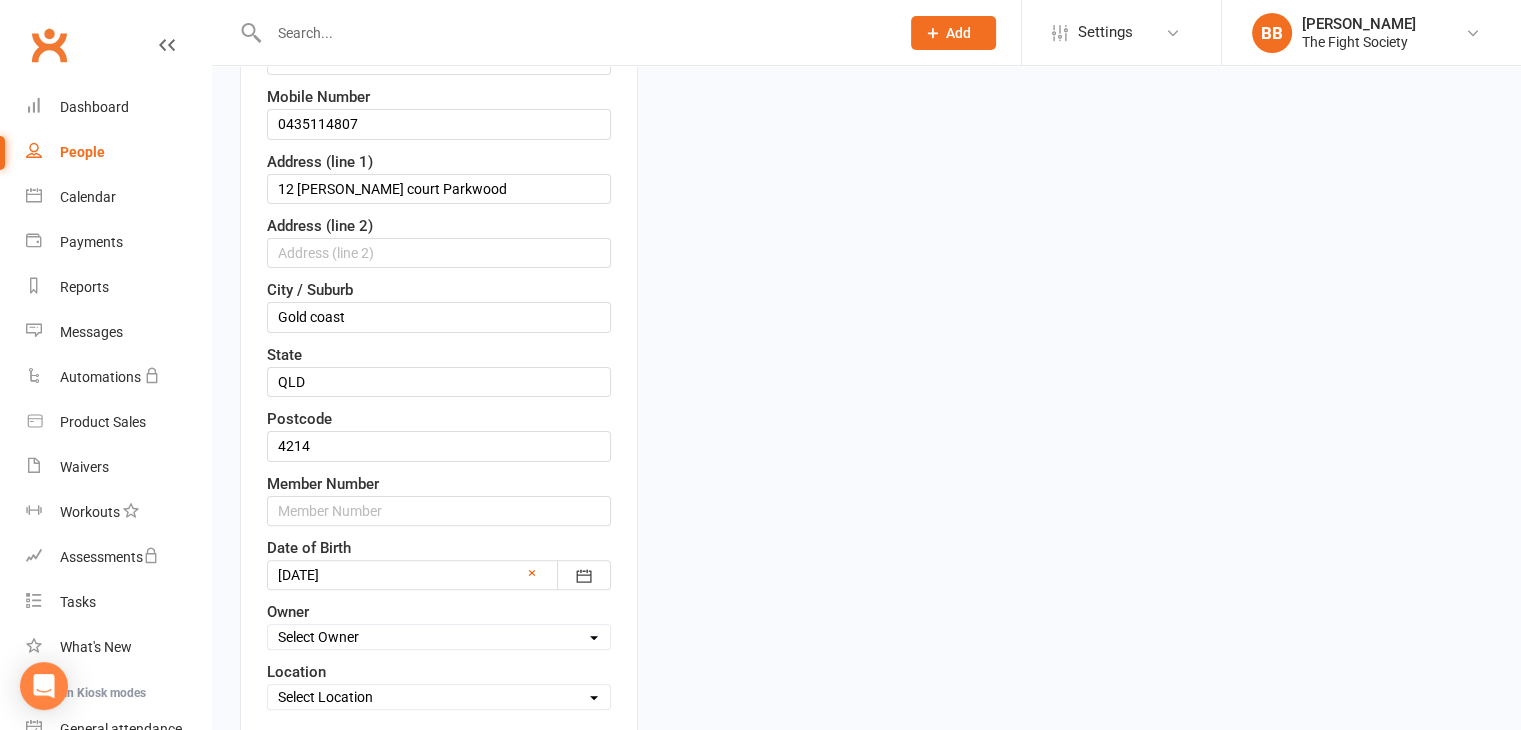 scroll, scrollTop: 441, scrollLeft: 0, axis: vertical 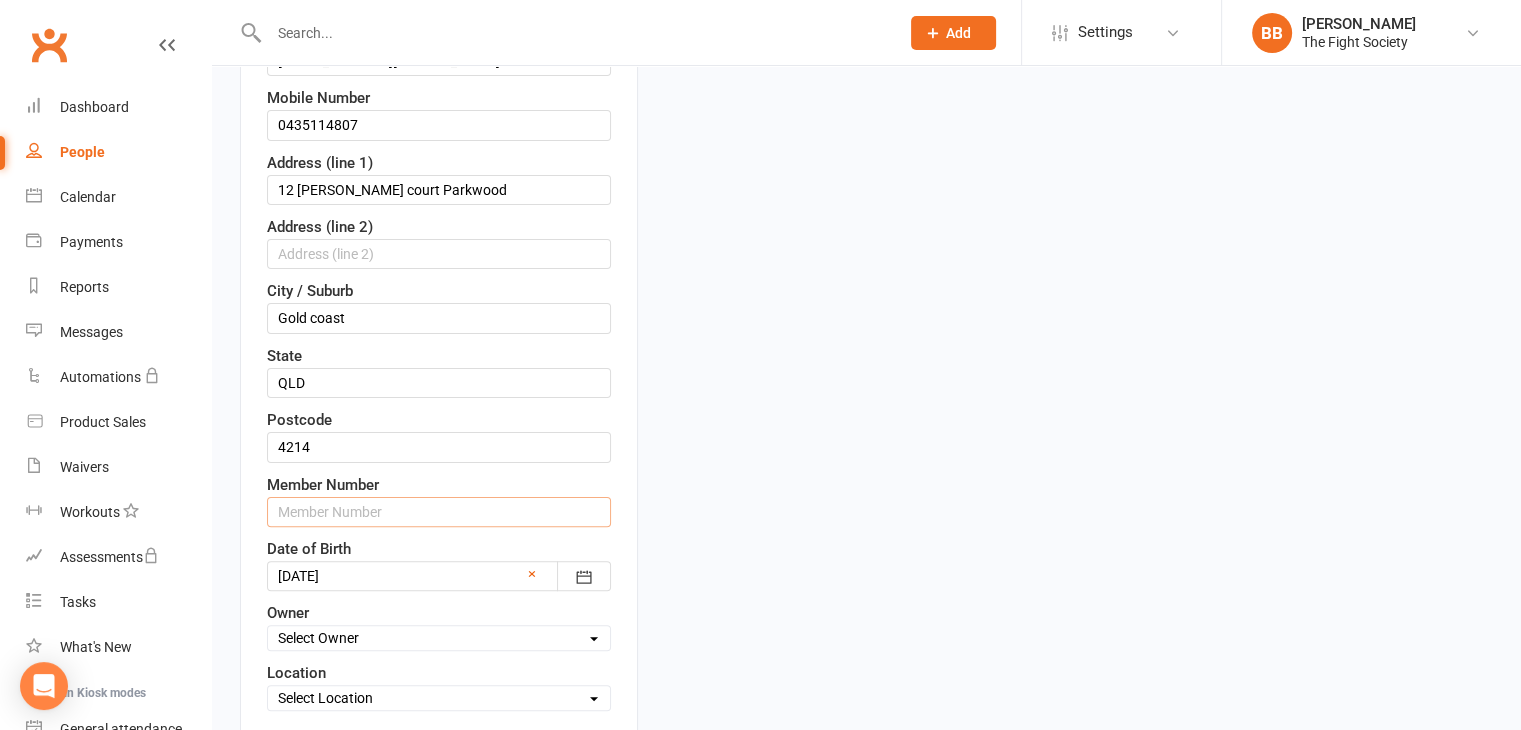 click at bounding box center (439, 512) 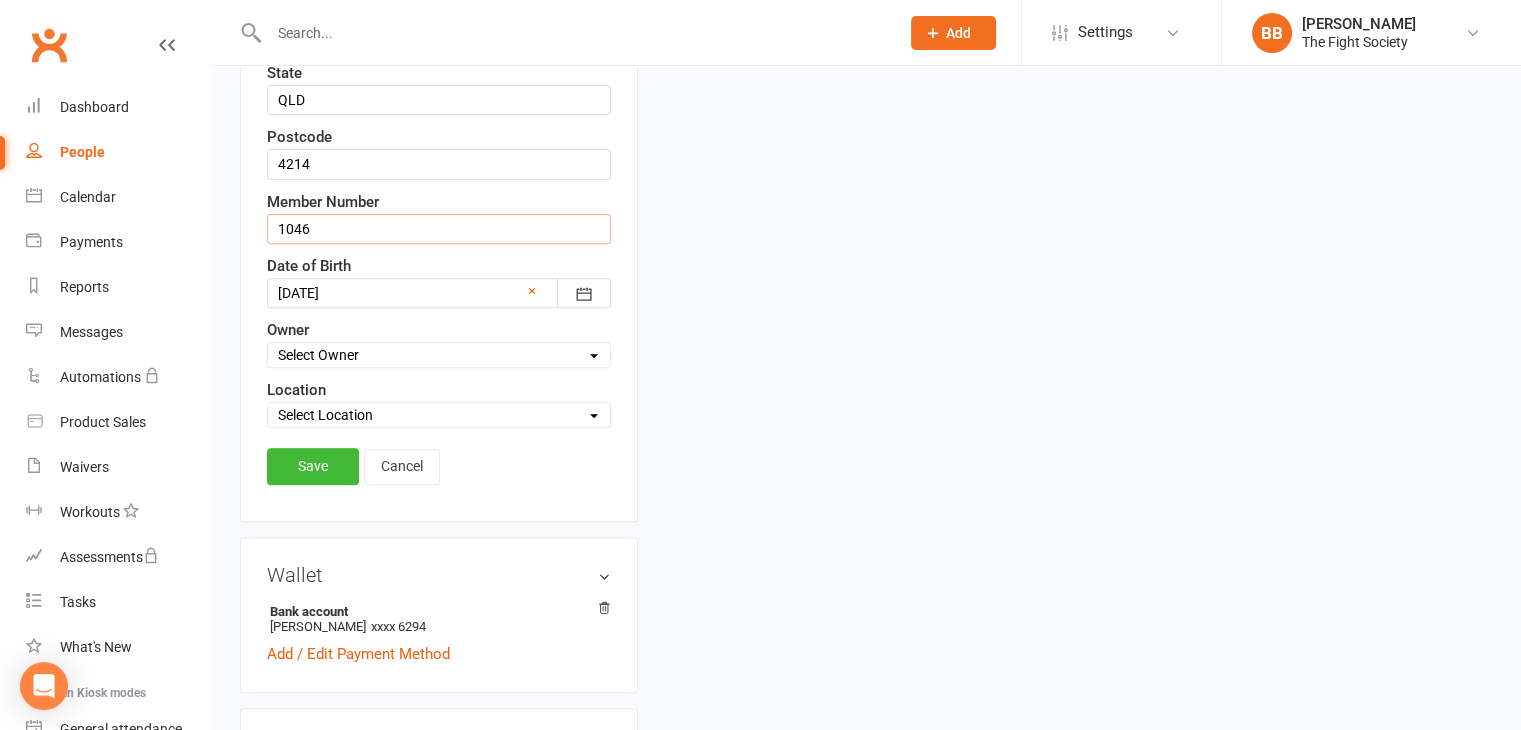 scroll, scrollTop: 728, scrollLeft: 0, axis: vertical 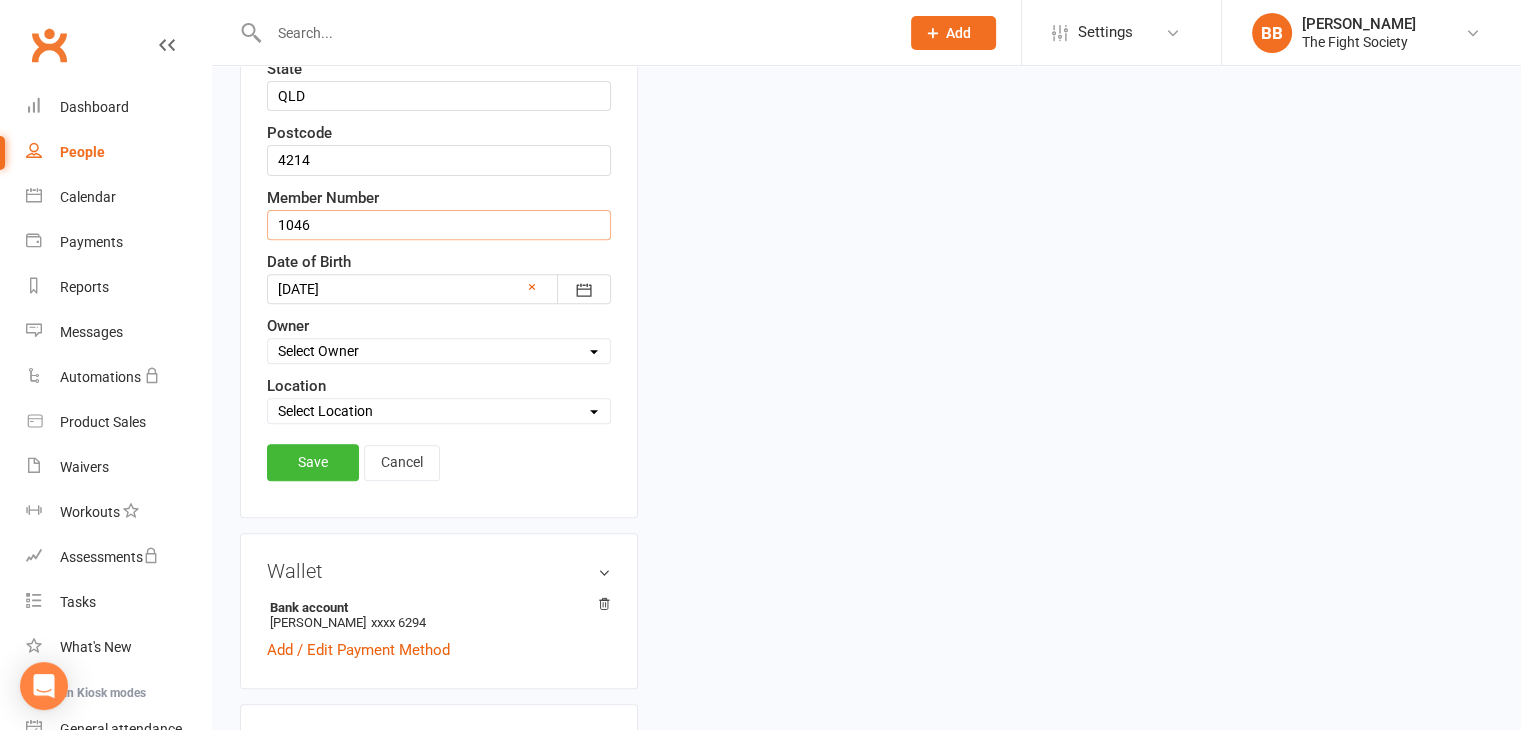 type on "1046" 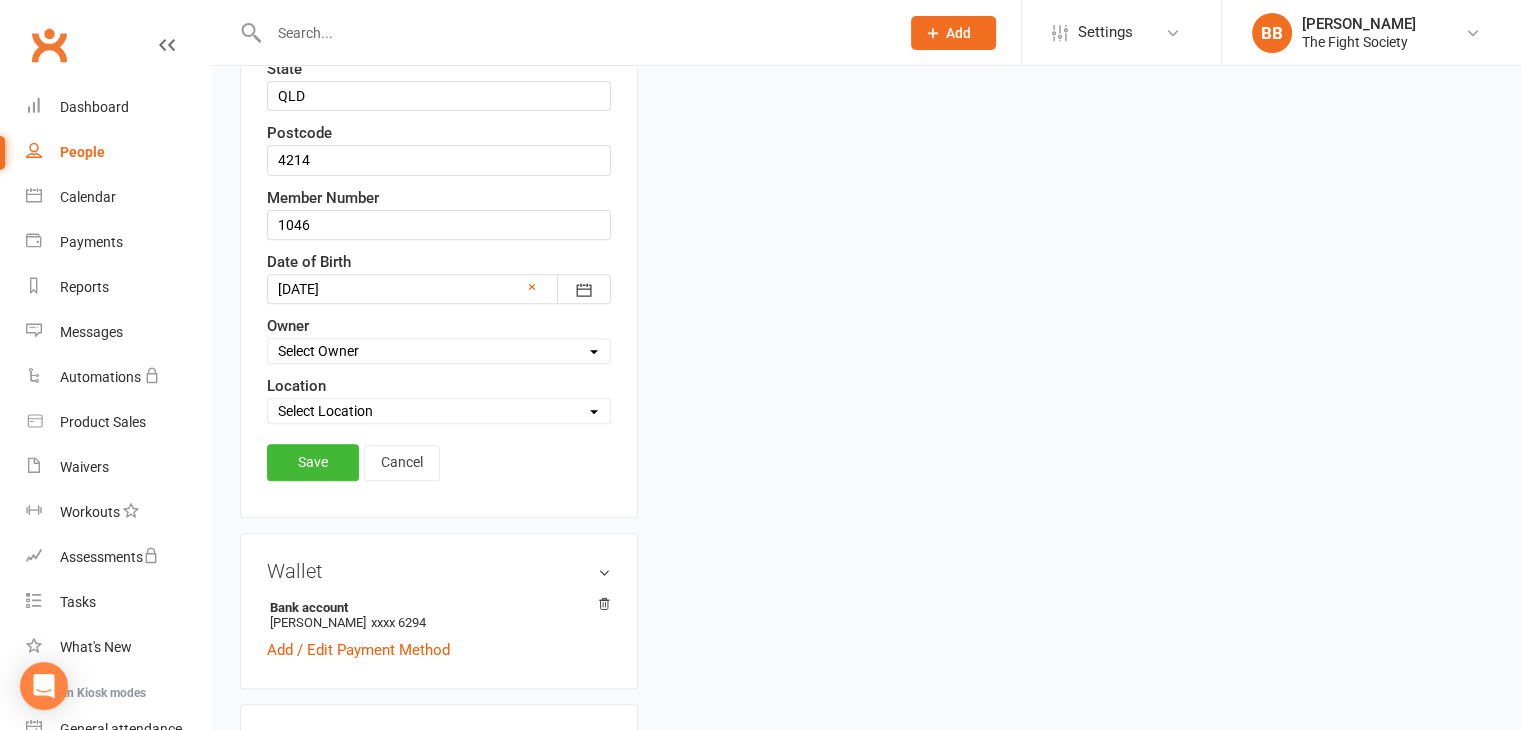 click on "Contact information First Name  Chloe
Last Name  Palmer
Email  Chloe0palmer@gmail.com
Mobile Number  0435114807
Address (line 1)  12 Marilyn Monroe court Parkwood
Address (line 2)
City / Suburb  Gold coast
State  QLD
Postcode  4214
Member Number  1046
Date of Birth  09 Nov 2005
2001 - 2020
2001
2002
2003
2004
2005
2006
2007
2008
2009
2010
2011
2012
2013
2014
2015
2016
2017
2018
2019
2020
×
Owner  Select Owner Brandon Baresic Gob Teerawat
Location  Select Location Nerang
Save Cancel" at bounding box center [439, 33] 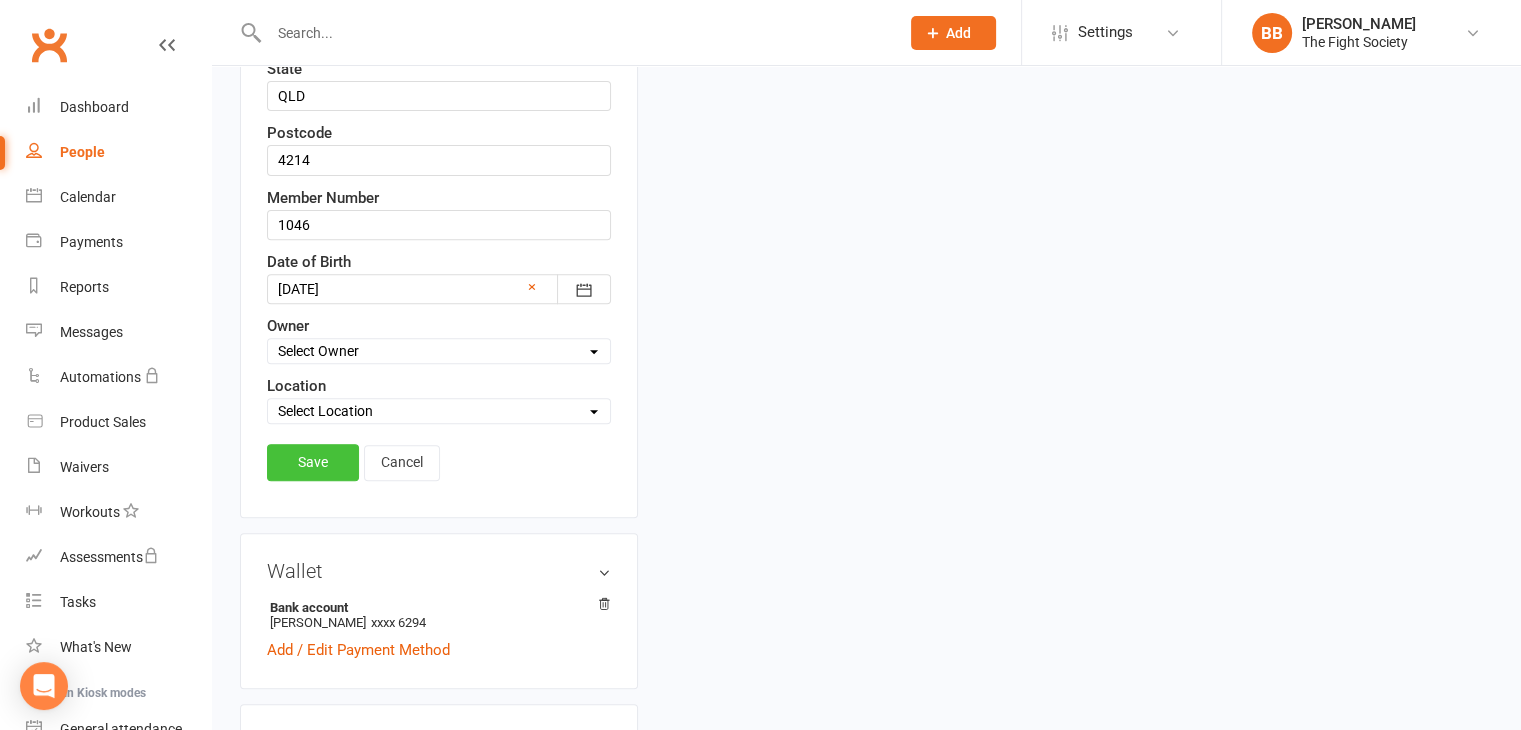 click on "Save" at bounding box center [313, 462] 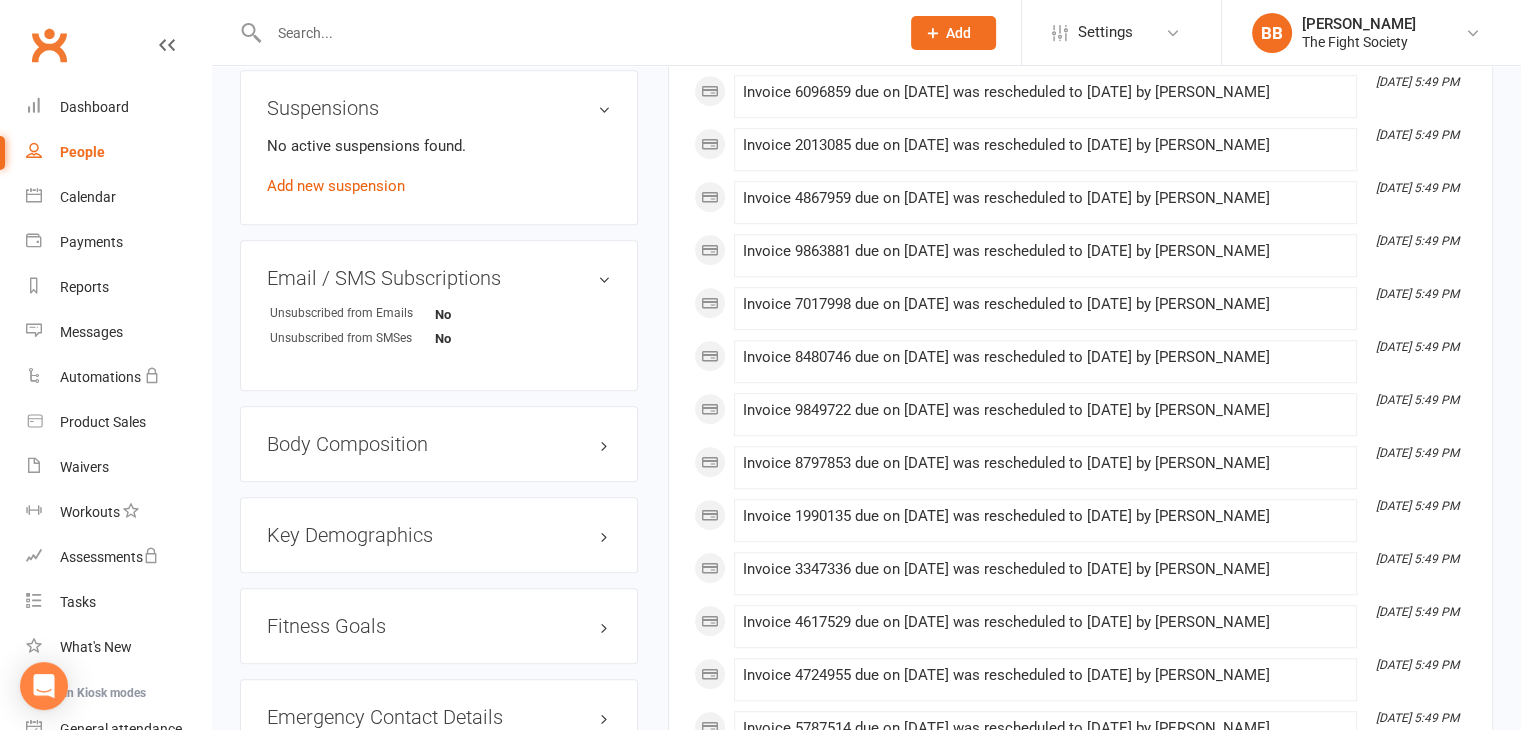 scroll, scrollTop: 1244, scrollLeft: 0, axis: vertical 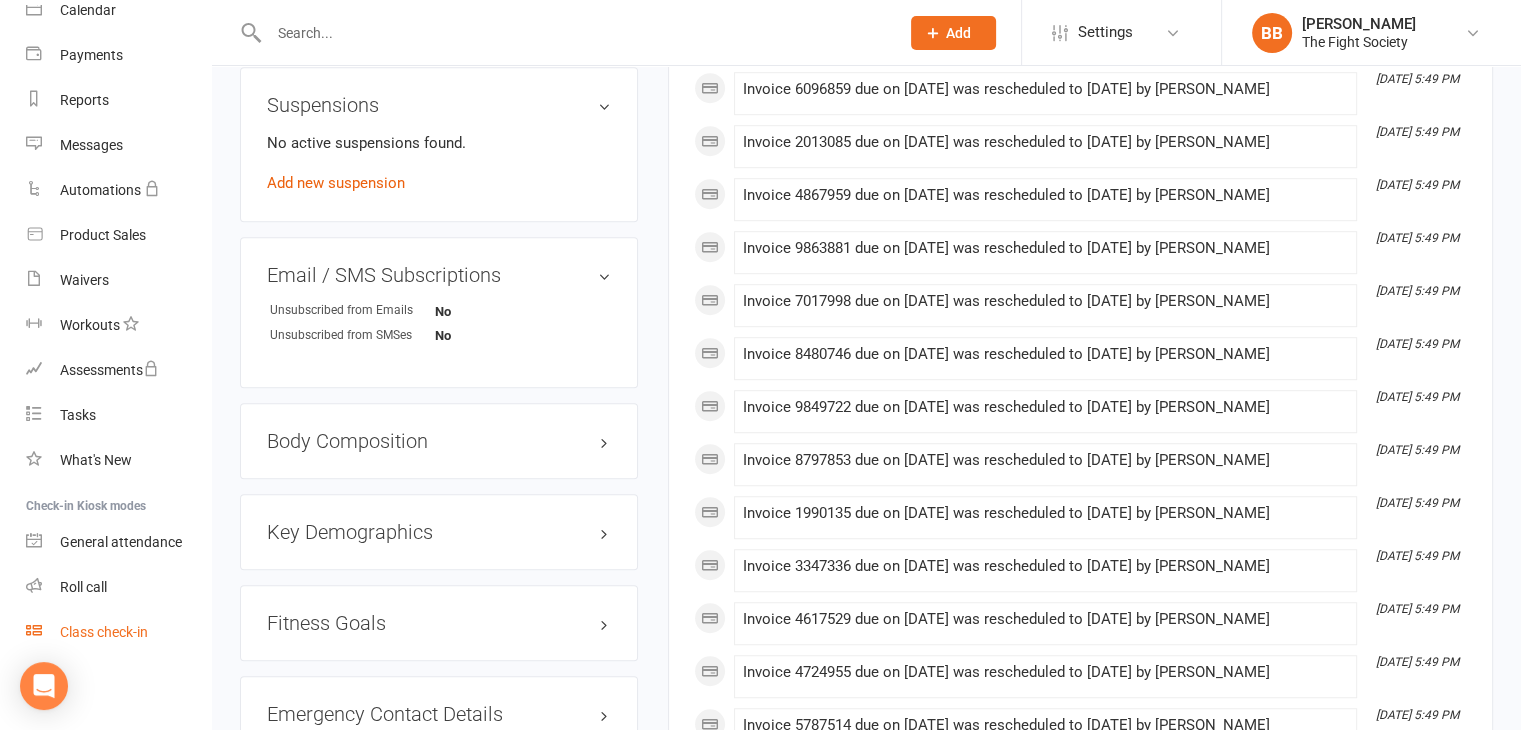click on "Class check-in" at bounding box center [104, 632] 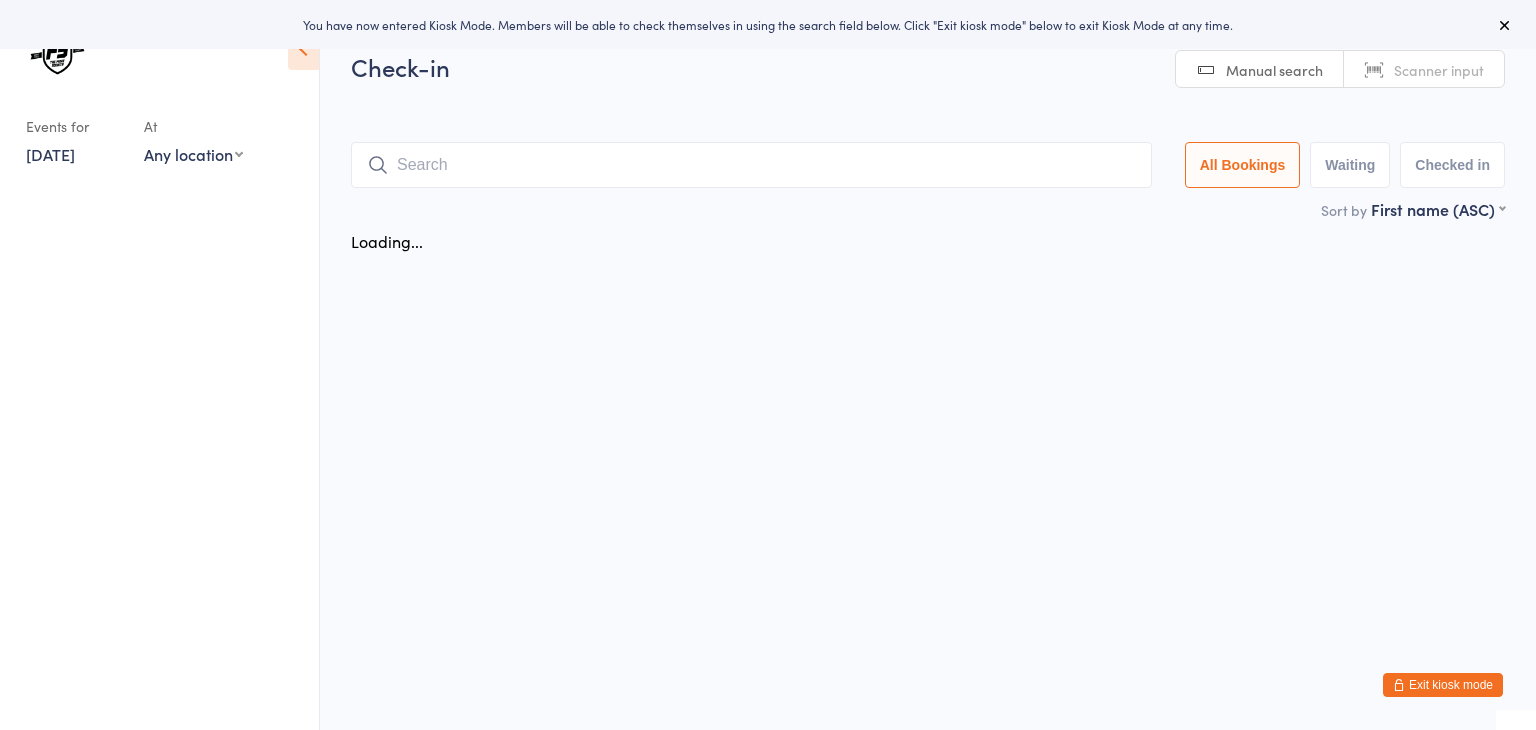 scroll, scrollTop: 0, scrollLeft: 0, axis: both 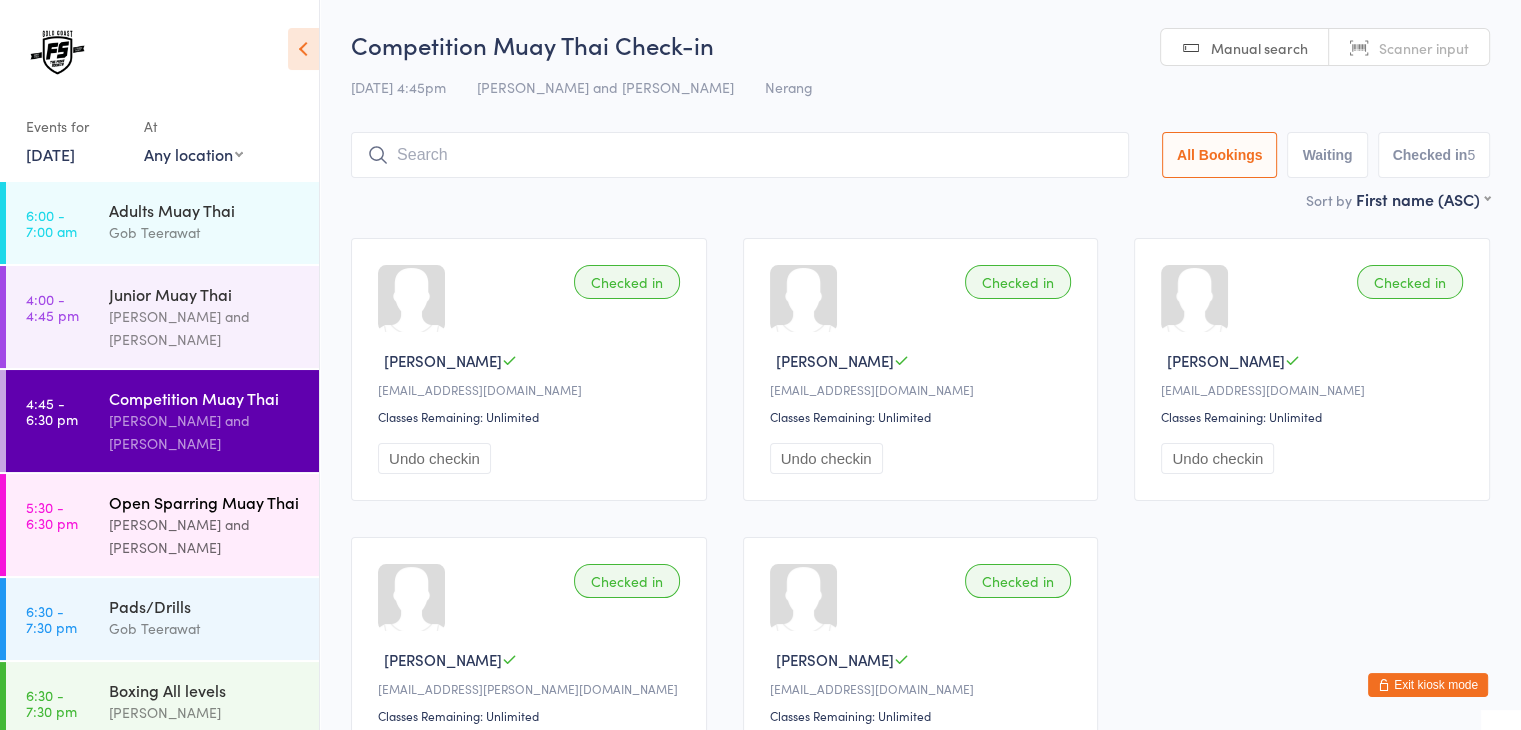 click on "Open Sparring Muay Thai [PERSON_NAME] and [PERSON_NAME]" at bounding box center (214, 525) 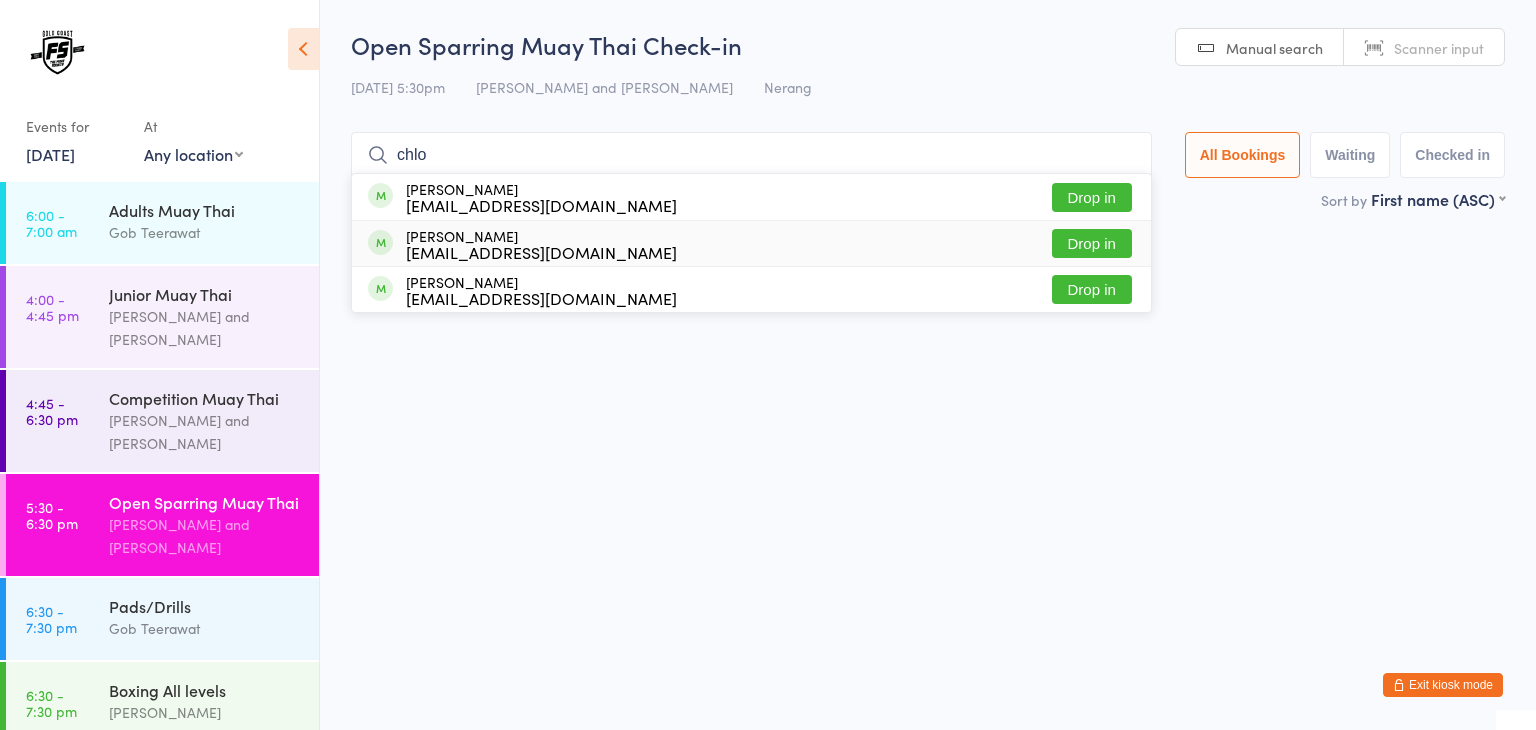 type on "chlo" 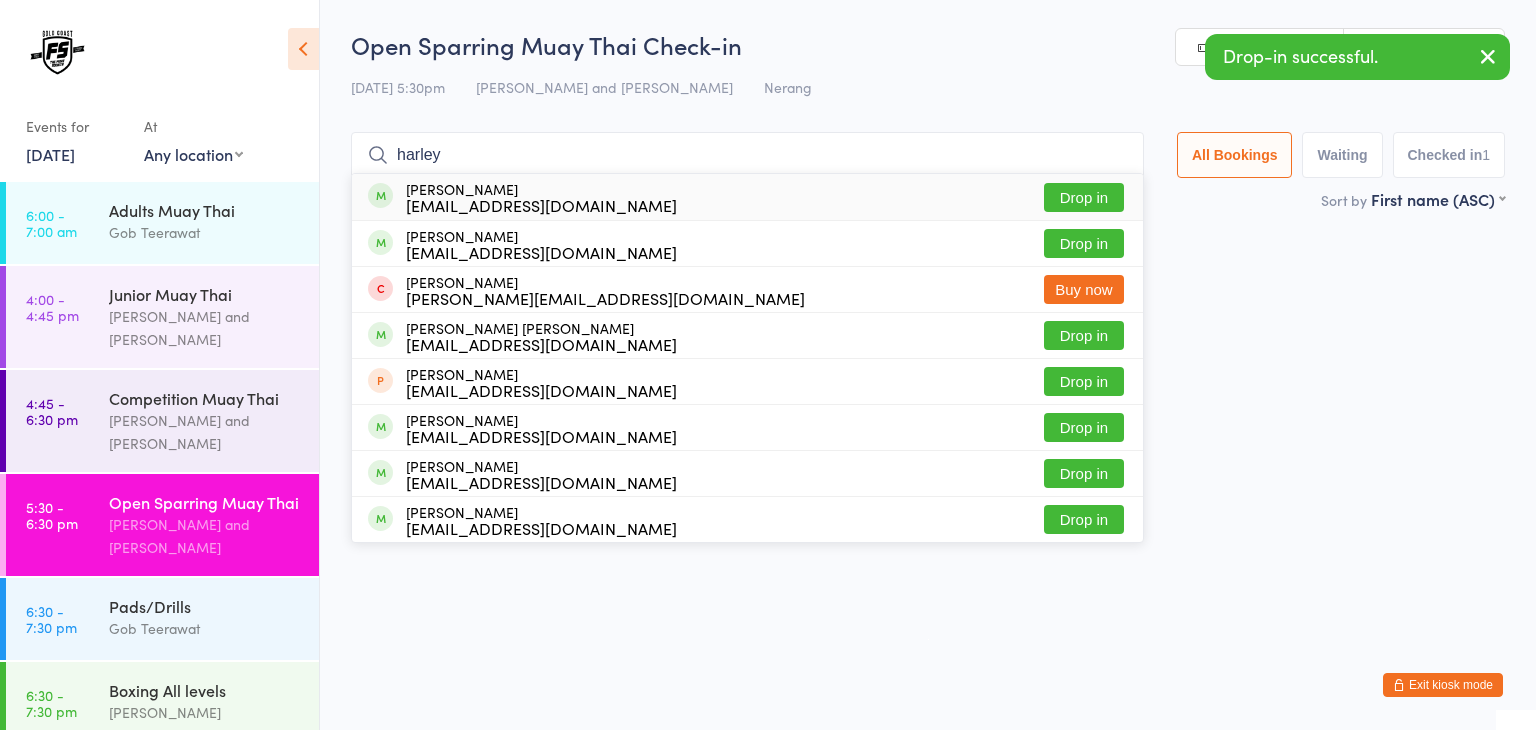 type on "harley" 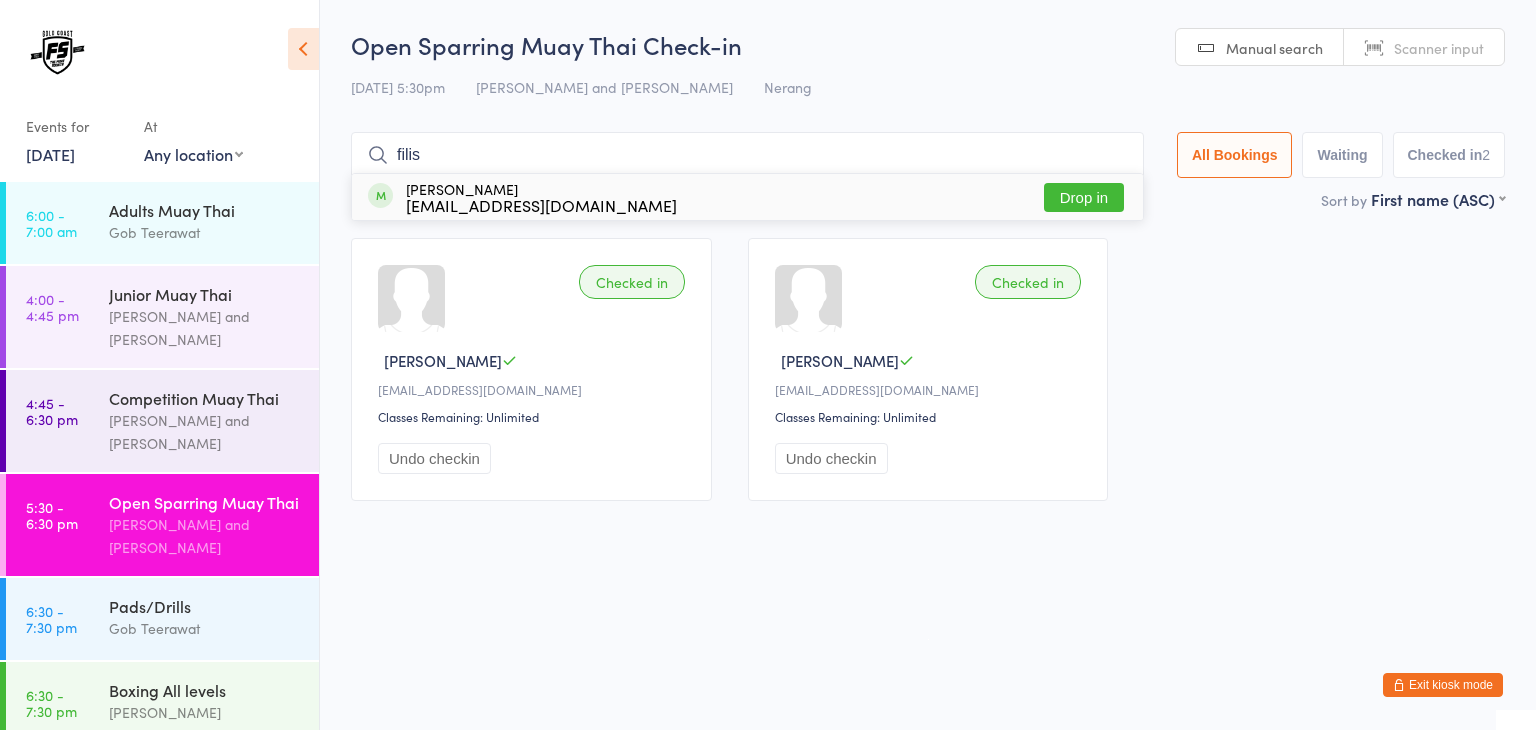 type on "filis" 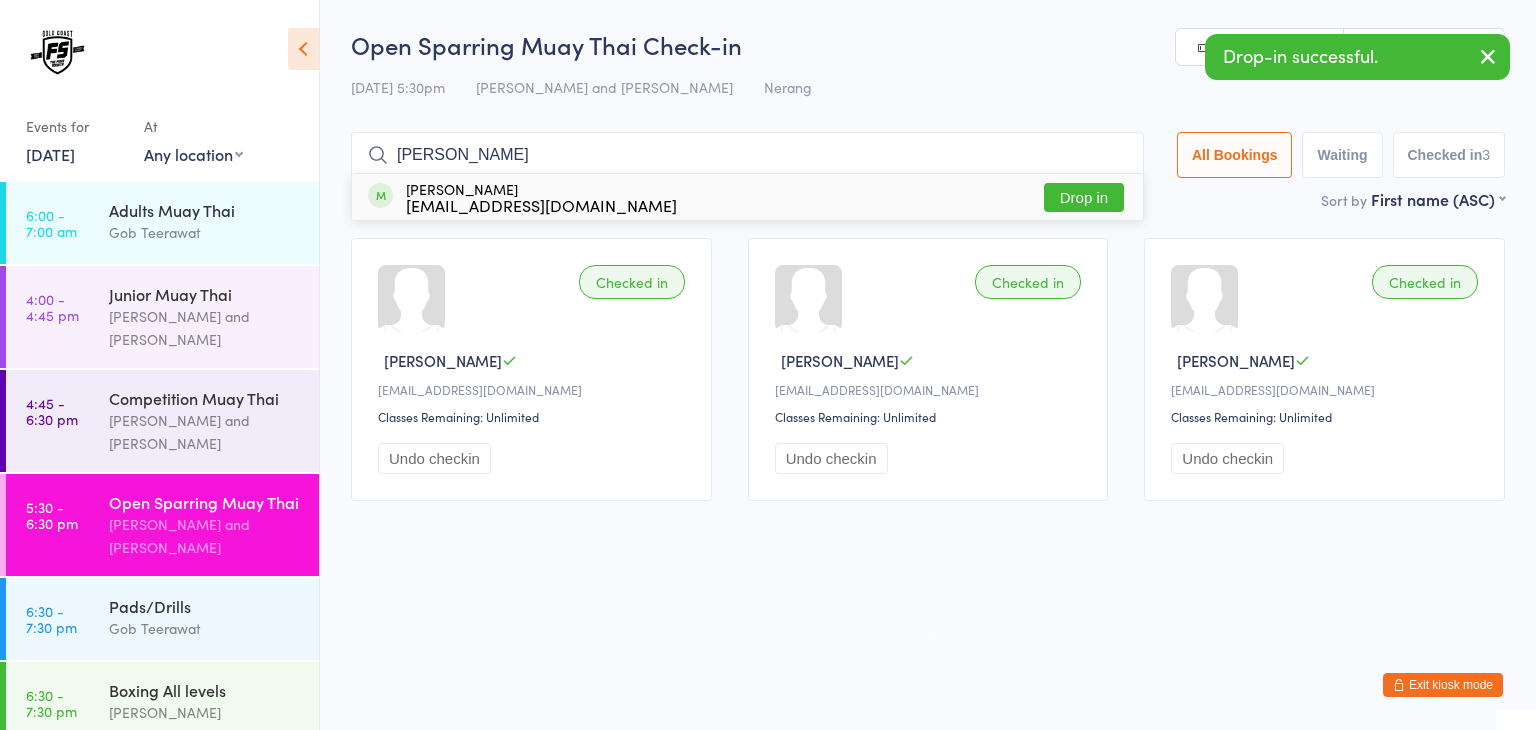 type on "[PERSON_NAME]" 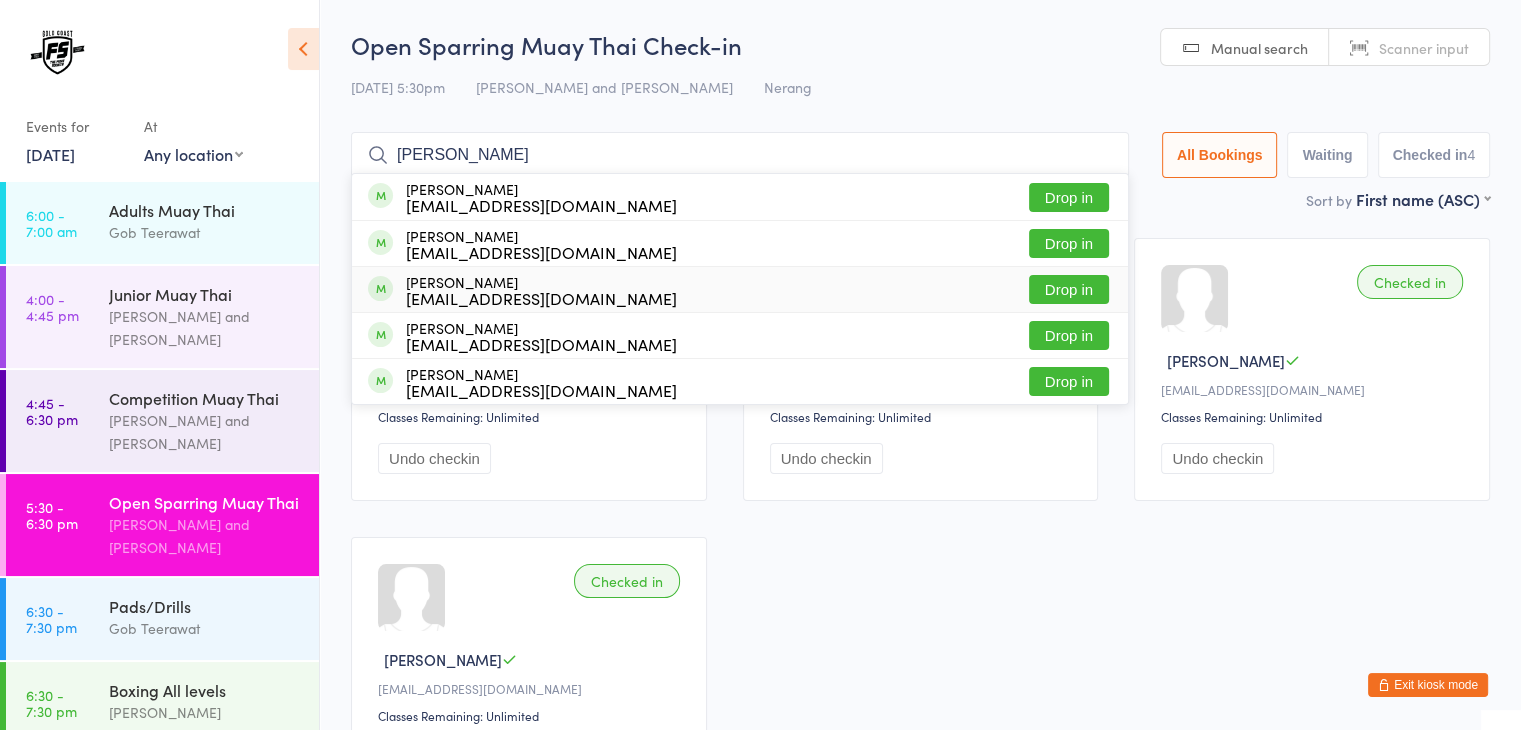 type on "chris" 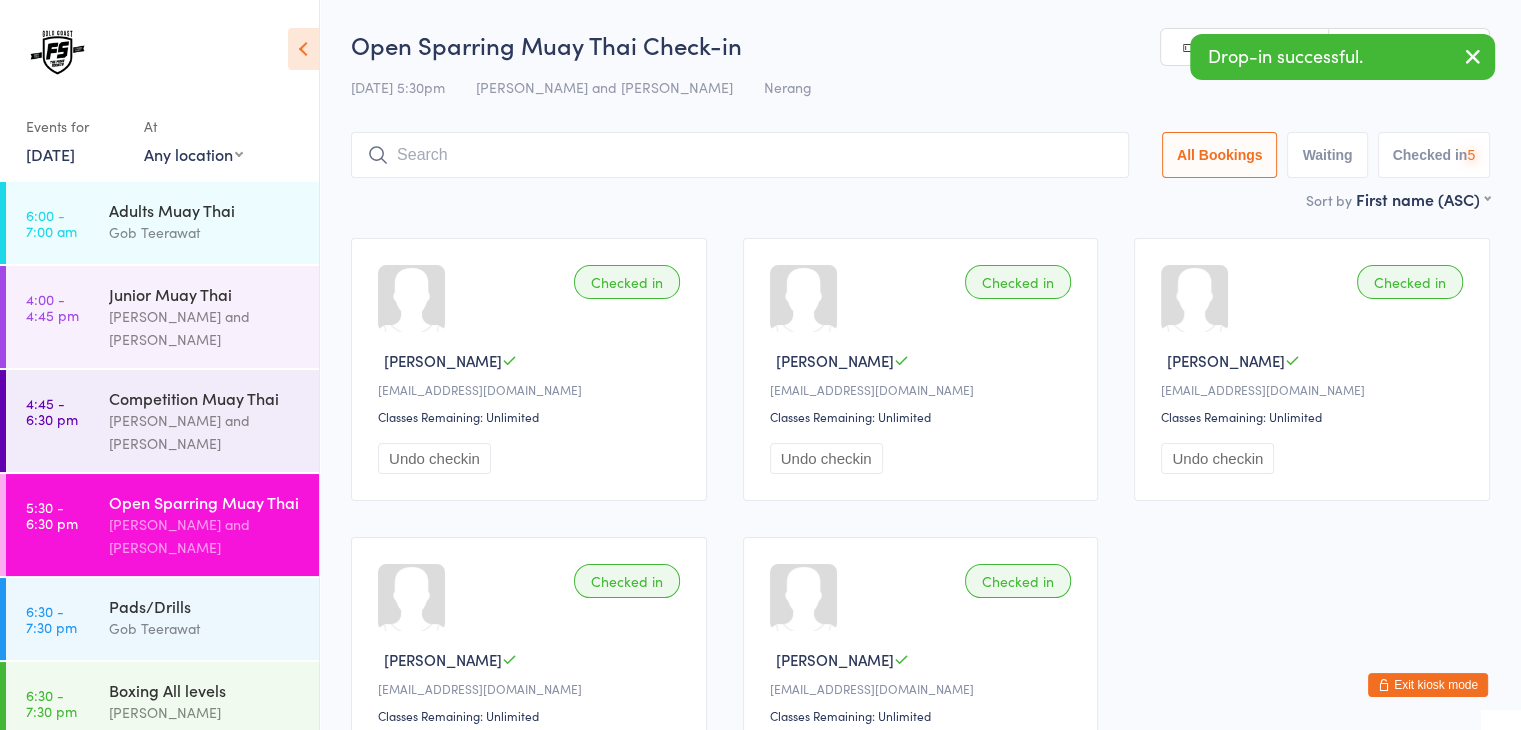 click at bounding box center [740, 155] 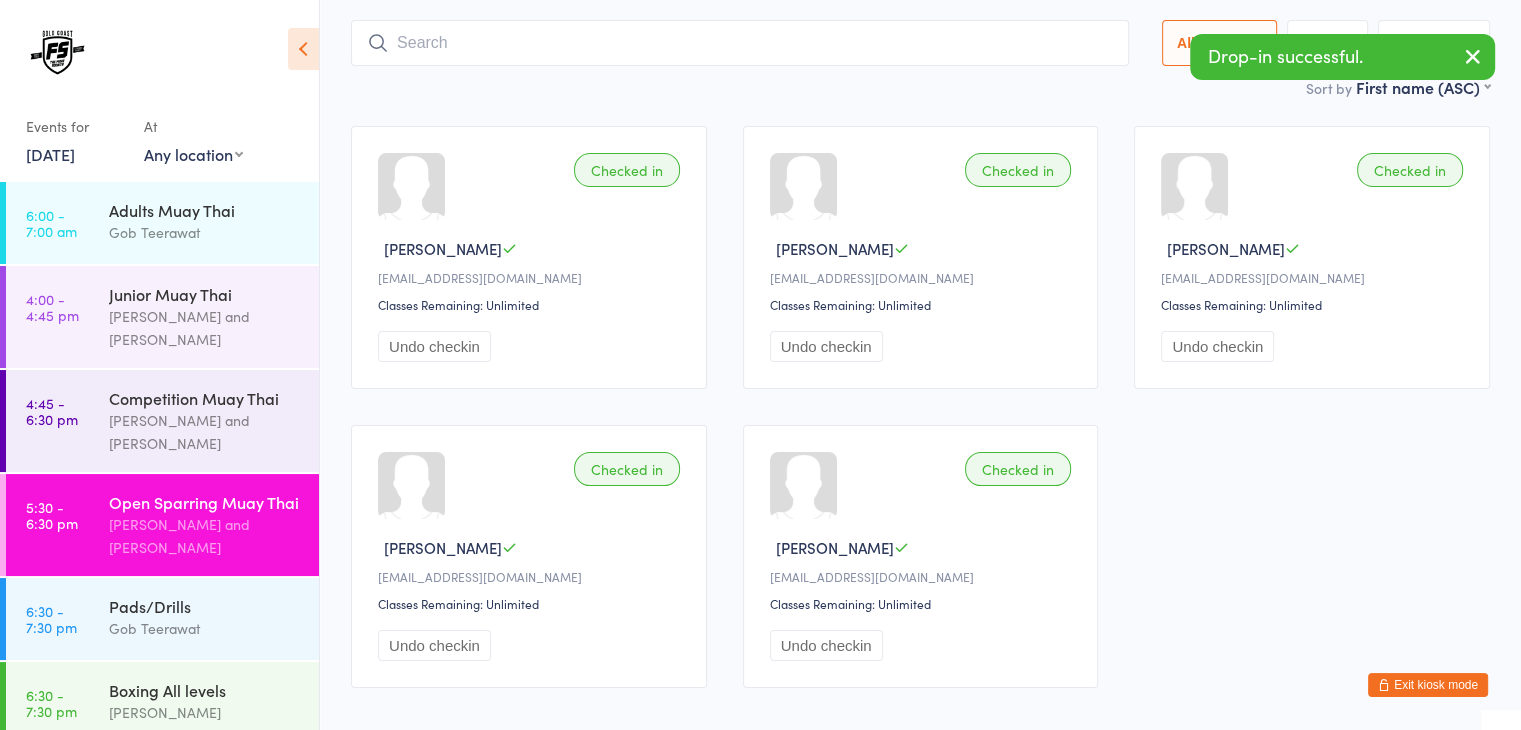 scroll, scrollTop: 132, scrollLeft: 0, axis: vertical 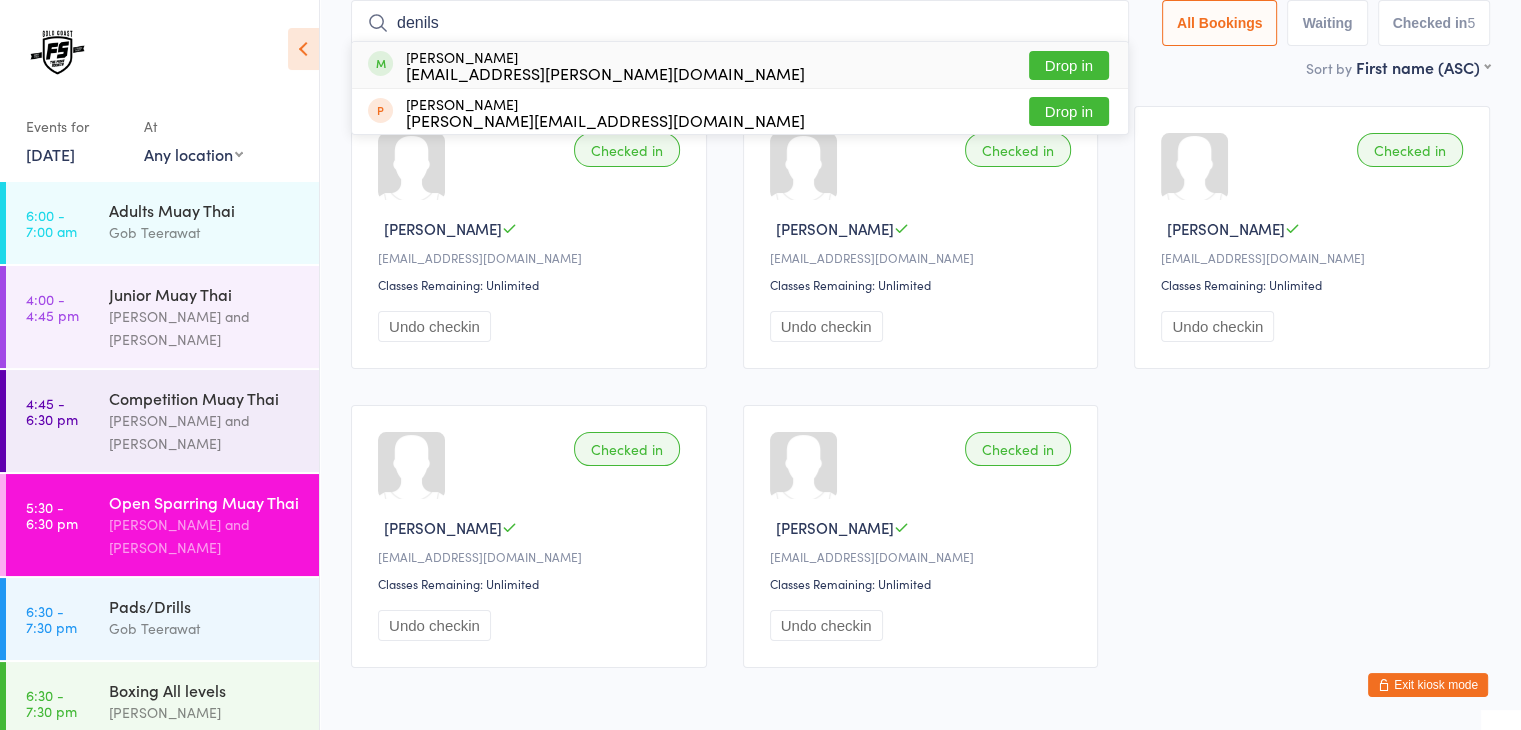 type on "denils" 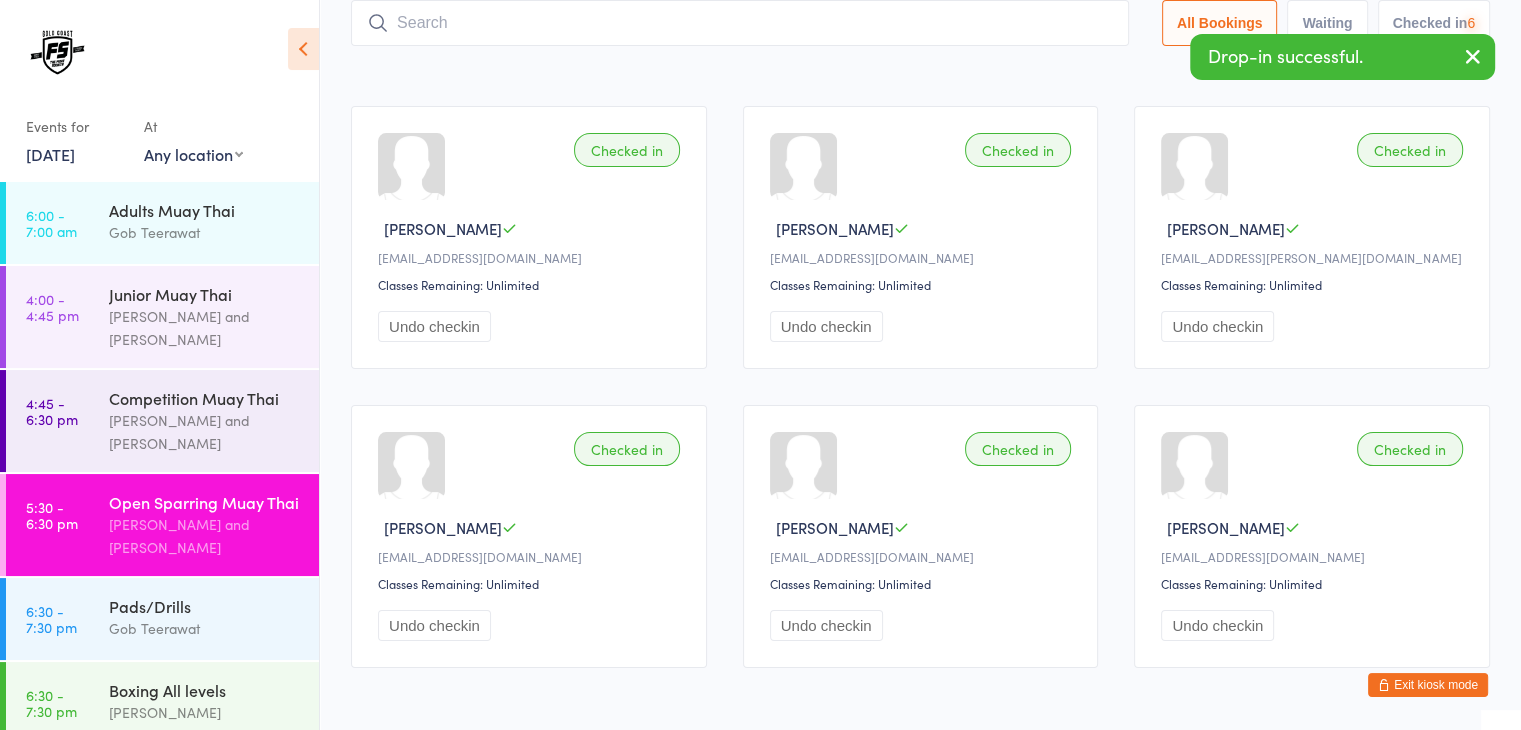 click at bounding box center [740, 23] 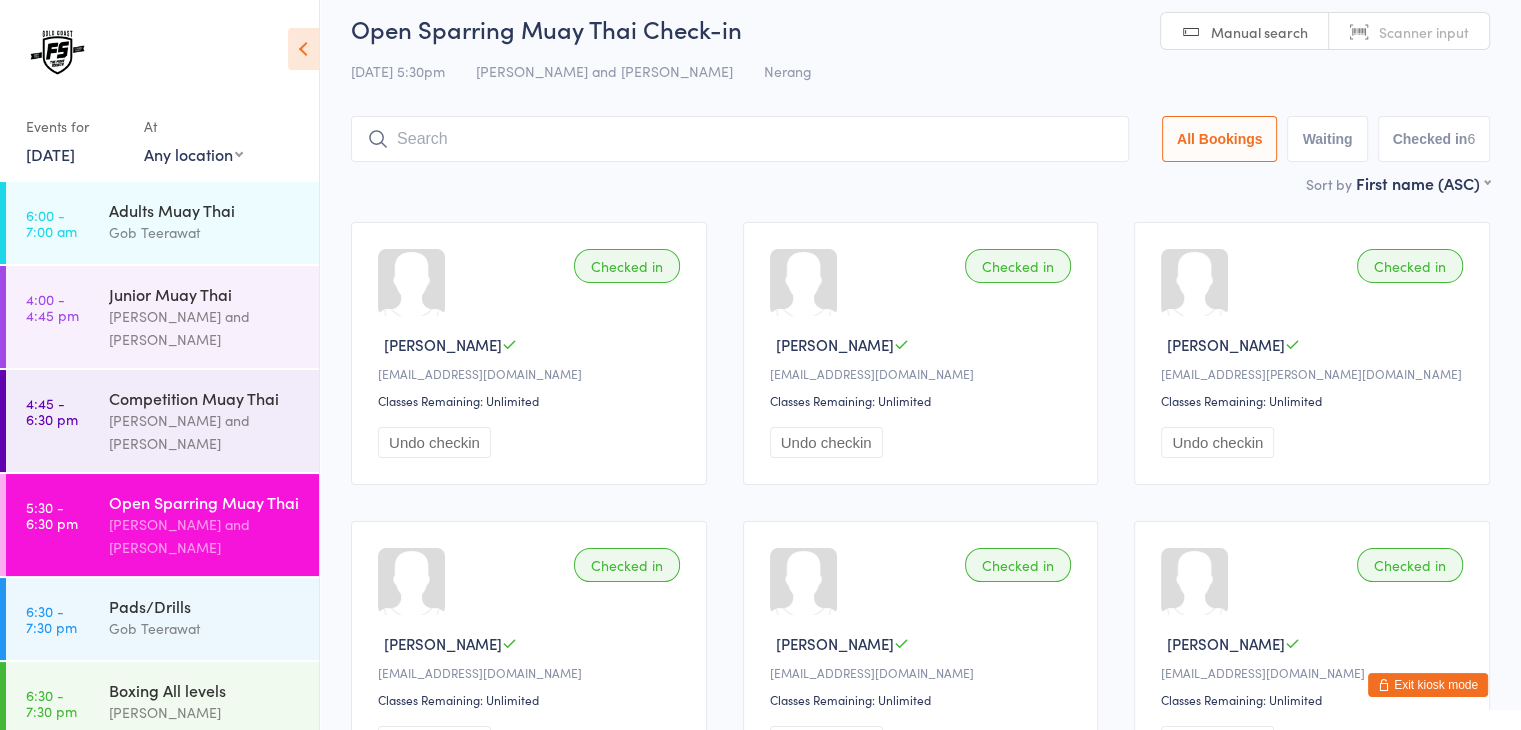 scroll, scrollTop: 0, scrollLeft: 0, axis: both 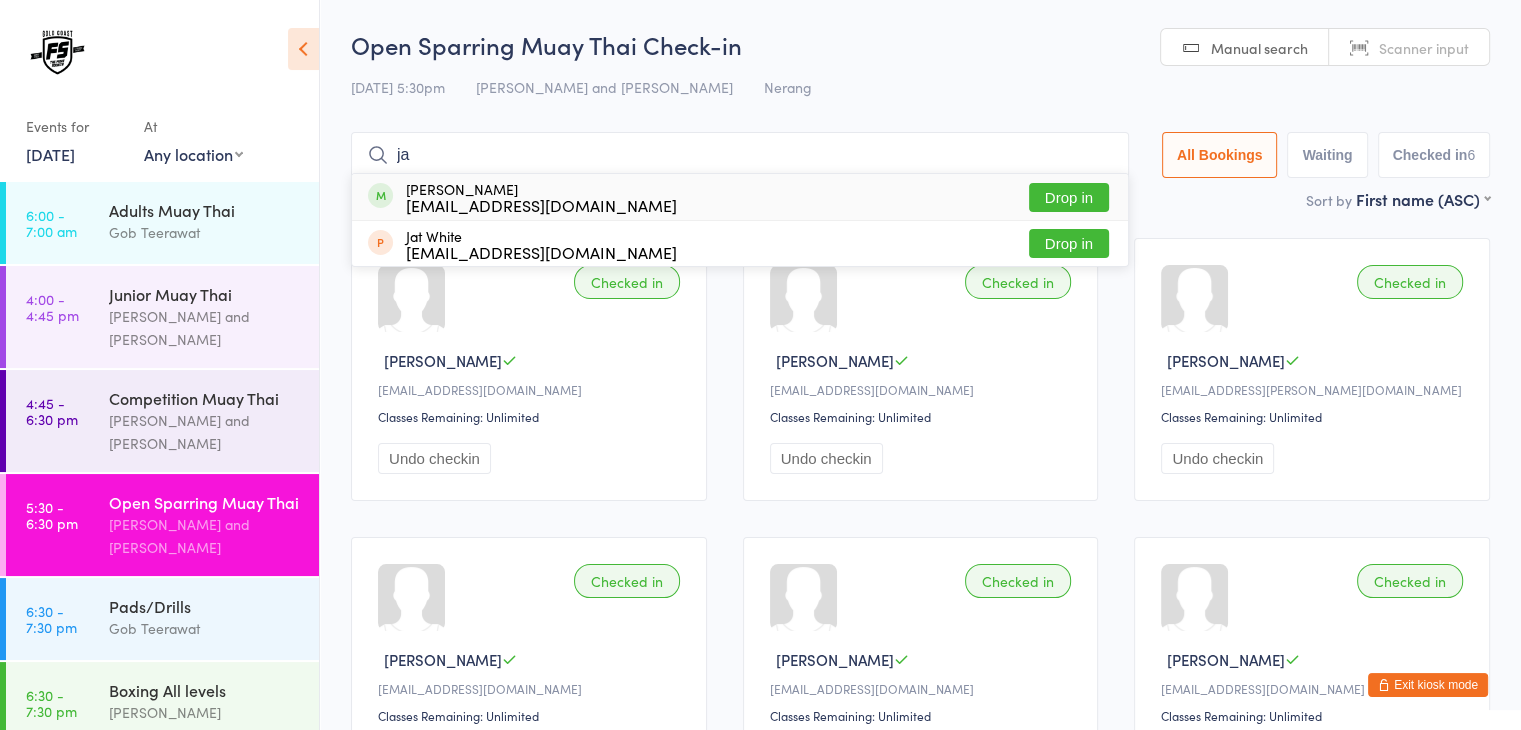 type on "j" 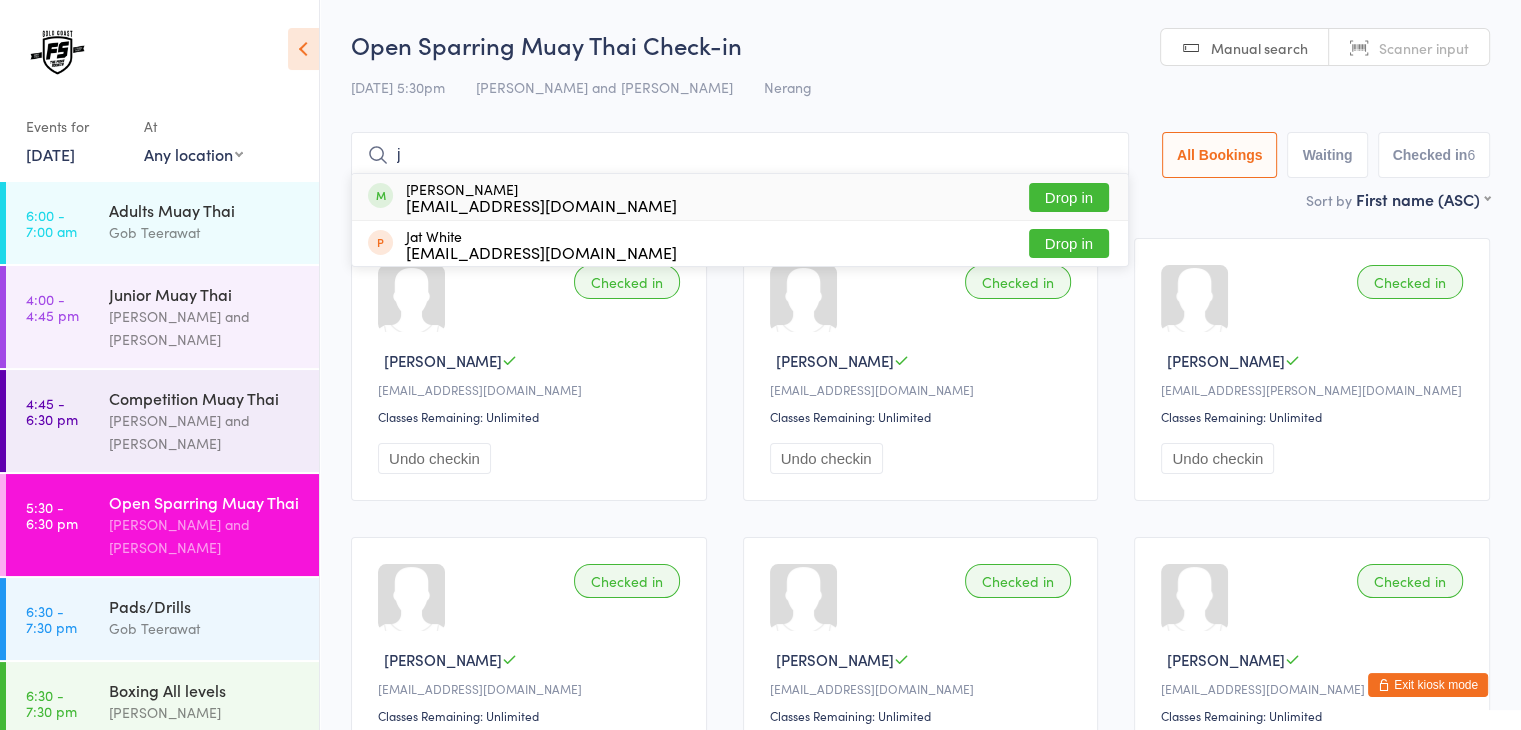 type 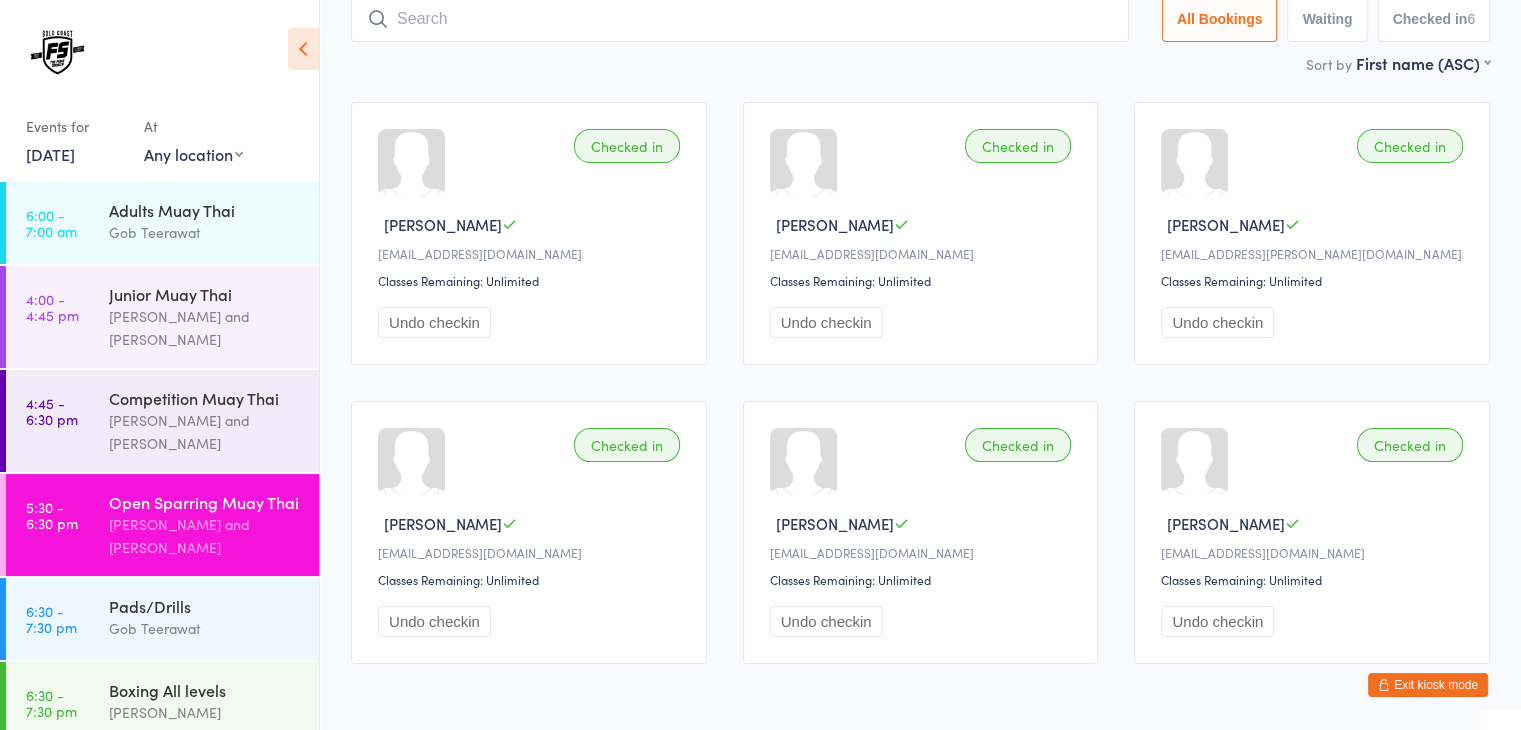 scroll, scrollTop: 128, scrollLeft: 0, axis: vertical 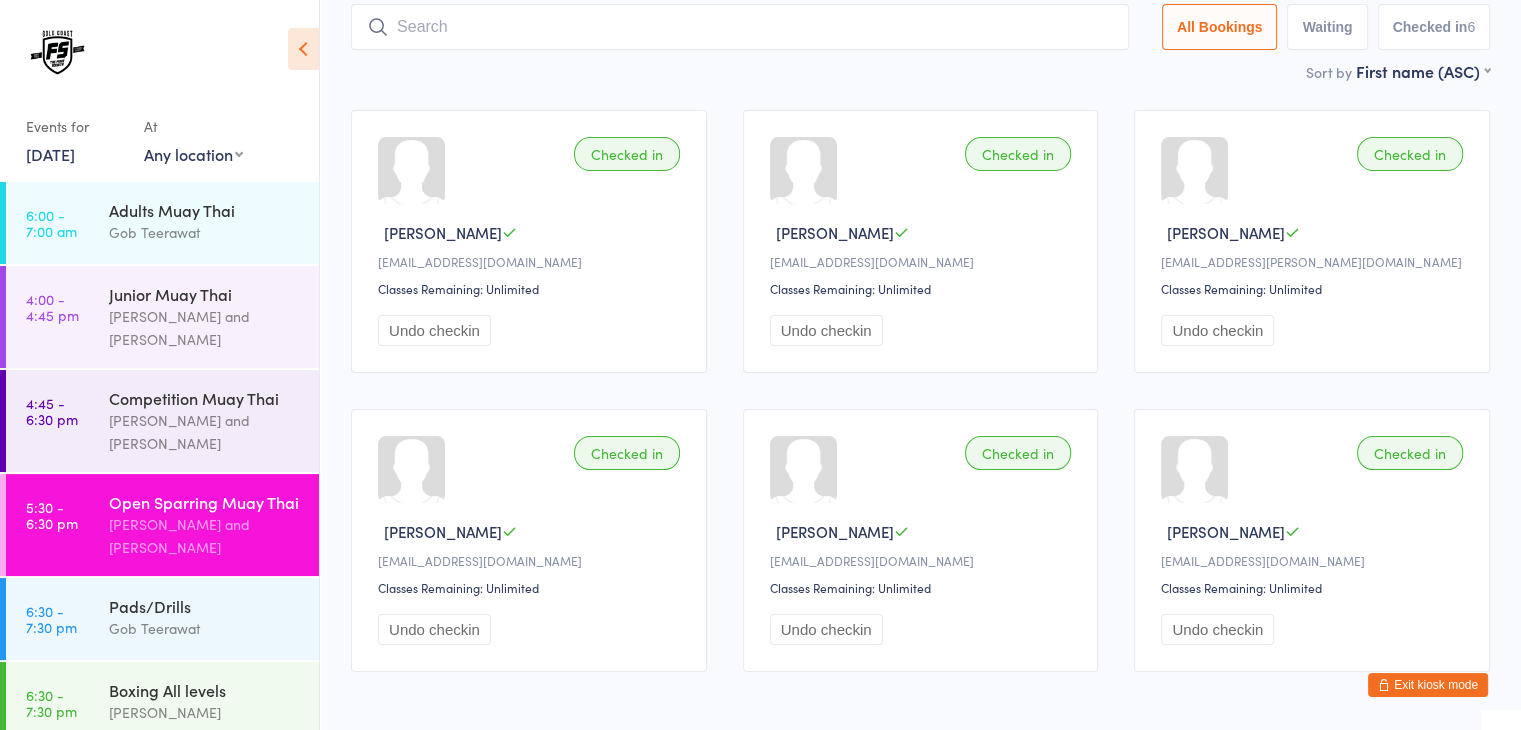 click on "Exit kiosk mode" at bounding box center (1428, 685) 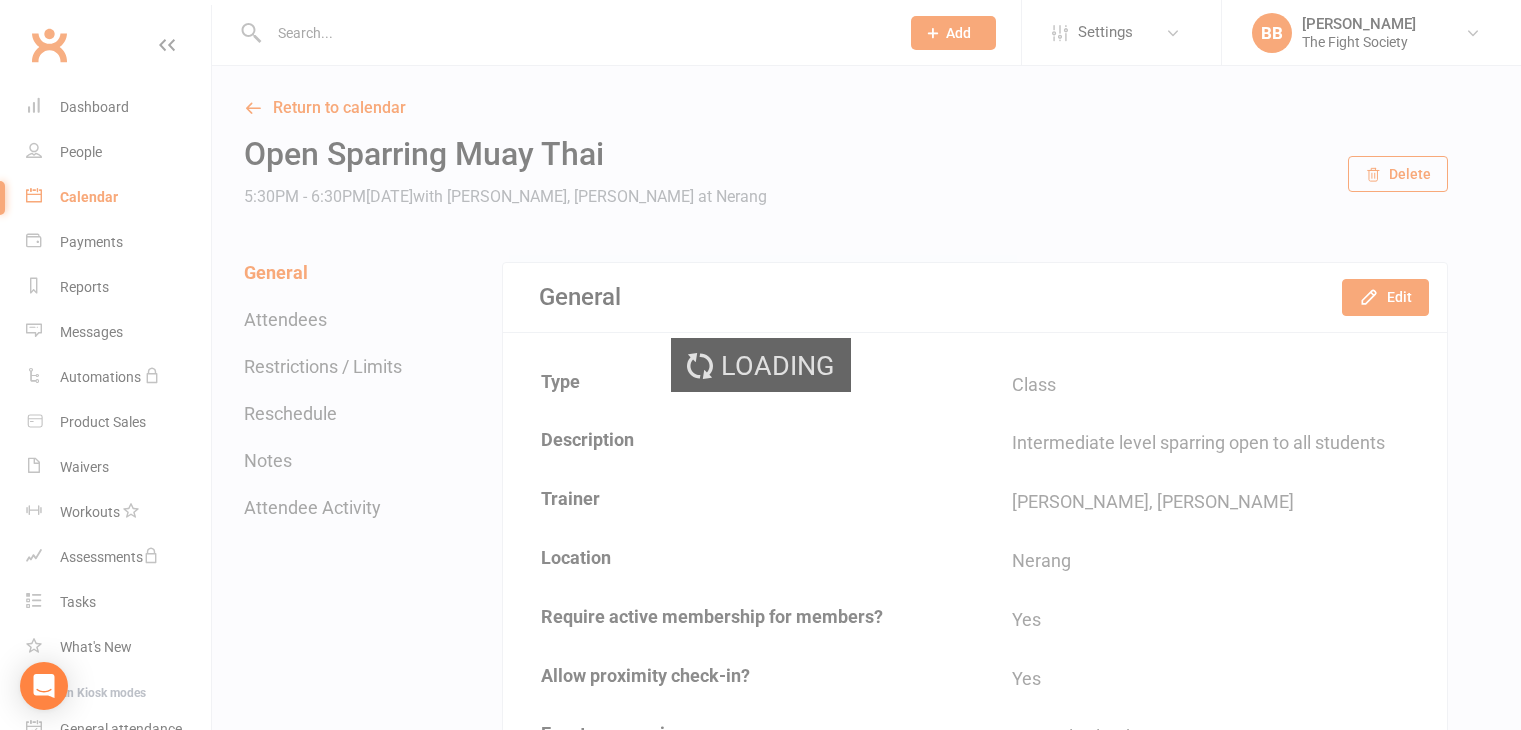 scroll, scrollTop: 0, scrollLeft: 0, axis: both 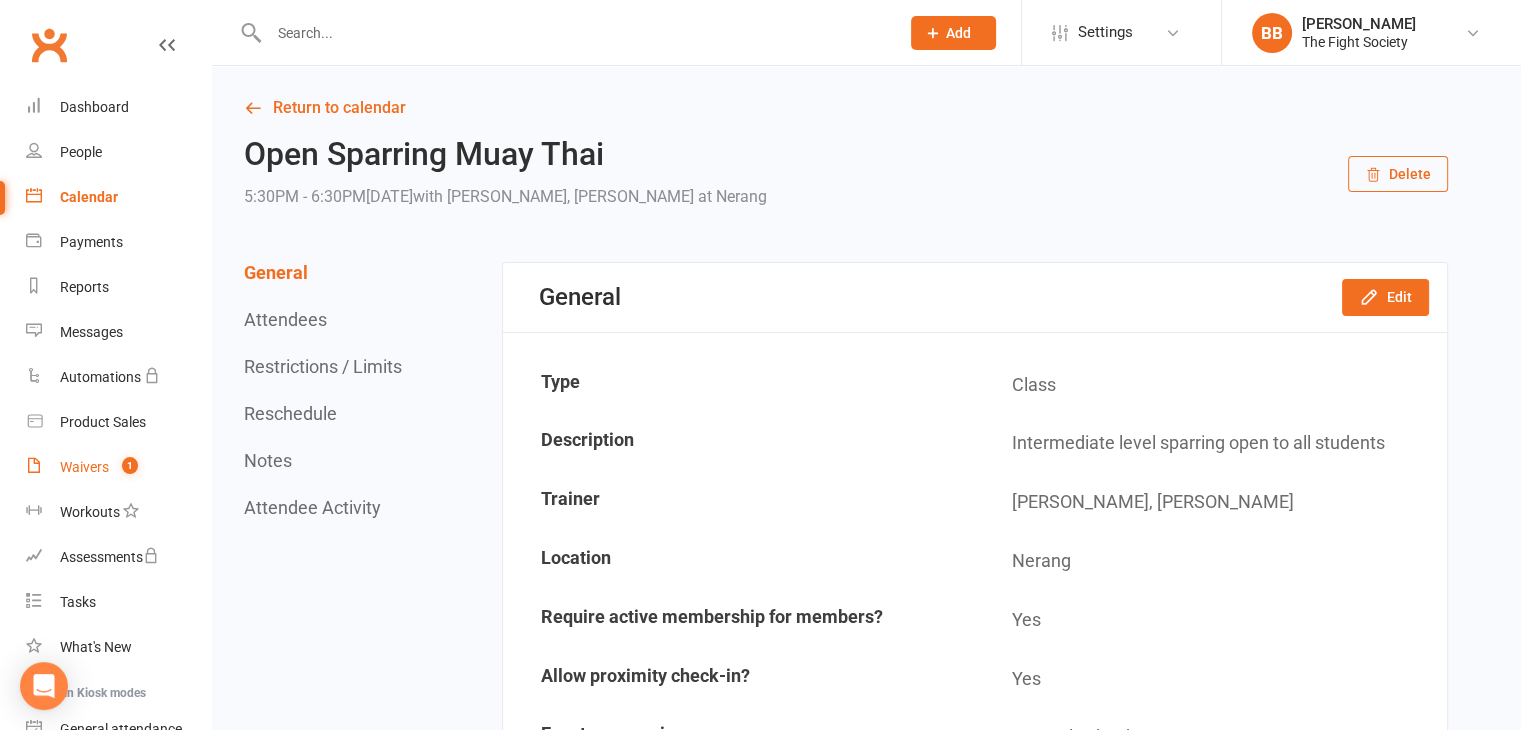 click on "Waivers   1" at bounding box center [118, 467] 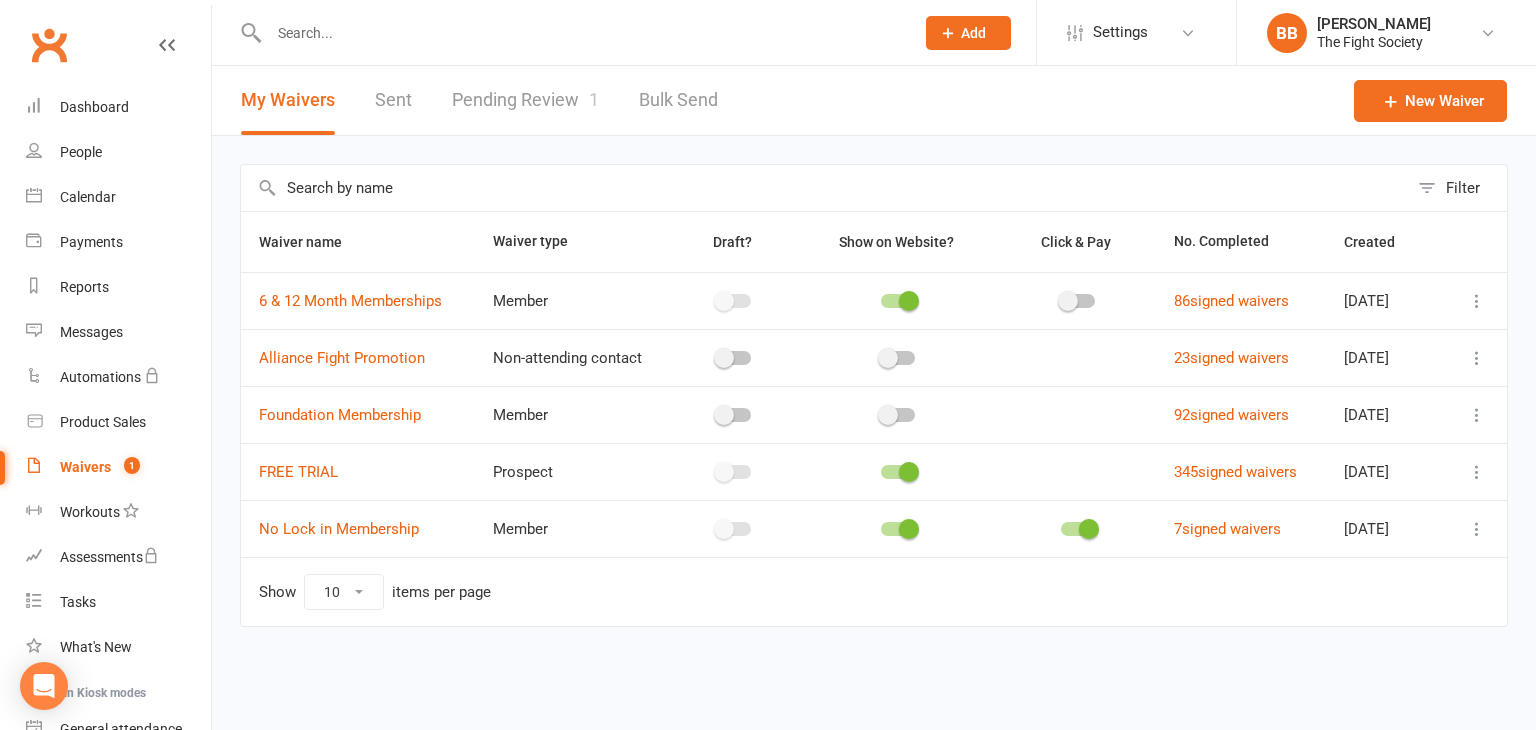 click on "Pending Review 1" at bounding box center [525, 100] 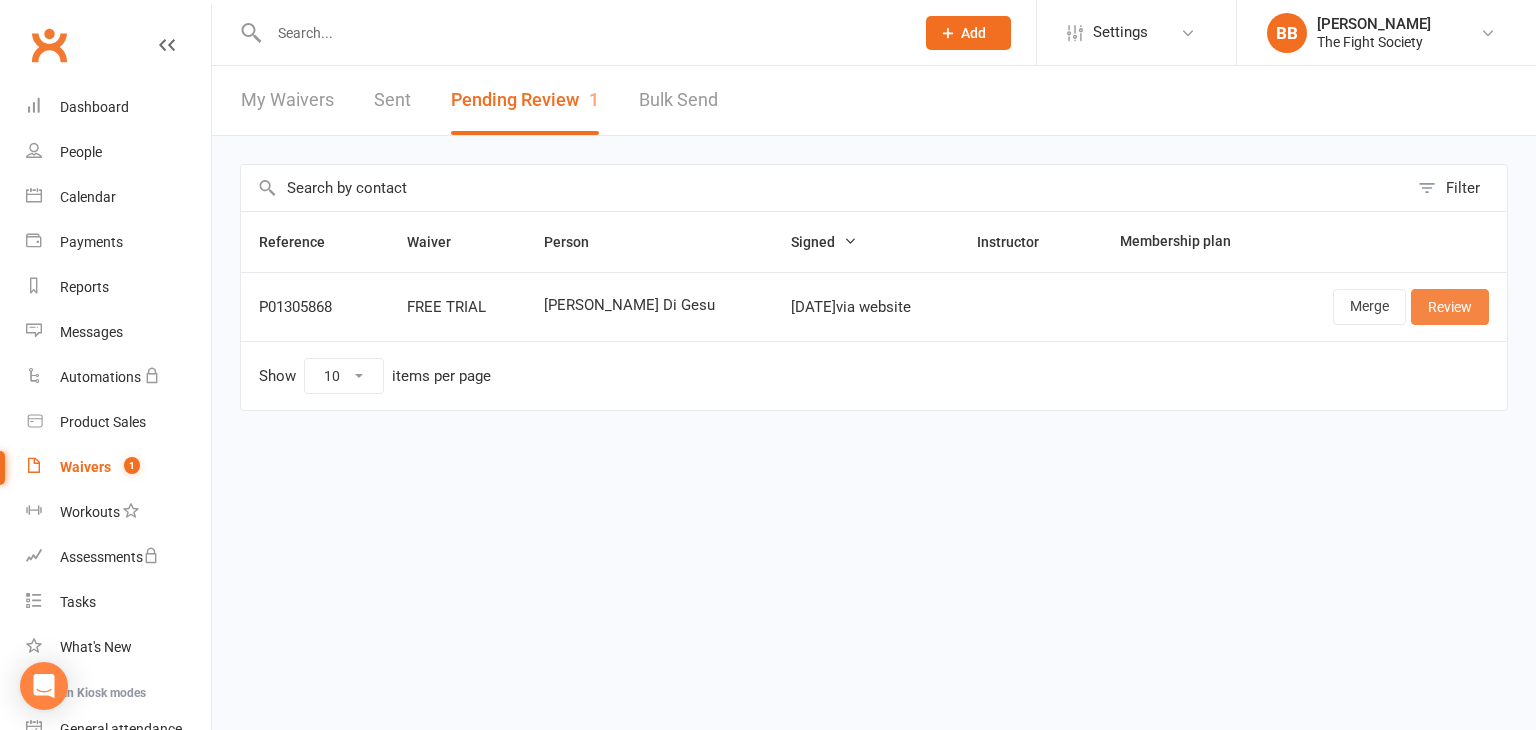 click on "Review" at bounding box center (1450, 307) 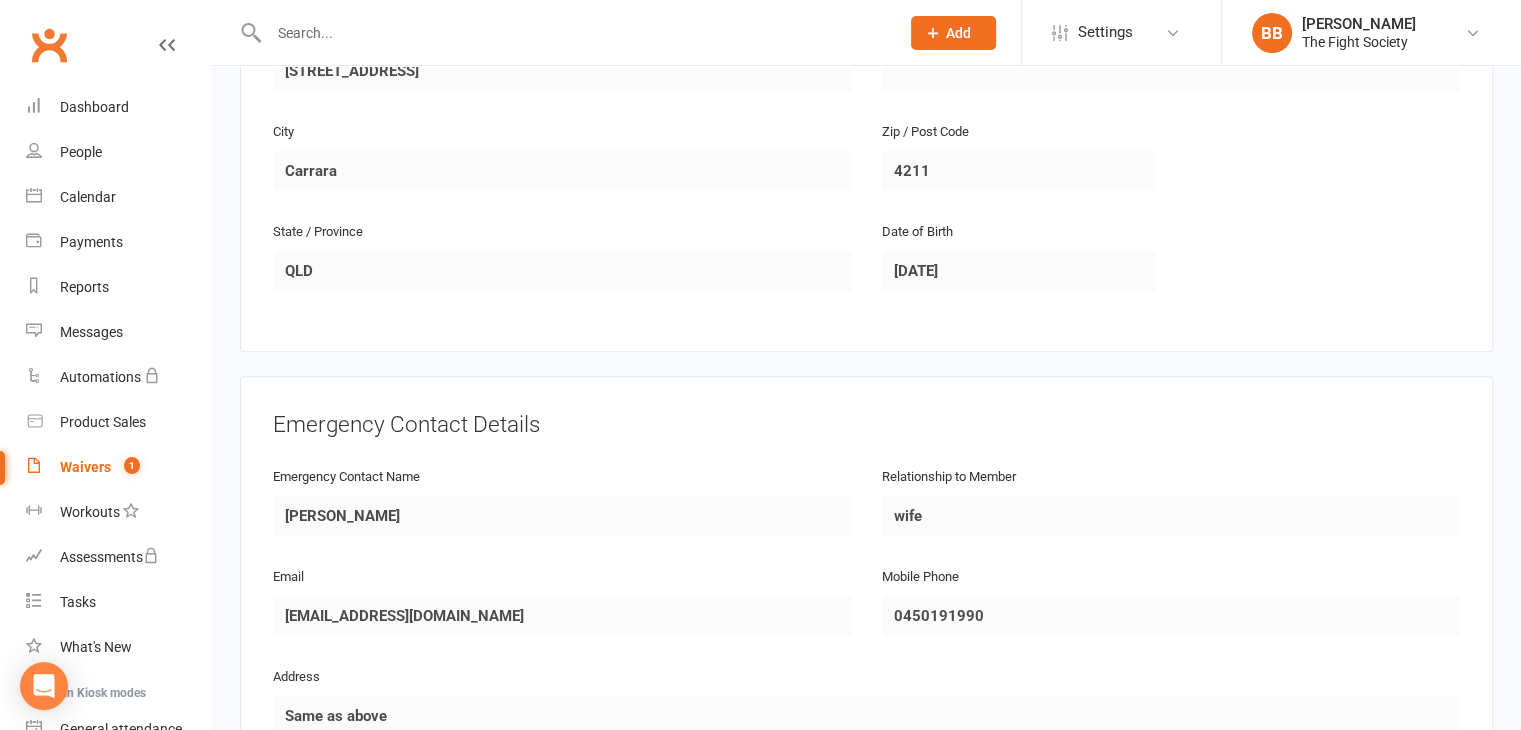 scroll, scrollTop: 1070, scrollLeft: 0, axis: vertical 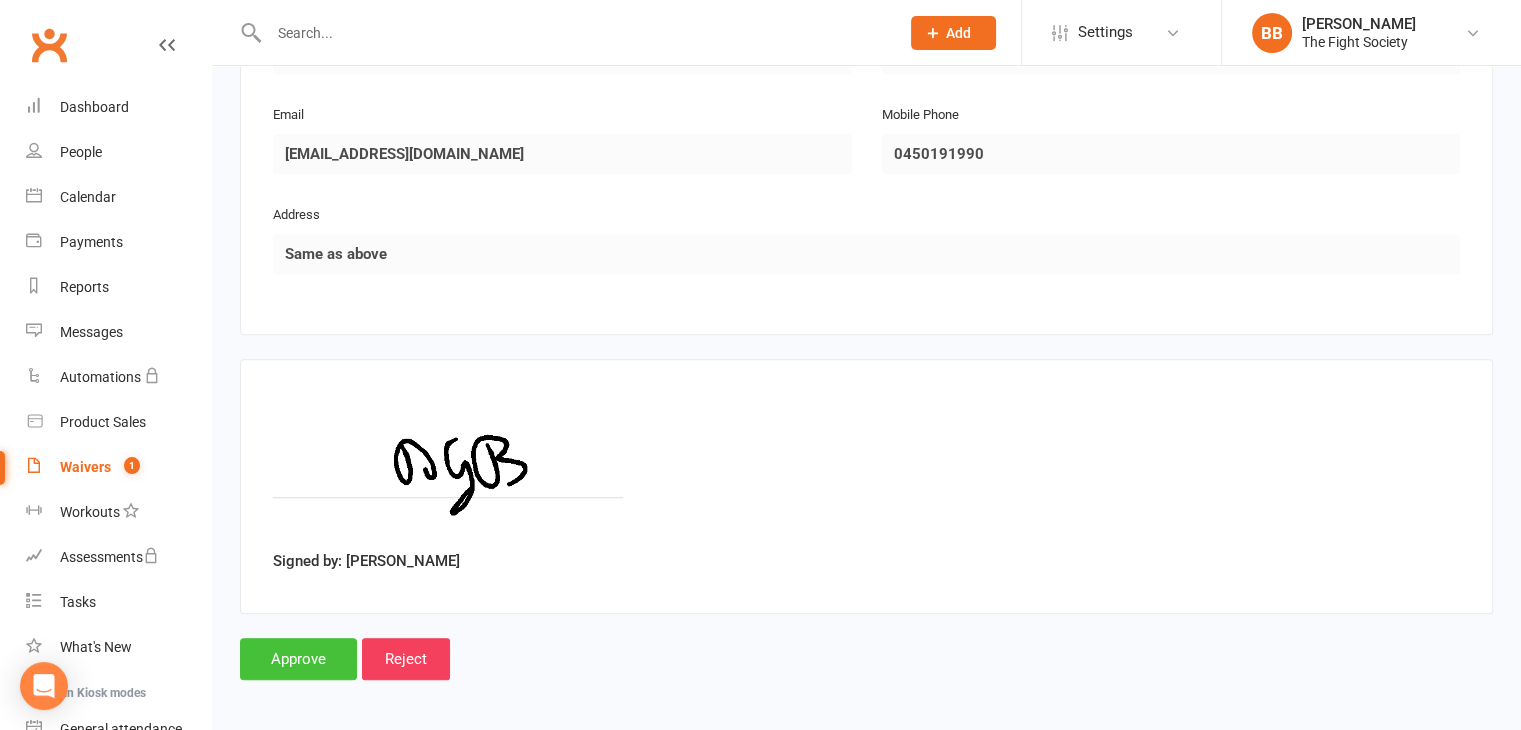 click on "Approve" at bounding box center [298, 659] 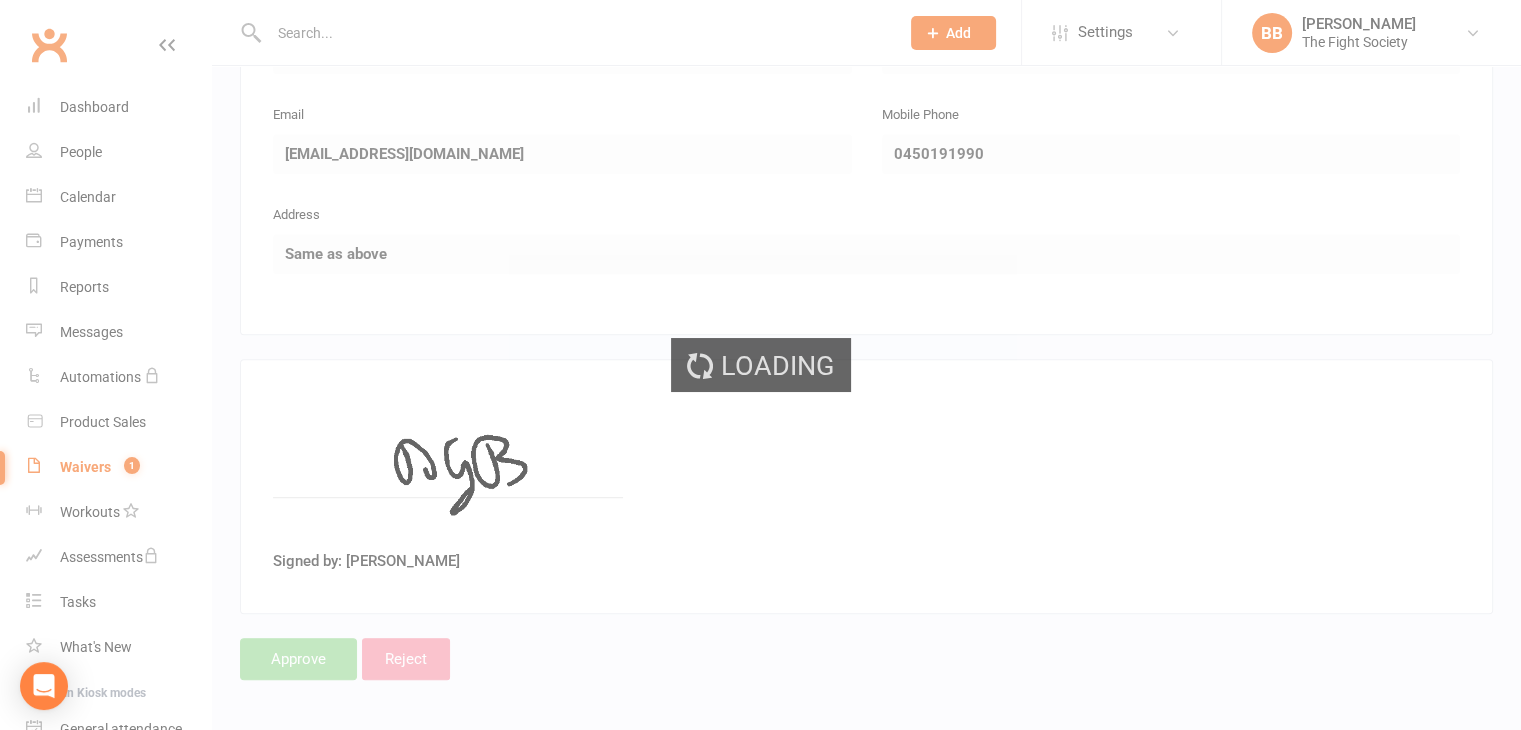 scroll, scrollTop: 0, scrollLeft: 0, axis: both 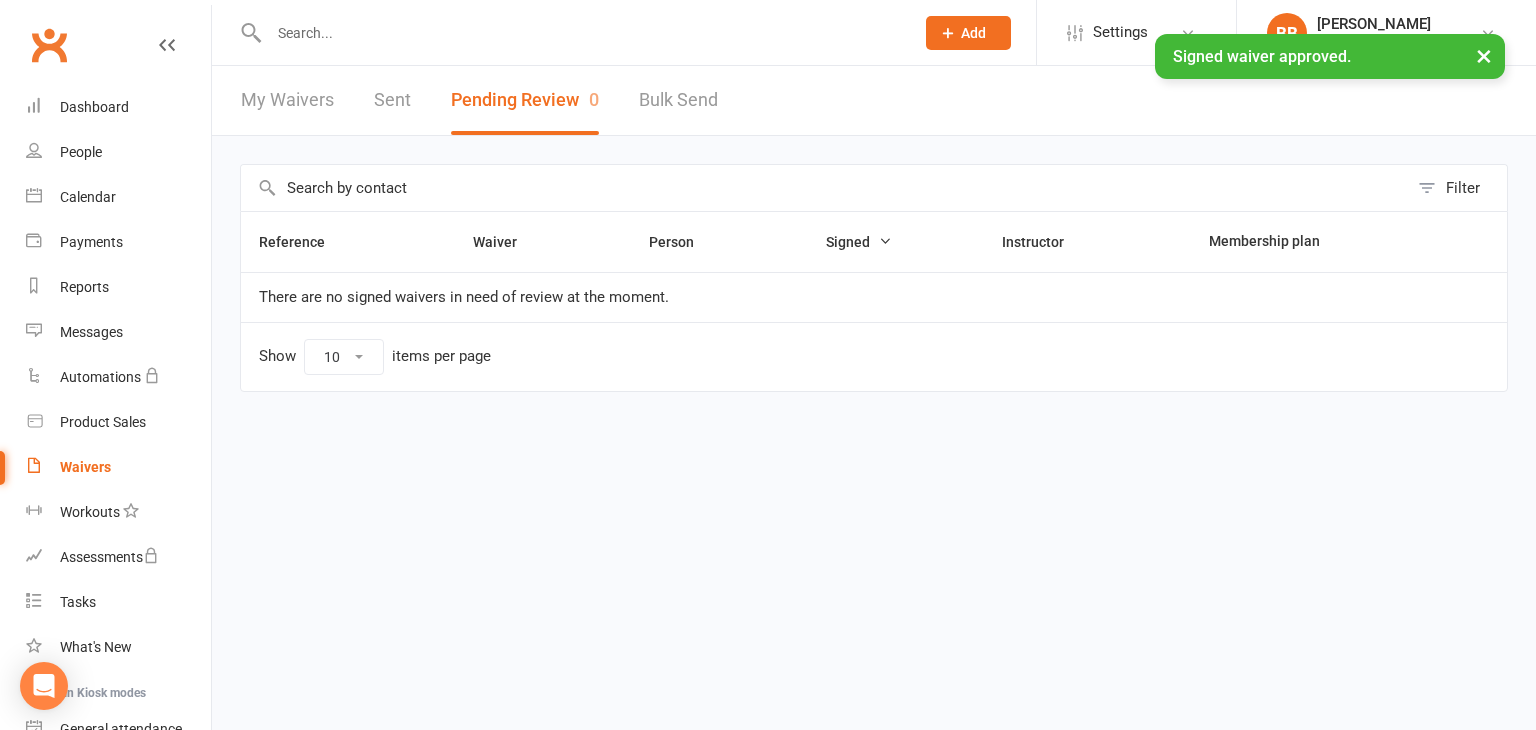 click on "× Signed waiver approved." at bounding box center [755, 34] 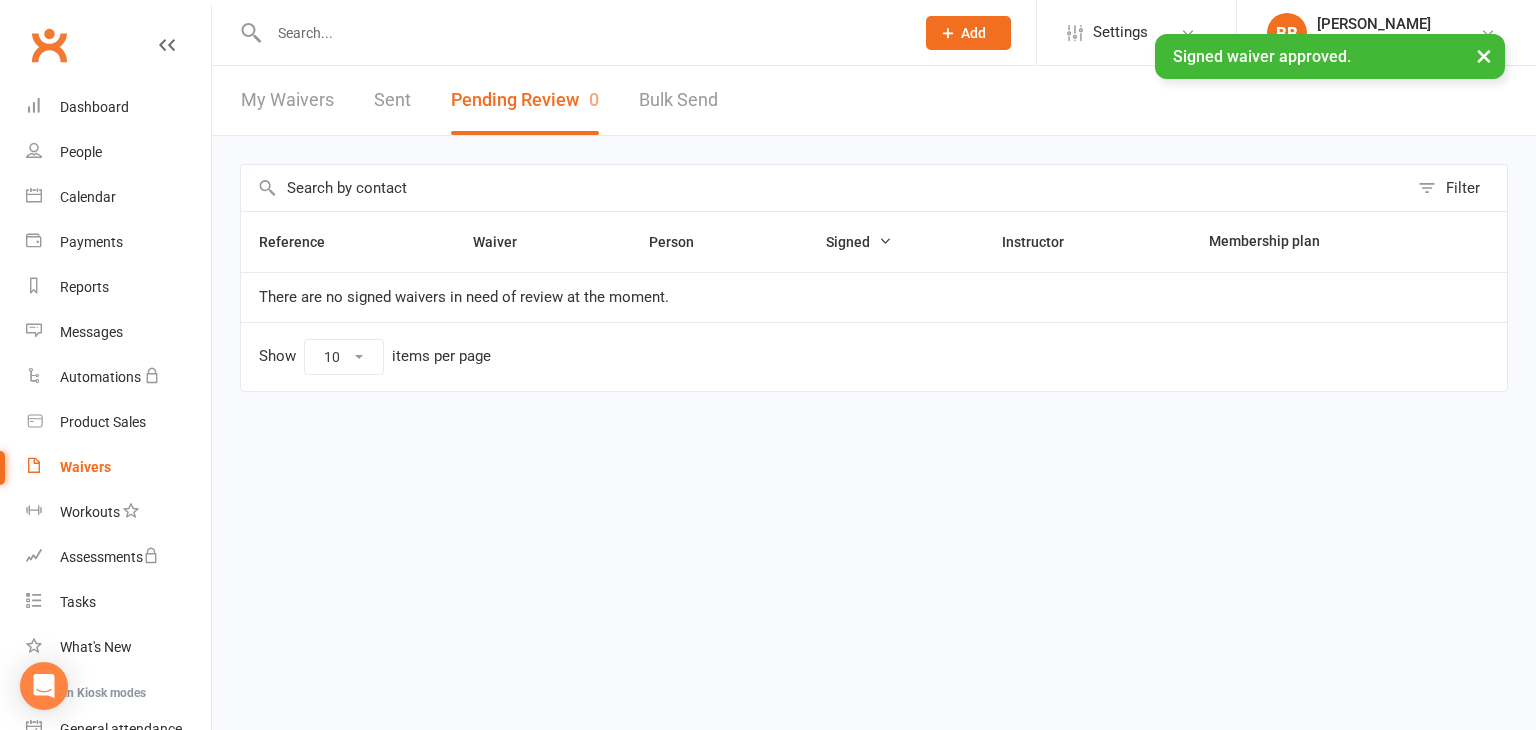 click at bounding box center [581, 33] 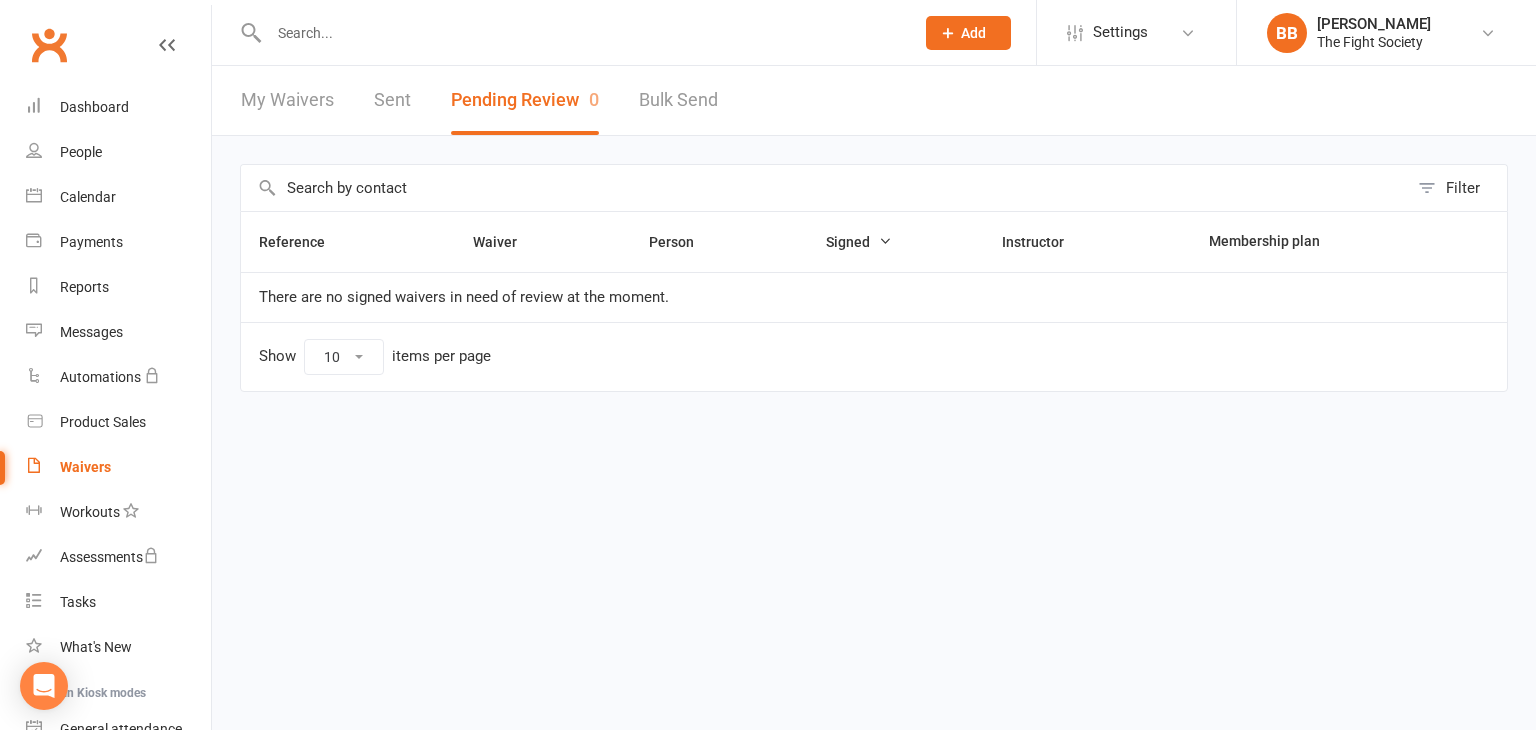 click at bounding box center (581, 33) 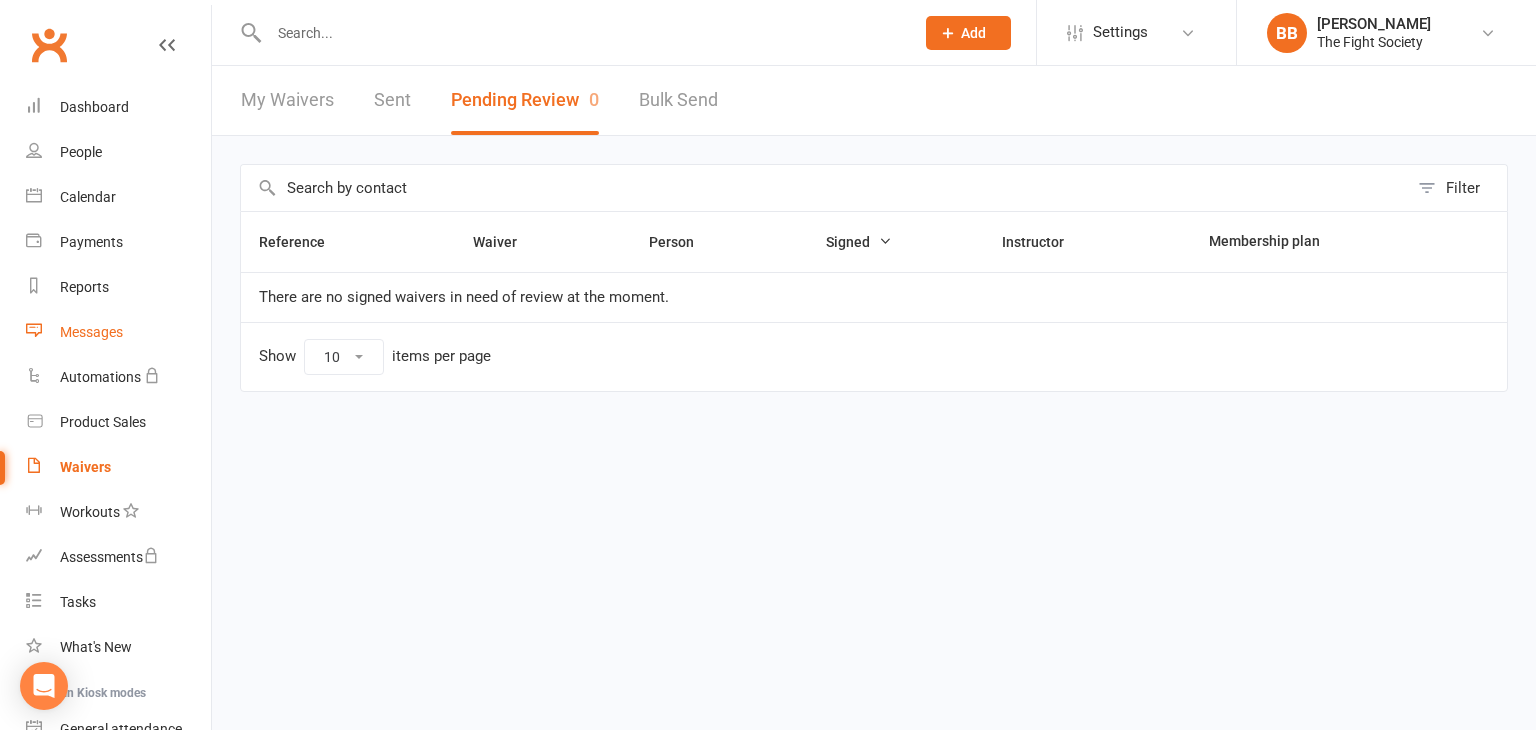 click on "Messages" at bounding box center (118, 332) 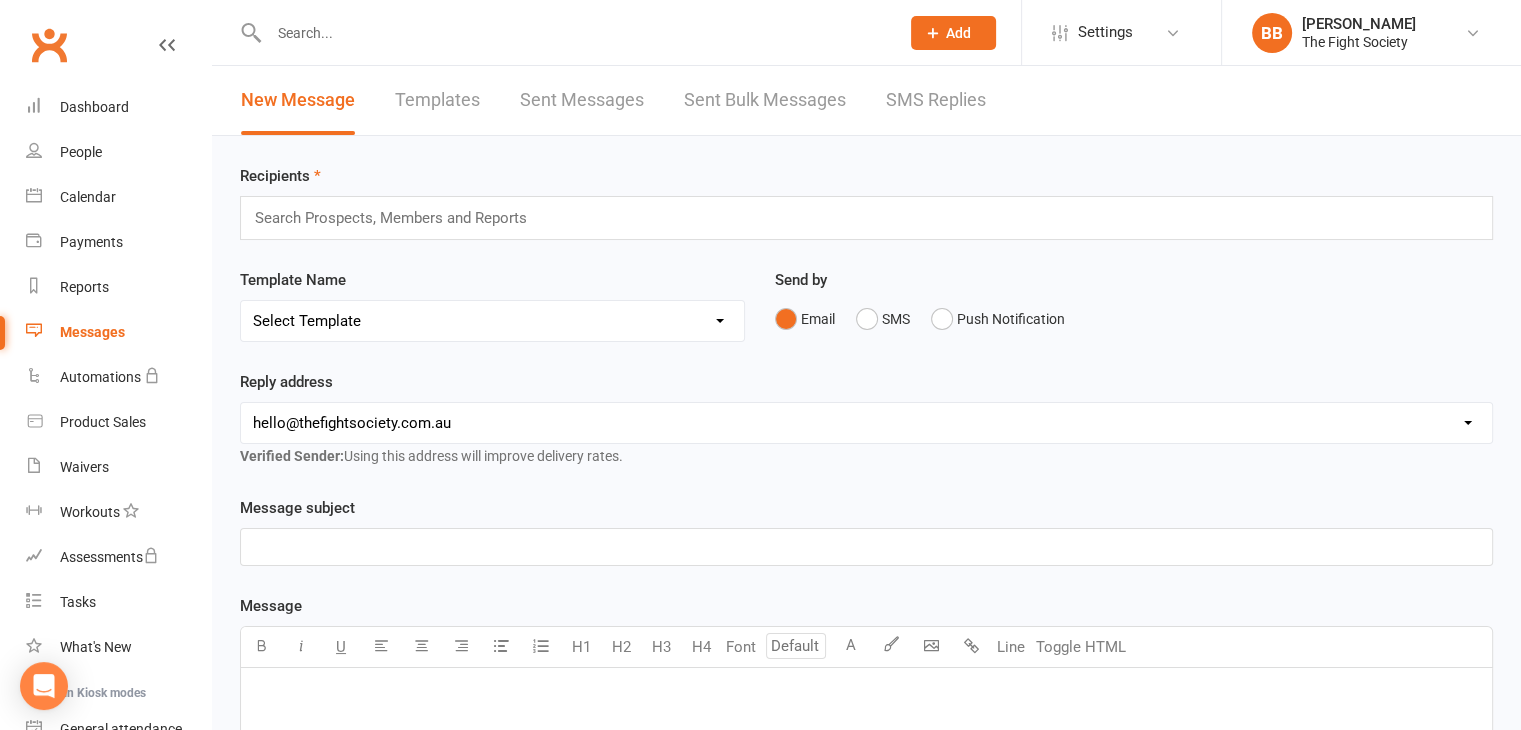 click at bounding box center [399, 218] 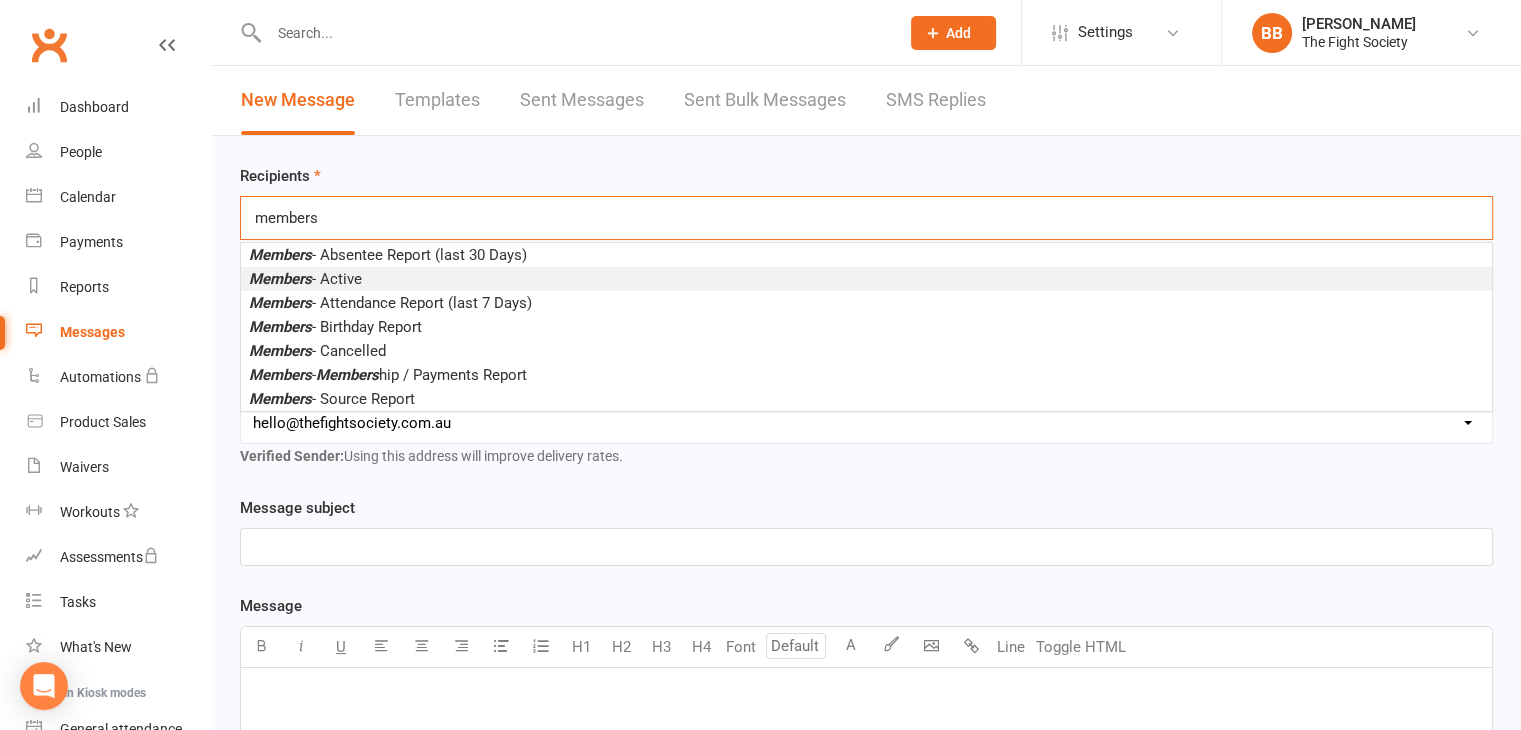 type on "members" 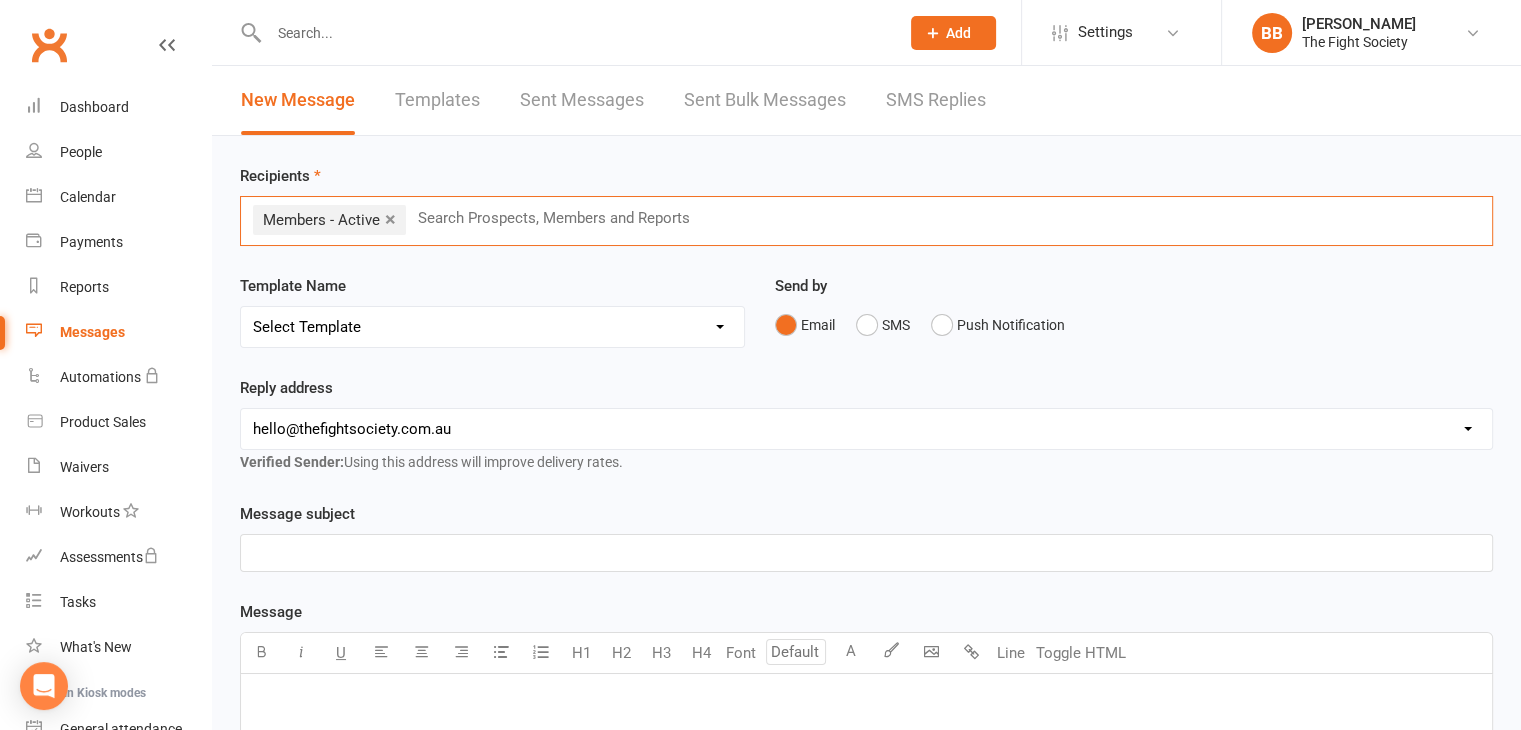 scroll, scrollTop: 244, scrollLeft: 0, axis: vertical 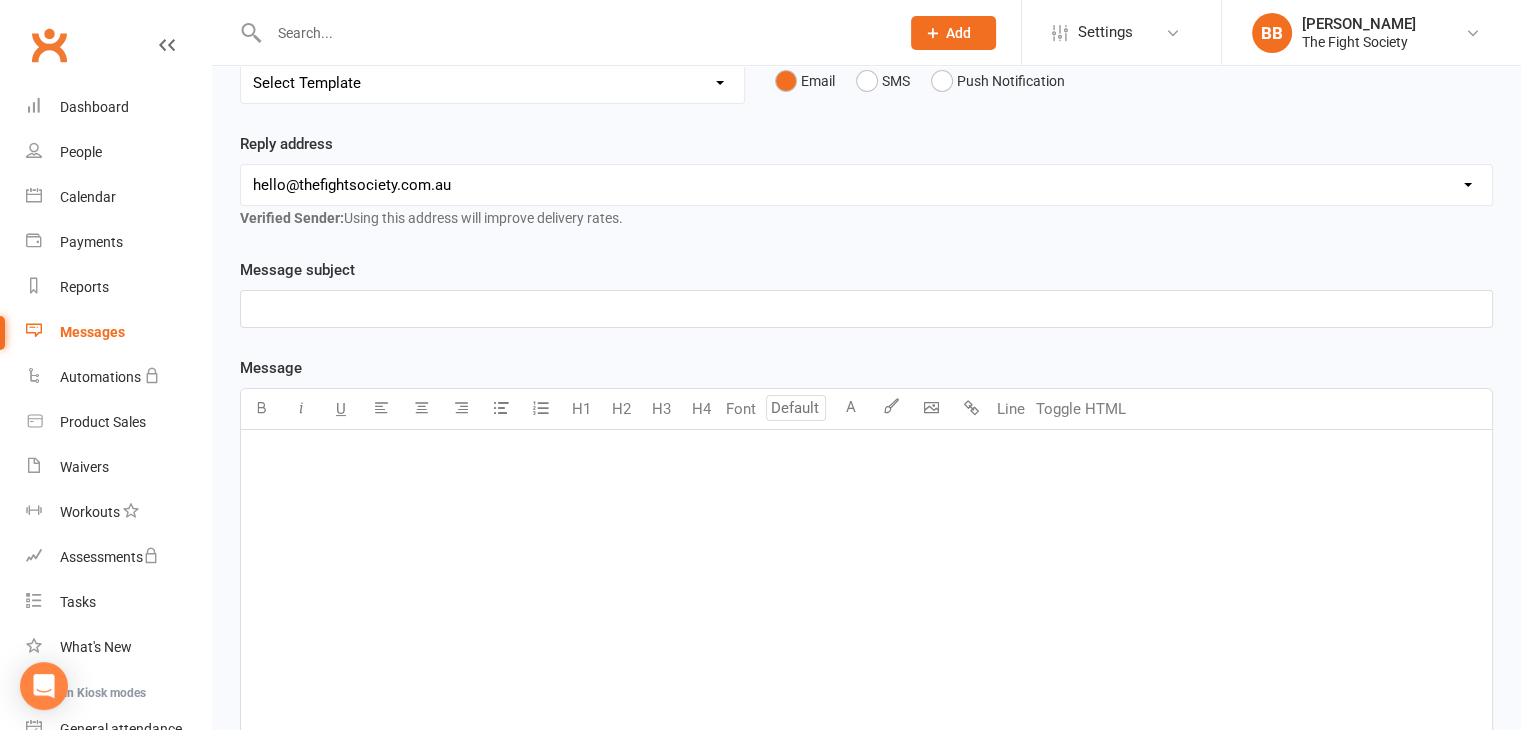 click on "﻿" at bounding box center [866, 309] 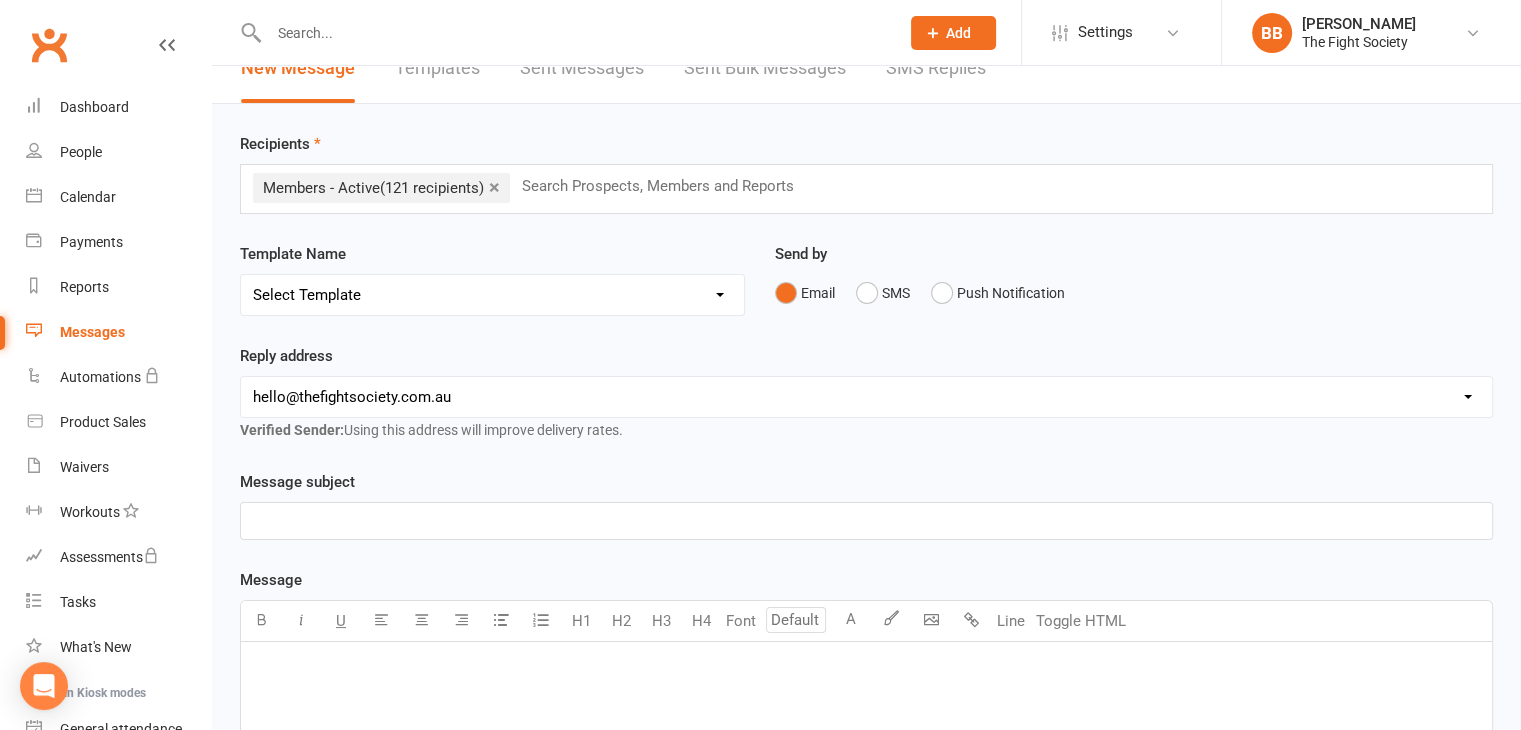 scroll, scrollTop: 8, scrollLeft: 0, axis: vertical 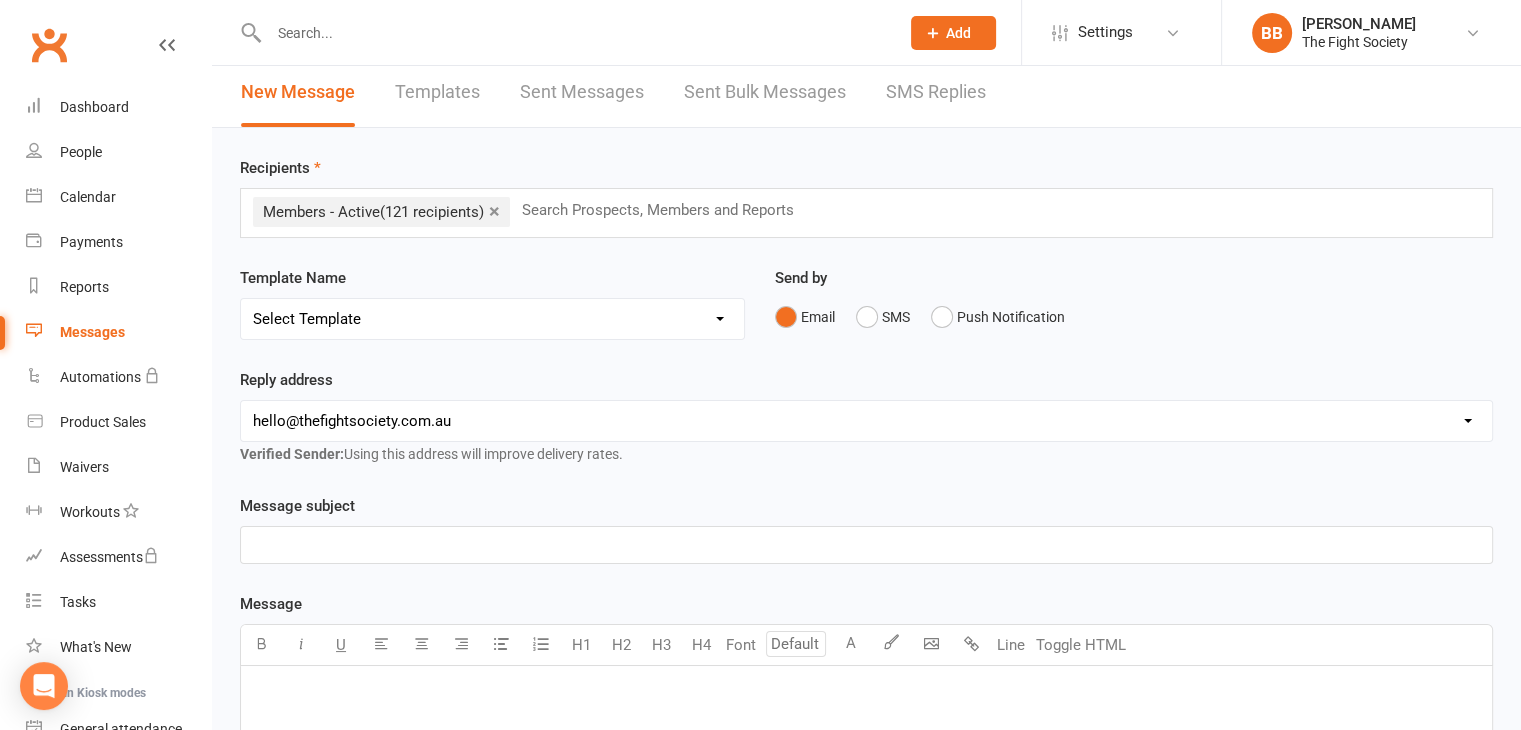 click on "(121 recipients)" at bounding box center [432, 212] 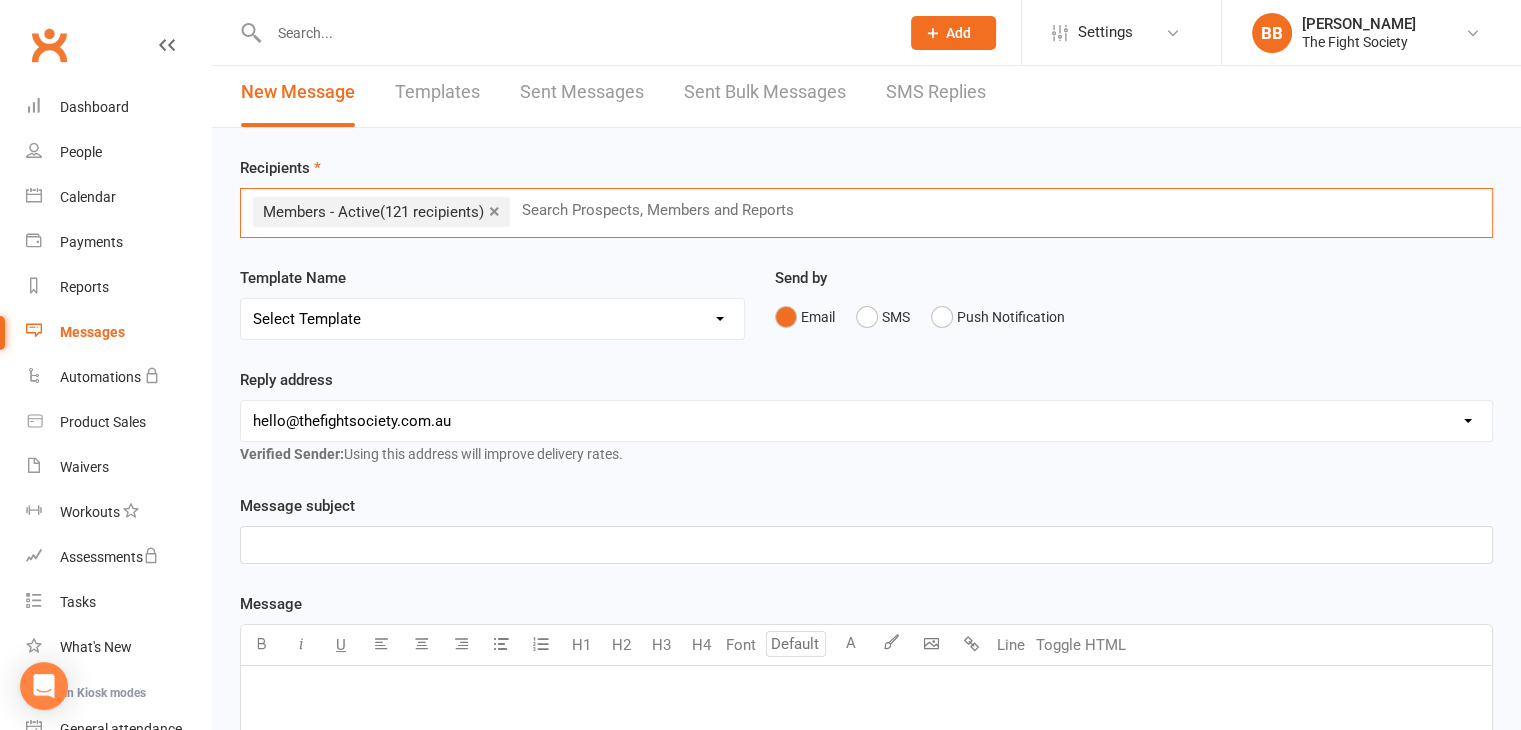 click on "×" at bounding box center [494, 211] 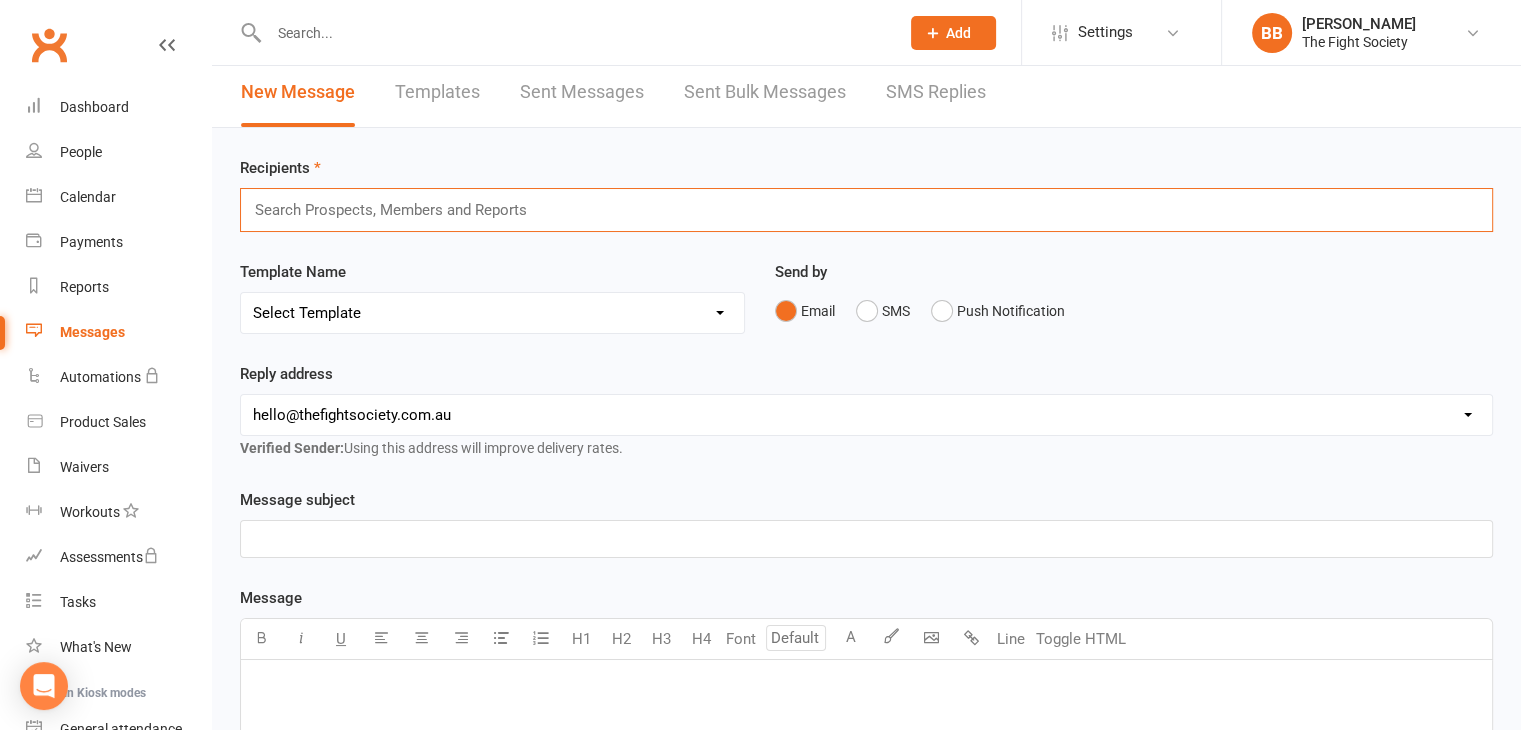 click at bounding box center [399, 210] 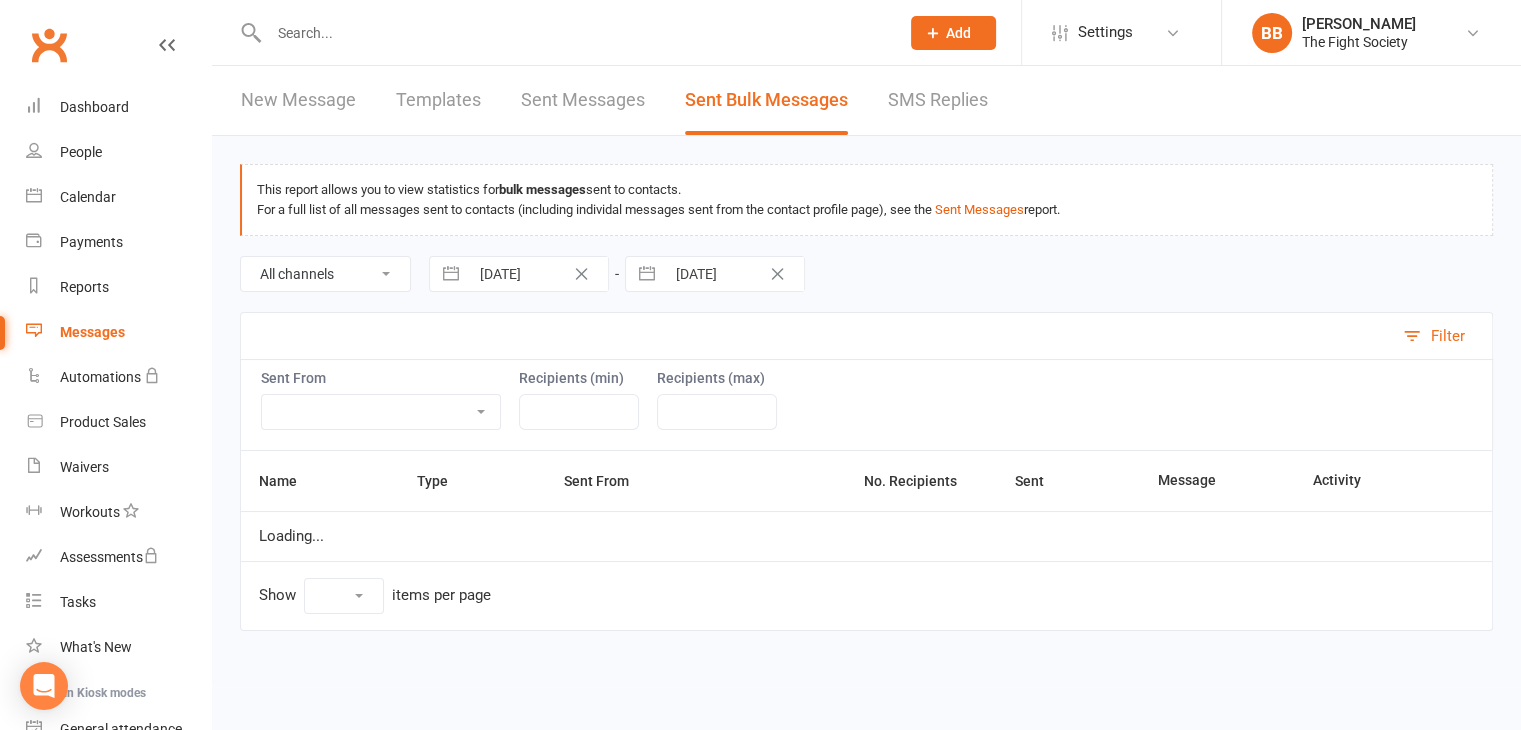 scroll, scrollTop: 0, scrollLeft: 0, axis: both 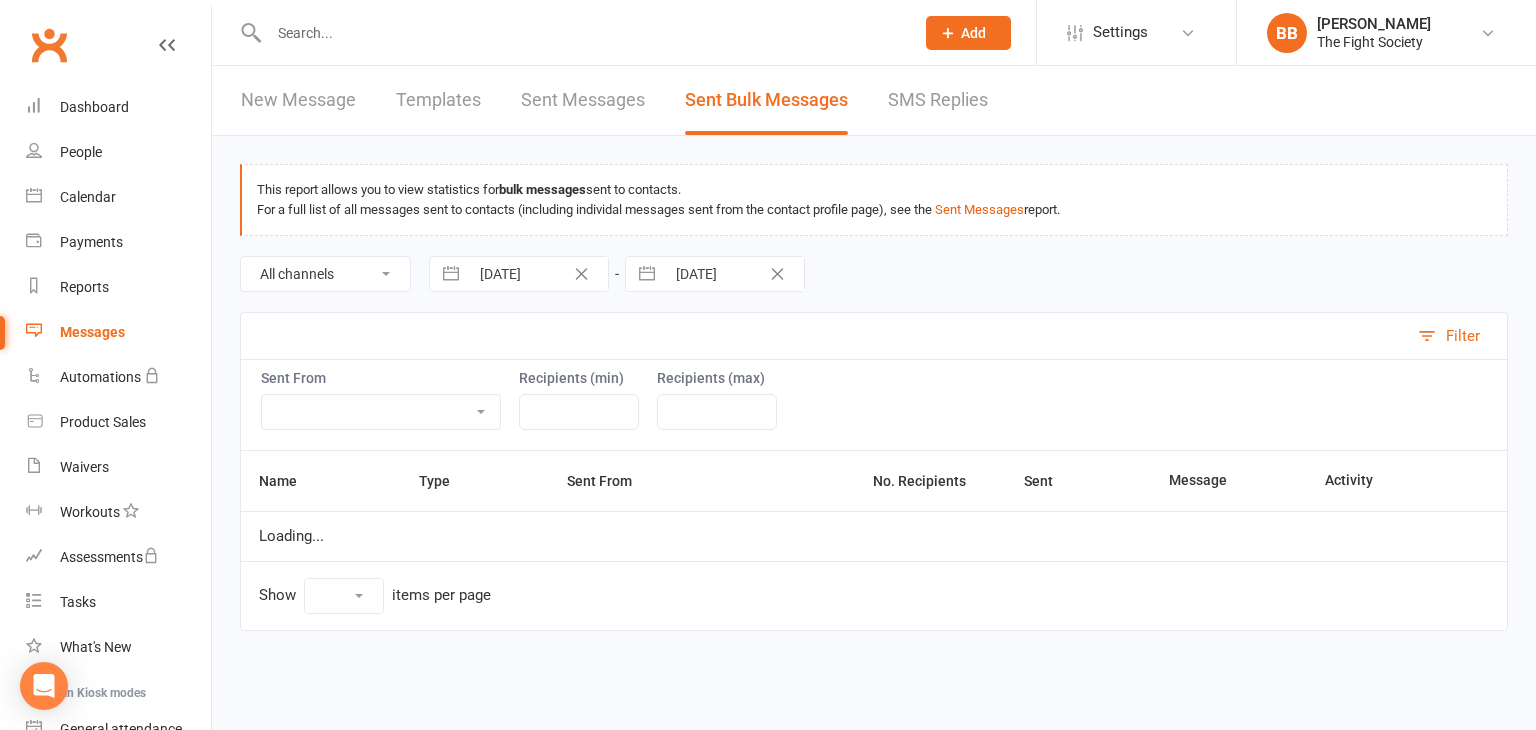 select on "10" 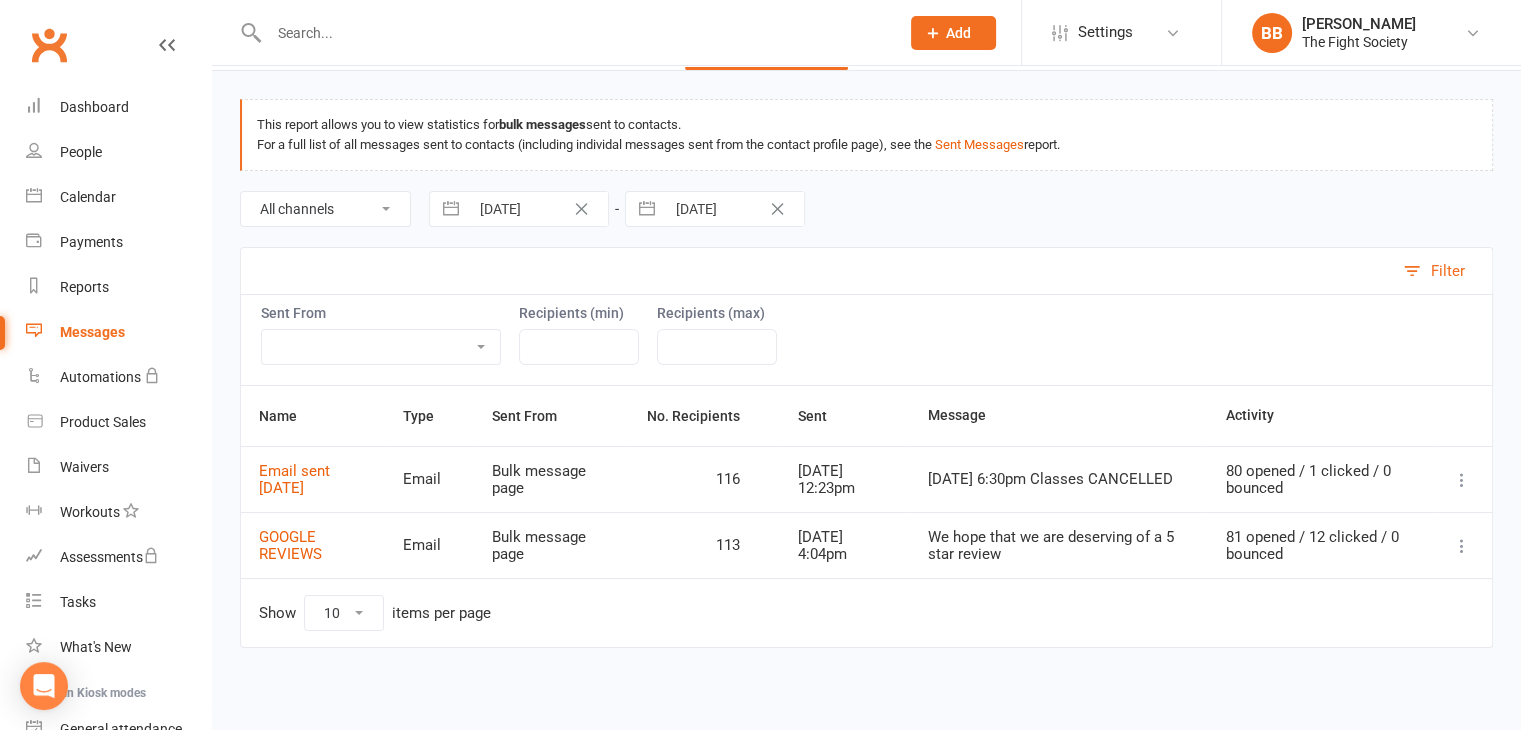scroll, scrollTop: 0, scrollLeft: 0, axis: both 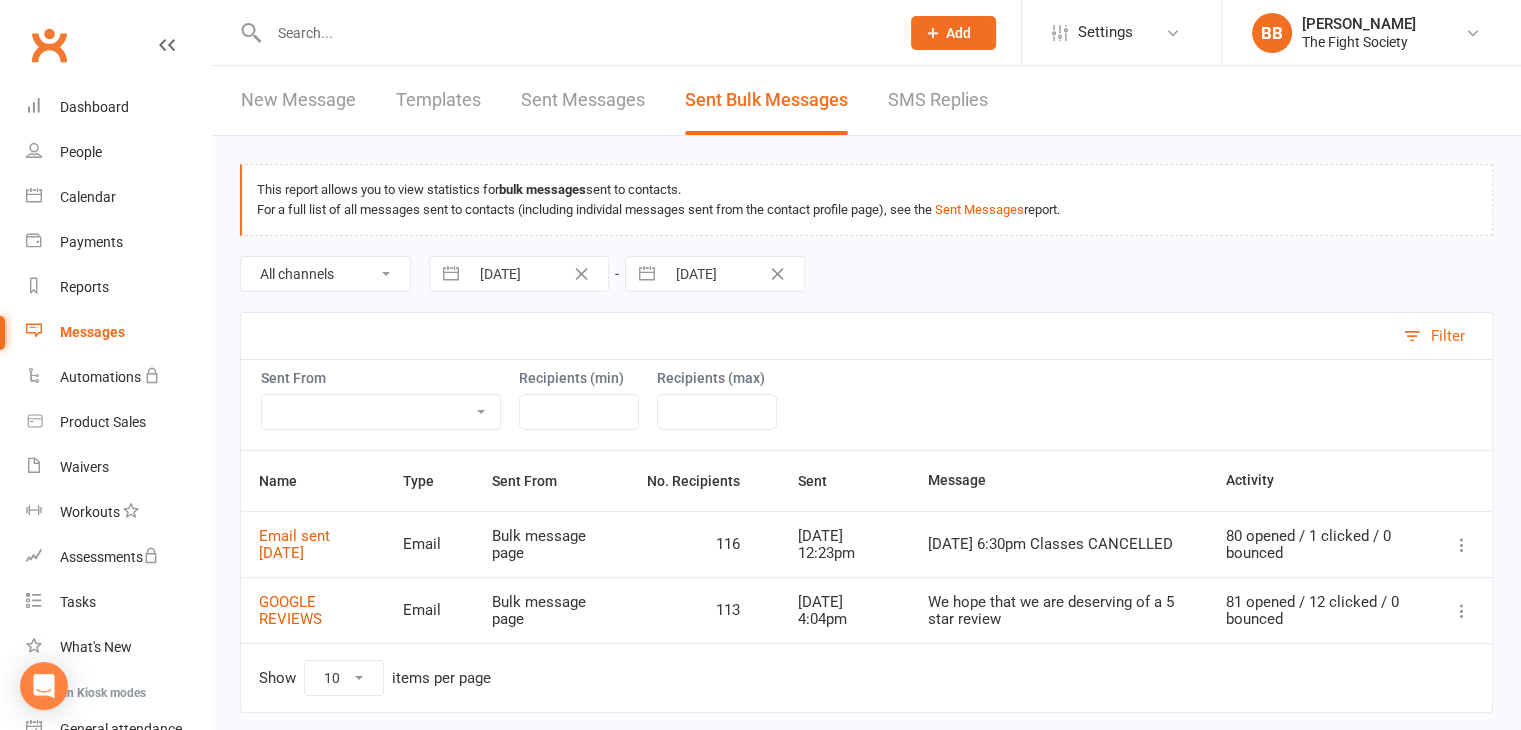 click on "Sent Messages" at bounding box center (583, 100) 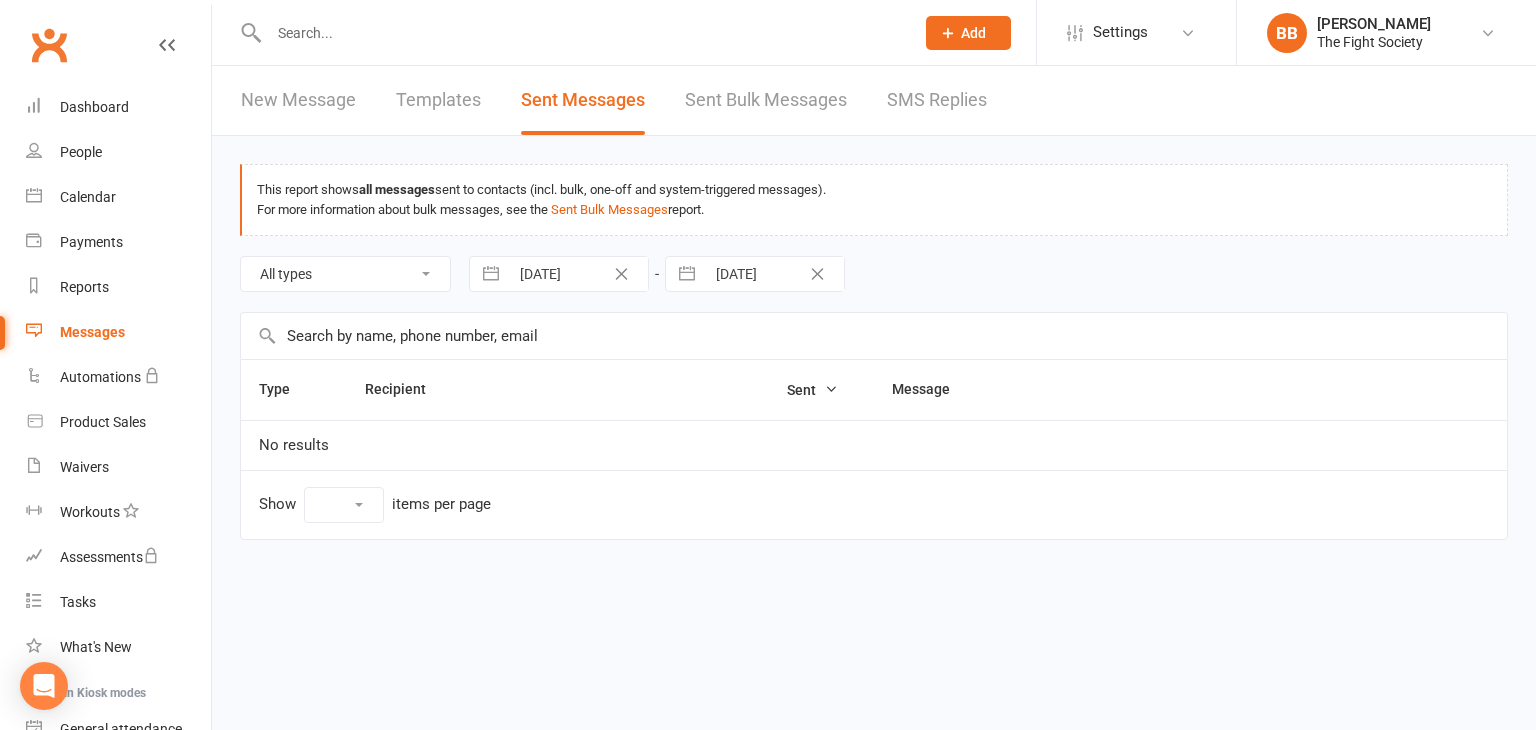 select on "10" 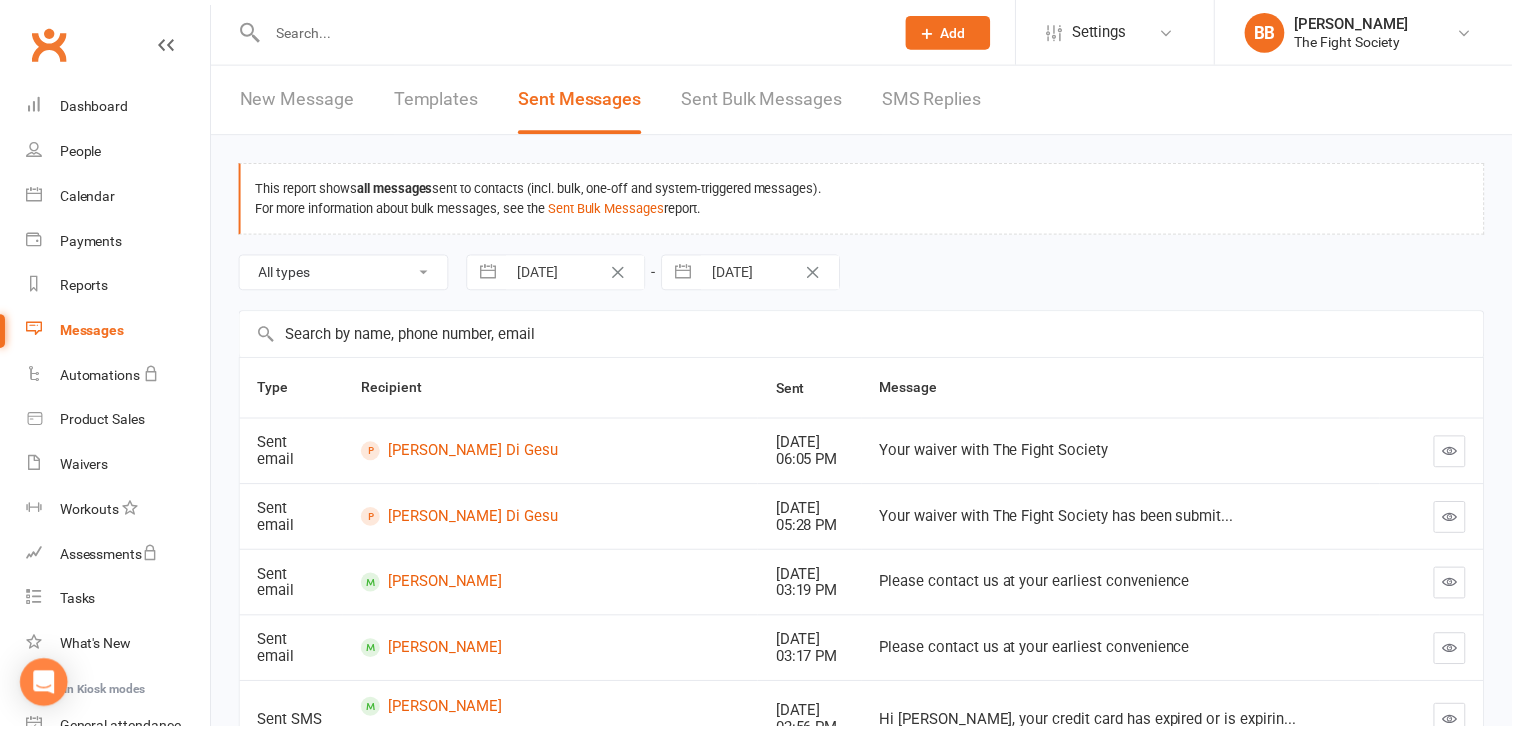 click on "Templates" at bounding box center (438, 100) 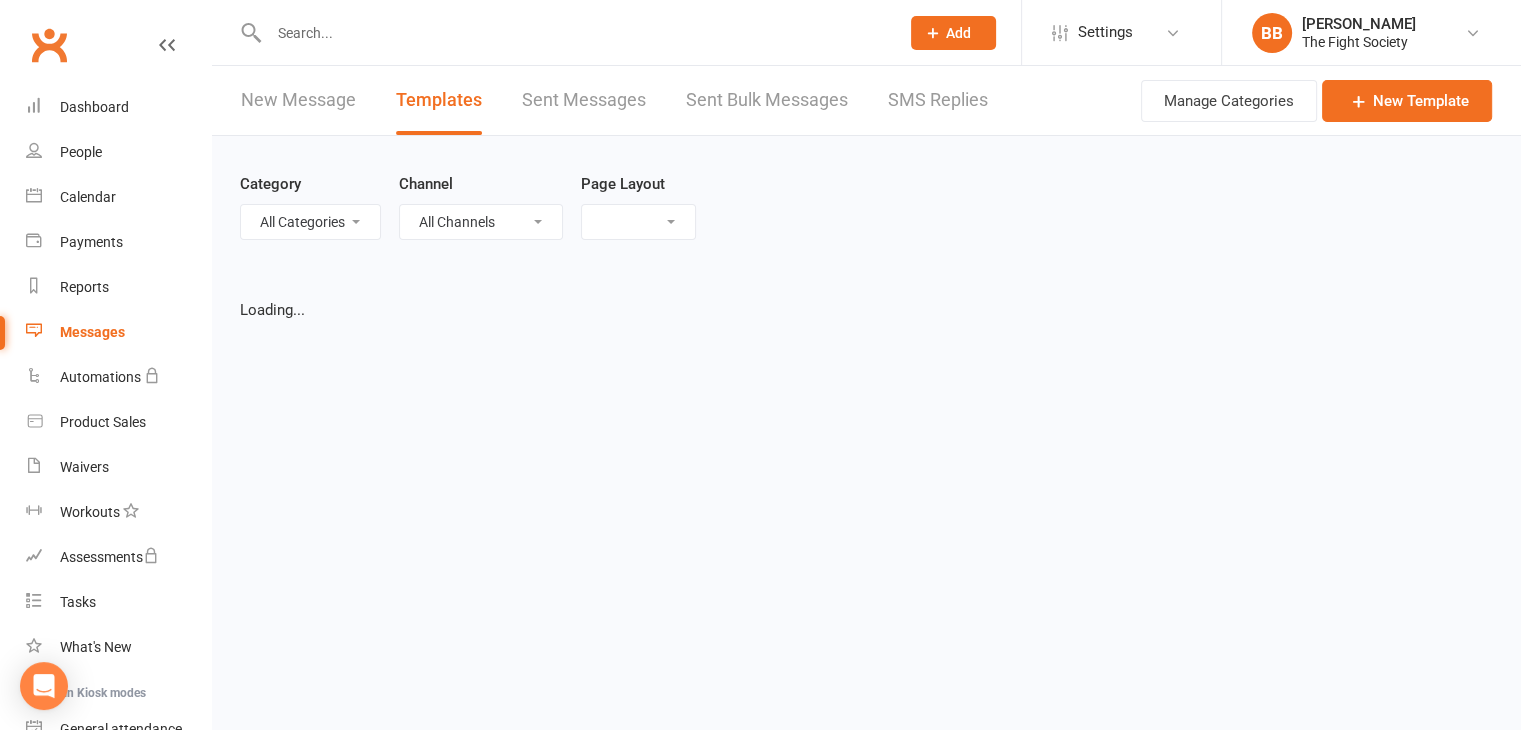 select on "list" 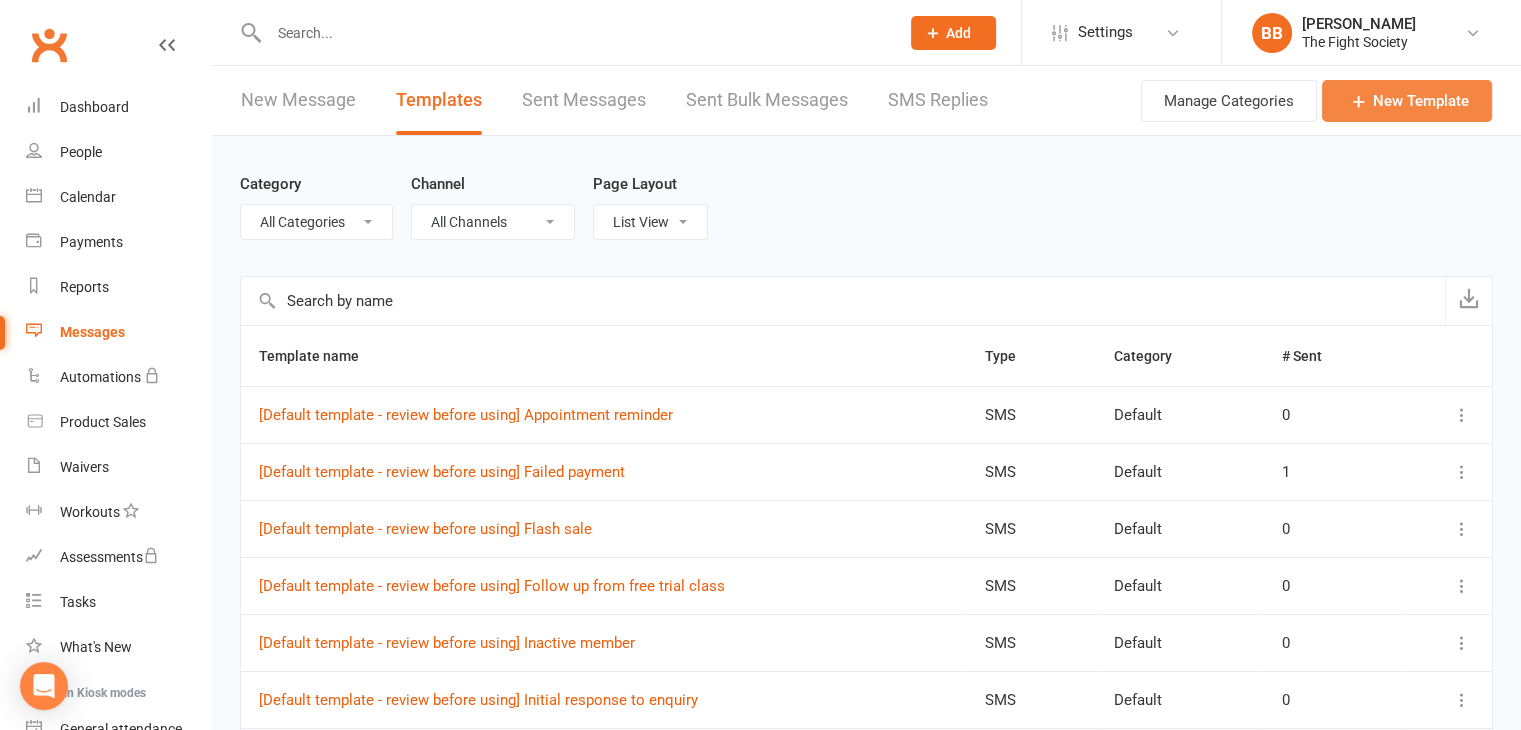 click at bounding box center [1359, 101] 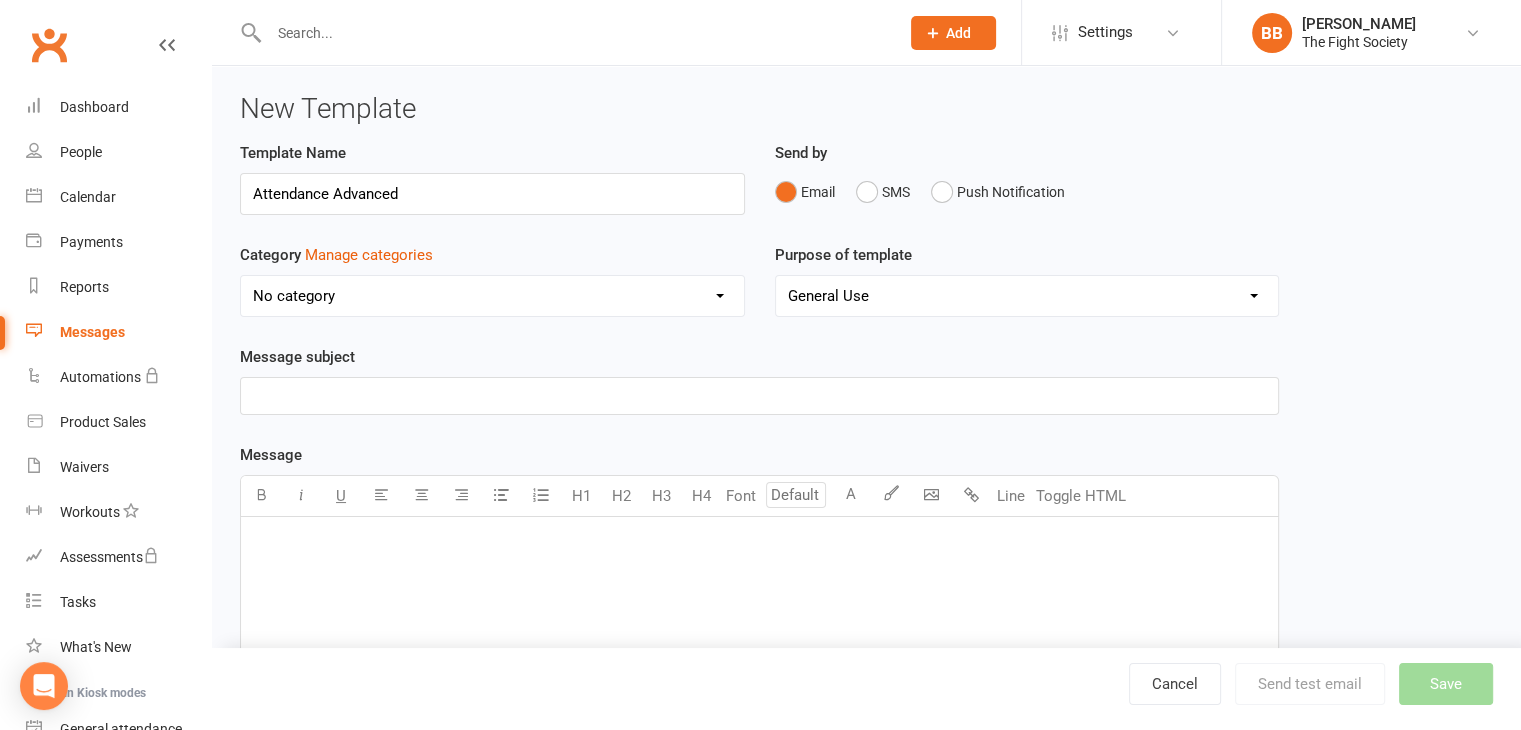 type on "Attendance Advanced" 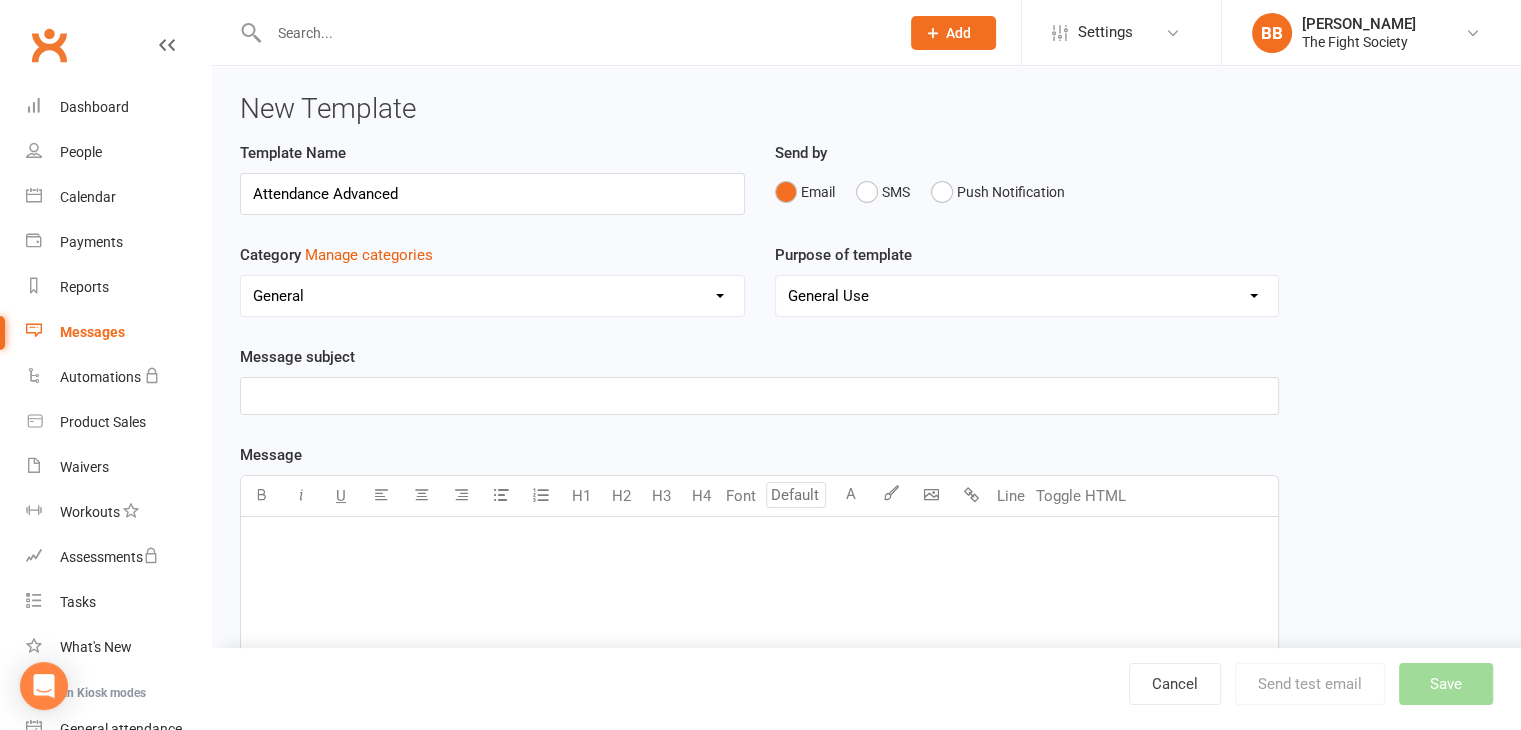 click on "No category Default FREE TRIAL General MEMBERSHIPS" at bounding box center [492, 296] 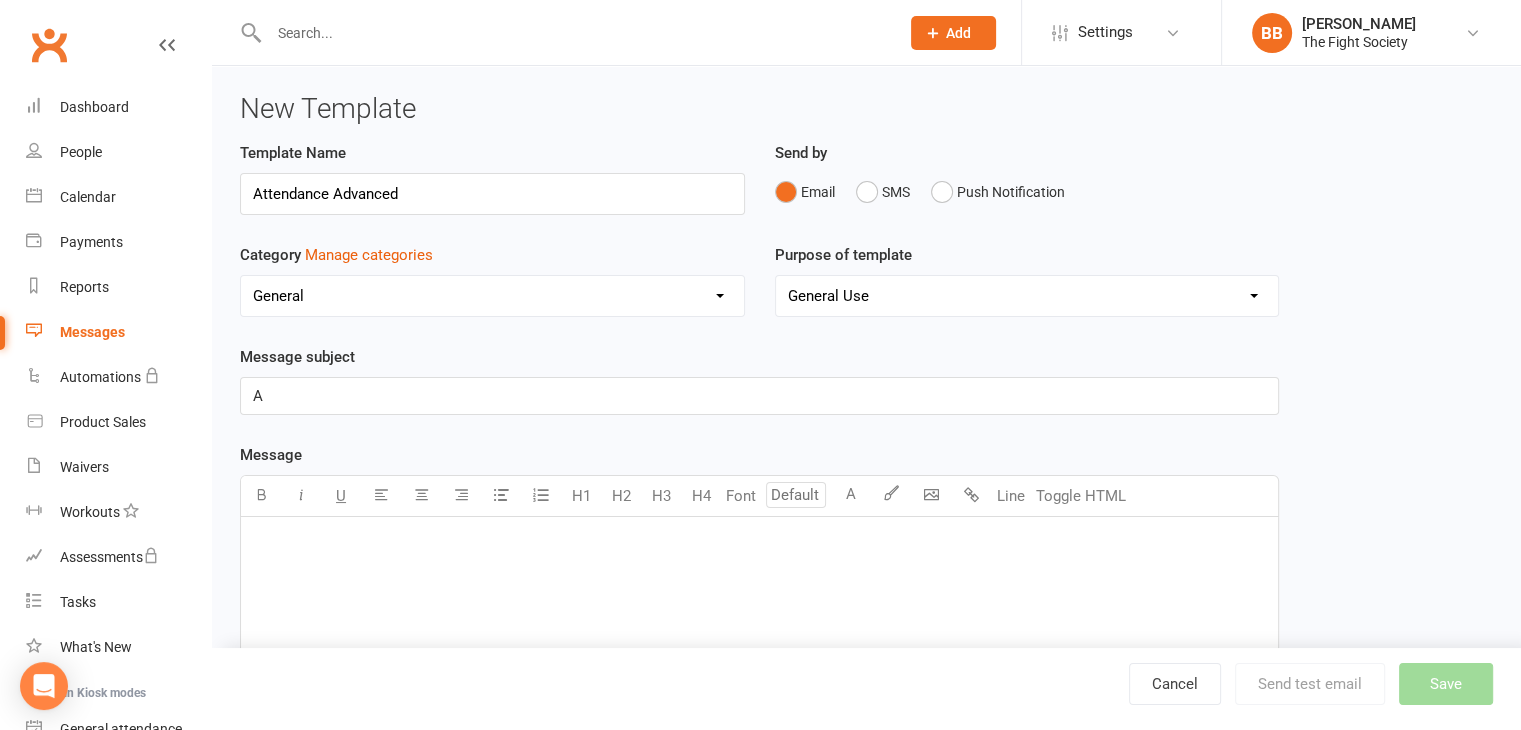 type 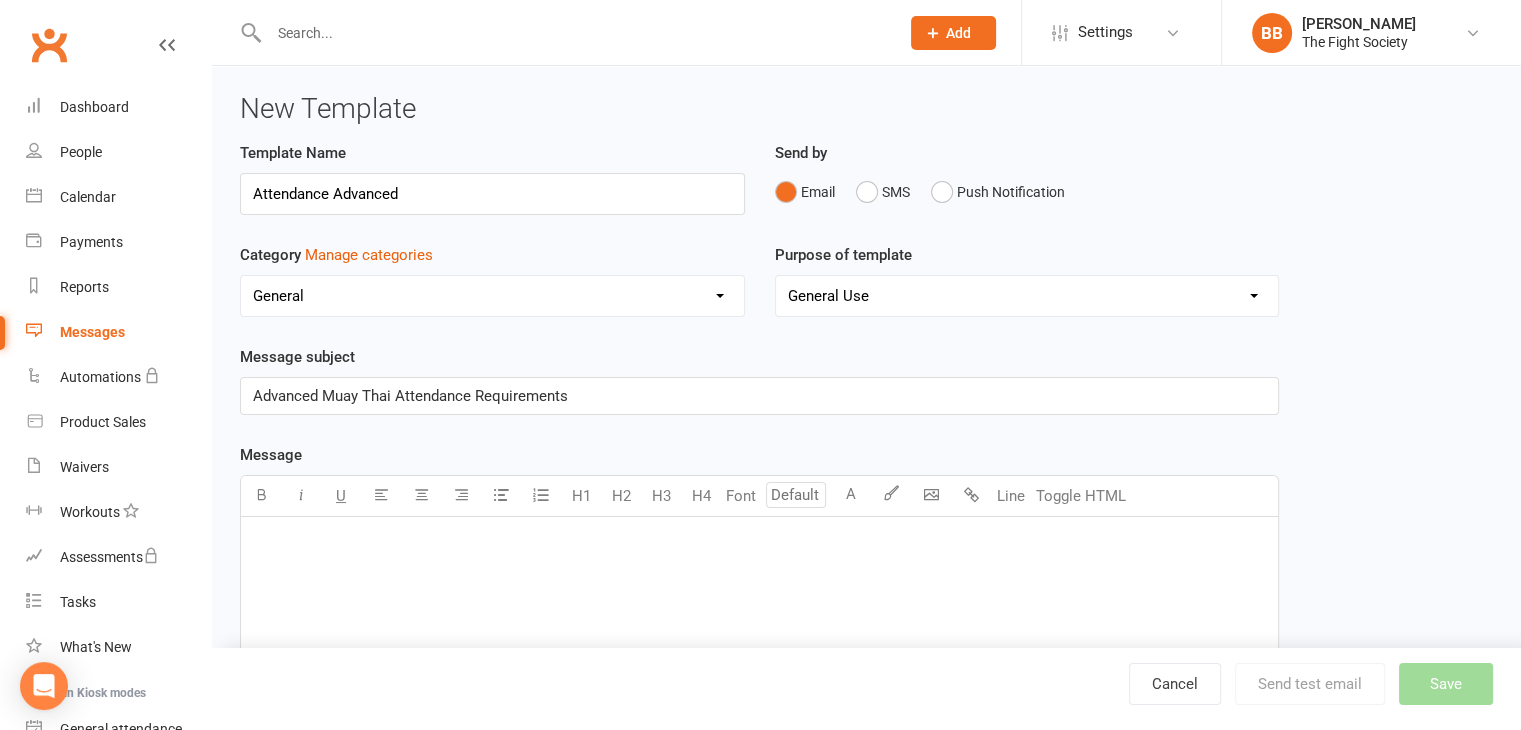 scroll, scrollTop: 96, scrollLeft: 0, axis: vertical 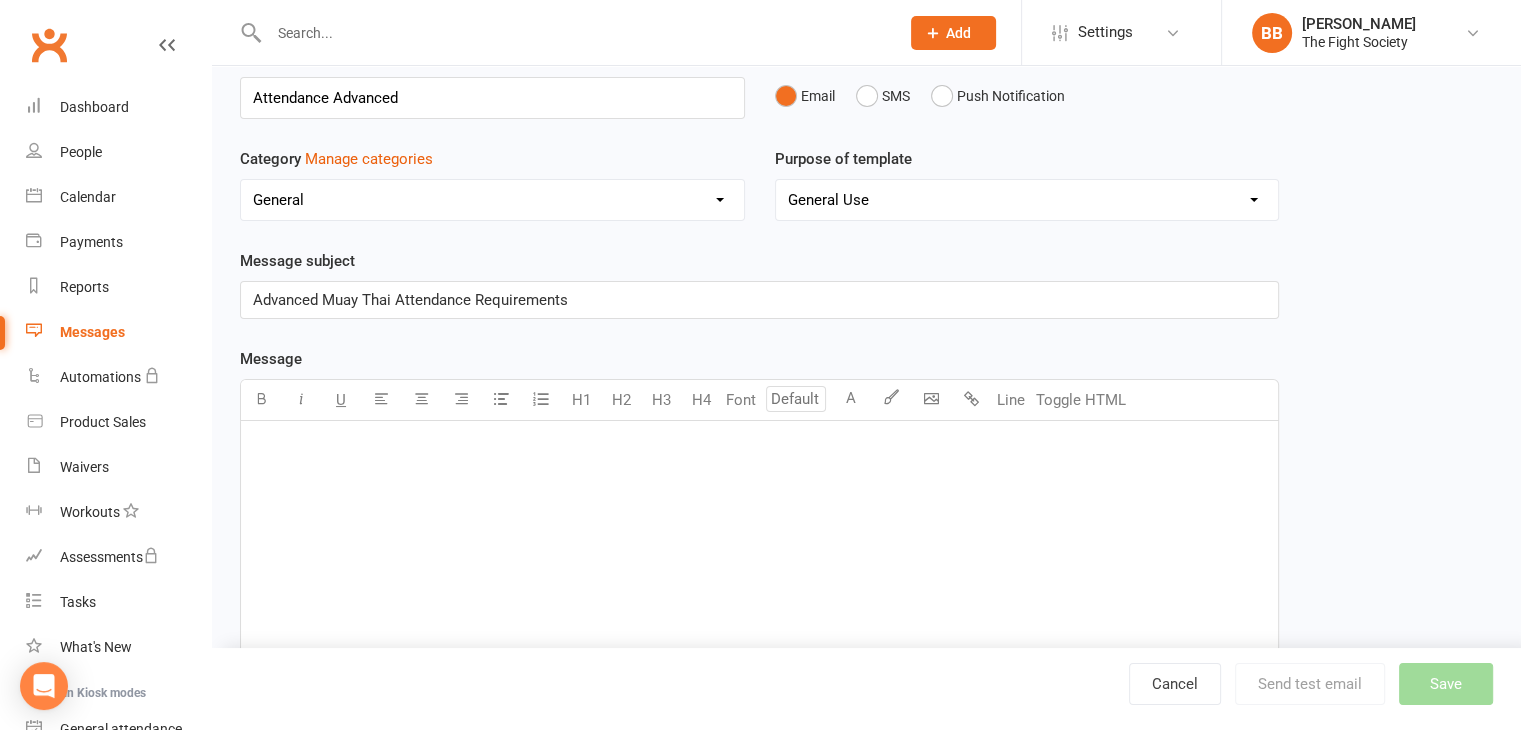 click on "﻿" at bounding box center [759, 571] 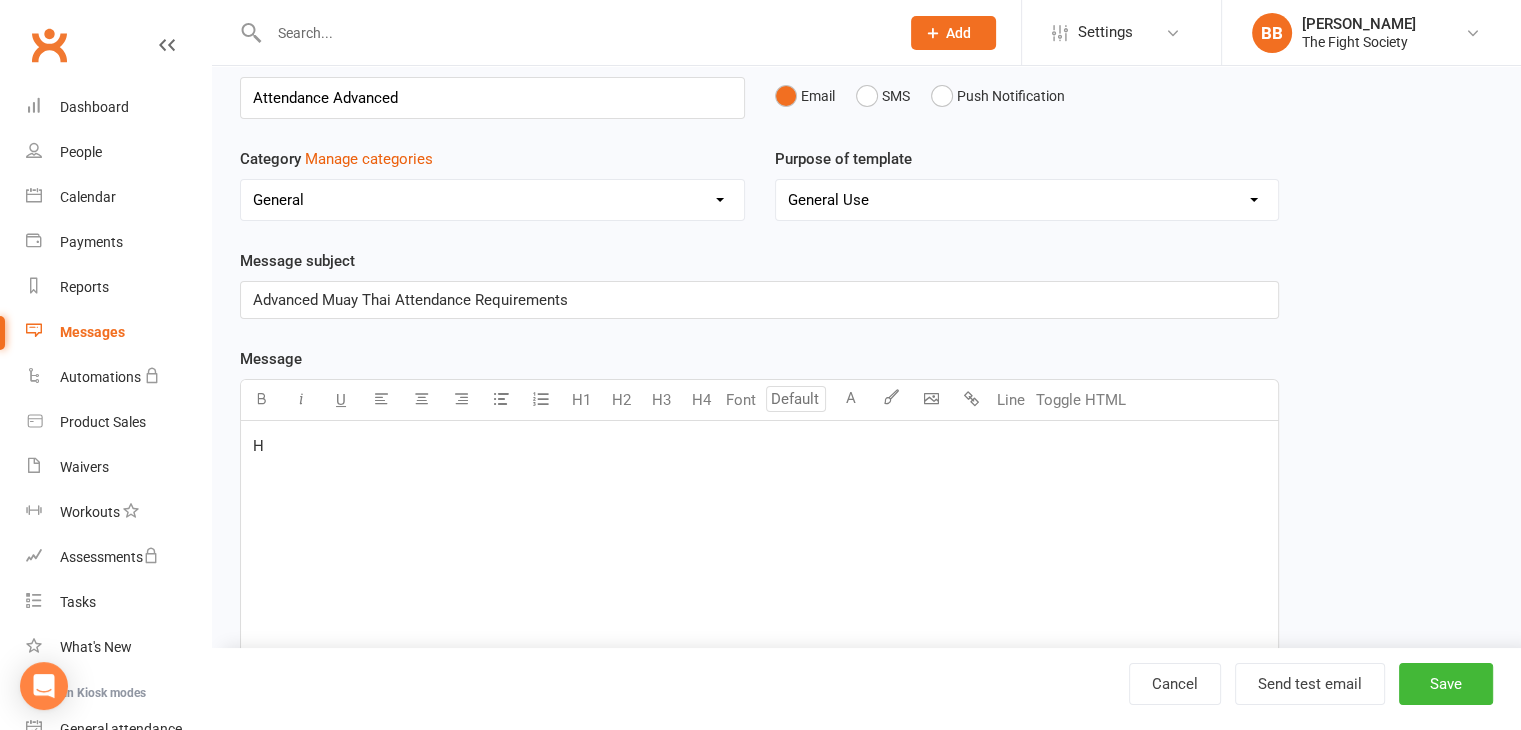 type 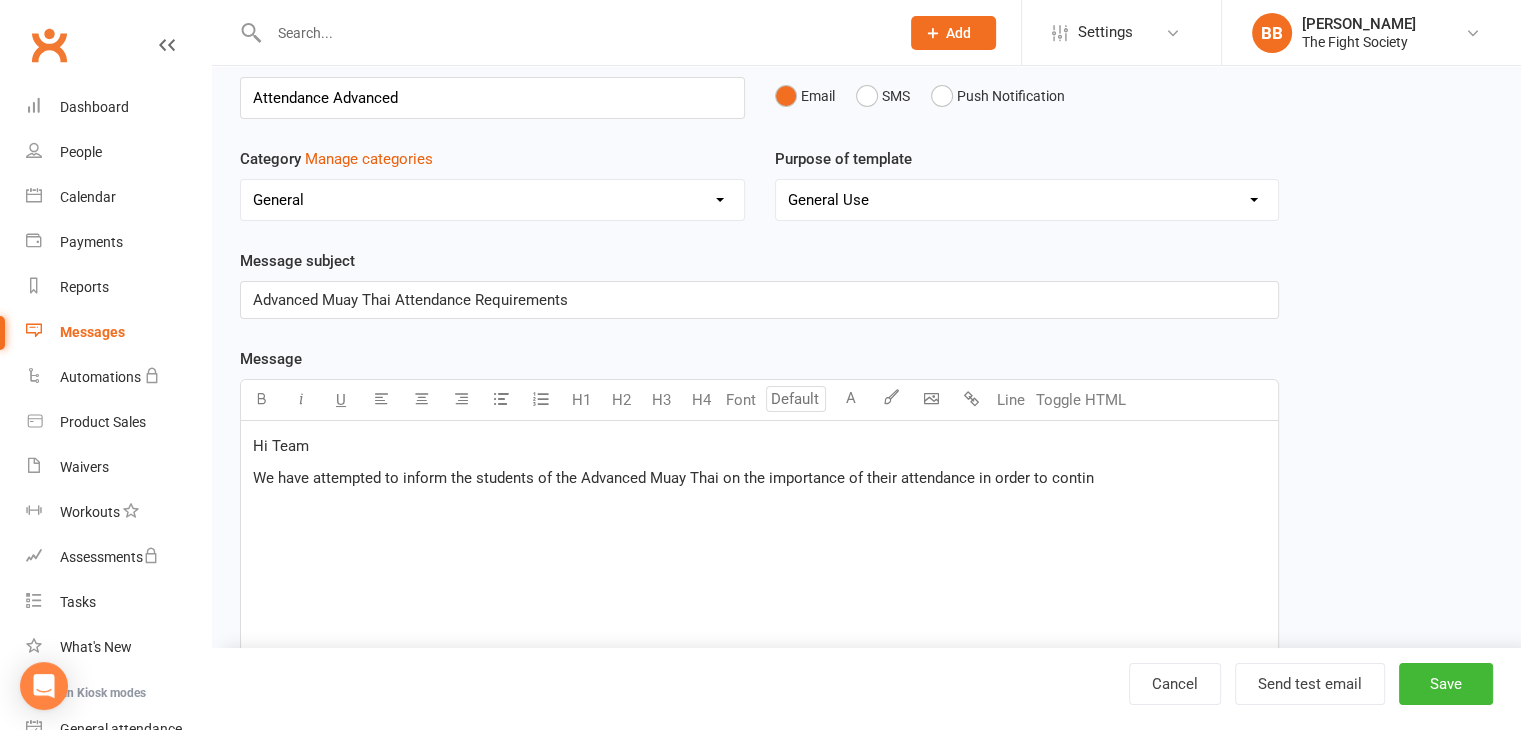 click on "We have attempted to inform the students of the Advanced Muay Thai on the importance of their attendance in order to contin" at bounding box center [673, 478] 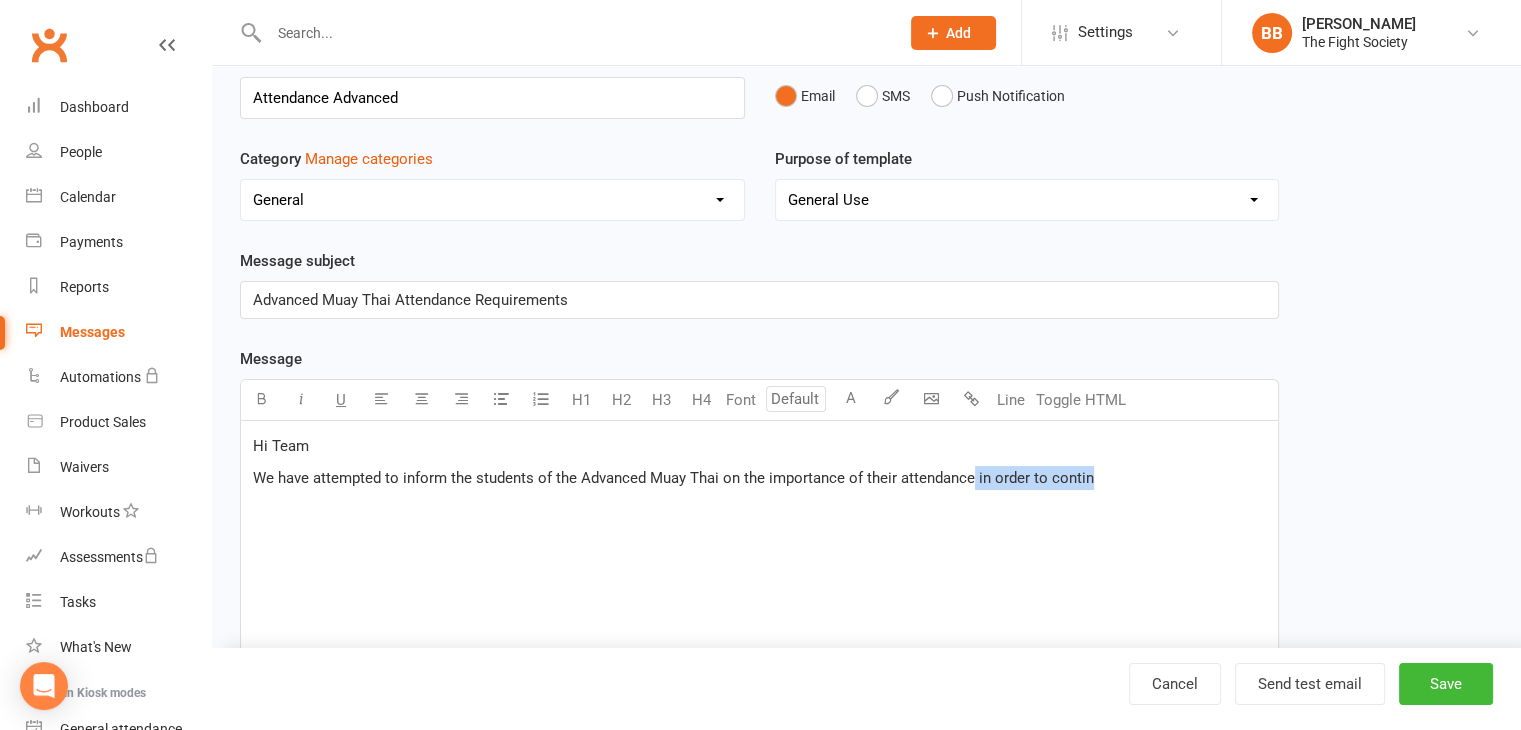 drag, startPoint x: 1155, startPoint y: 484, endPoint x: 973, endPoint y: 470, distance: 182.53767 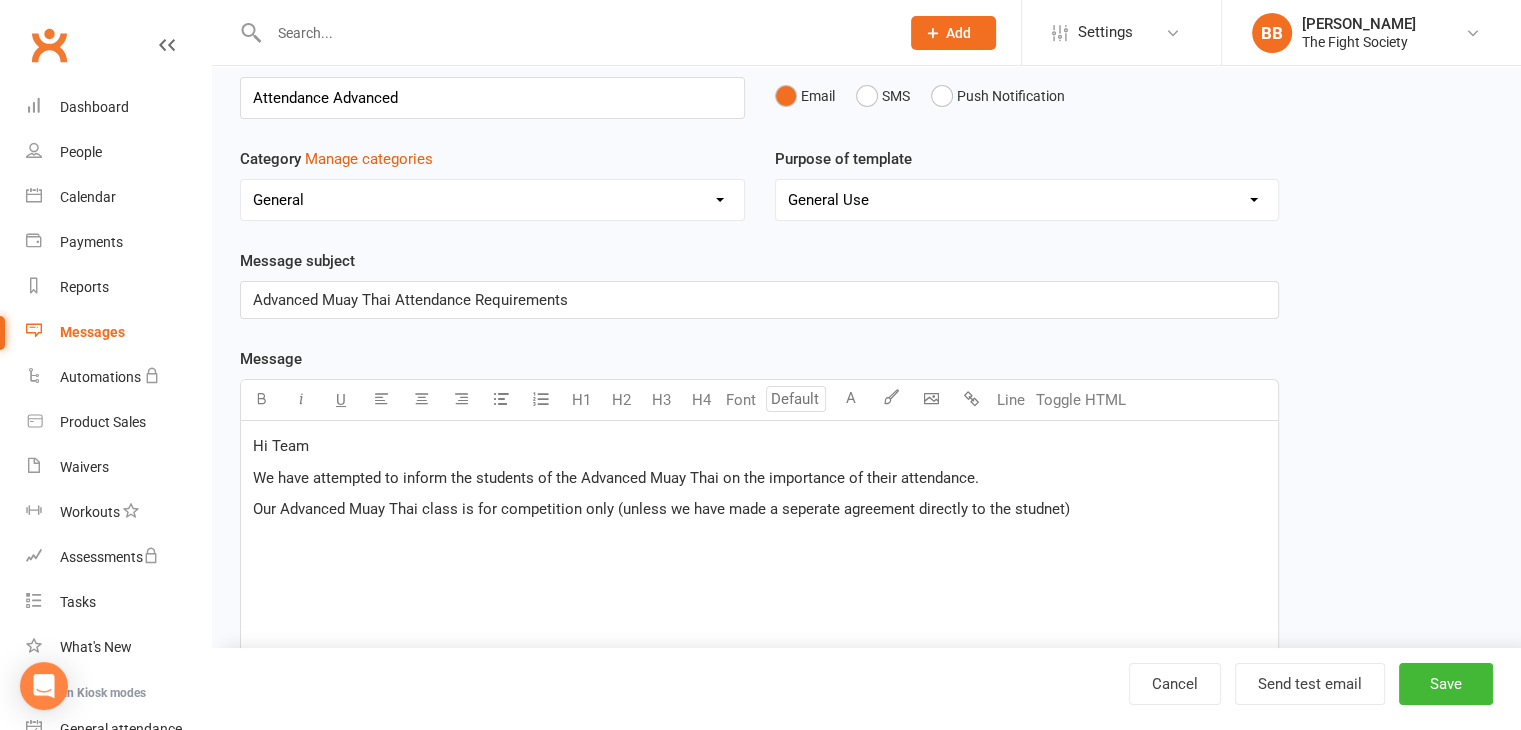 click on "Our Advanced Muay Thai class is for competition only (unless we have made a seperate agreement directly to the studnet)" at bounding box center (661, 509) 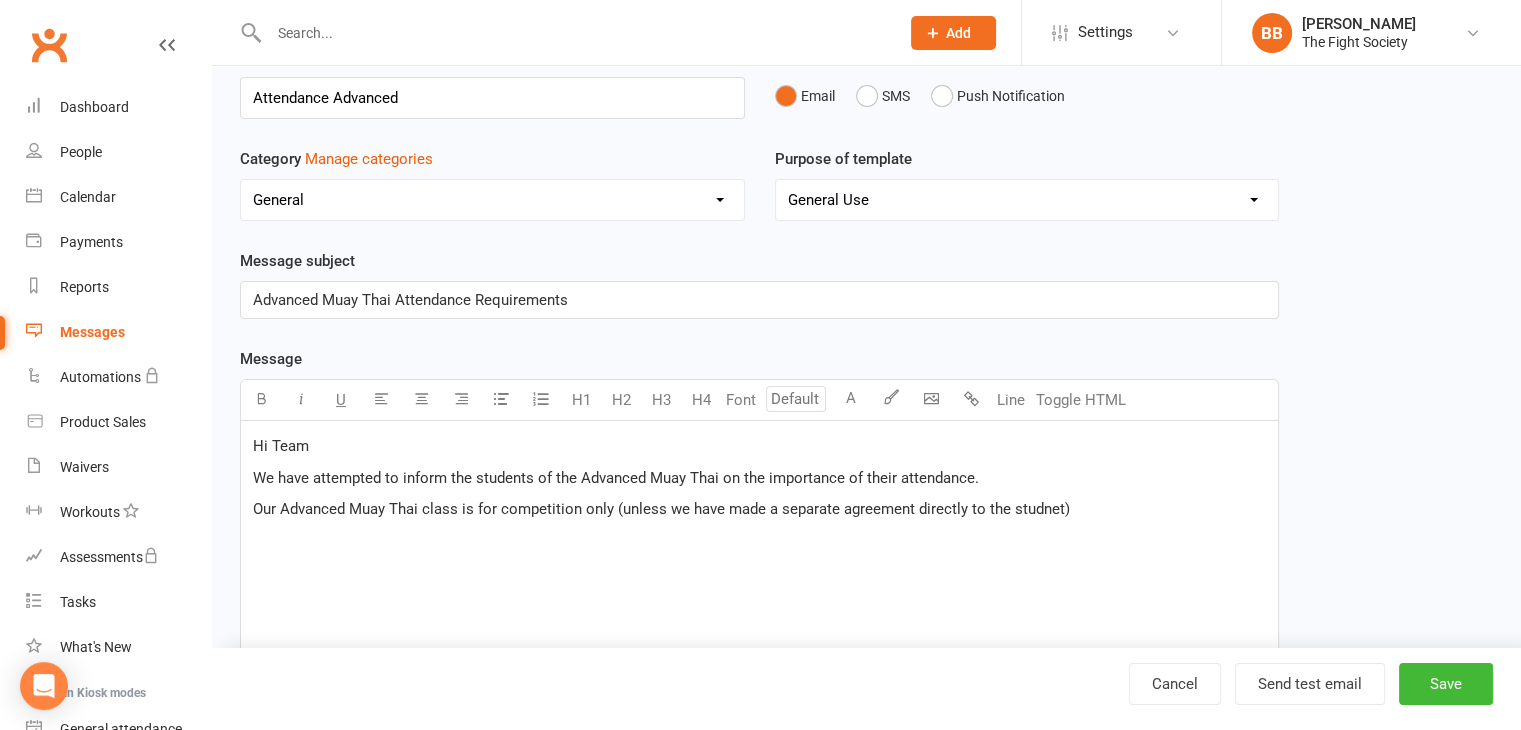 click on "Our Advanced Muay Thai class is for competition only (unless we have made a separate agreement directly to the studnet)" at bounding box center [661, 509] 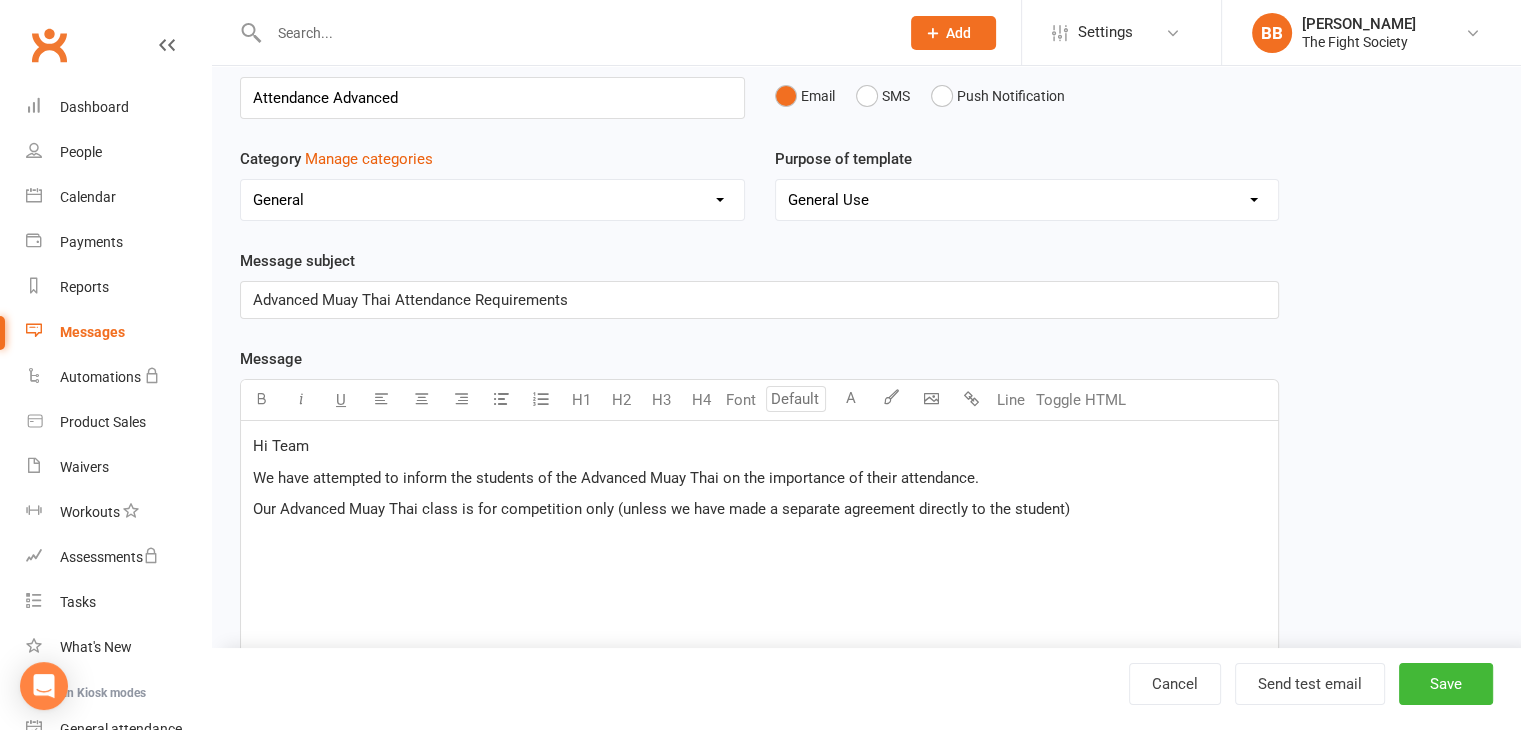 click on "Our Advanced Muay Thai class is for competition only (unless we have made a separate agreement directly to the student)" at bounding box center [759, 509] 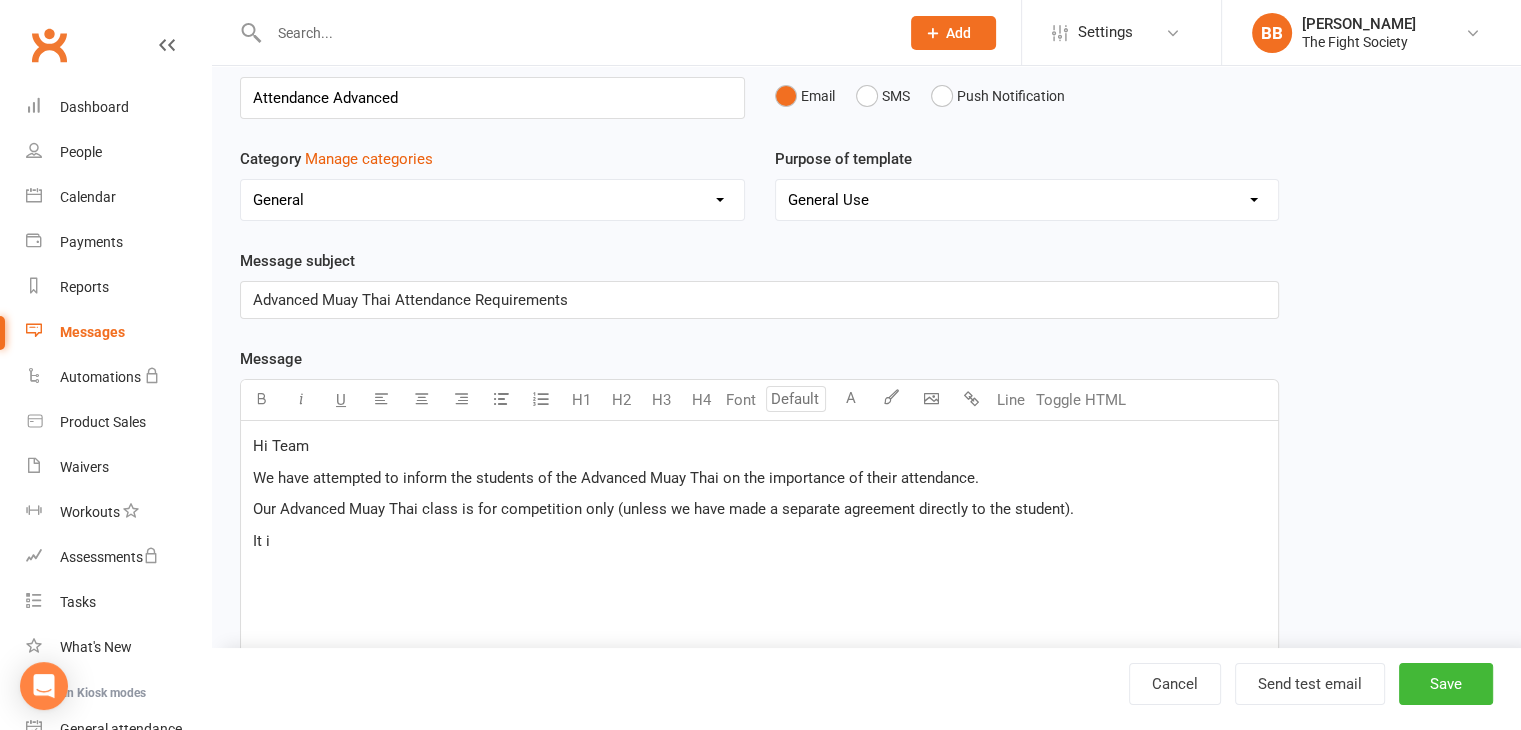 click on "We have attempted to inform the students of the Advanced Muay Thai on the importance of their attendance." at bounding box center [616, 478] 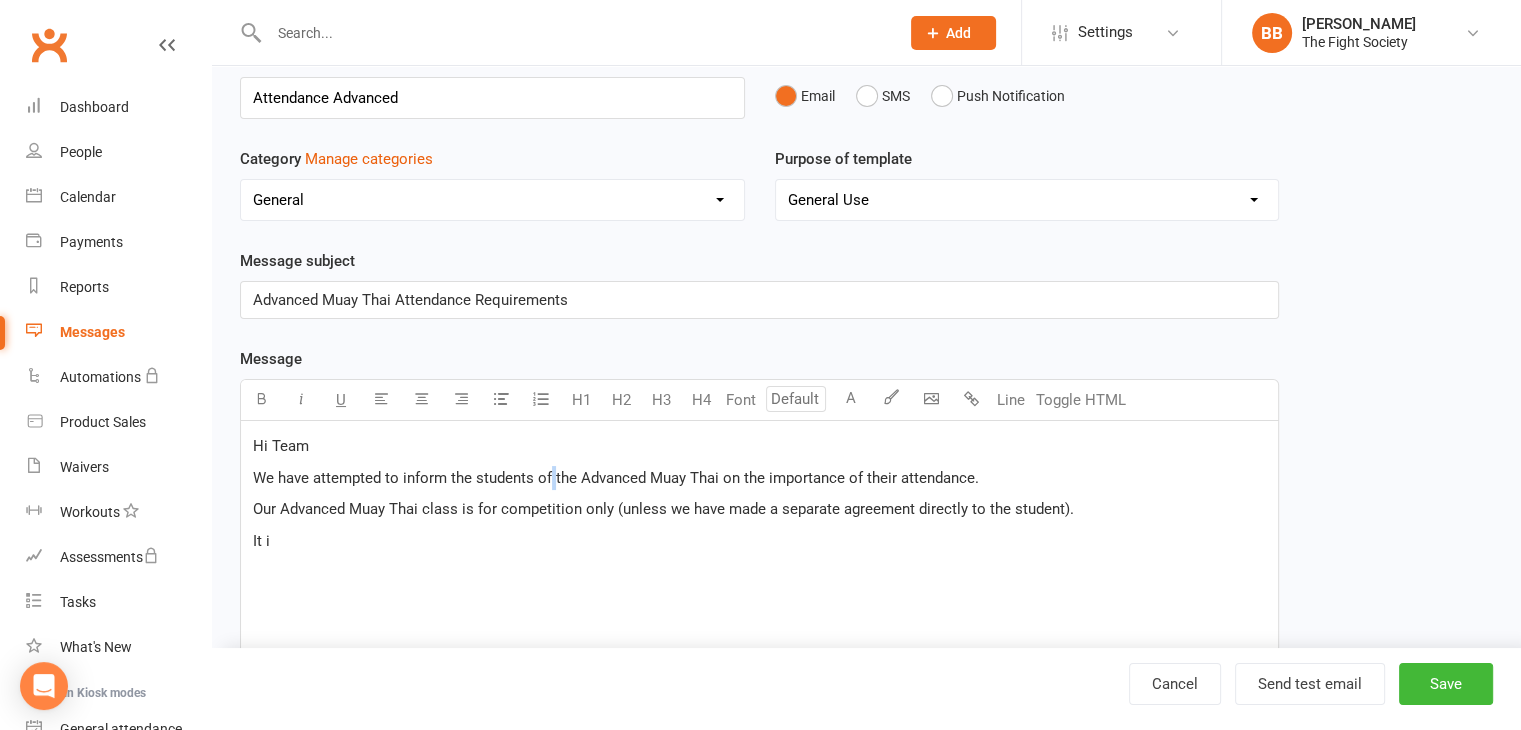 click on "We have attempted to inform the students of the Advanced Muay Thai on the importance of their attendance." at bounding box center (616, 478) 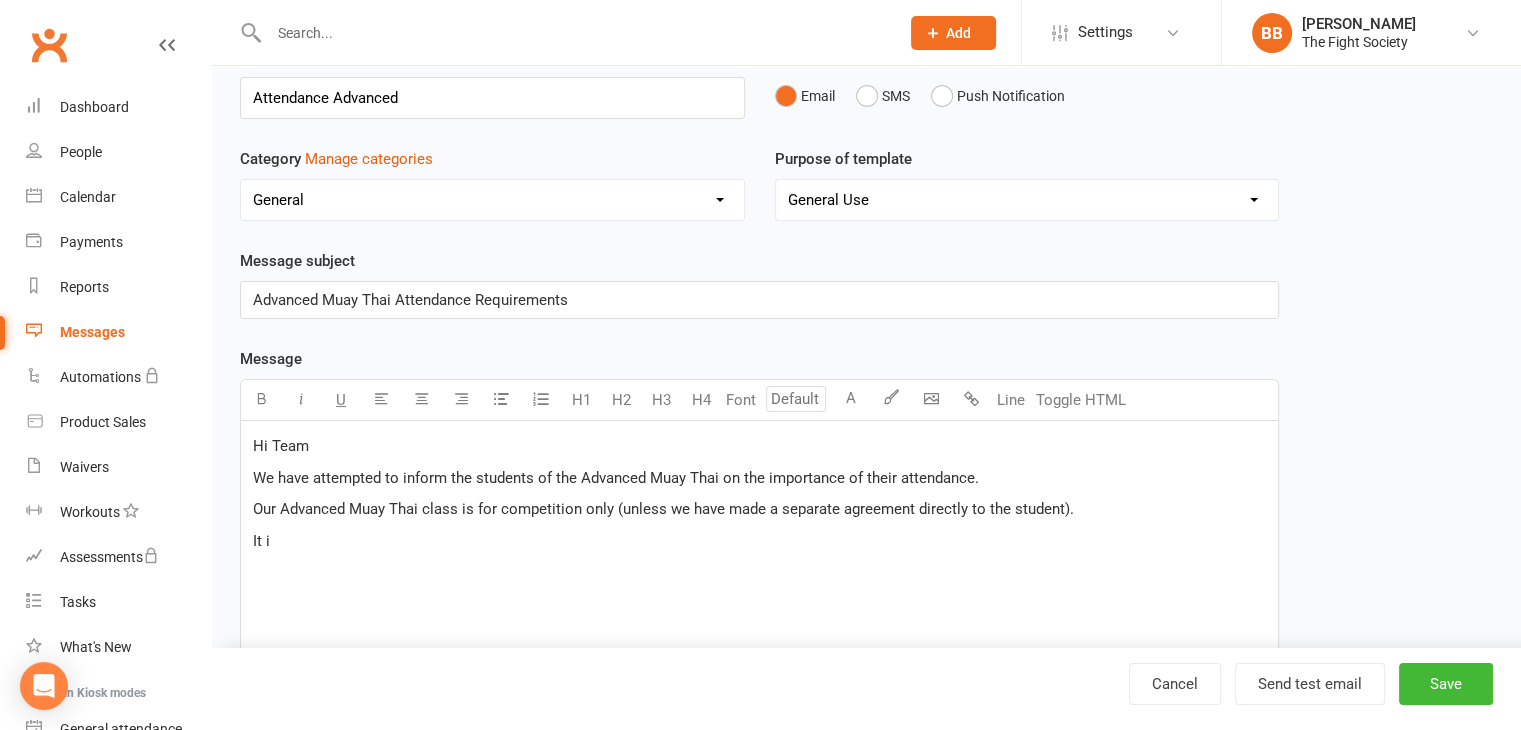 click on "We have attempted to inform the students of the Advanced Muay Thai on the importance of their attendance." at bounding box center [616, 478] 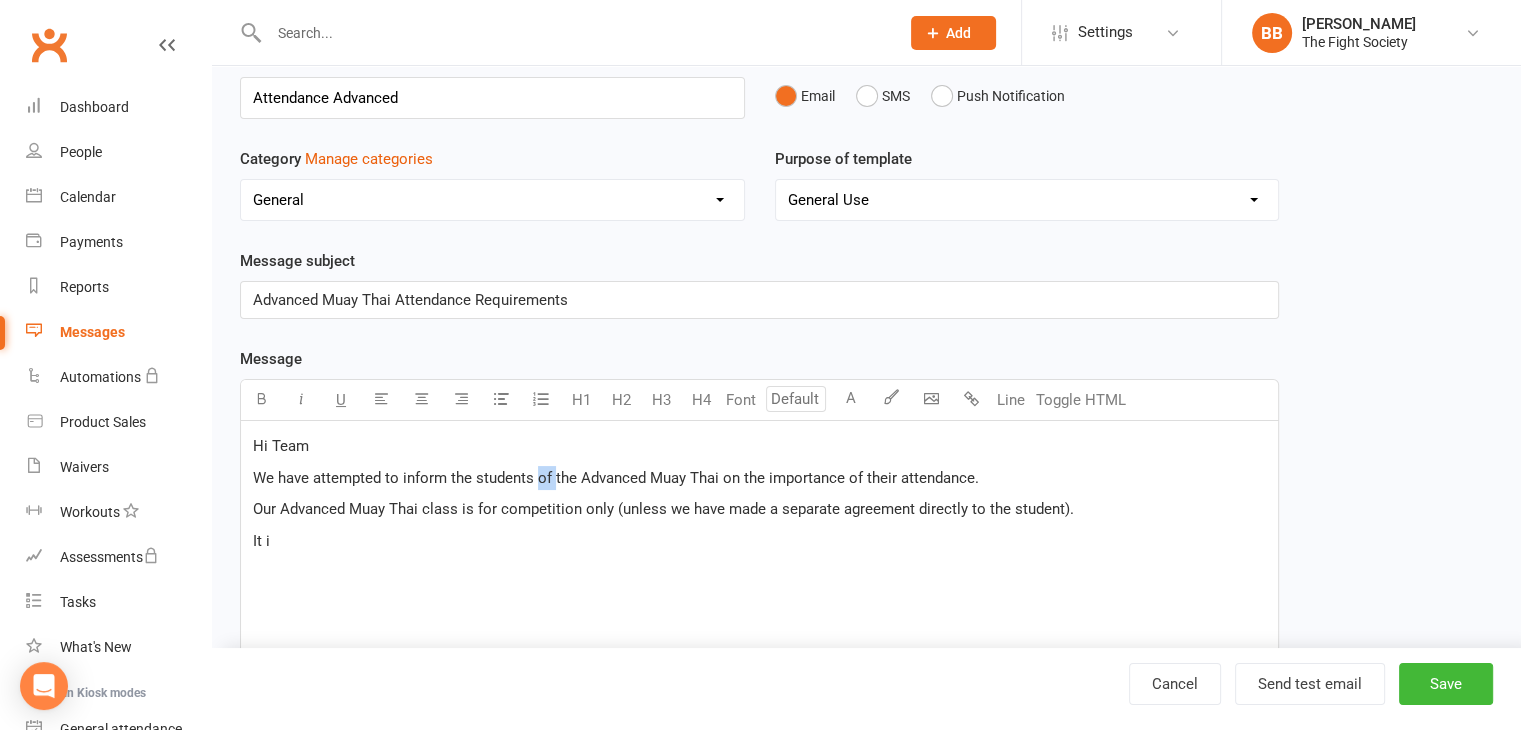 click on "We have attempted to inform the students of the Advanced Muay Thai on the importance of their attendance." at bounding box center (616, 478) 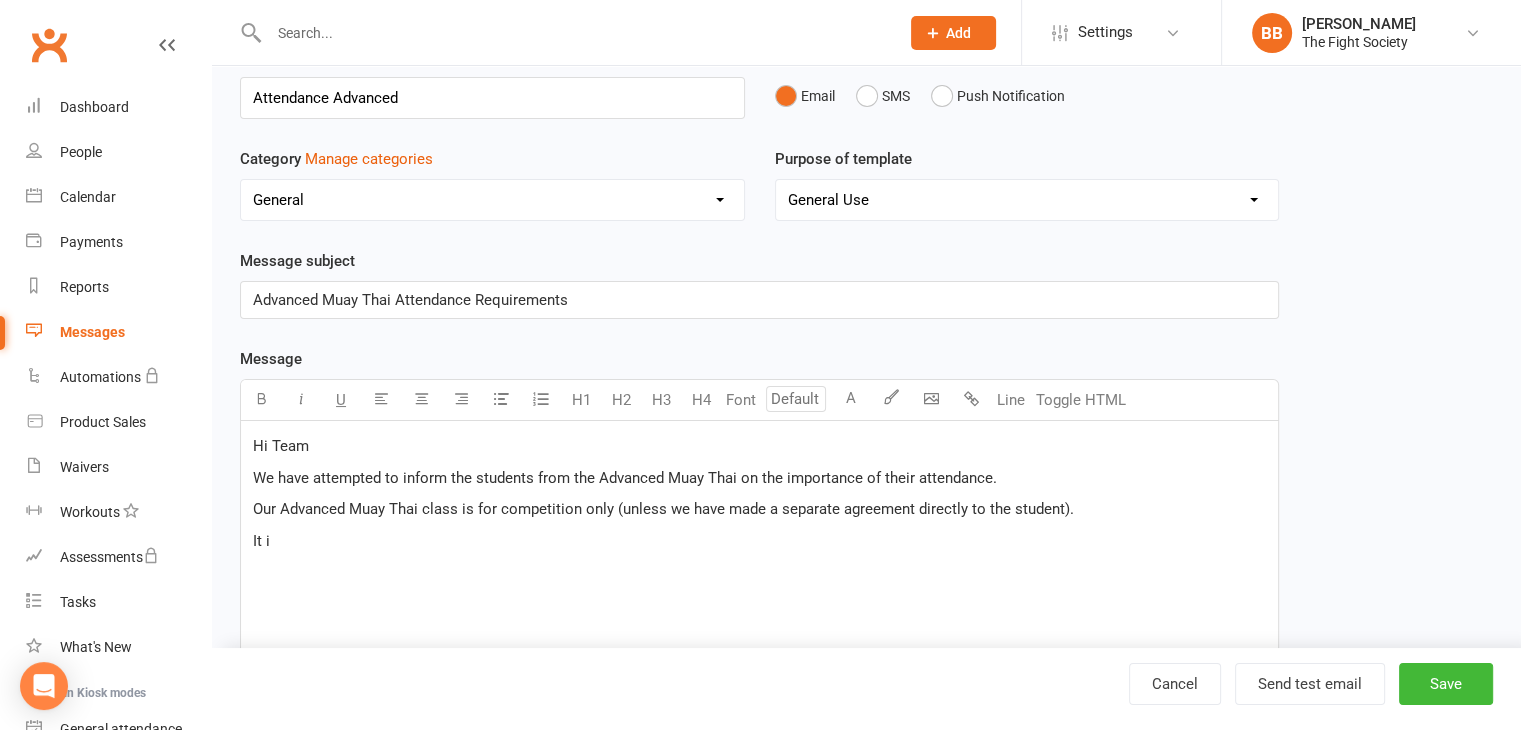 click on "We have attempted to inform the students from the Advanced Muay Thai on the importance of their attendance." at bounding box center (625, 478) 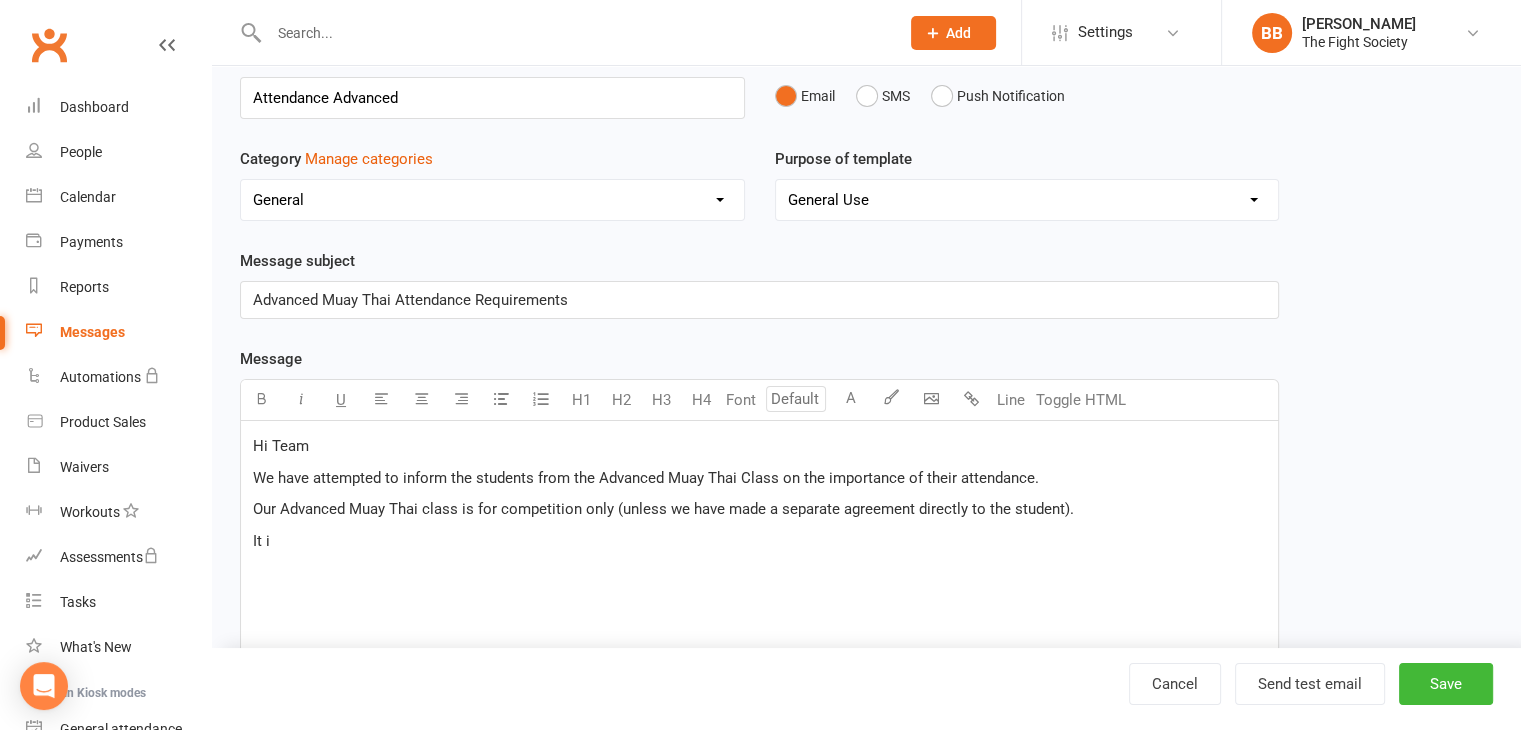 click on "We have attempted to inform the students from the Advanced Muay Thai Class on the importance of their attendance." at bounding box center [759, 478] 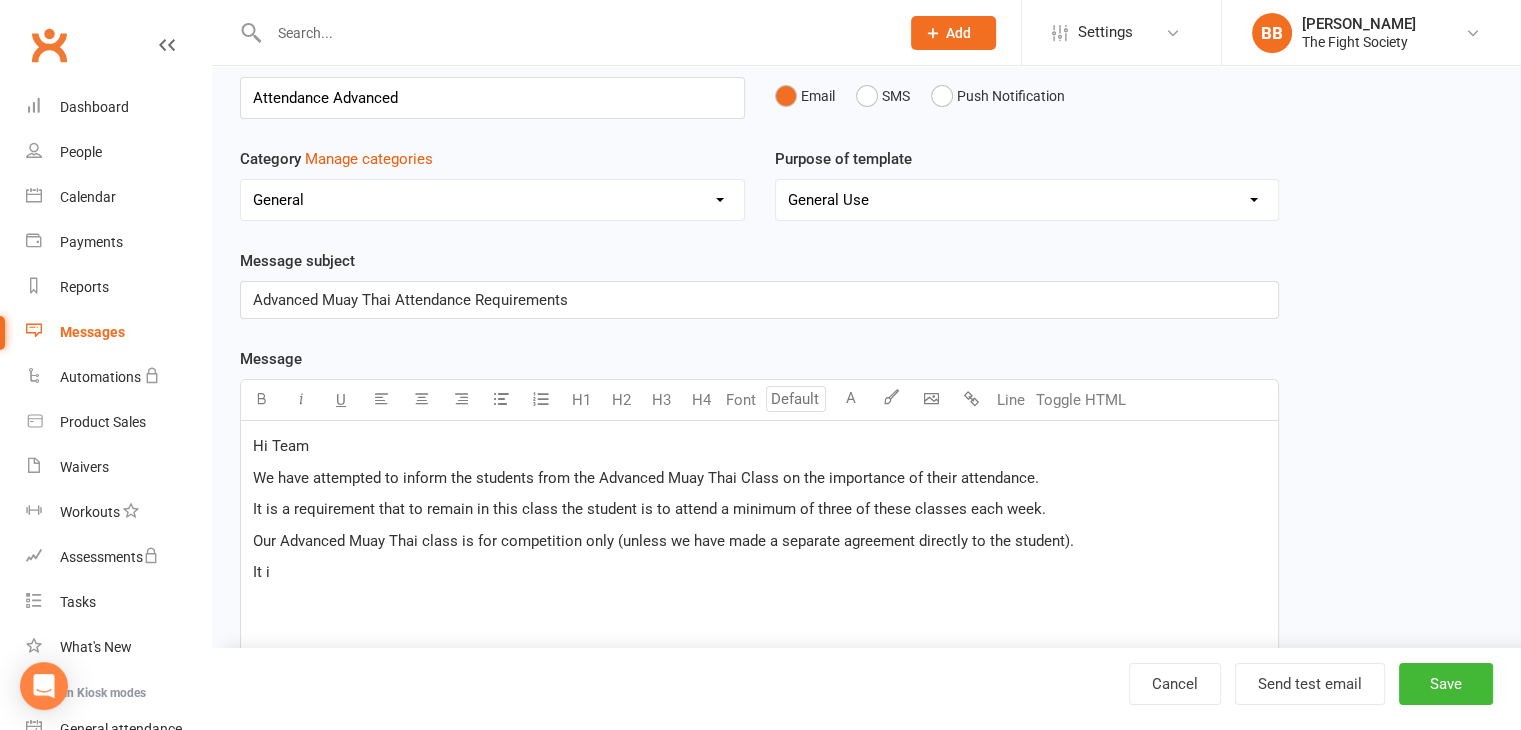 click on "Hi Team We have attempted to inform the students from the Advanced Muay Thai Class on the importance of their attendance.  It is a requirement that to remain in this class the student is to attend a minimum of three of these classes each week.  Our Advanced Muay Thai class is for competition only (unless we have made a separate agreement directly to the student). It i" at bounding box center (759, 571) 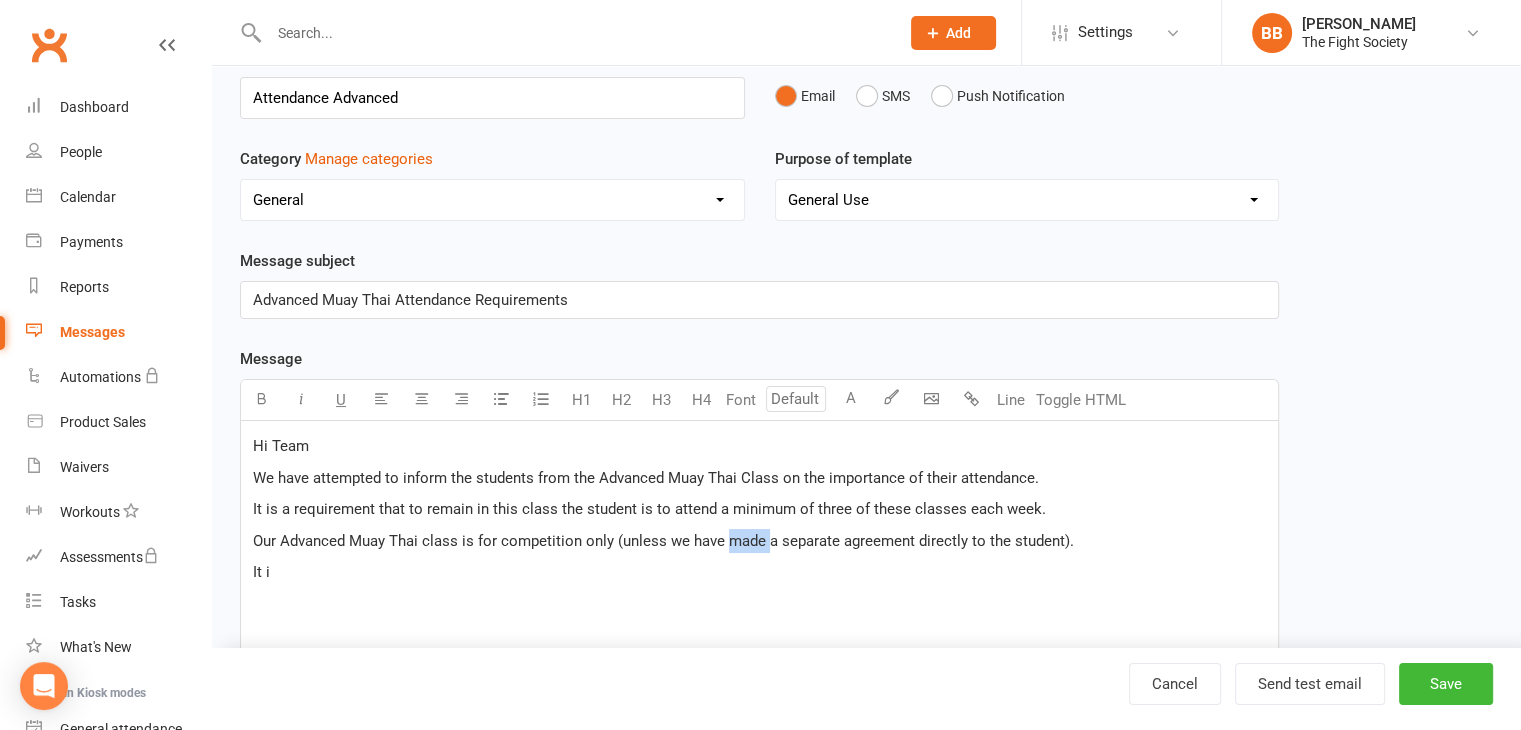 click on "Hi Team We have attempted to inform the students from the Advanced Muay Thai Class on the importance of their attendance.  It is a requirement that to remain in this class the student is to attend a minimum of three of these classes each week.  Our Advanced Muay Thai class is for competition only (unless we have made a separate agreement directly to the student). It i" at bounding box center (759, 571) 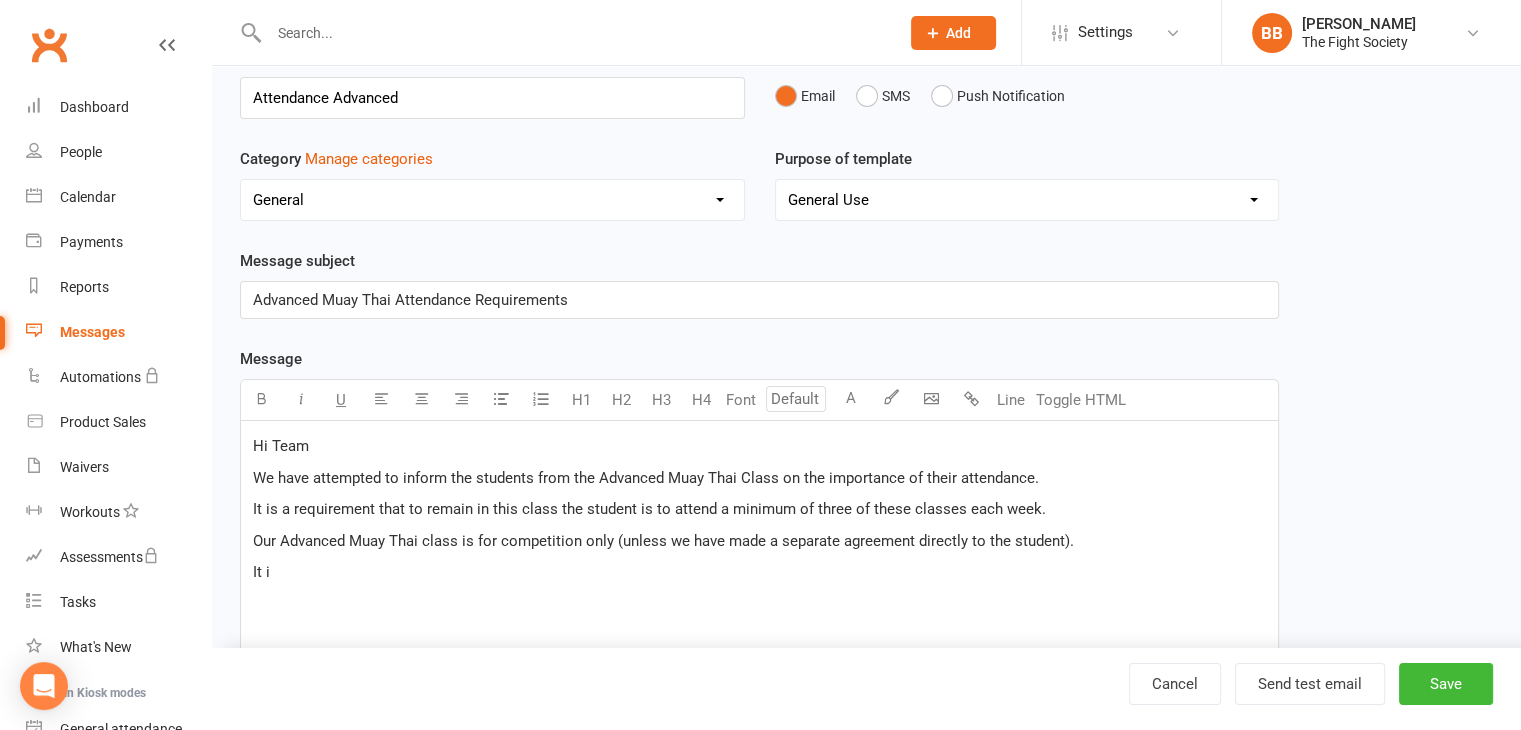 click on "It is a requirement that to remain in this class the student is to attend a minimum of three of these classes each week." at bounding box center (649, 509) 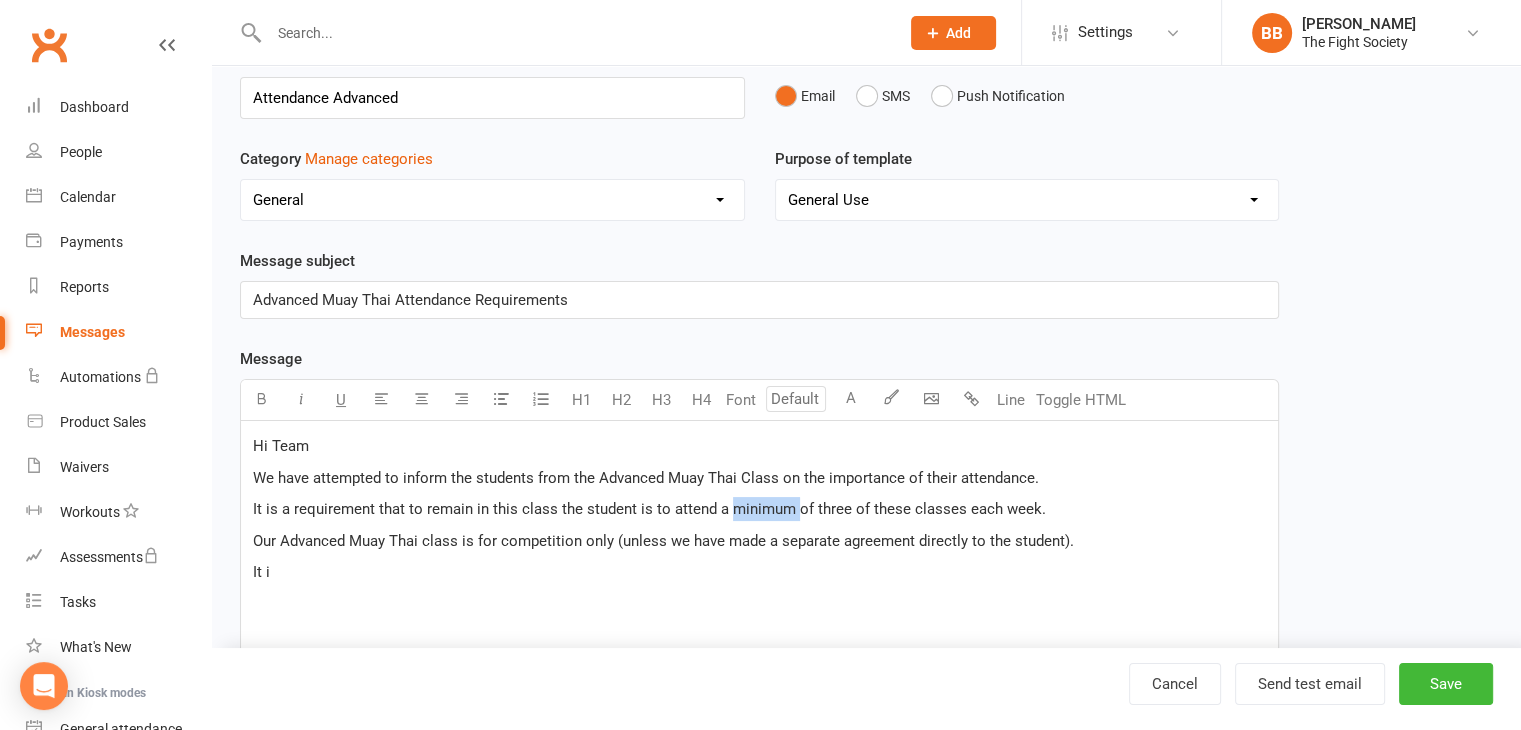 click on "It is a requirement that to remain in this class the student is to attend a minimum of three of these classes each week." at bounding box center (649, 509) 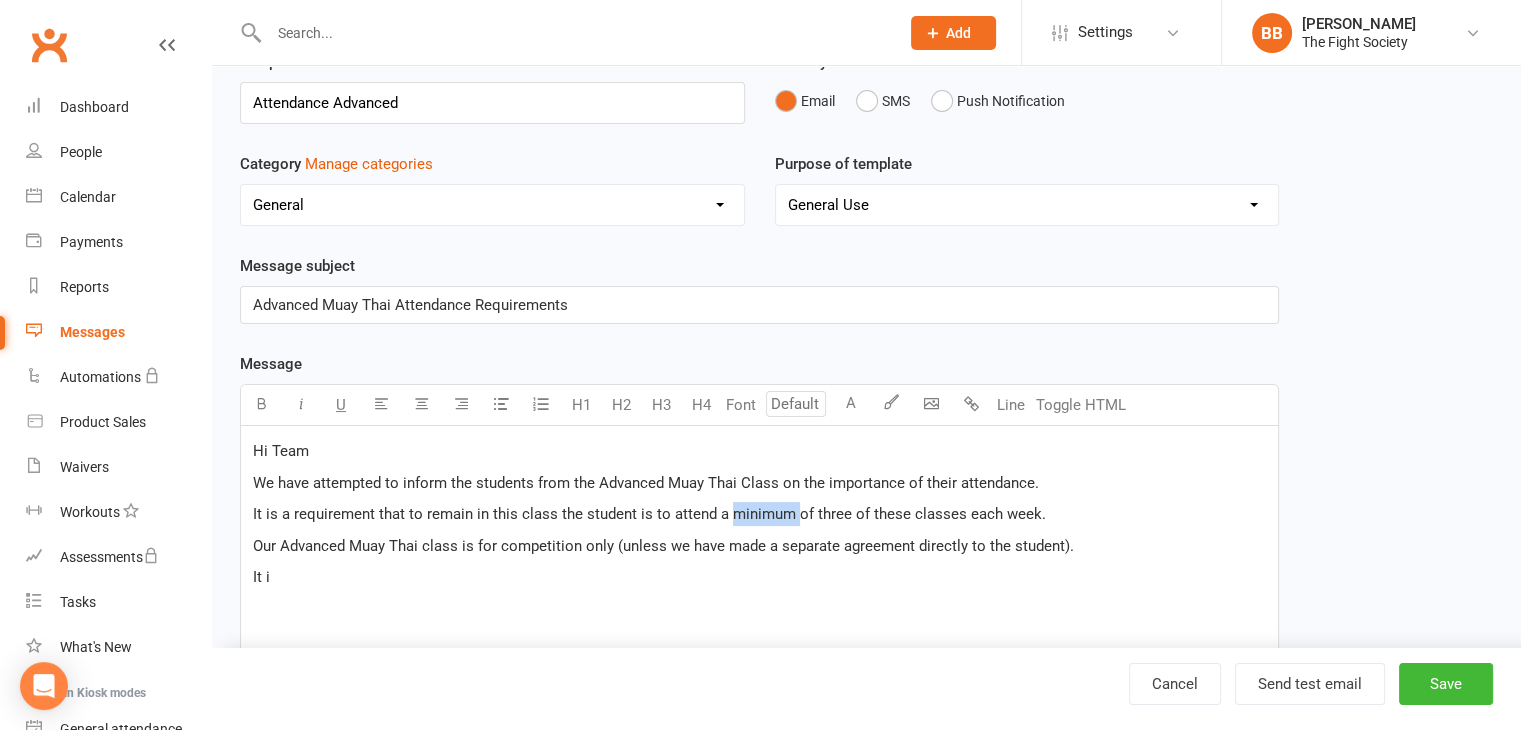 scroll, scrollTop: 88, scrollLeft: 0, axis: vertical 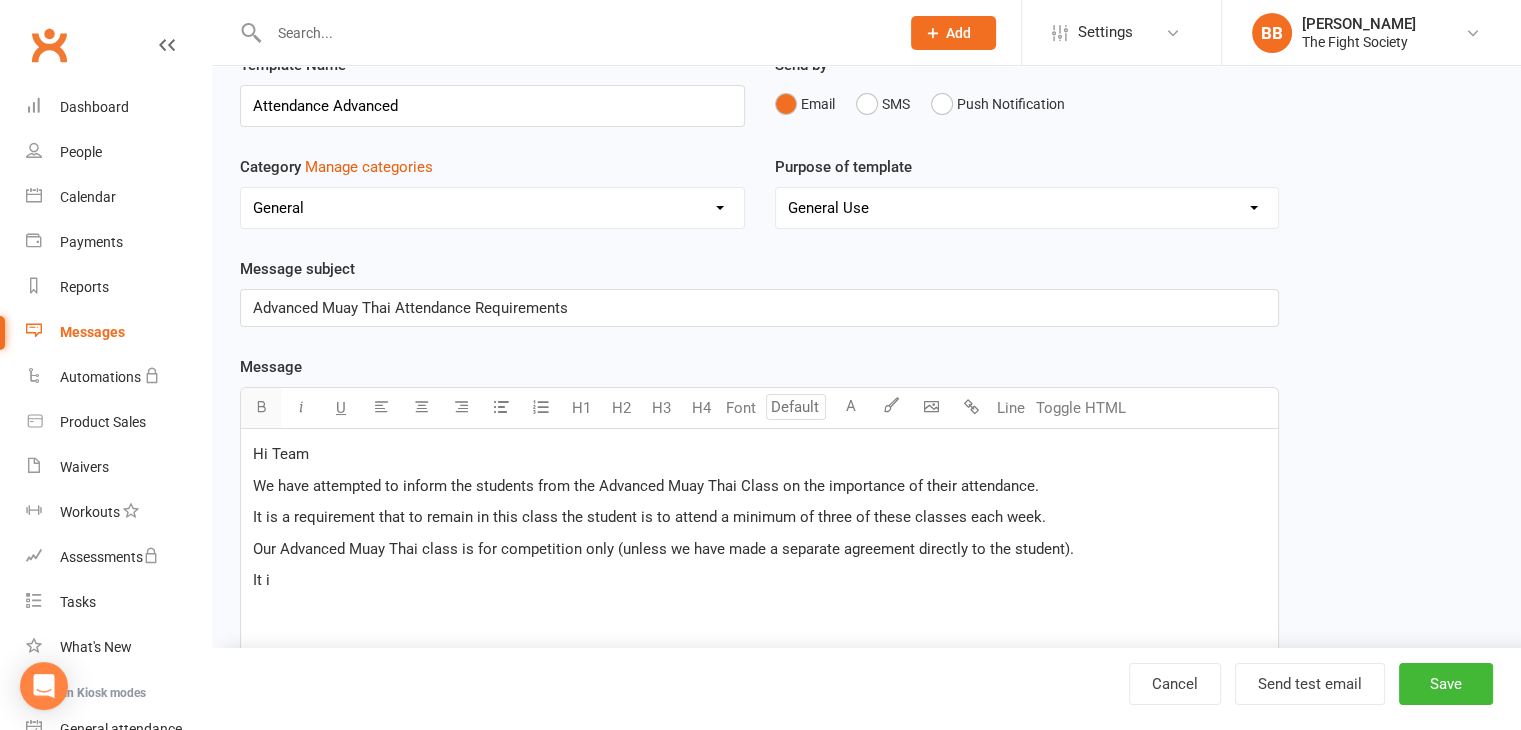 click at bounding box center [261, 406] 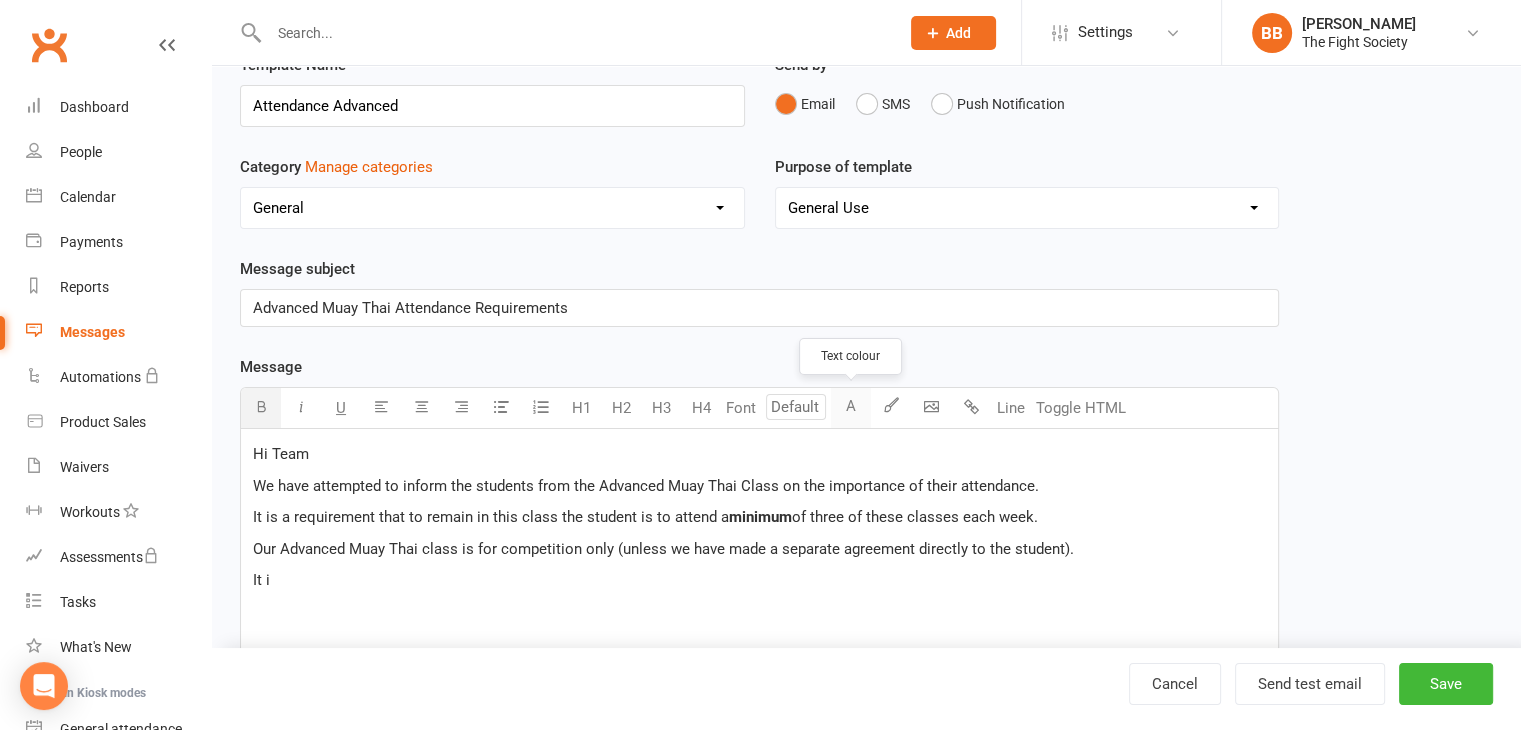 click on "A" at bounding box center [851, 408] 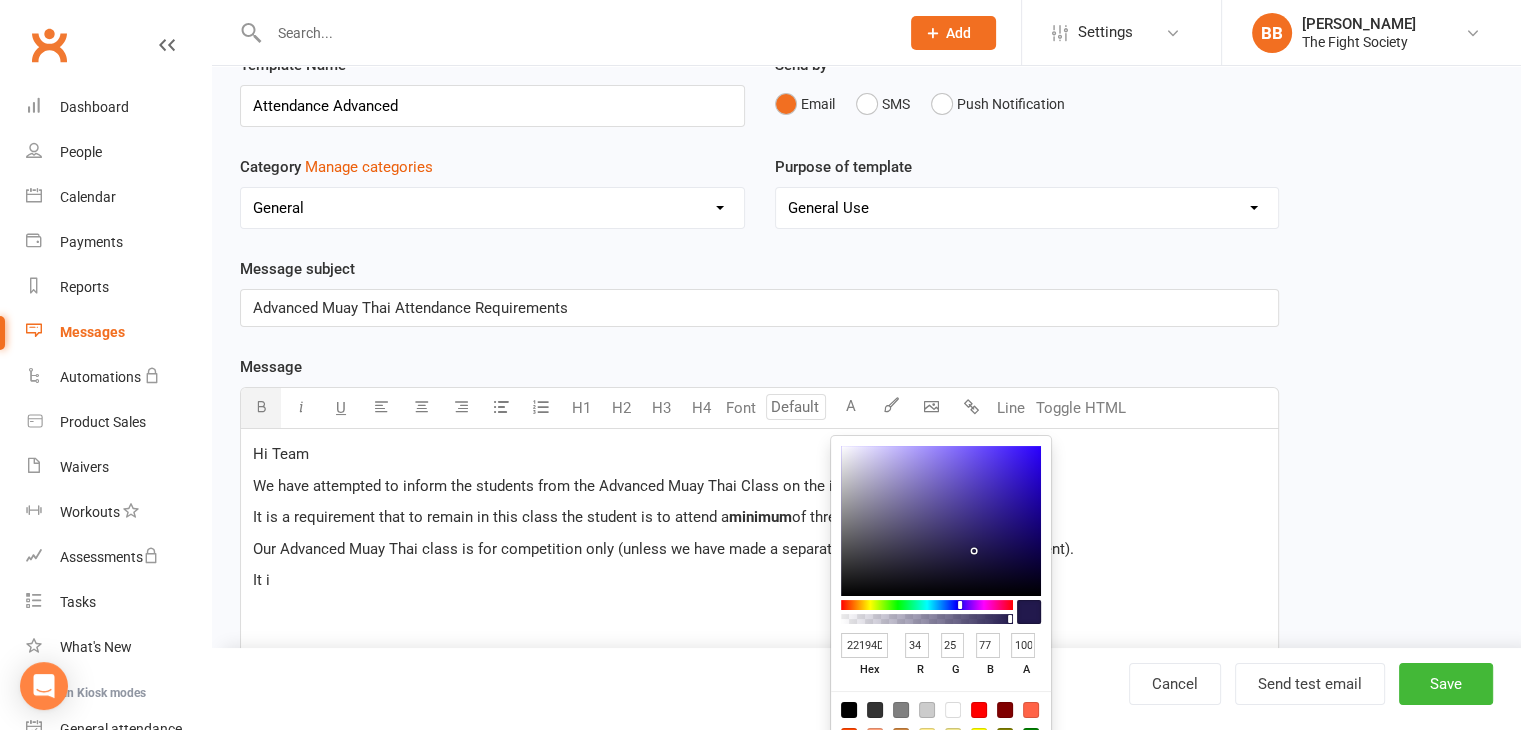 click at bounding box center [927, 612] 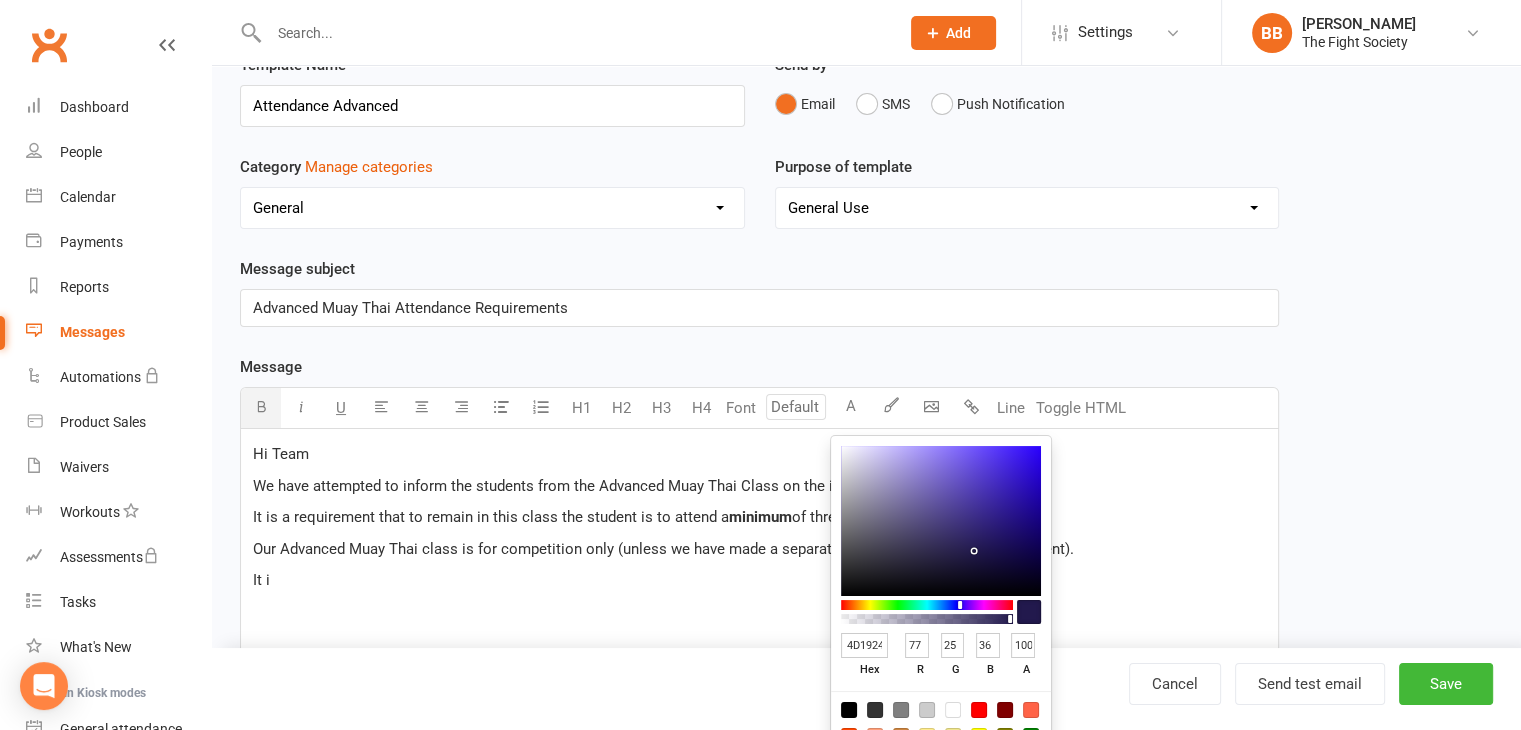 click at bounding box center [927, 605] 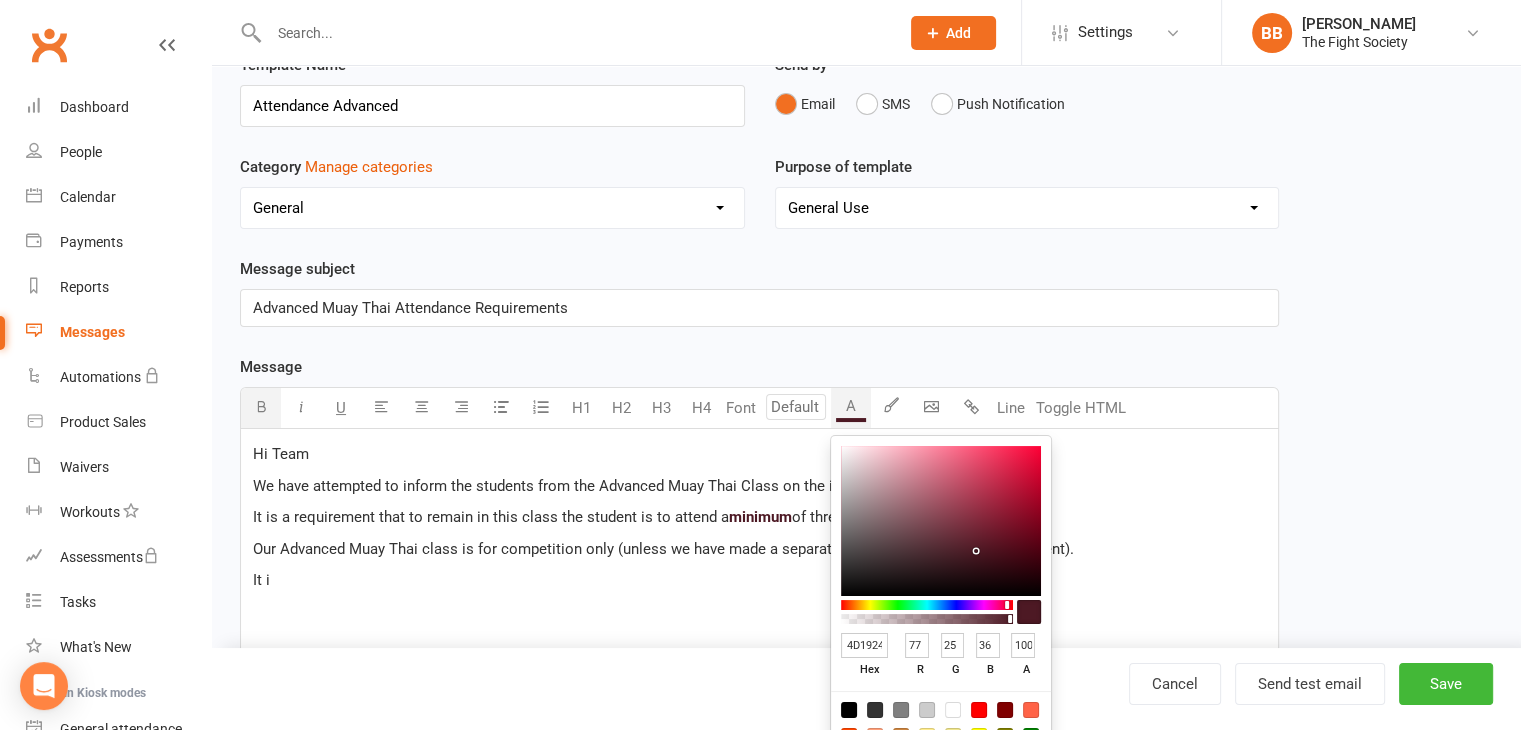 click at bounding box center [941, 612] 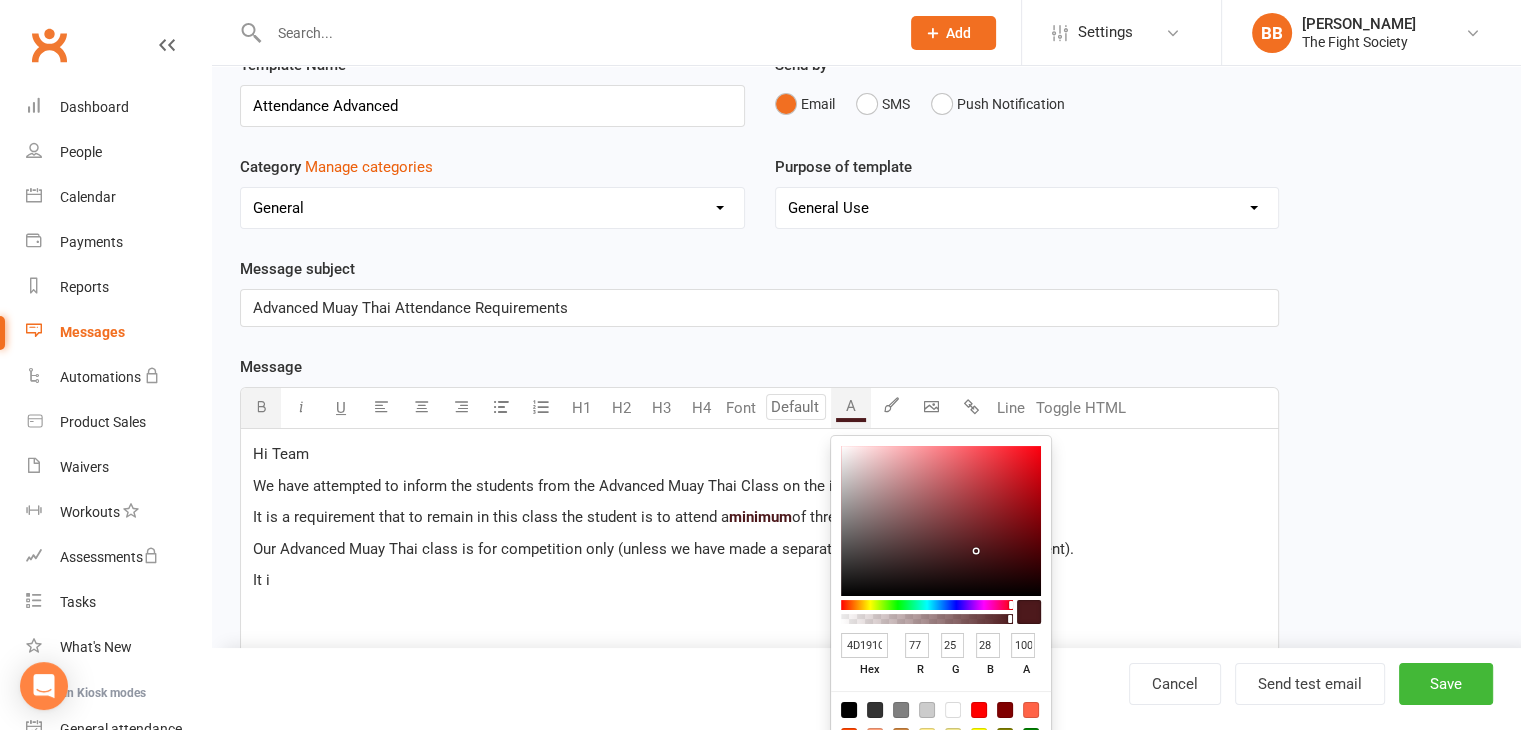 click at bounding box center (927, 605) 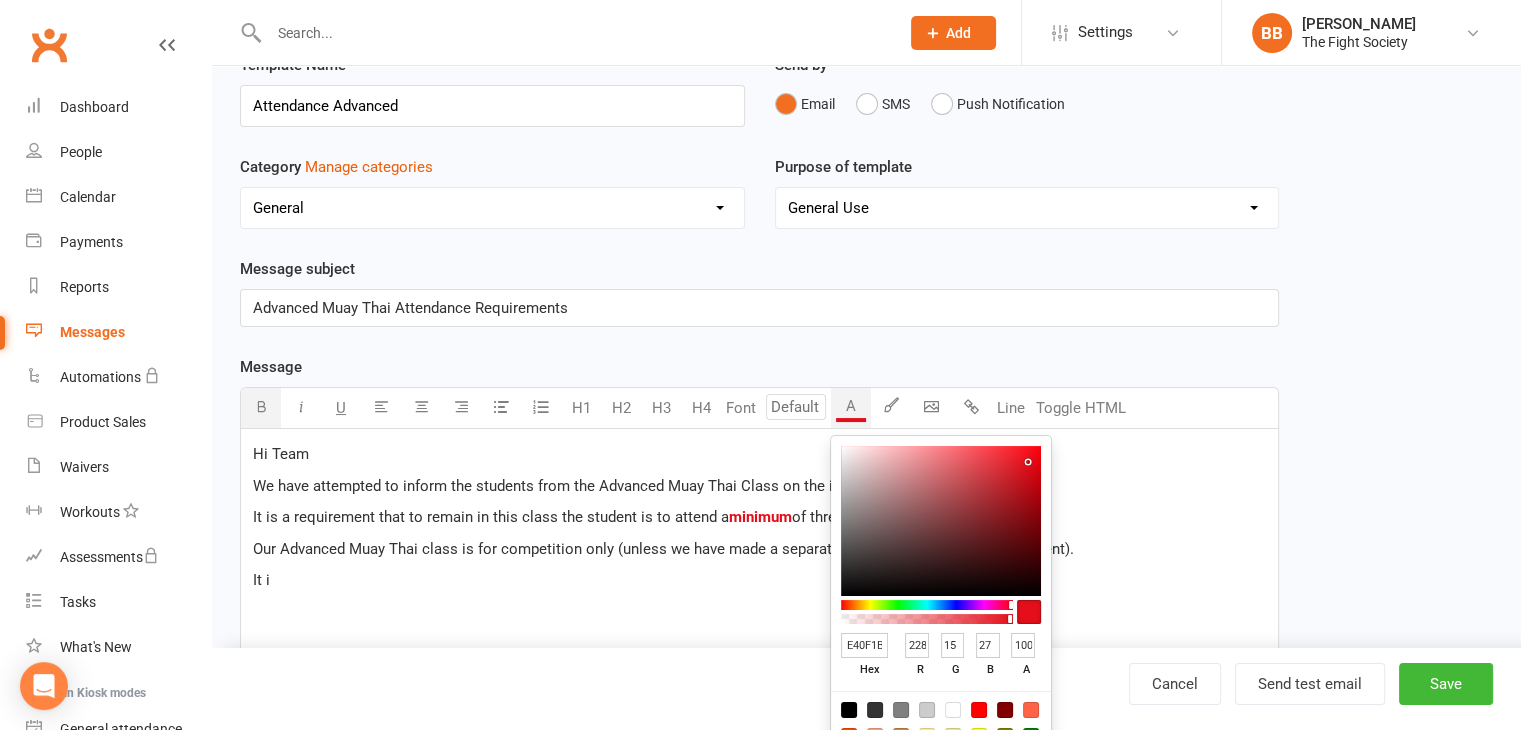 click at bounding box center (941, 521) 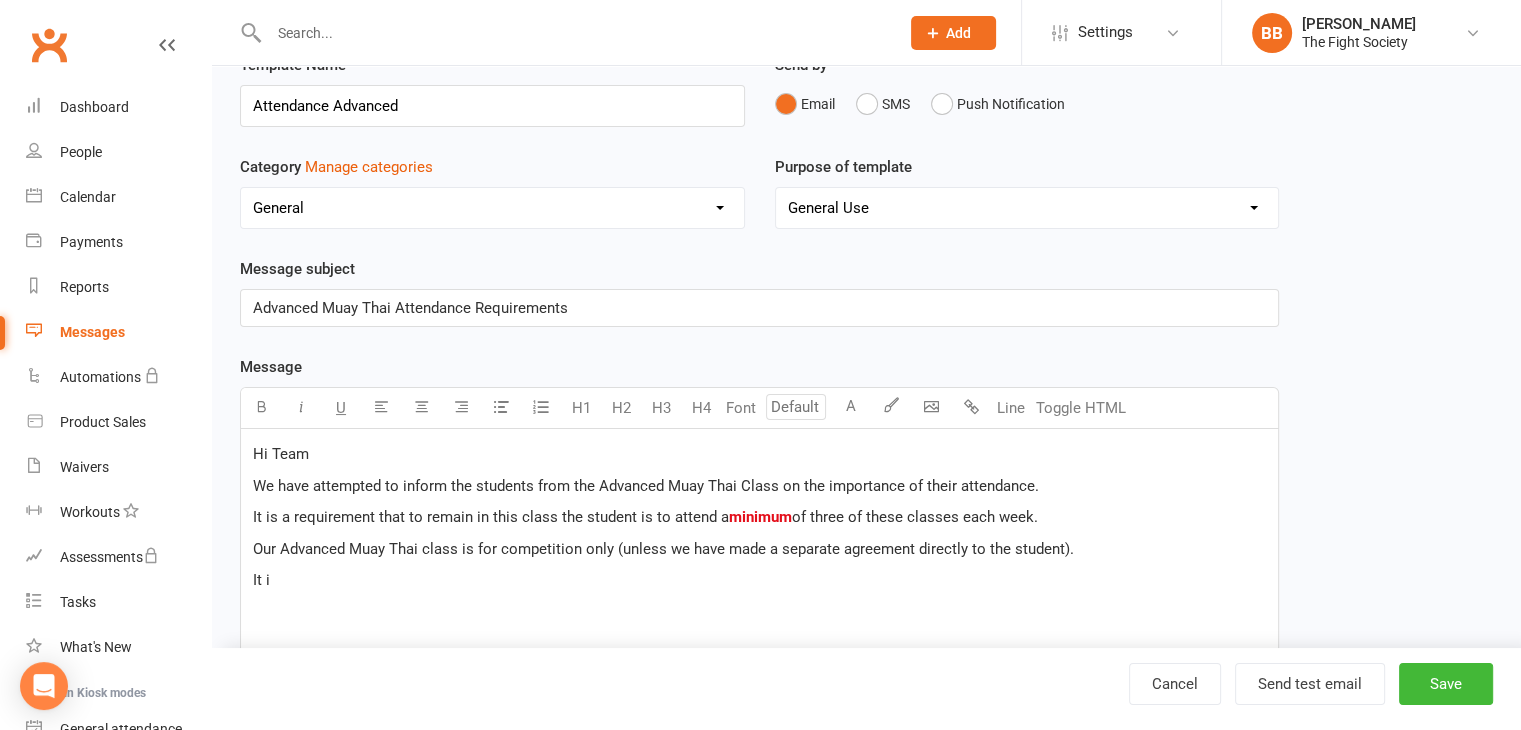 click on "of three of these classes each week." at bounding box center (915, 517) 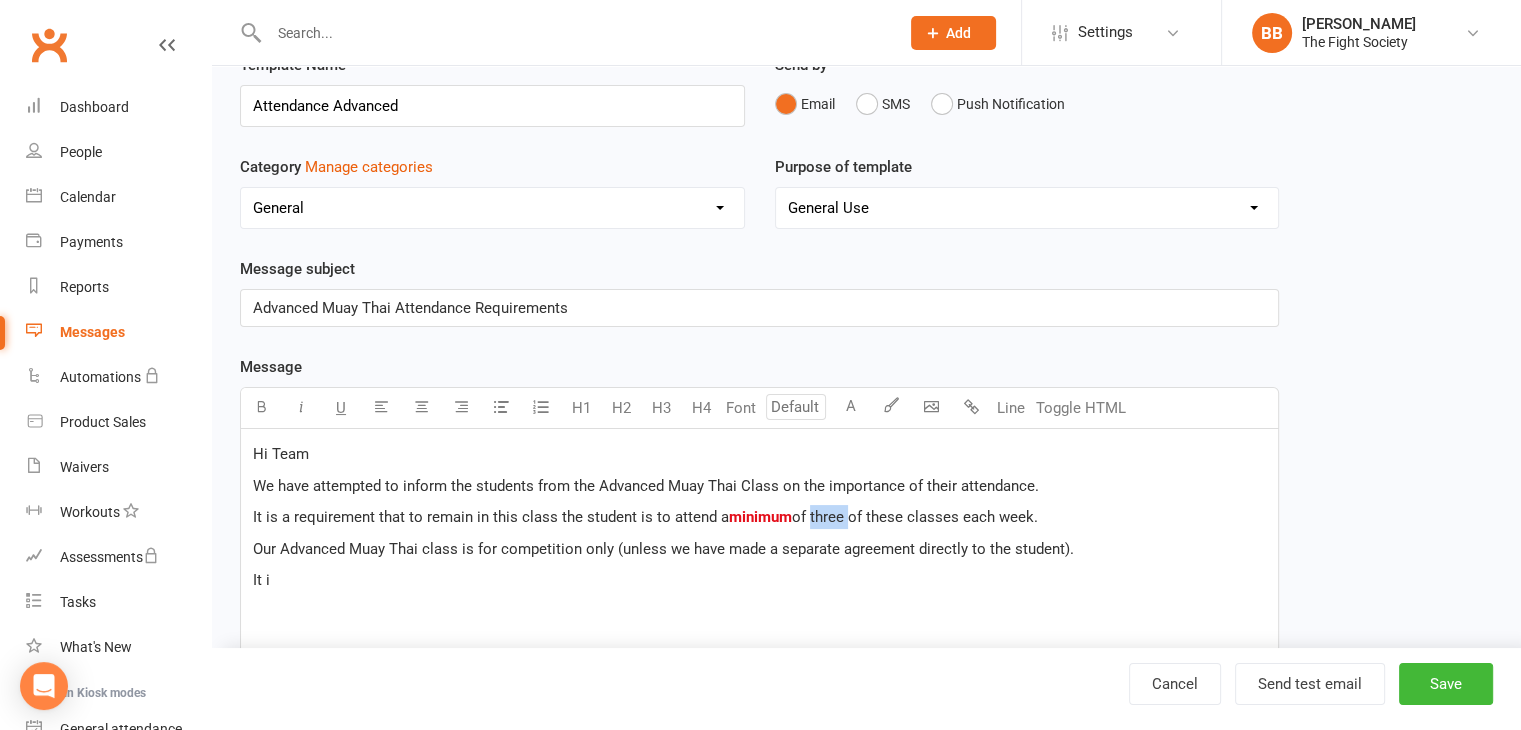 click on "of three of these classes each week." at bounding box center (915, 517) 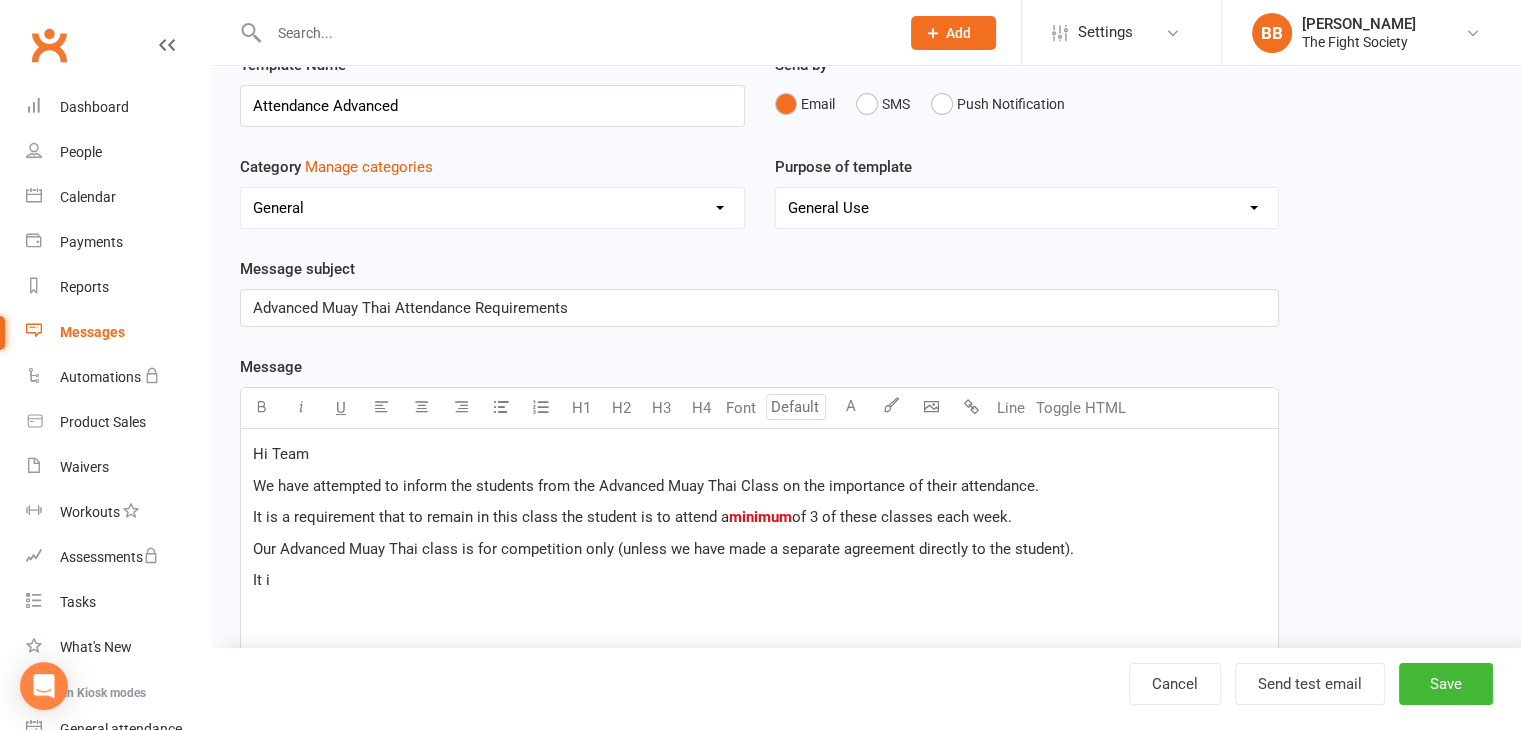 click on "of 3 of these classes each week." at bounding box center (902, 517) 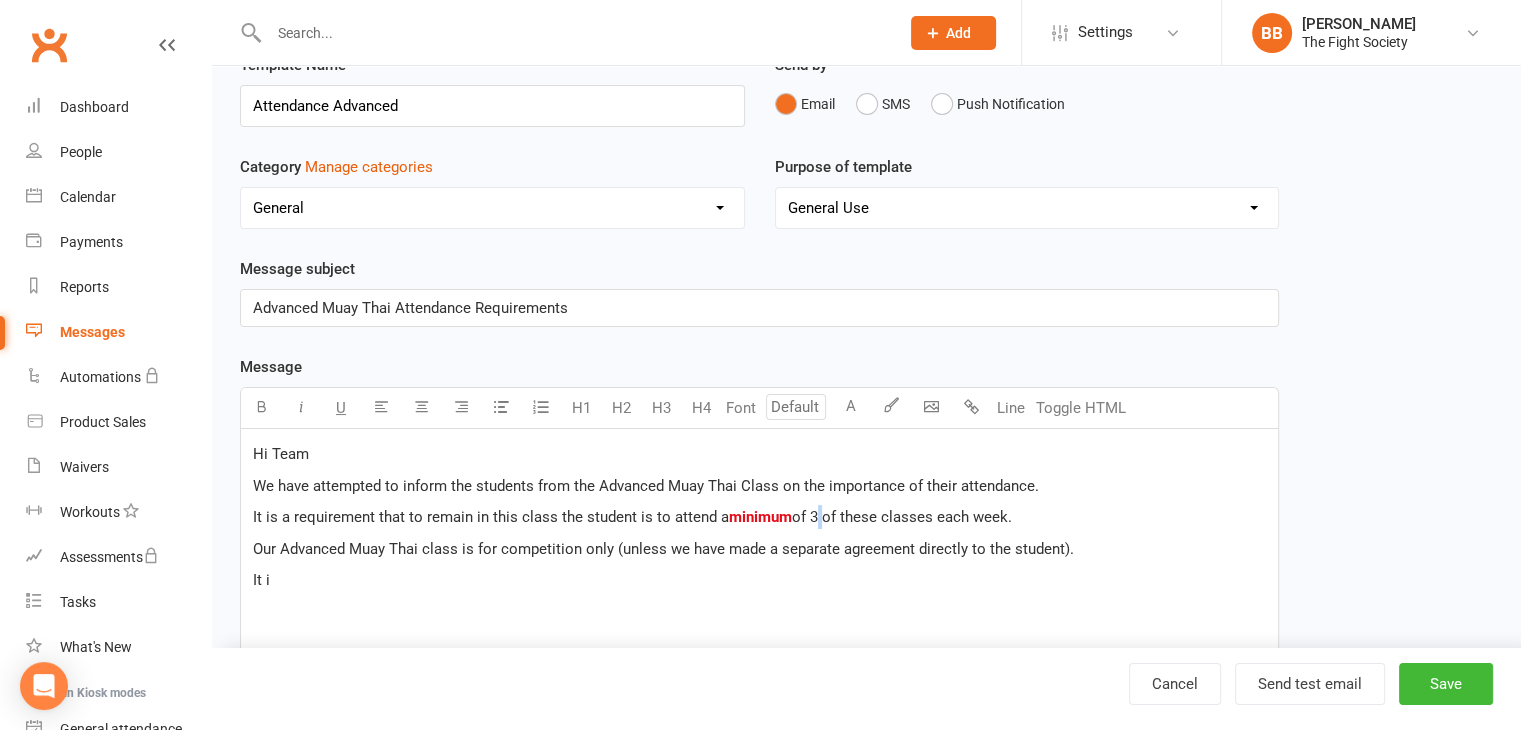 click on "of 3 of these classes each week." at bounding box center (902, 517) 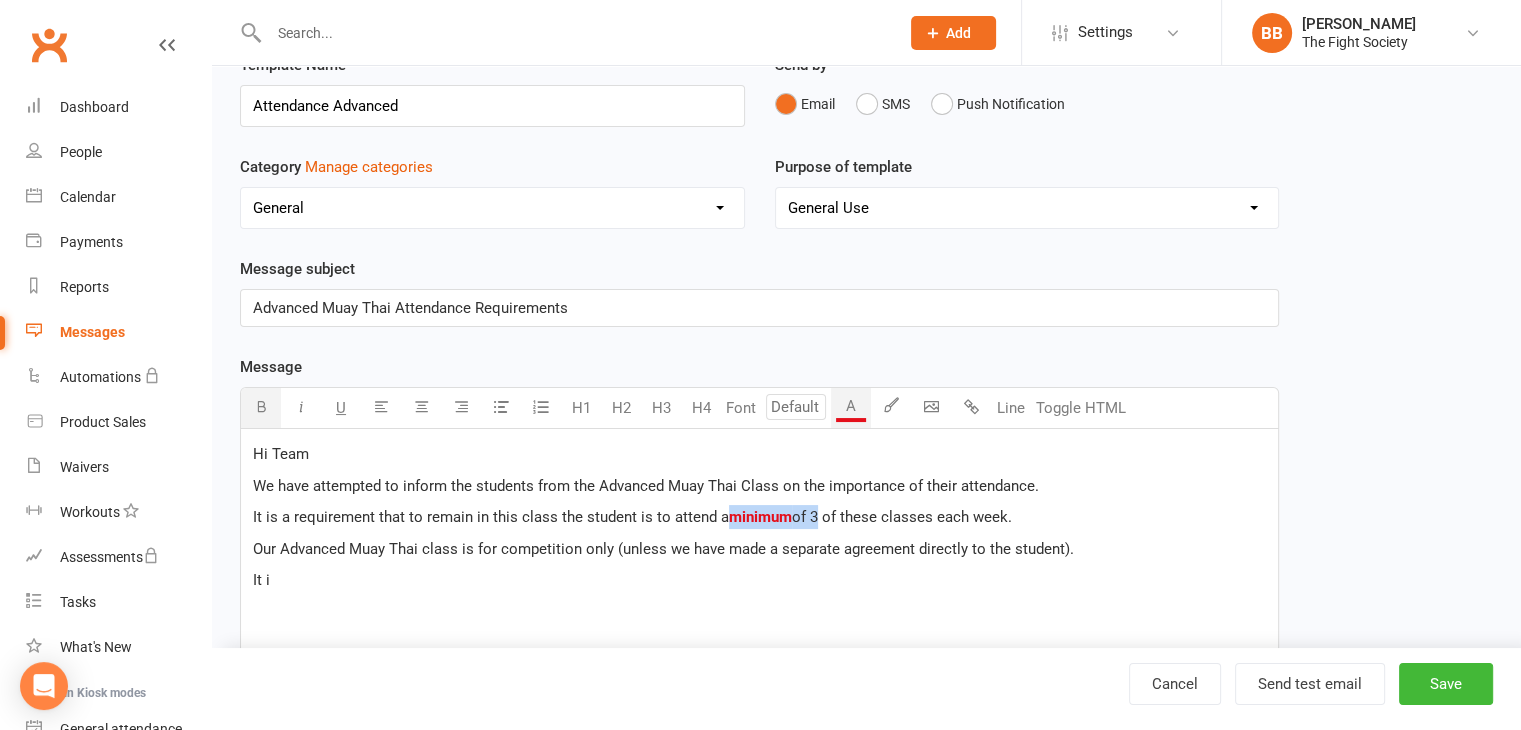 drag, startPoint x: 724, startPoint y: 513, endPoint x: 820, endPoint y: 524, distance: 96.62815 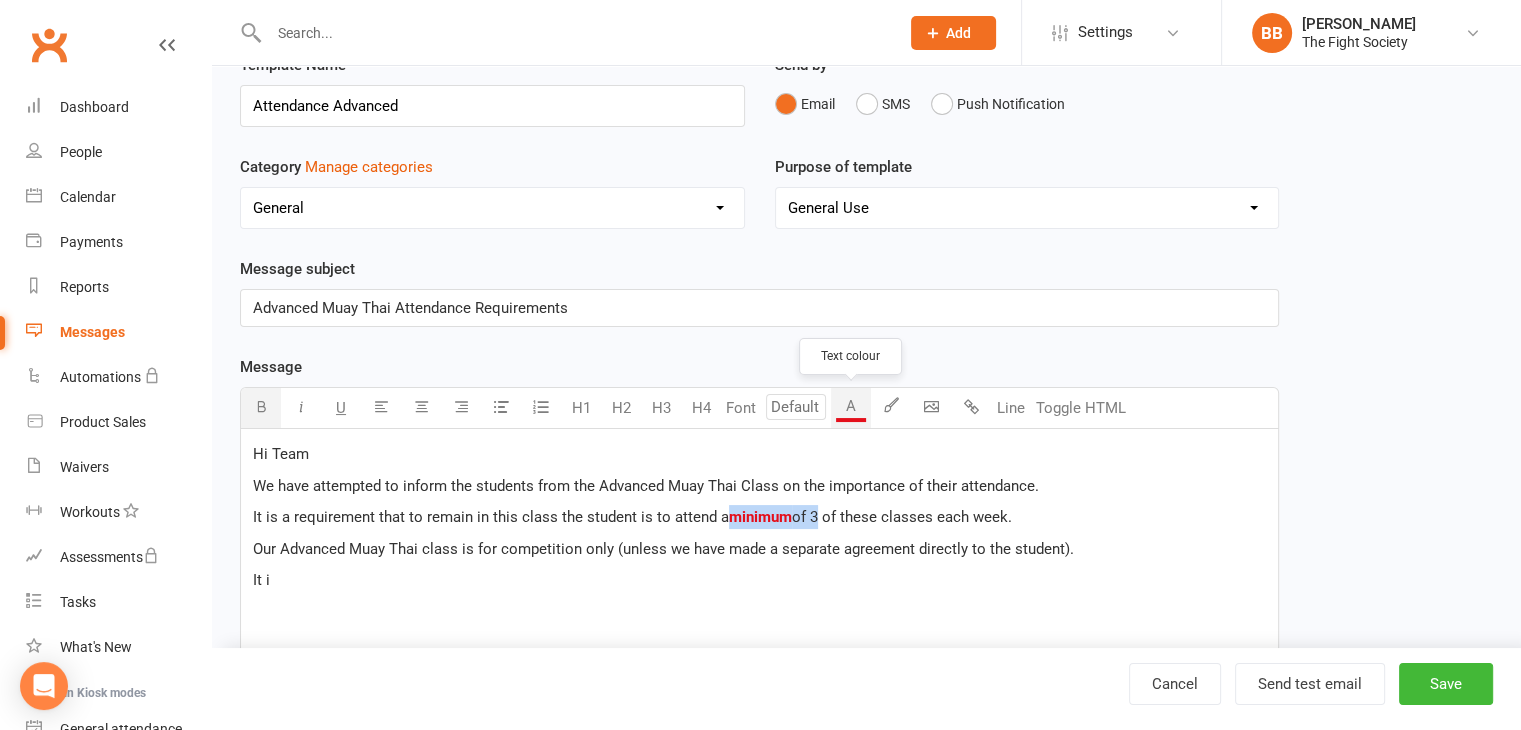 click on "A" at bounding box center (851, 408) 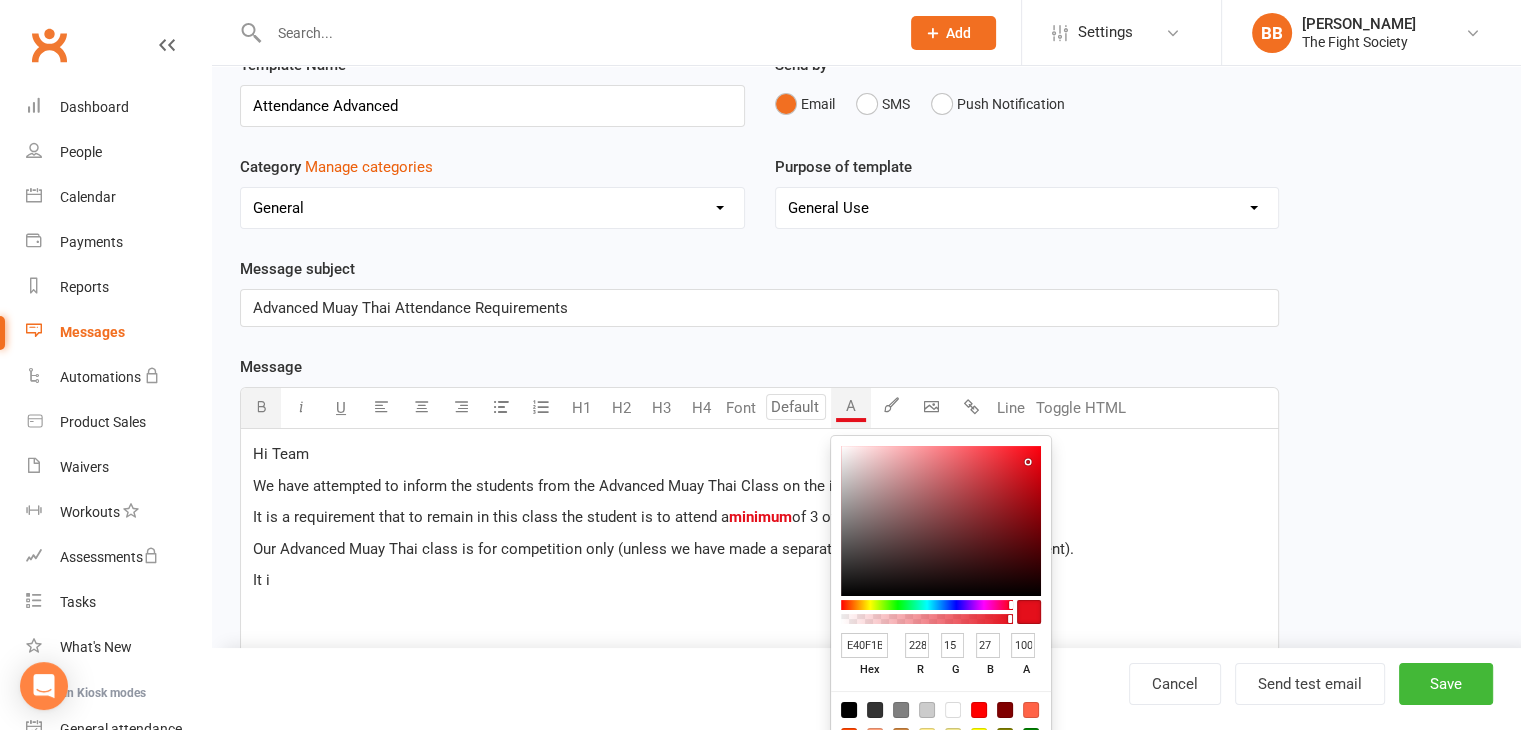 click at bounding box center (1029, 612) 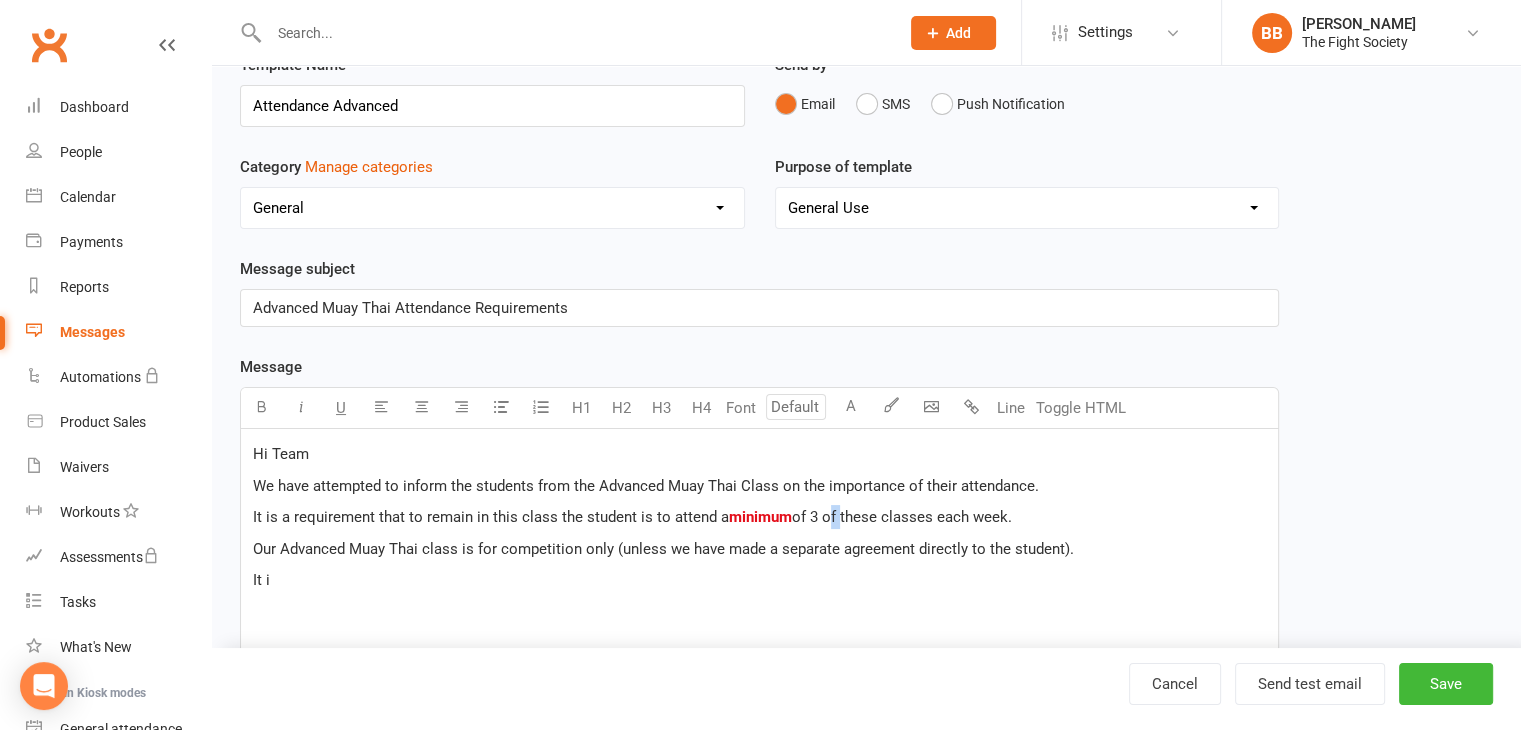 drag, startPoint x: 842, startPoint y: 517, endPoint x: 828, endPoint y: 515, distance: 14.142136 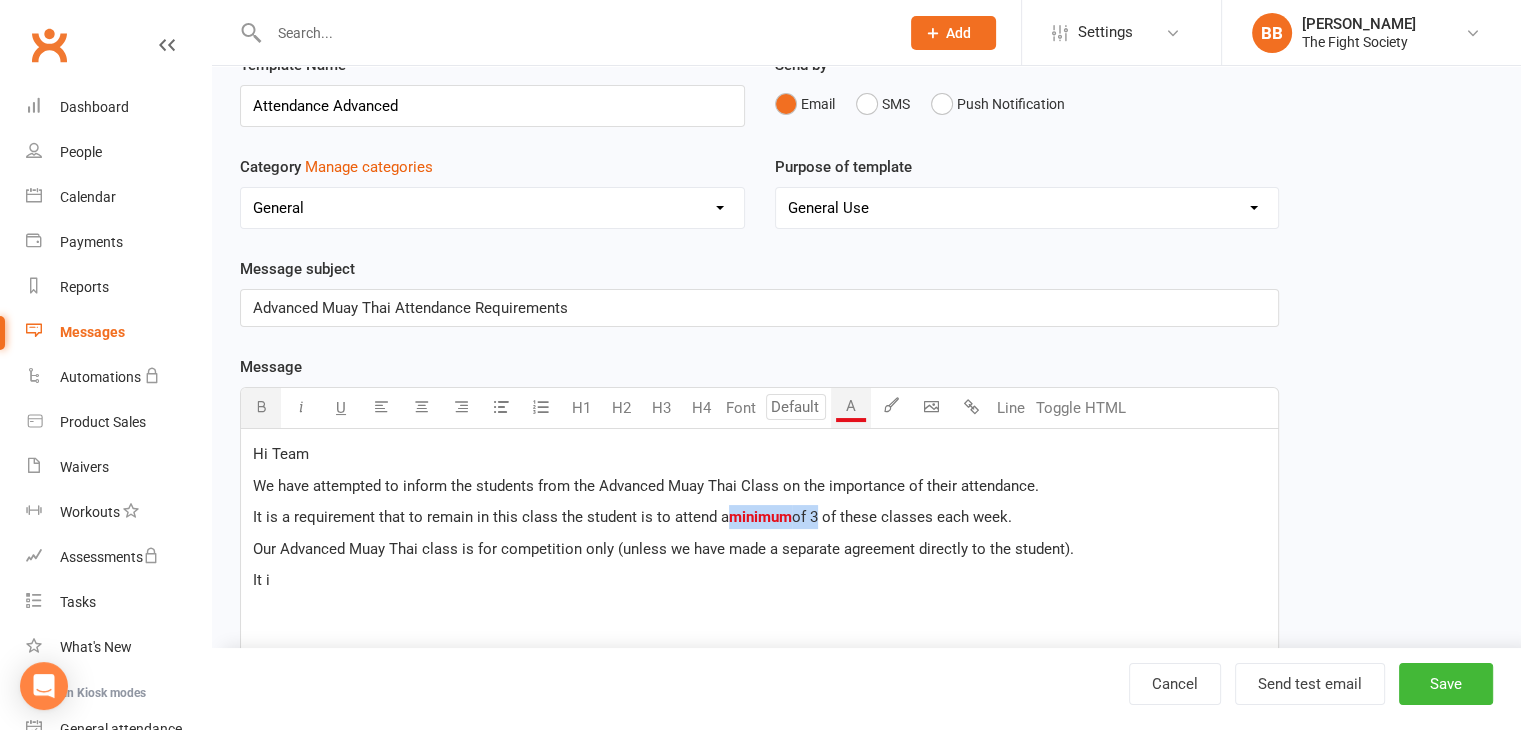 drag, startPoint x: 816, startPoint y: 513, endPoint x: 727, endPoint y: 516, distance: 89.050545 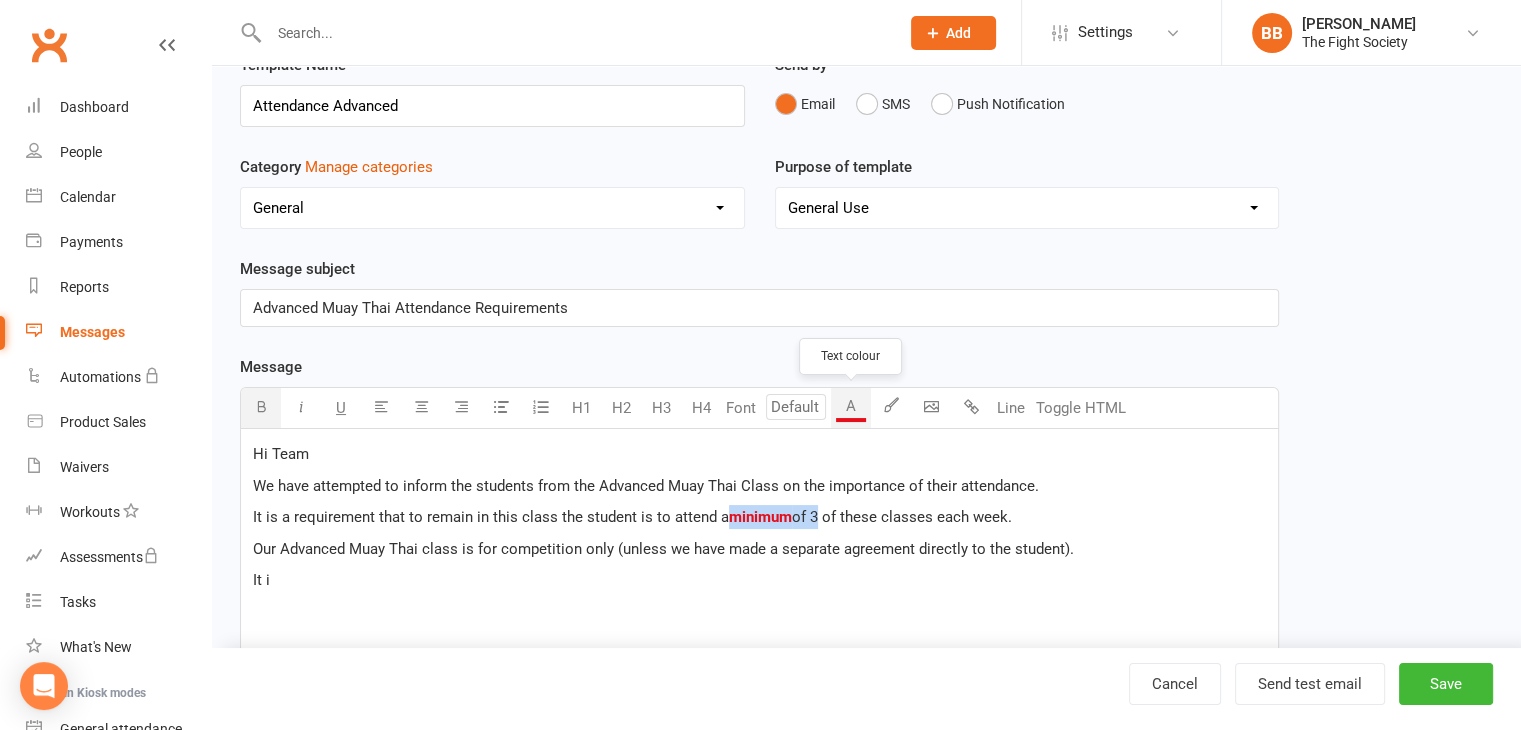 click on "A" at bounding box center (851, 408) 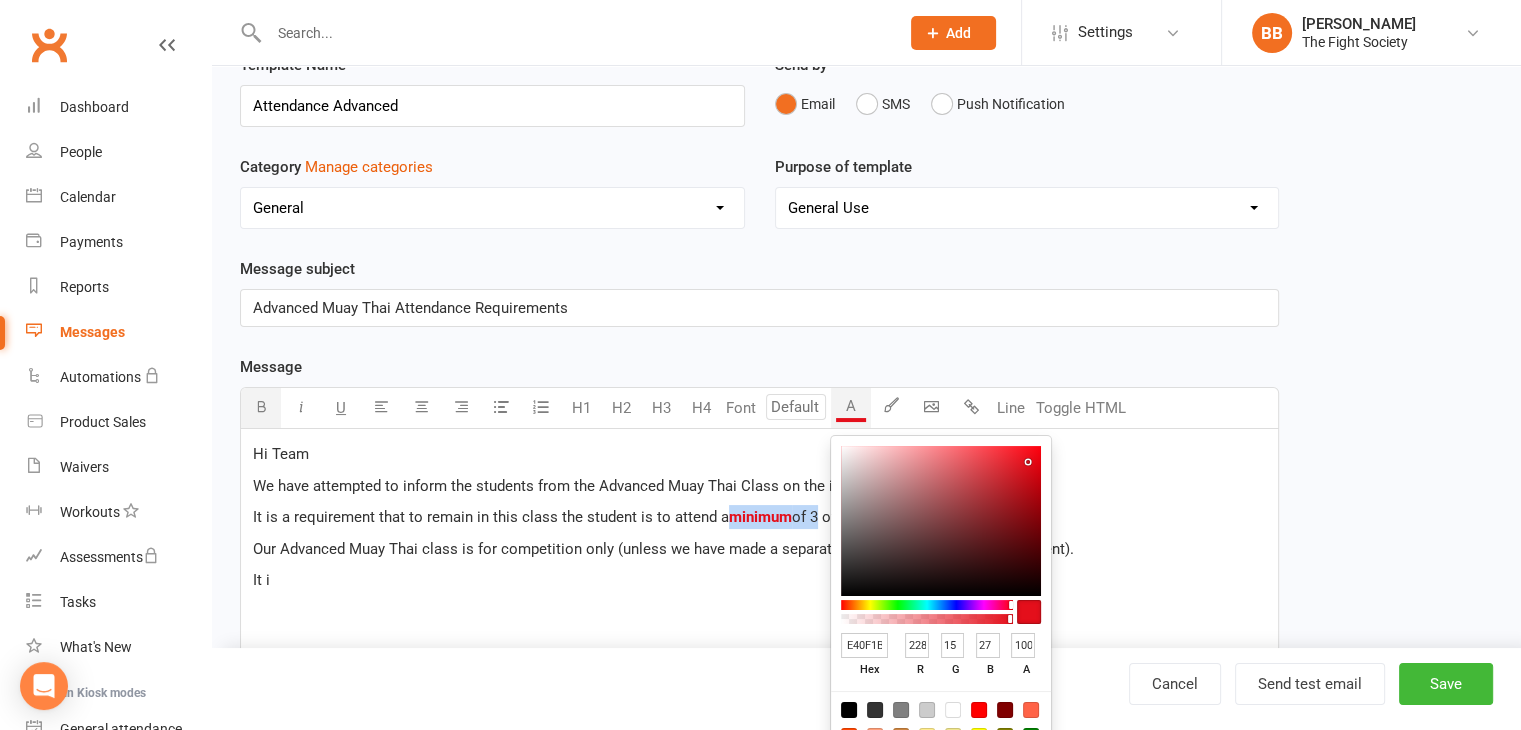 type on "ED0916" 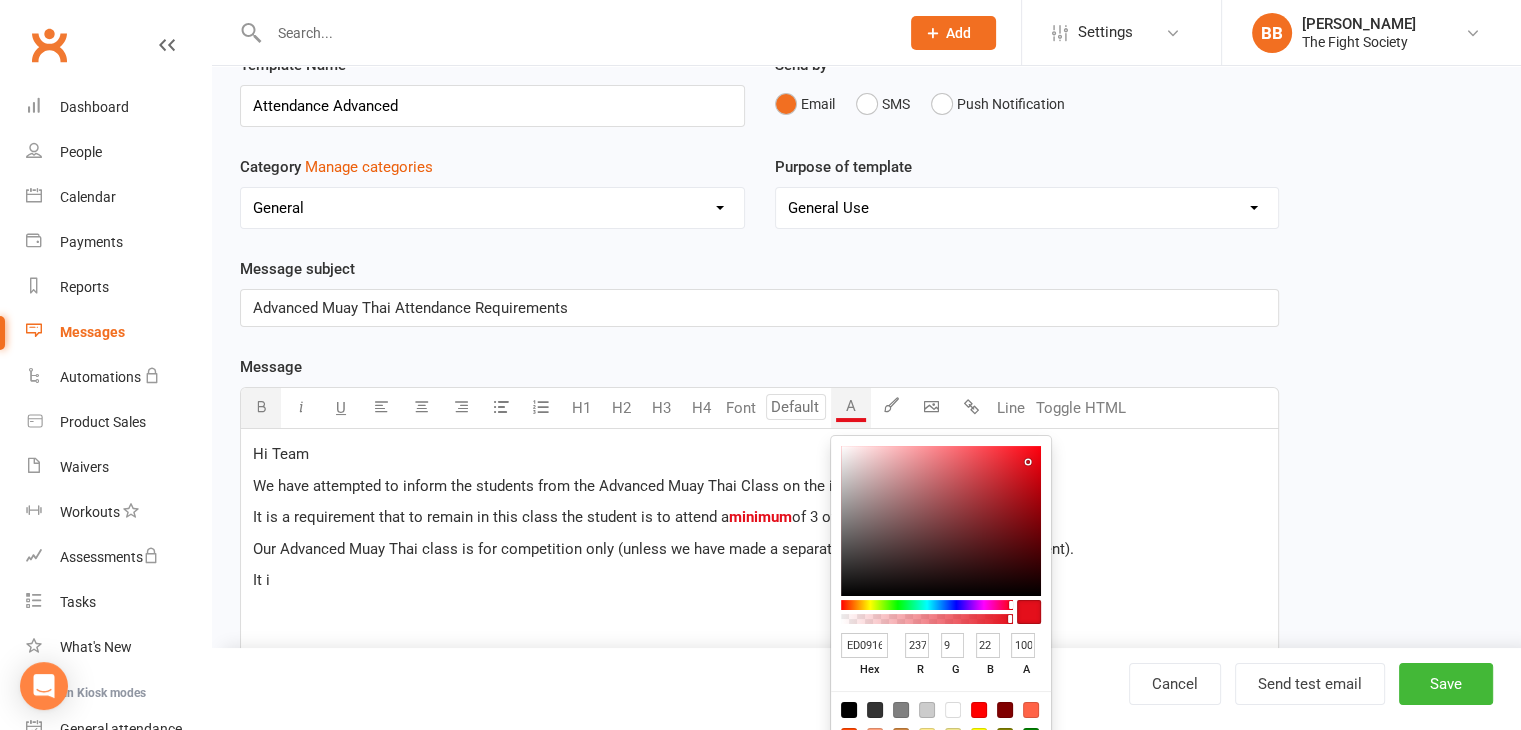 click at bounding box center [941, 521] 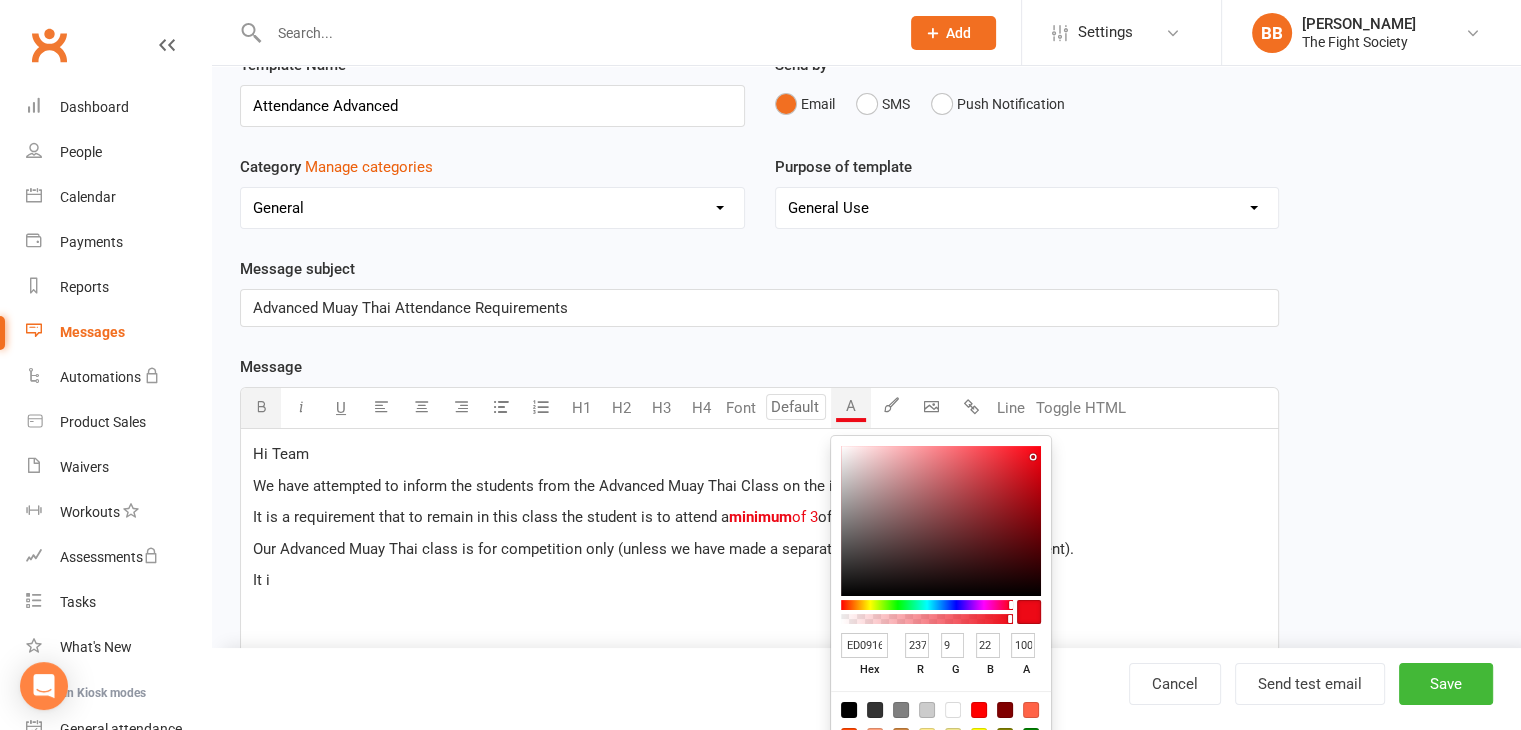 click at bounding box center [261, 408] 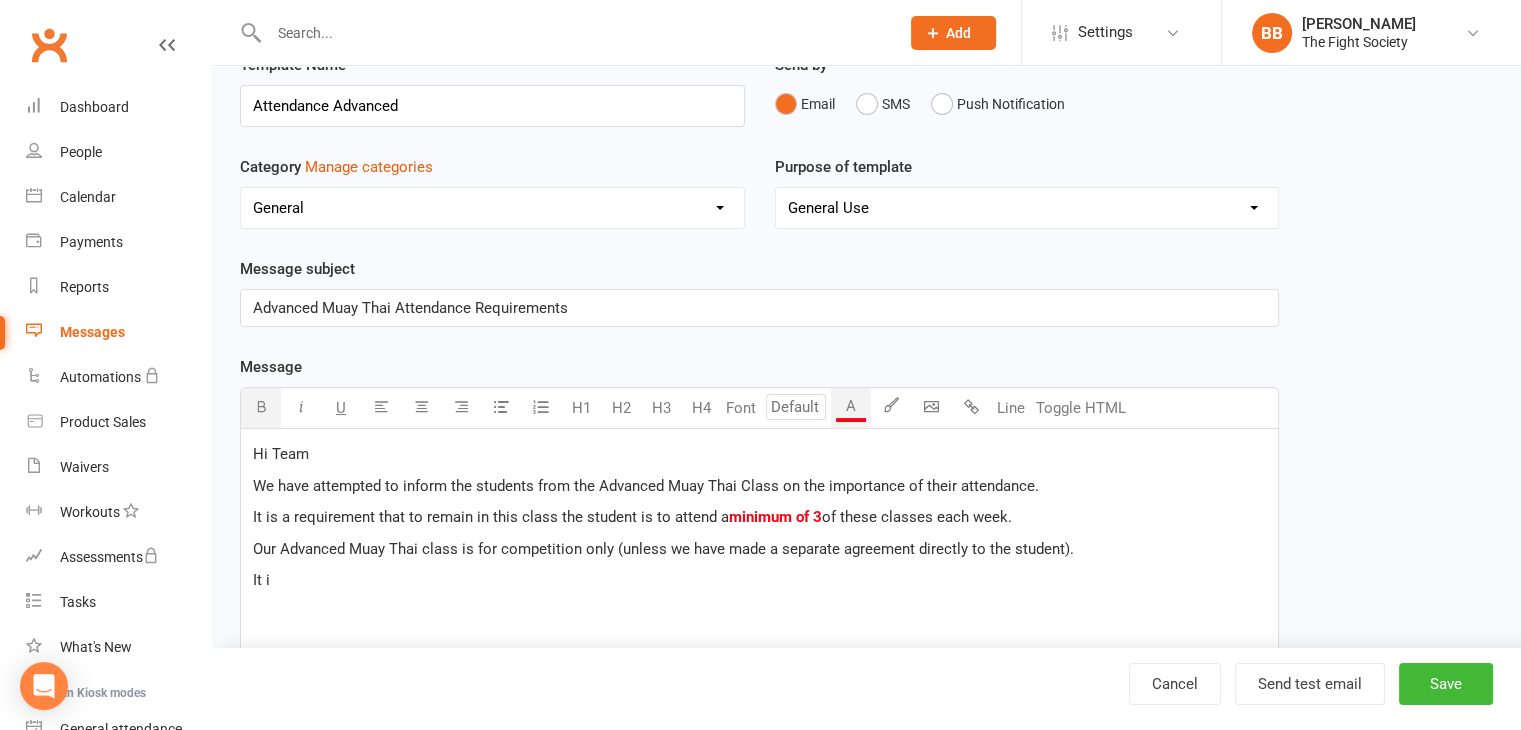 click at bounding box center (261, 408) 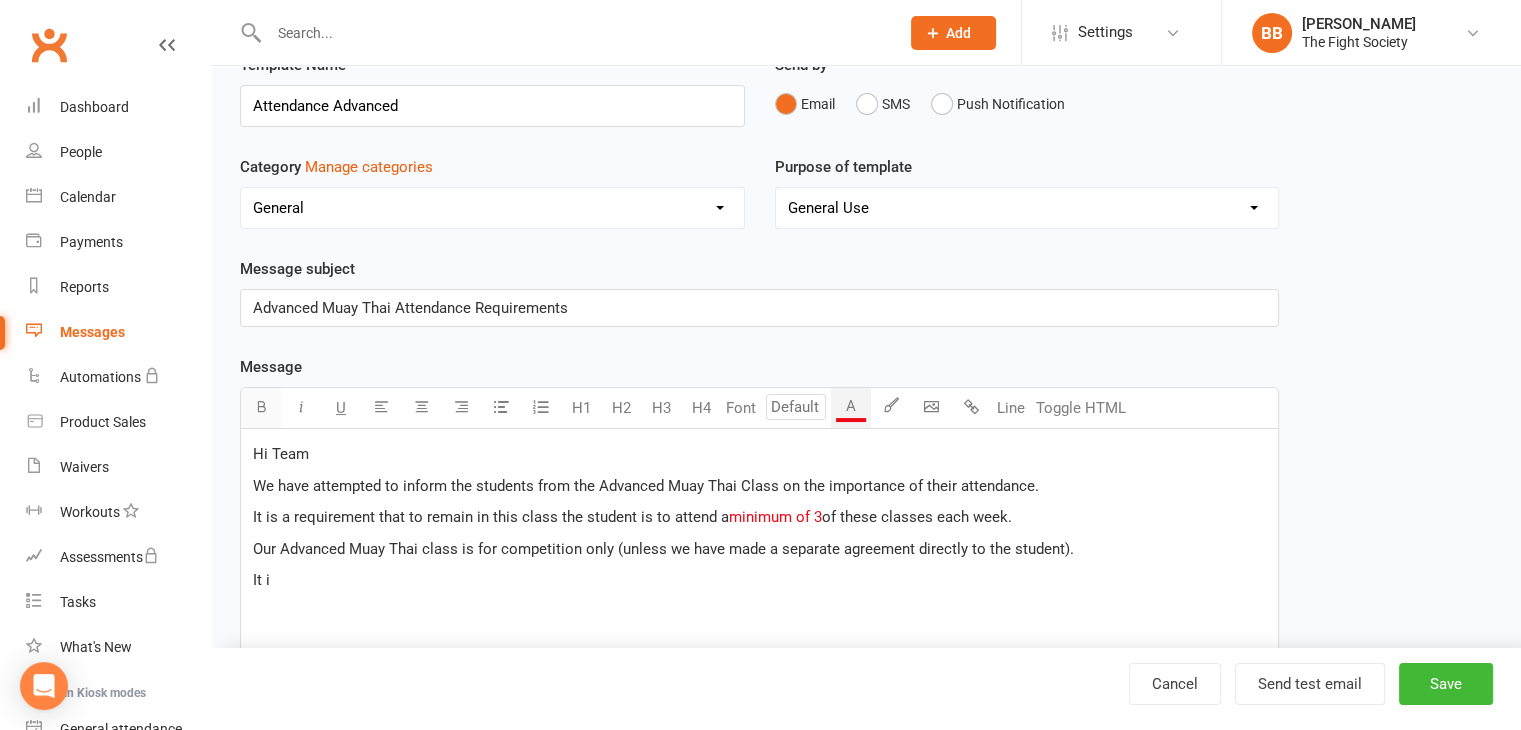 click at bounding box center [261, 408] 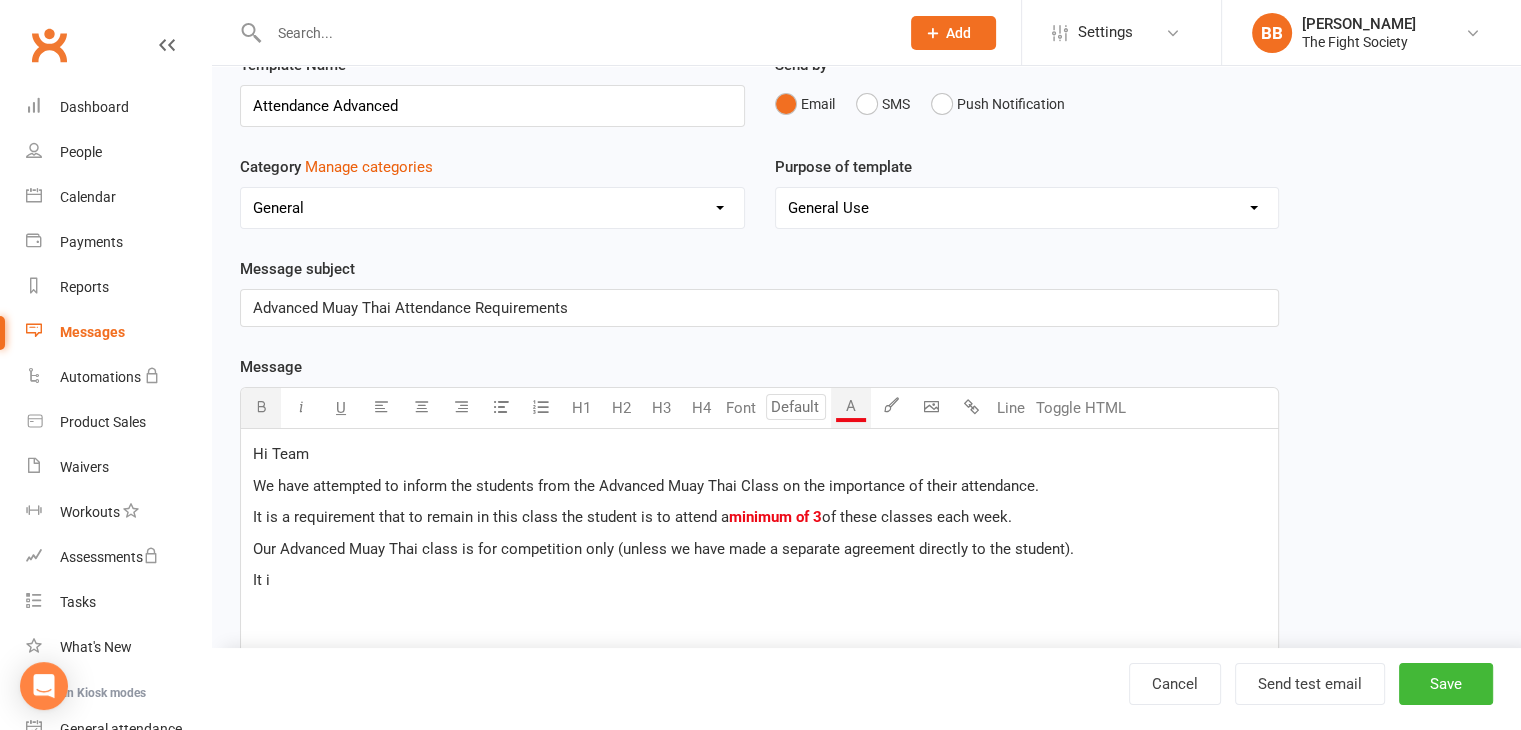 click at bounding box center [261, 406] 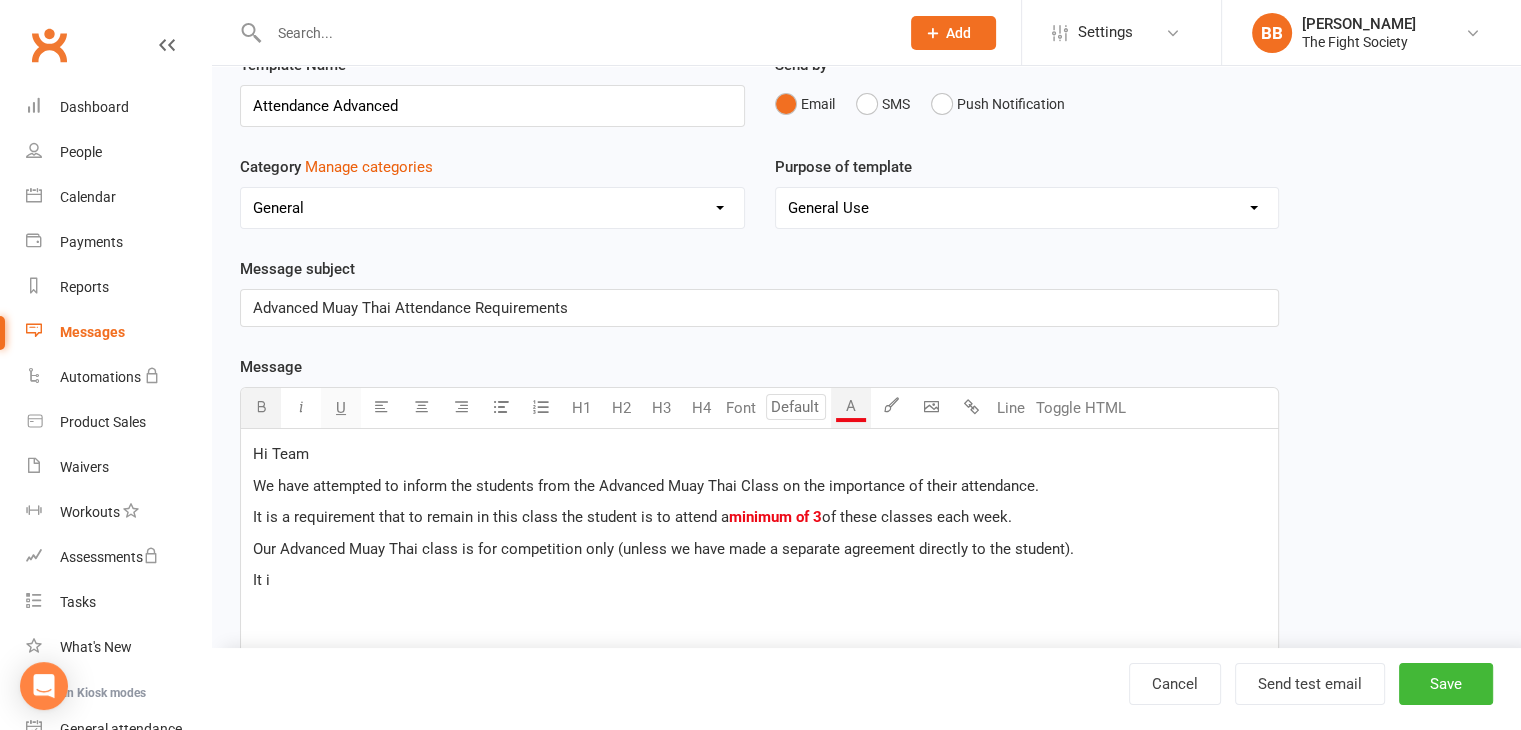 click on "U" at bounding box center (341, 408) 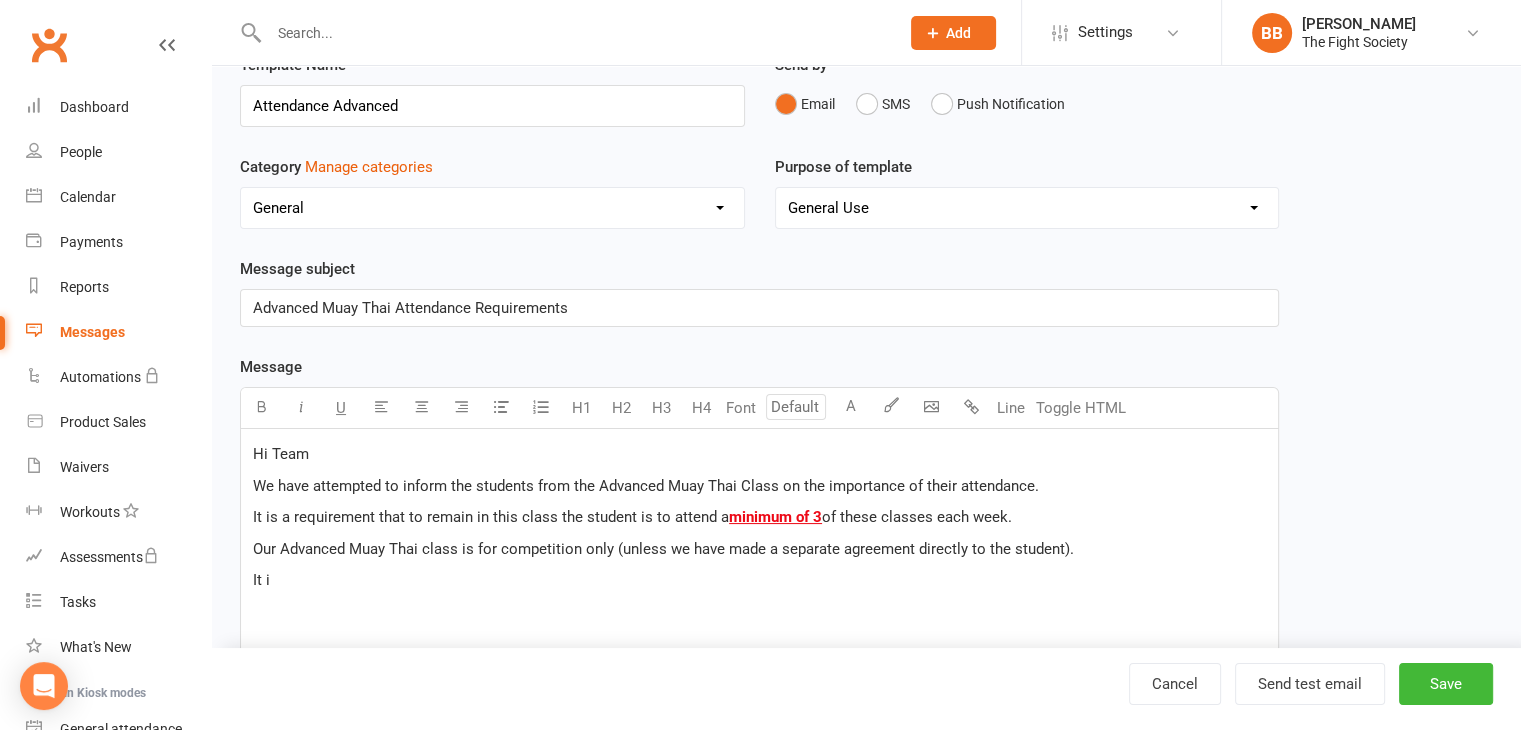 click on "It is a requirement that to remain in this class the student is to attend a  minimum of 3  of these classes each week." at bounding box center [759, 517] 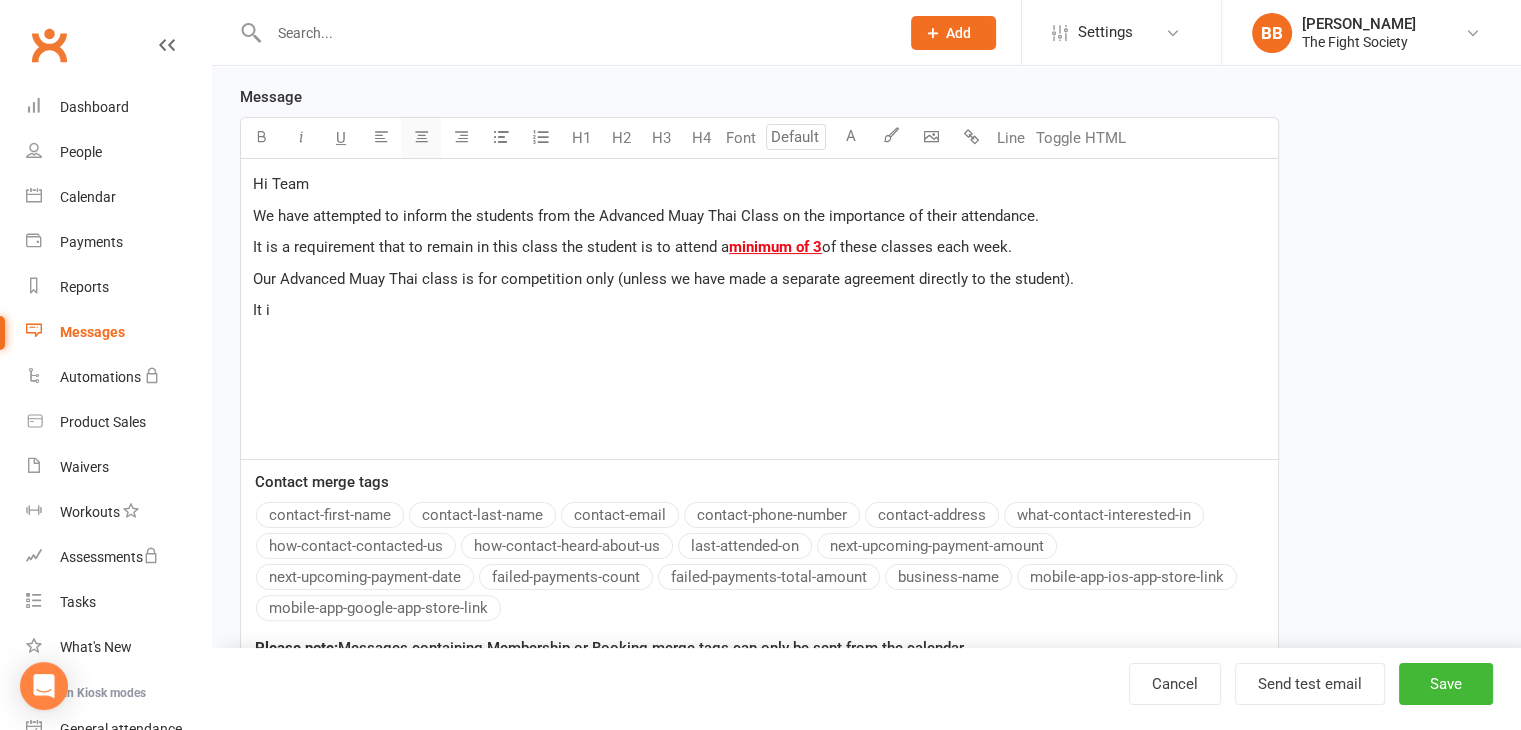 scroll, scrollTop: 360, scrollLeft: 0, axis: vertical 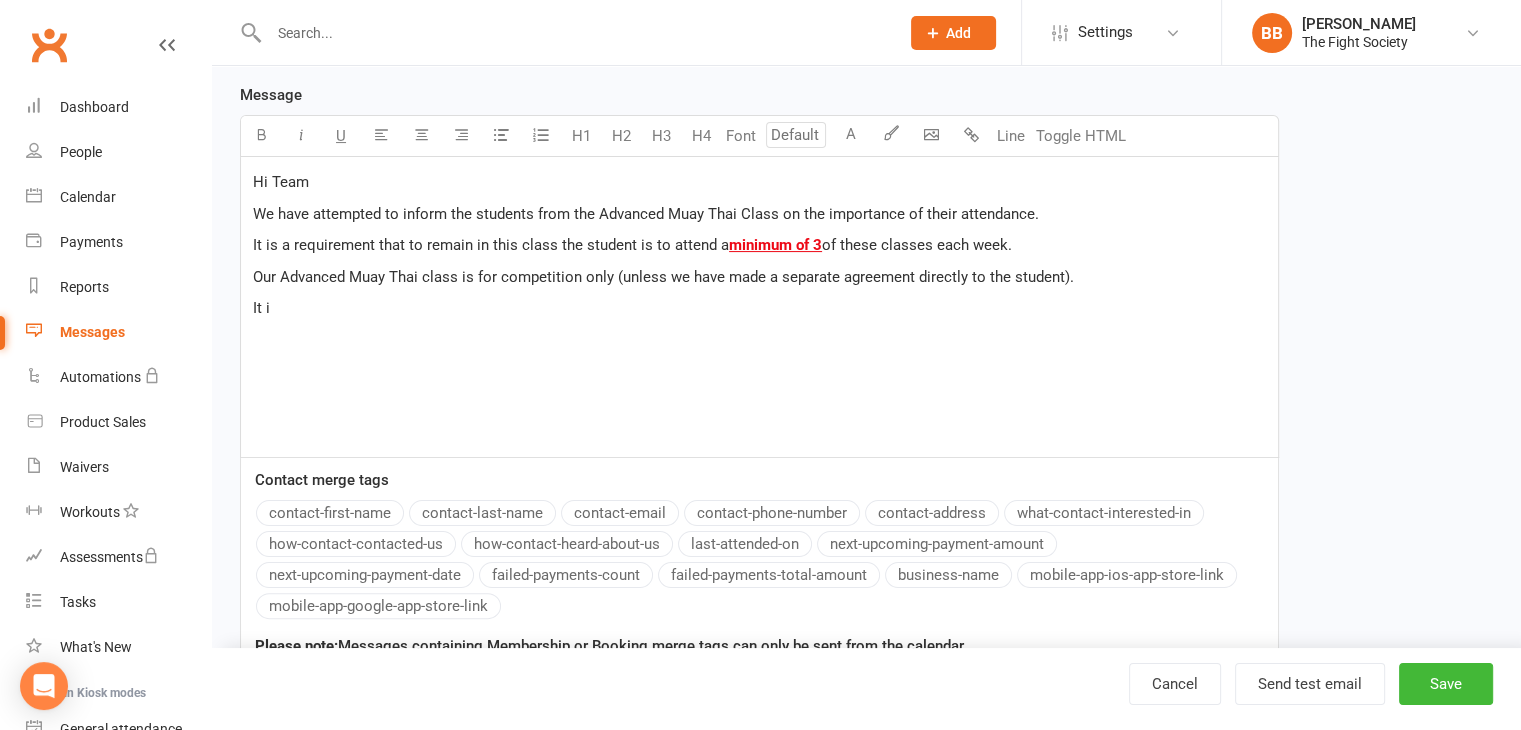 click on "It i" at bounding box center (759, 308) 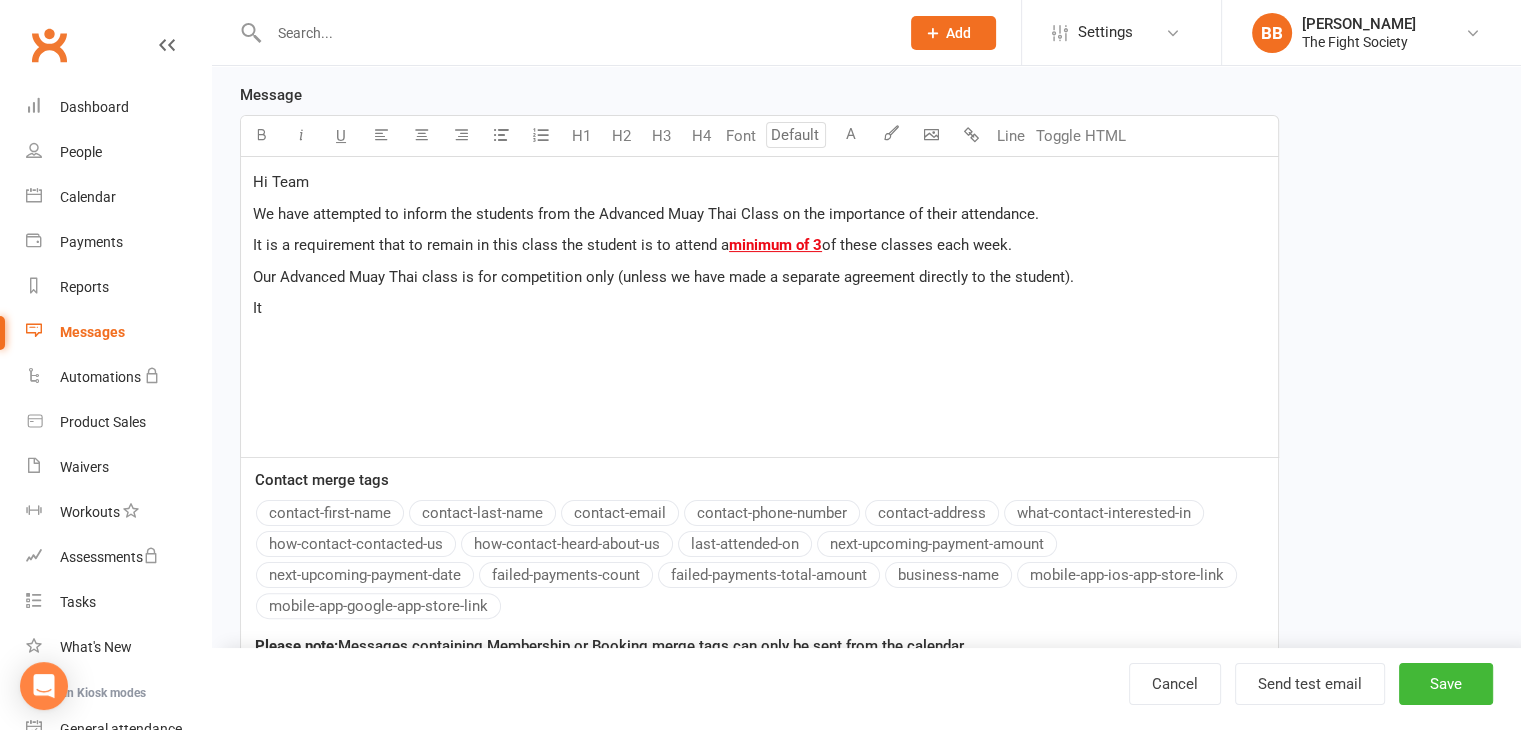 click on "It" at bounding box center [759, 308] 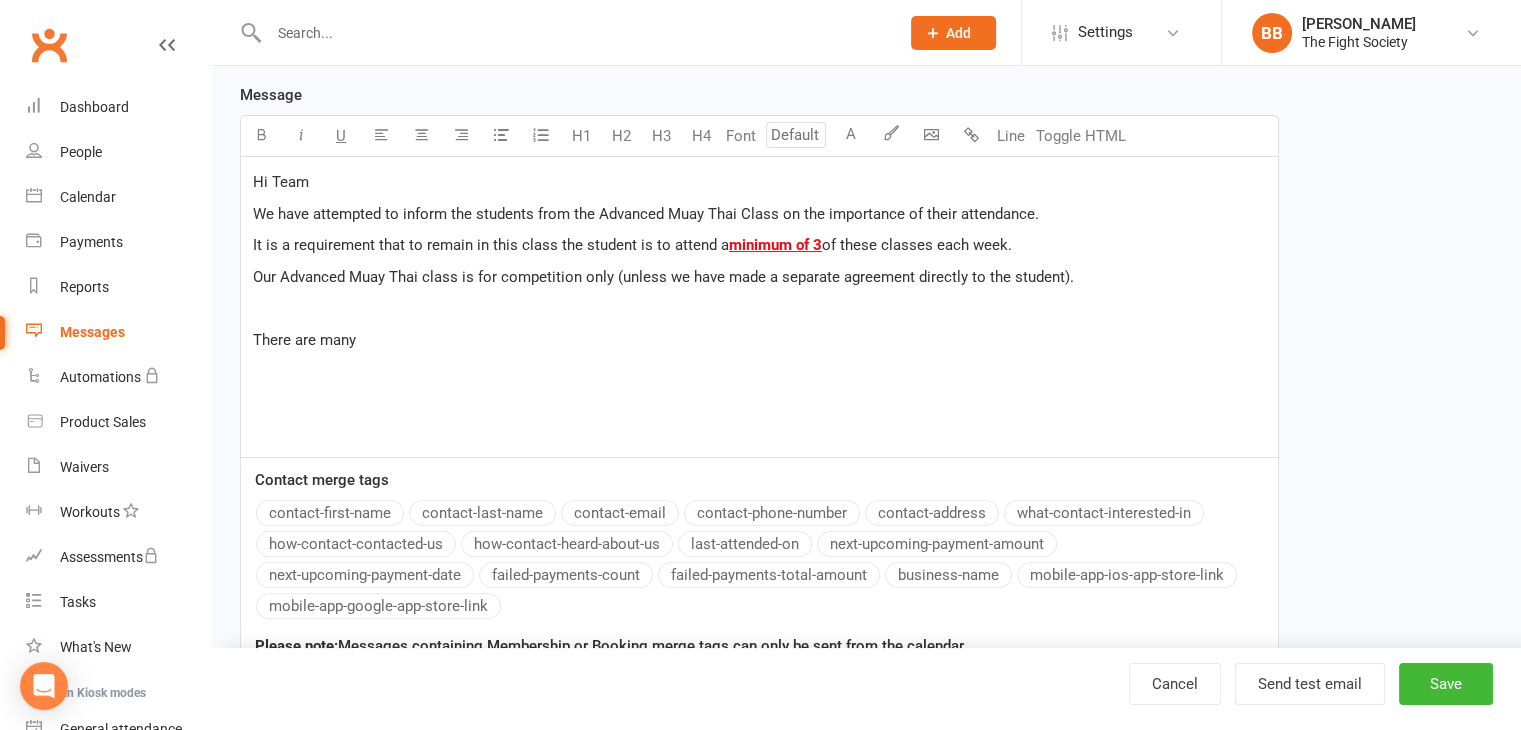 click on "﻿" at bounding box center [759, 308] 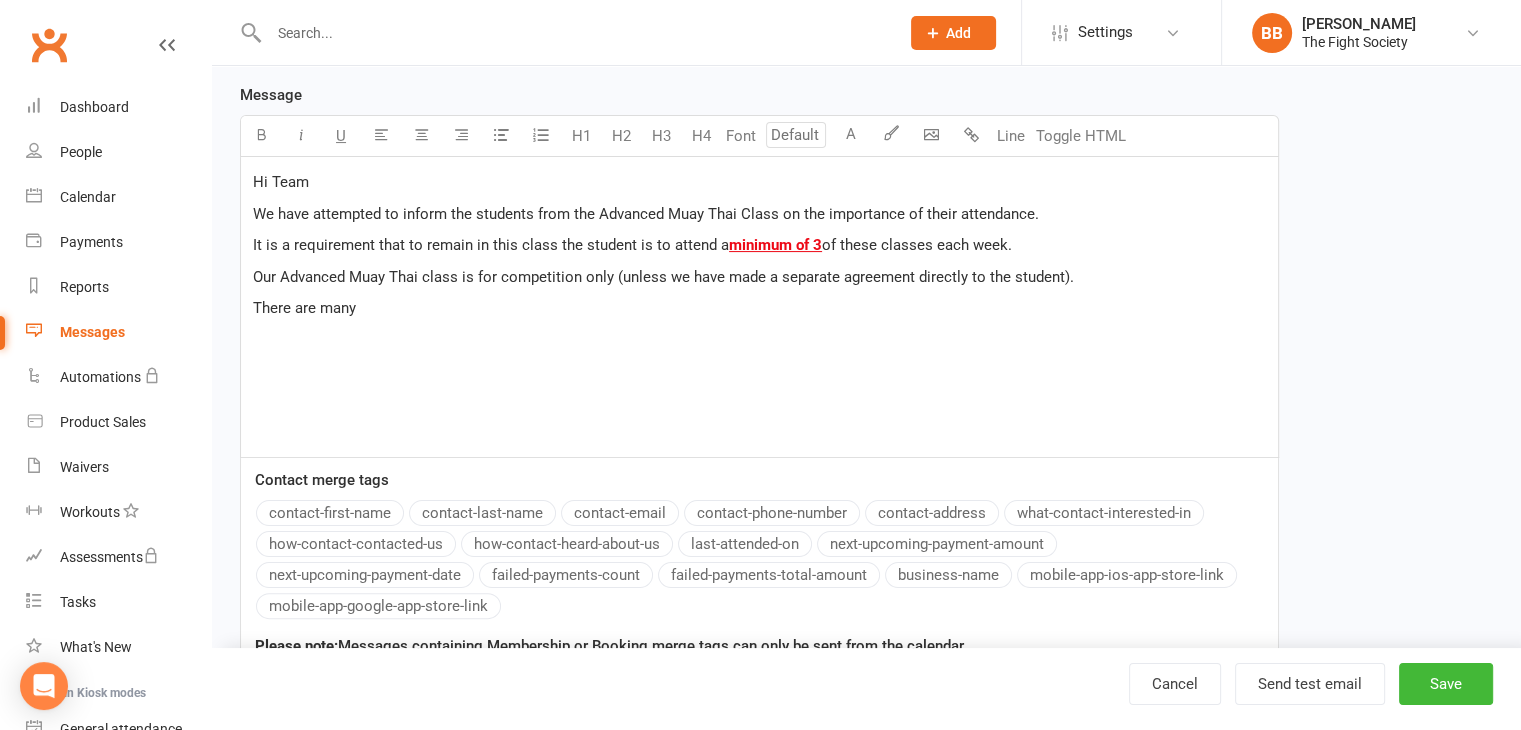click on "Our Advanced Muay Thai class is for competition only (unless we have made a separate agreement directly to the student)." at bounding box center (663, 277) 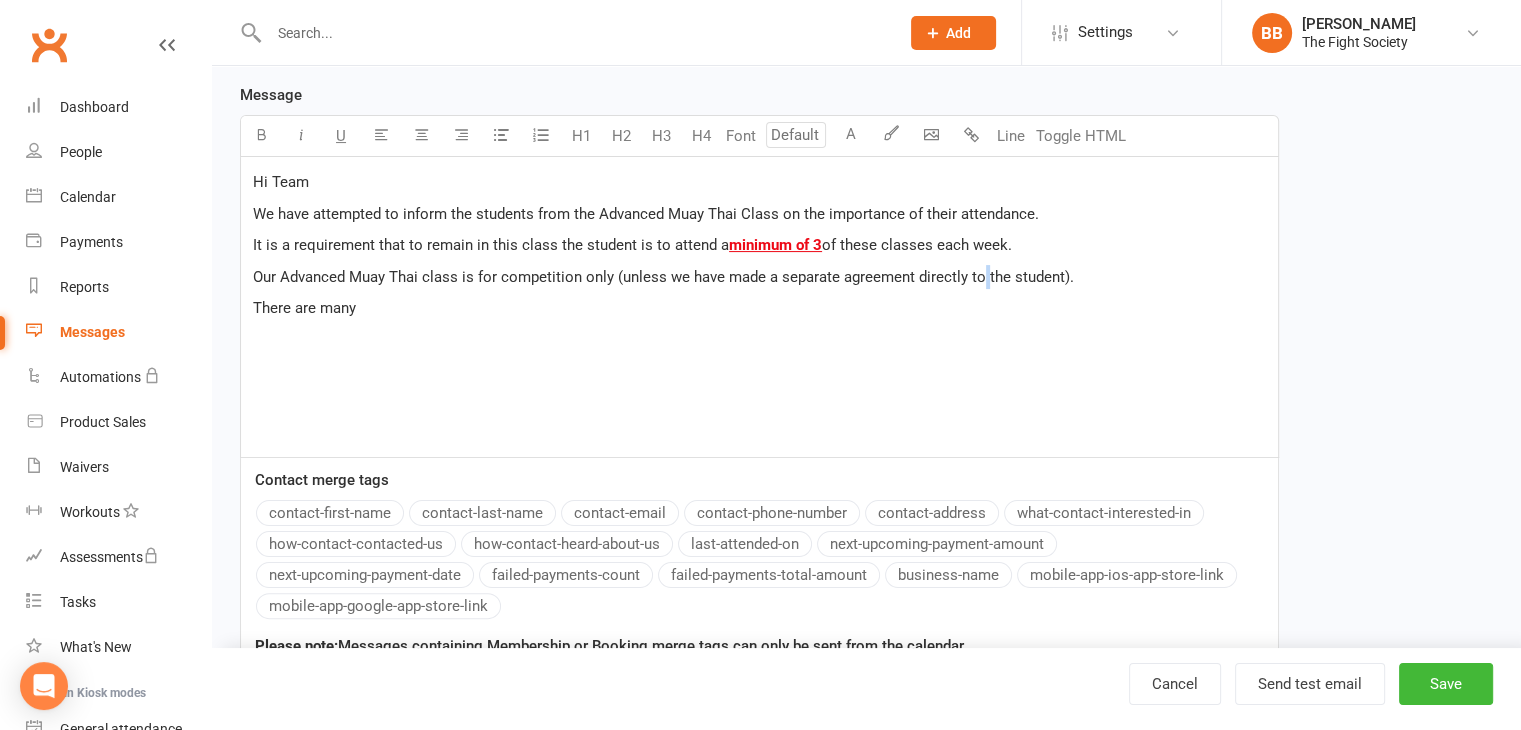 click on "Our Advanced Muay Thai class is for competition only (unless we have made a separate agreement directly to the student)." at bounding box center [663, 277] 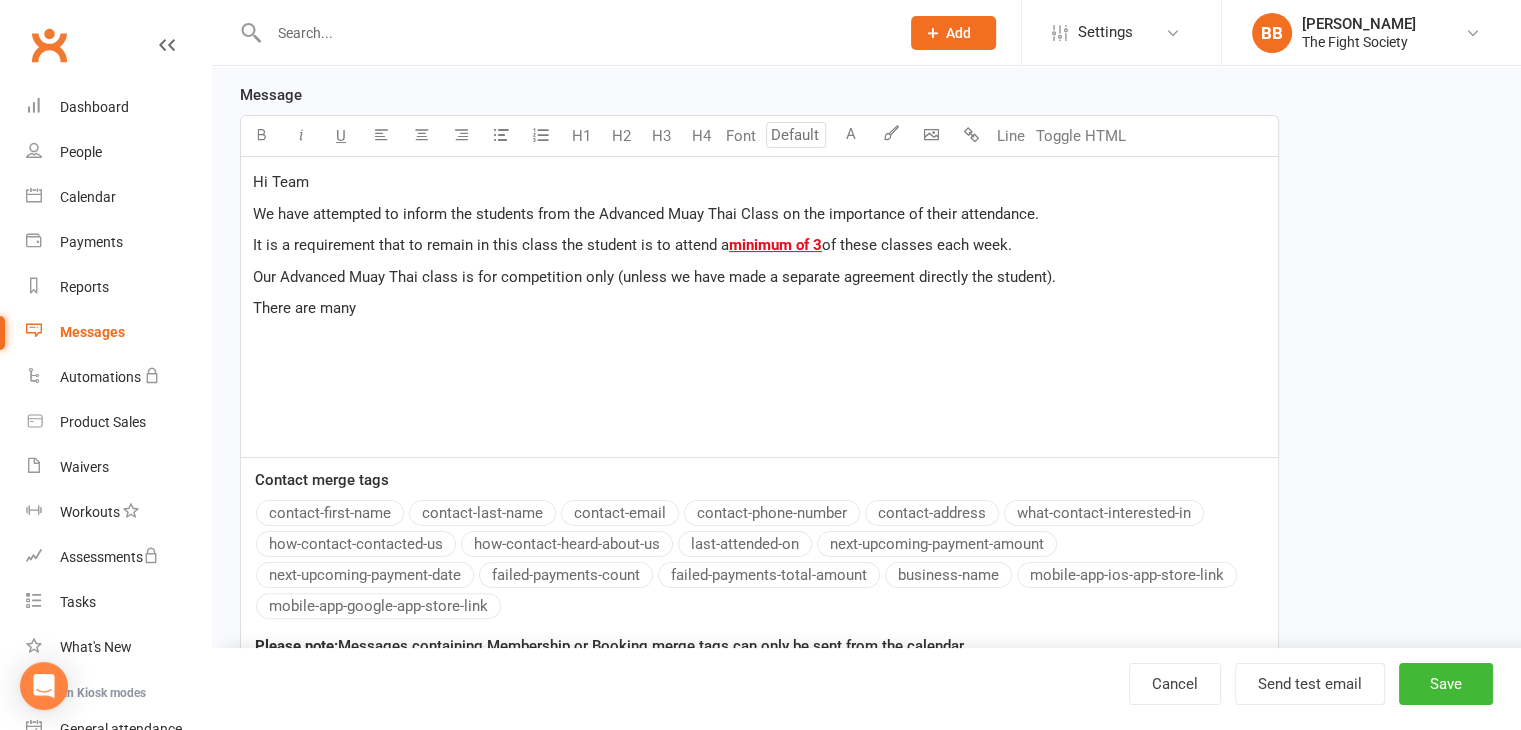 click on "There are many" at bounding box center [759, 308] 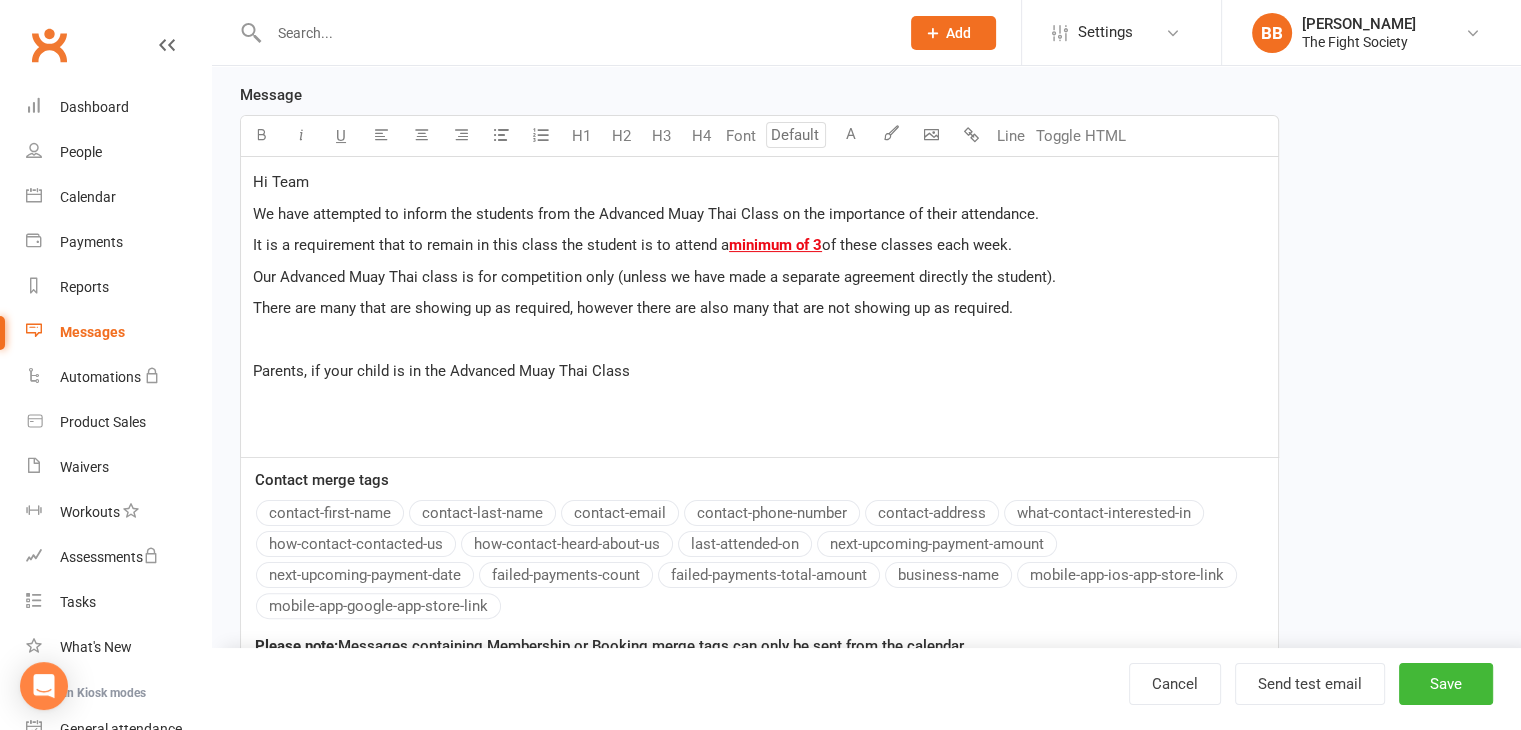 click on "Parents, if your child is in the Advanced Muay Thai Class" at bounding box center (759, 371) 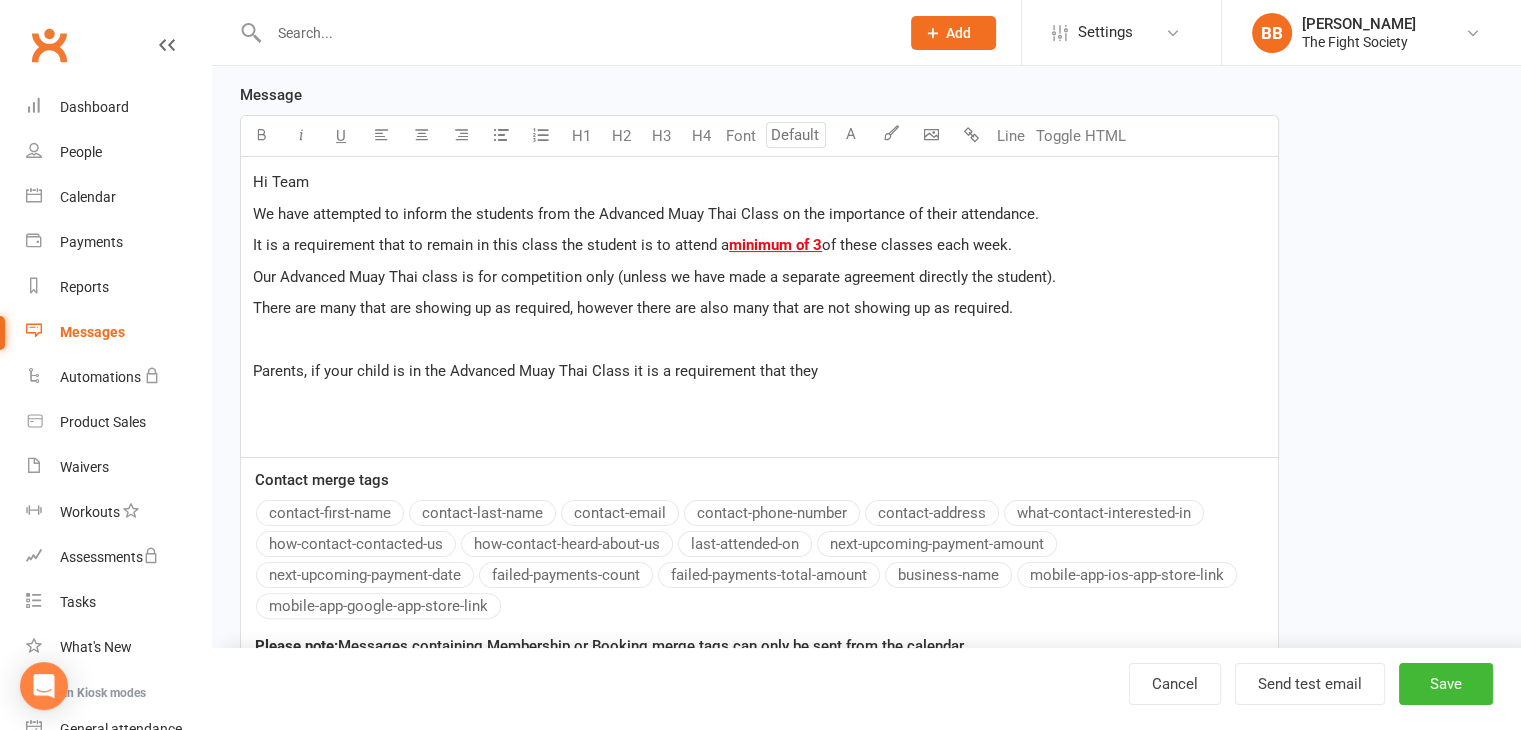 drag, startPoint x: 824, startPoint y: 373, endPoint x: 649, endPoint y: 364, distance: 175.23128 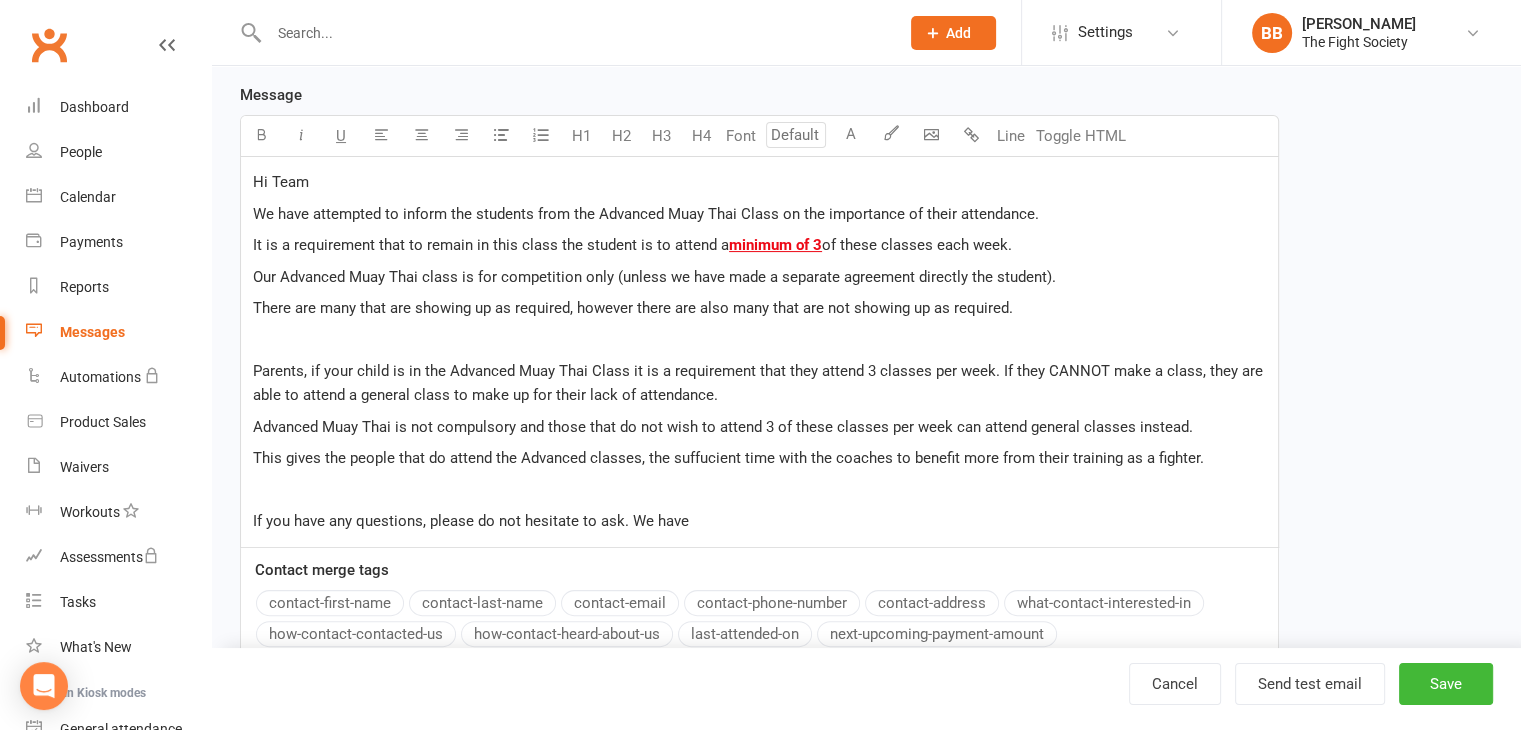 click on "This gives the people that do attend the Advanced classes, the suffucient time with the coaches to benefit more from their training as a fighter." at bounding box center (728, 458) 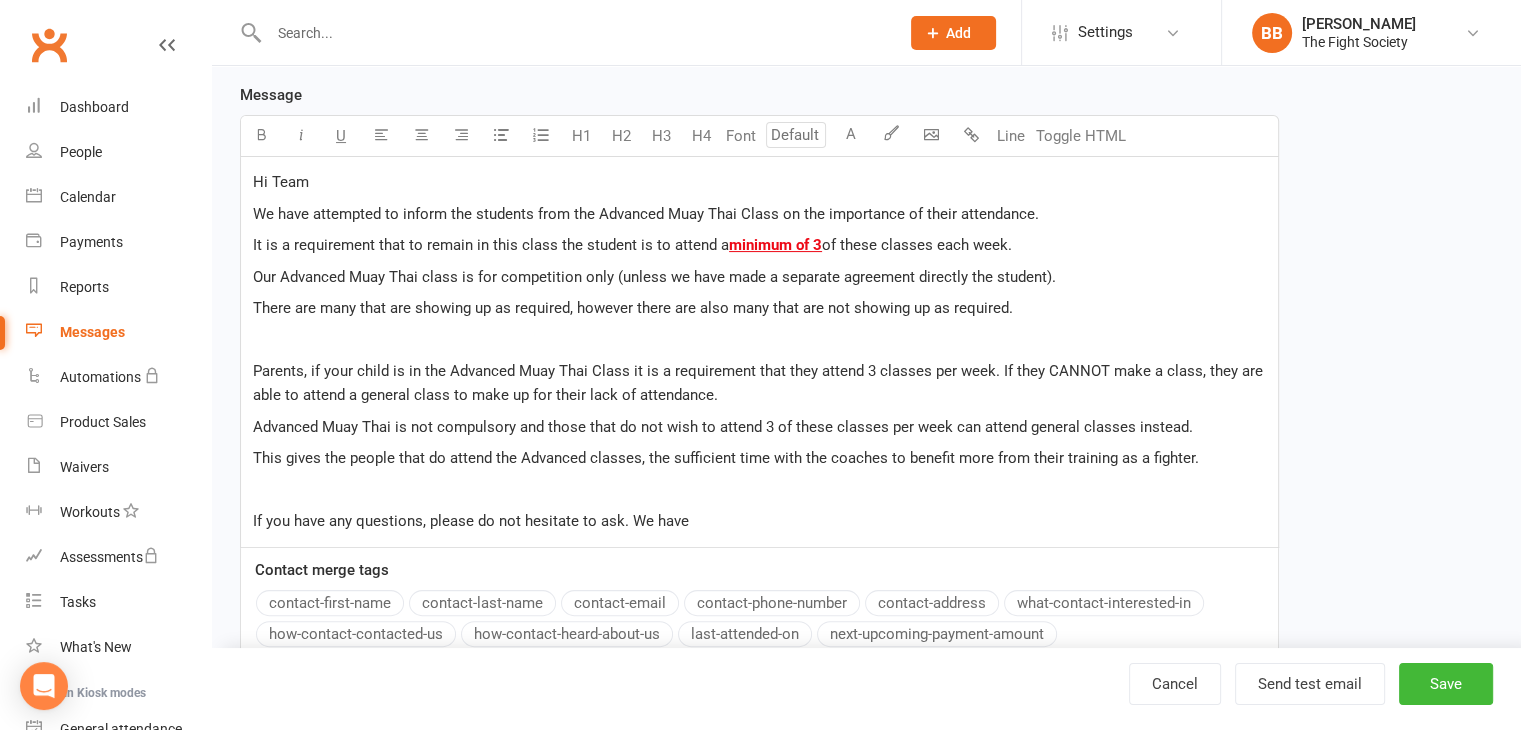 click on "If you have any questions, please do not hesitate to ask. We have" at bounding box center (759, 521) 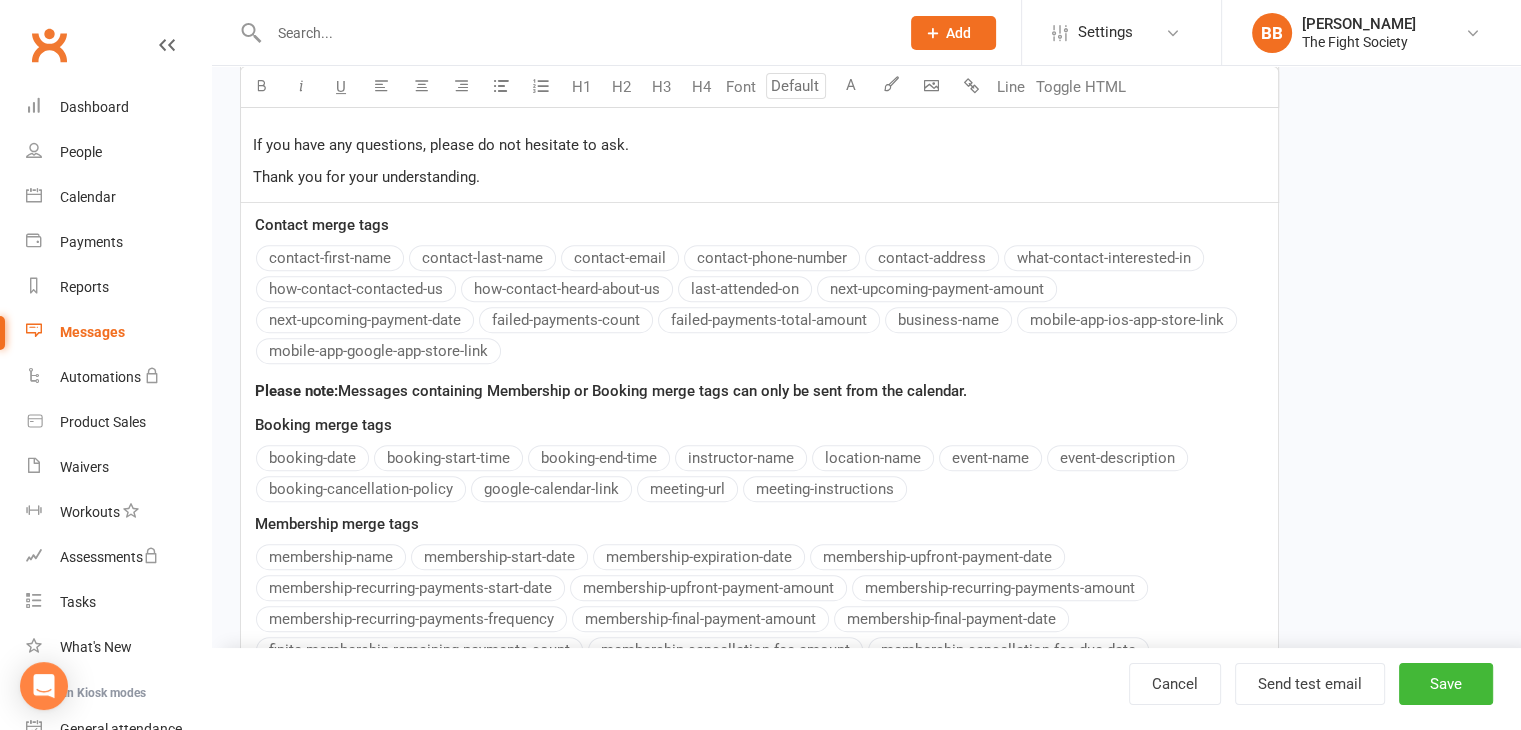 scroll, scrollTop: 738, scrollLeft: 0, axis: vertical 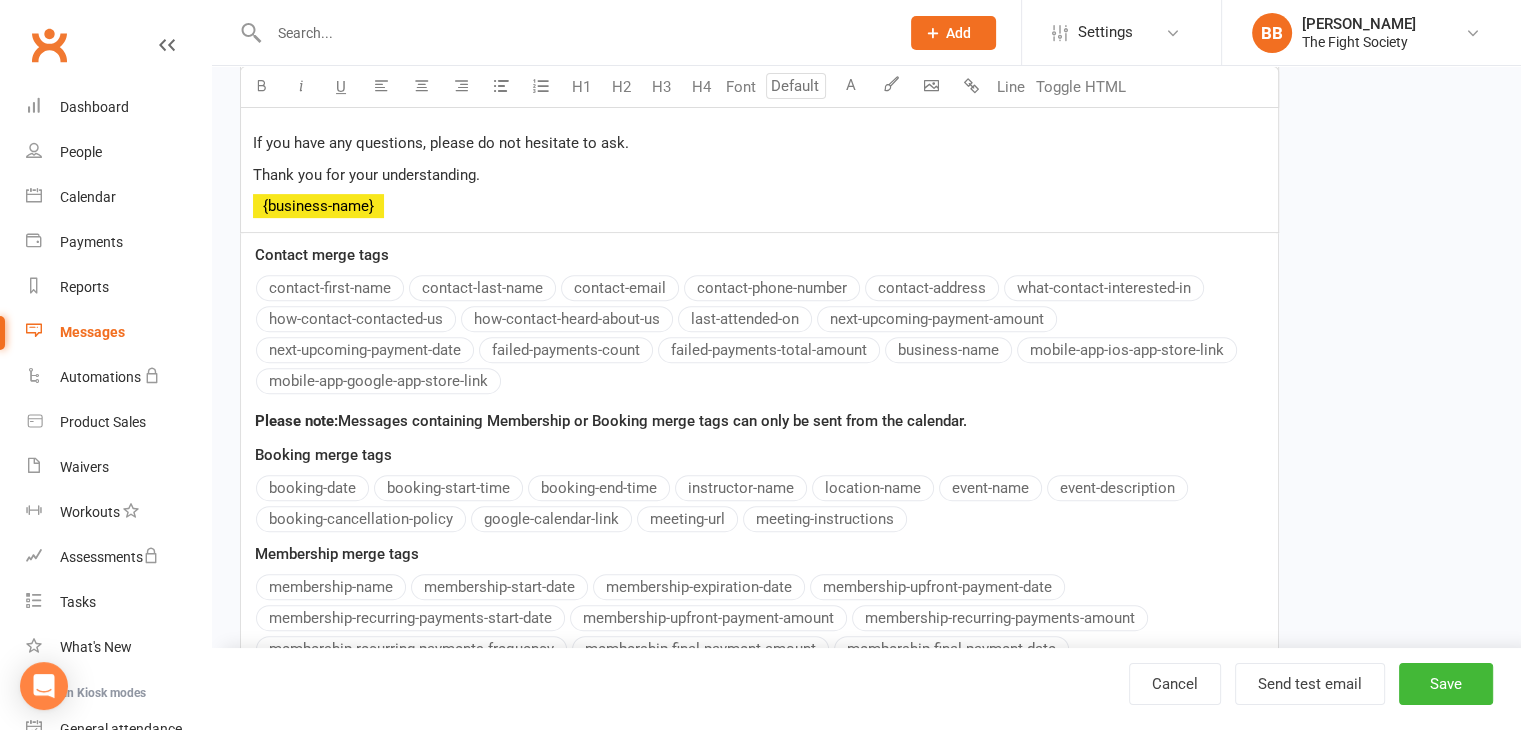 click on "business-name" at bounding box center (948, 350) 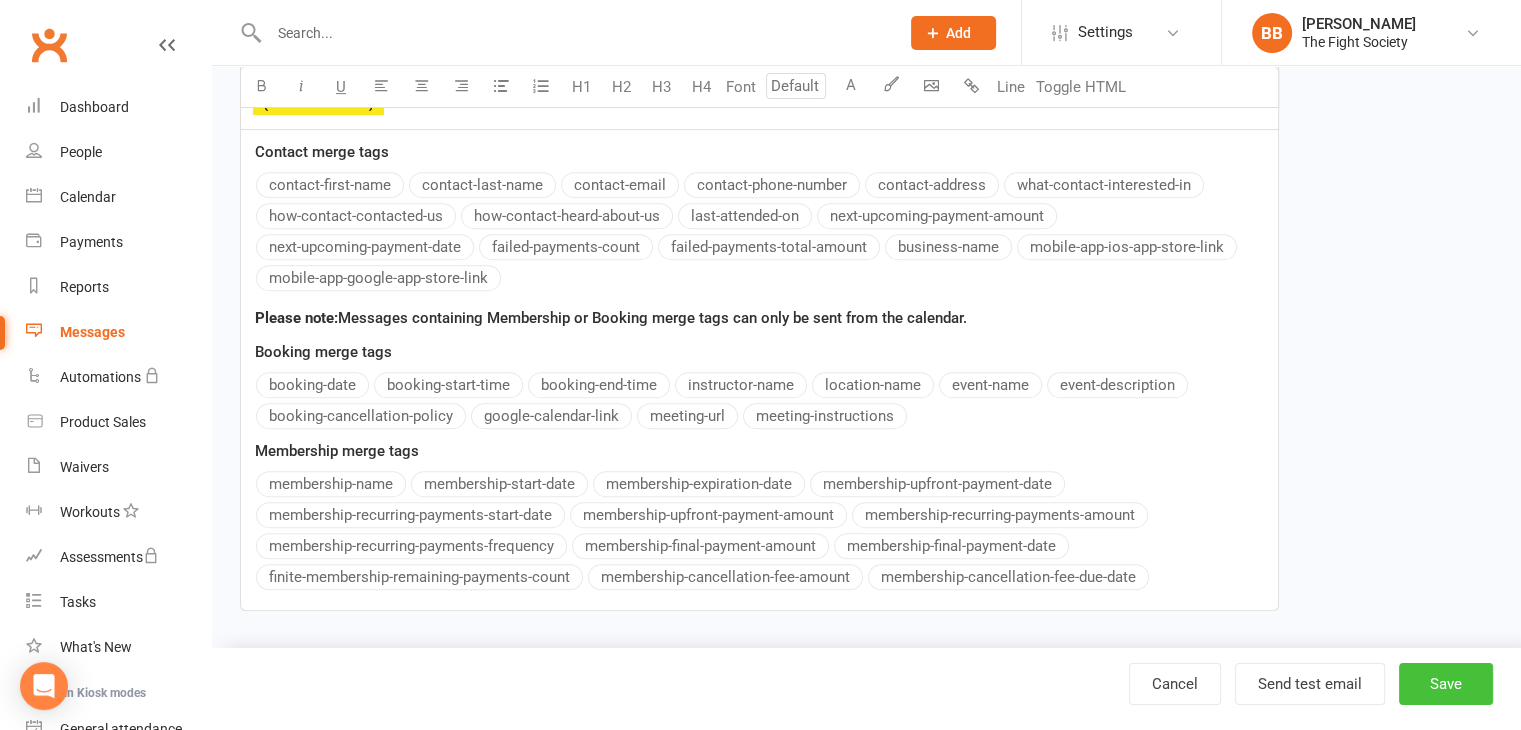 click on "Save" at bounding box center (1446, 684) 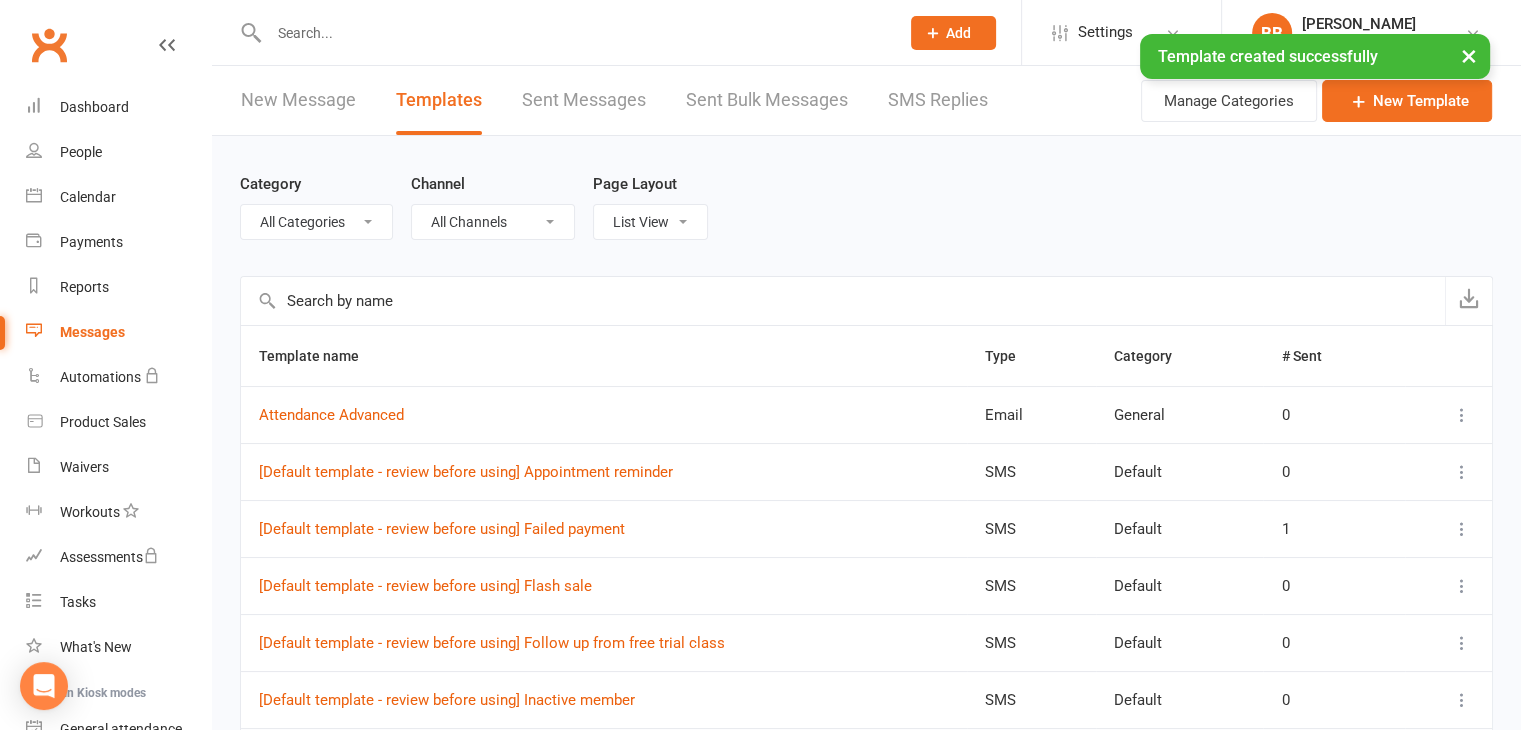 click on "New Message" at bounding box center [298, 100] 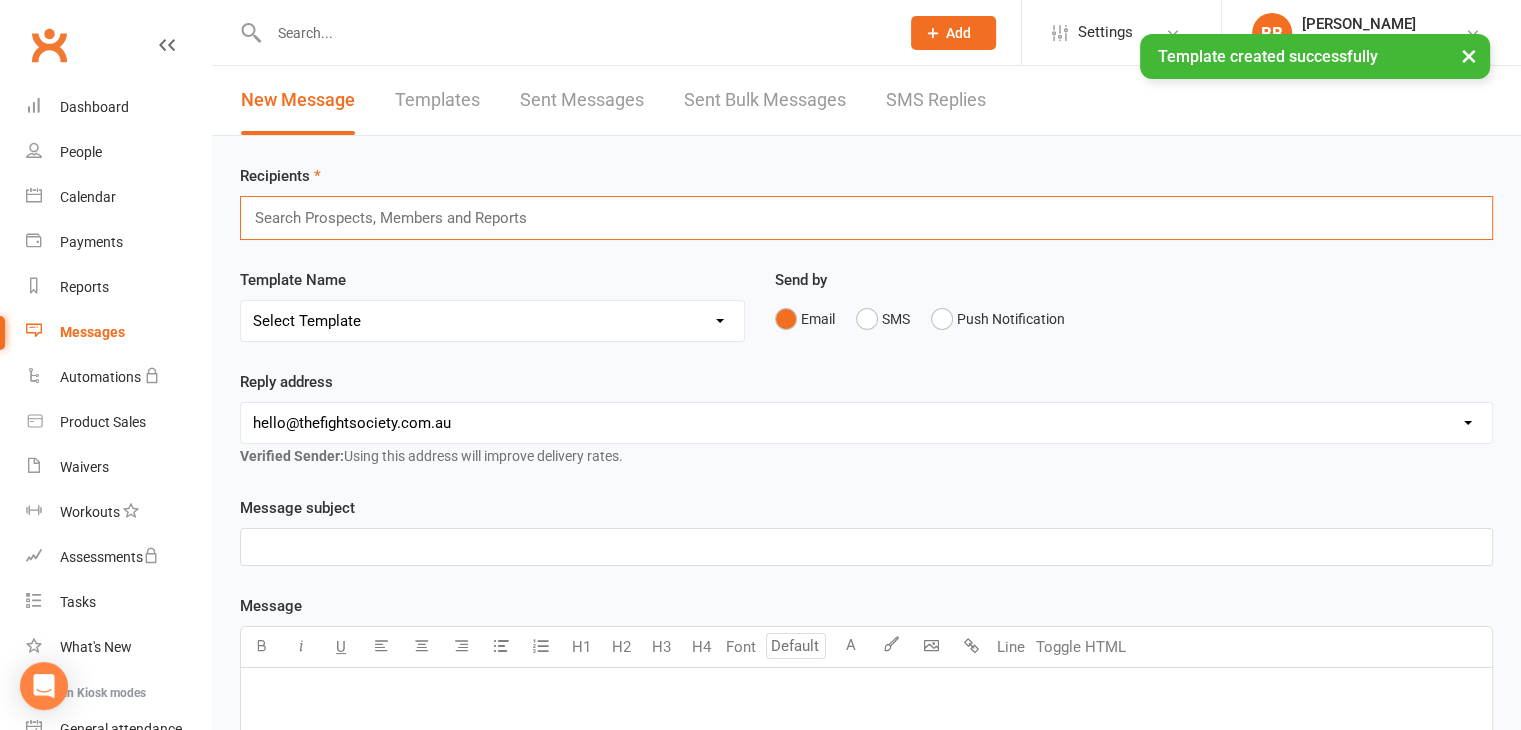 click at bounding box center [399, 218] 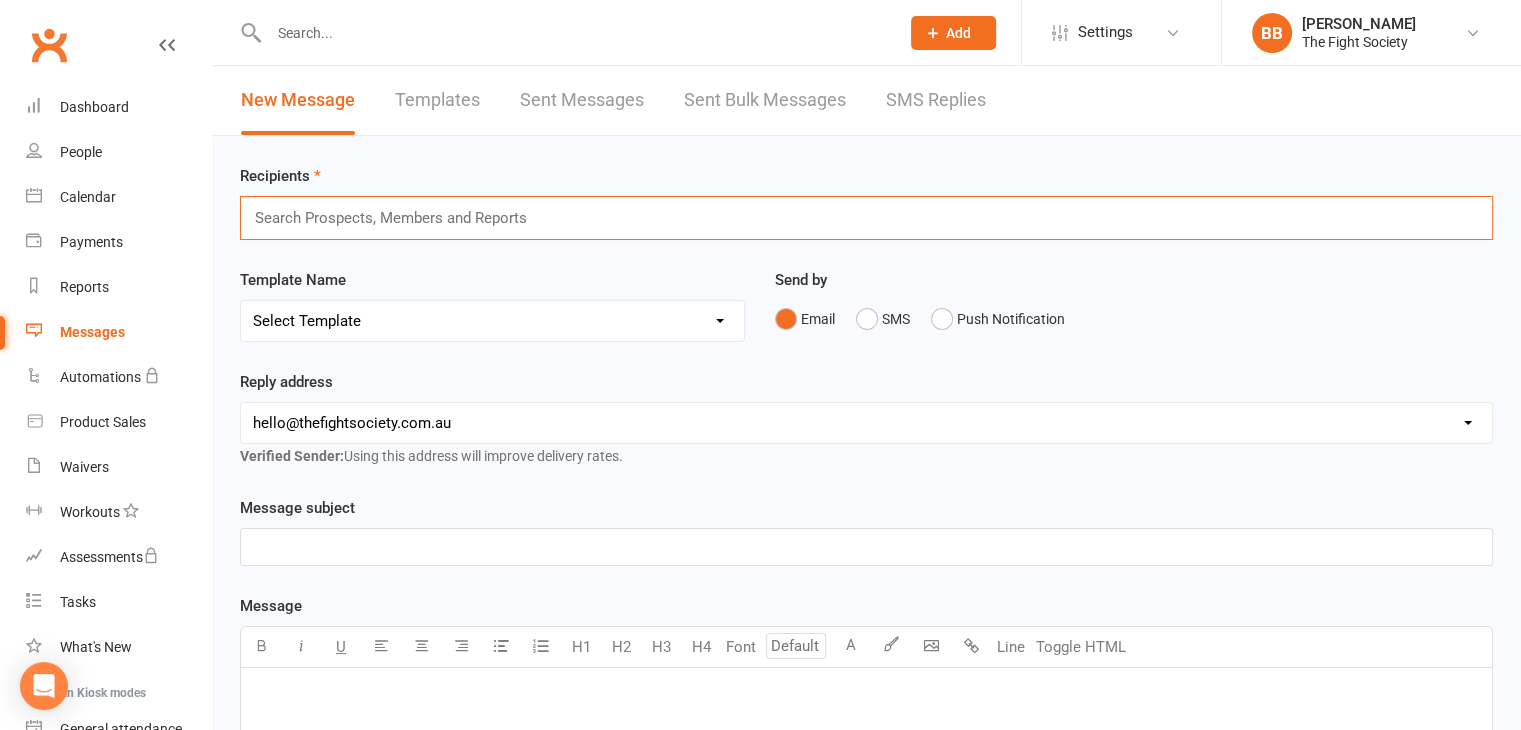 click on "Select Template [Email] FREE WEEK TRIAL [Email] GOOGLE REVIEWS [Email] Foundation Expiring [Email] FOUNDATION MEMBERSHIP APPLICATION [Email] OVERDUE FEES [Email] Trial COMPLETED [Email] Attendance Advanced [Email] Personal Hygiene at the Gym [Email] Free Trial NO SHOW [SMS] [Default template - review before using] Appointment reminder [SMS] [Default template - review before using] Failed payment [SMS] [Default template - review before using] Flash sale [SMS] [Default template - review before using] Follow up from free trial class [SMS] [Default template - review before using] Inactive member [SMS] [Default template - review before using] Initial response to enquiry [SMS] [Default template - review before using] Membership upgrade [SMS] [Default template - review before using] Missed class [SMS] [Default template - review before using] Payment paid [SMS] [Default template - review before using] Referral [SMS] [Default template - review before using] Request for review" at bounding box center [492, 321] 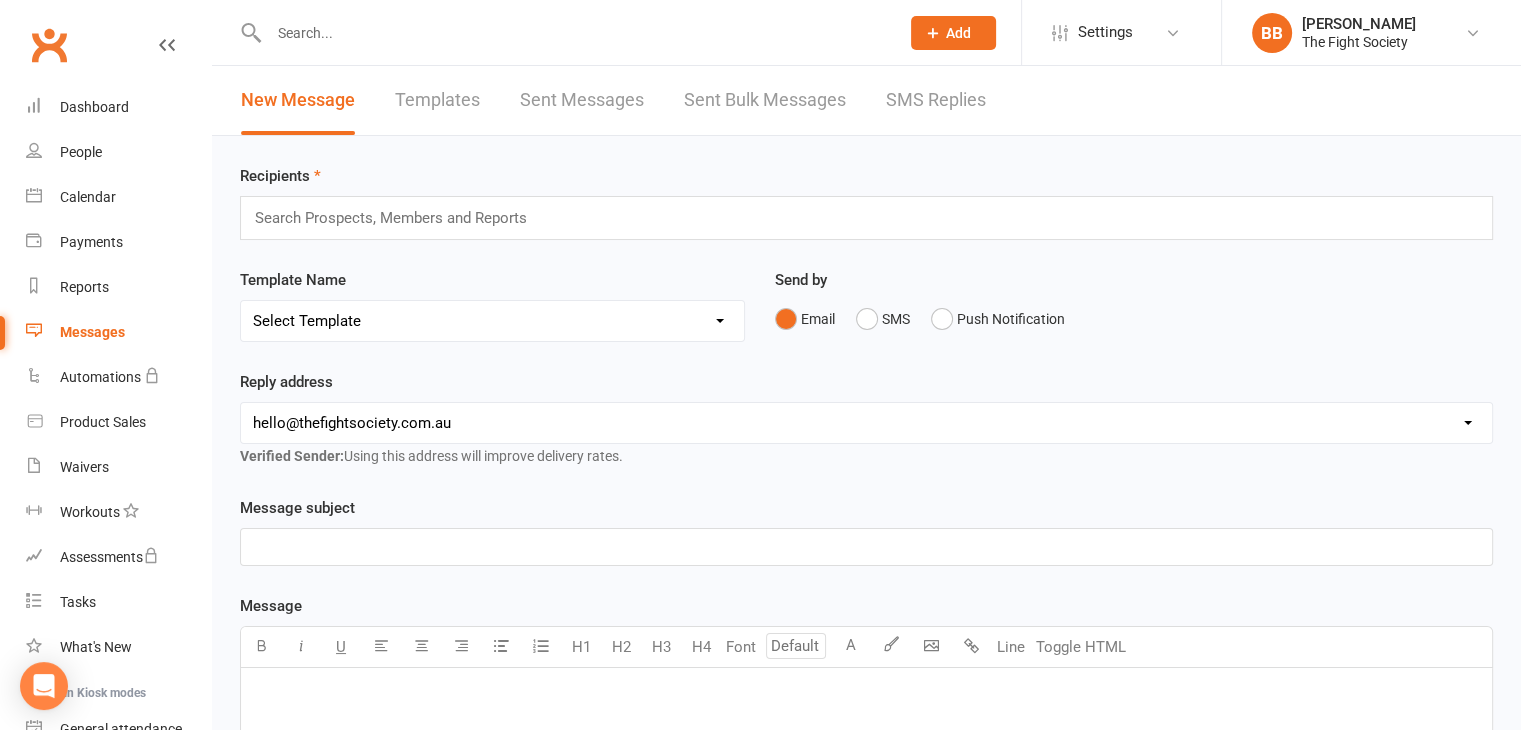 select on "6" 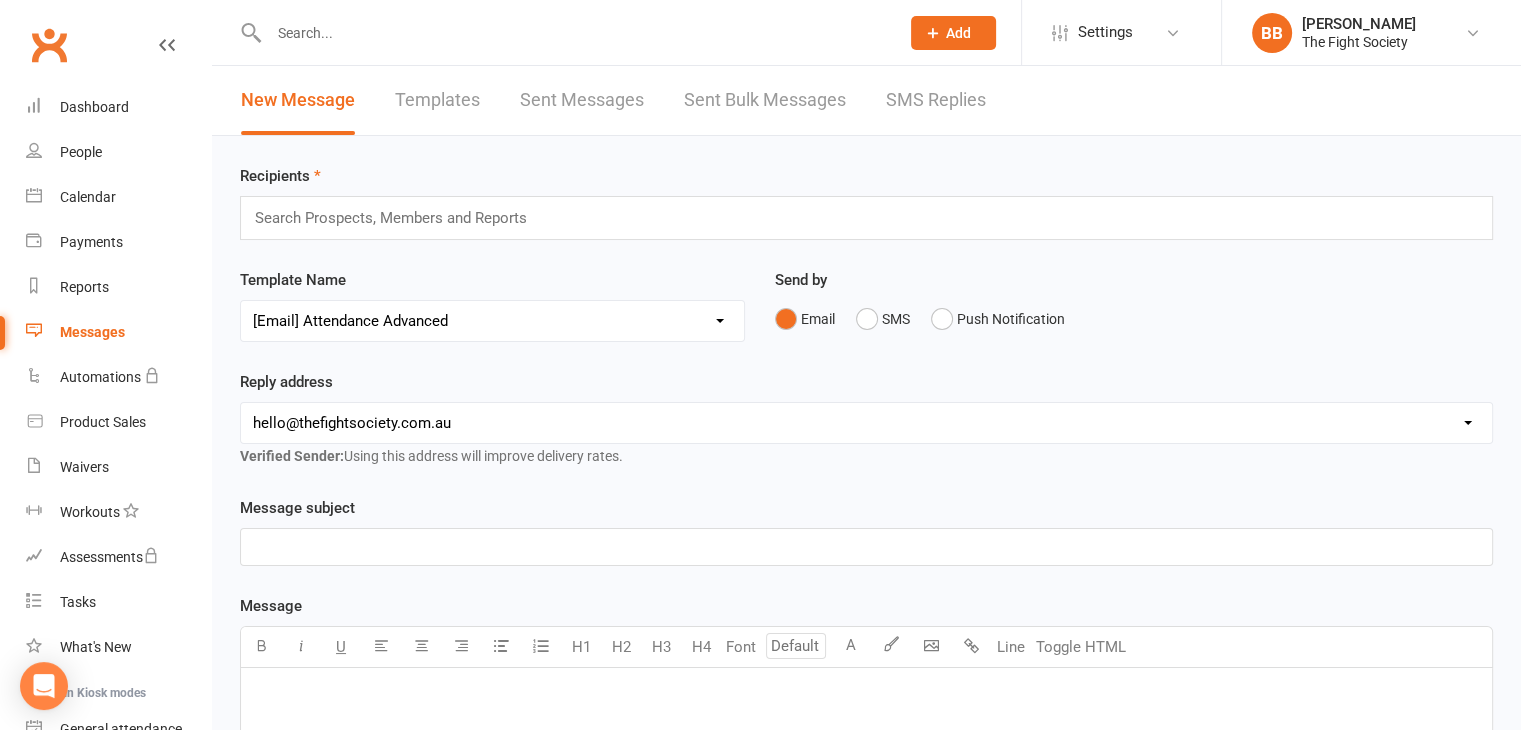 click on "Select Template [Email] FREE WEEK TRIAL [Email] GOOGLE REVIEWS [Email] Foundation Expiring [Email] FOUNDATION MEMBERSHIP APPLICATION [Email] OVERDUE FEES [Email] Trial COMPLETED [Email] Attendance Advanced [Email] Personal Hygiene at the Gym [Email] Free Trial NO SHOW [SMS] [Default template - review before using] Appointment reminder [SMS] [Default template - review before using] Failed payment [SMS] [Default template - review before using] Flash sale [SMS] [Default template - review before using] Follow up from free trial class [SMS] [Default template - review before using] Inactive member [SMS] [Default template - review before using] Initial response to enquiry [SMS] [Default template - review before using] Membership upgrade [SMS] [Default template - review before using] Missed class [SMS] [Default template - review before using] Payment paid [SMS] [Default template - review before using] Referral [SMS] [Default template - review before using] Request for review" at bounding box center [492, 321] 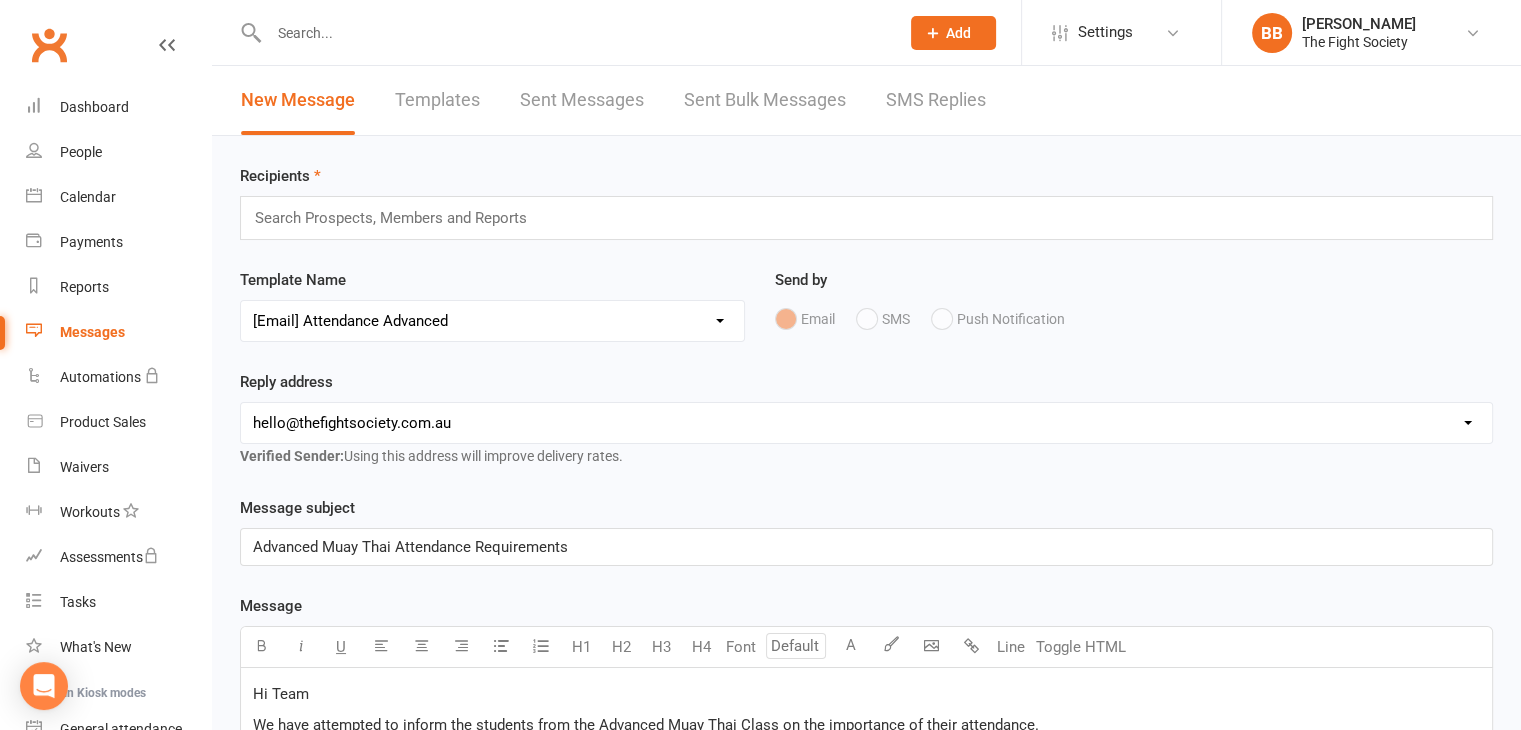 click at bounding box center (399, 218) 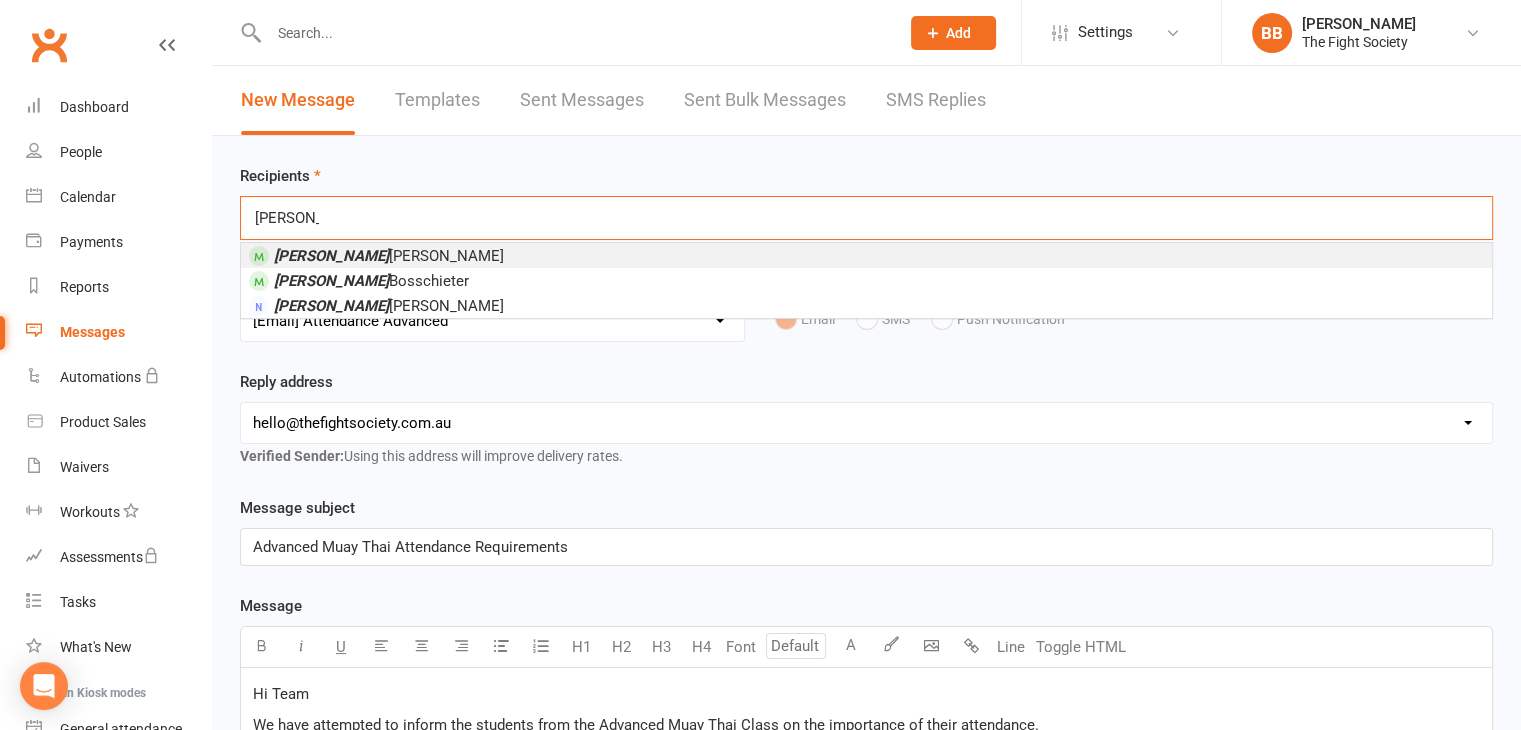 type on "[PERSON_NAME]" 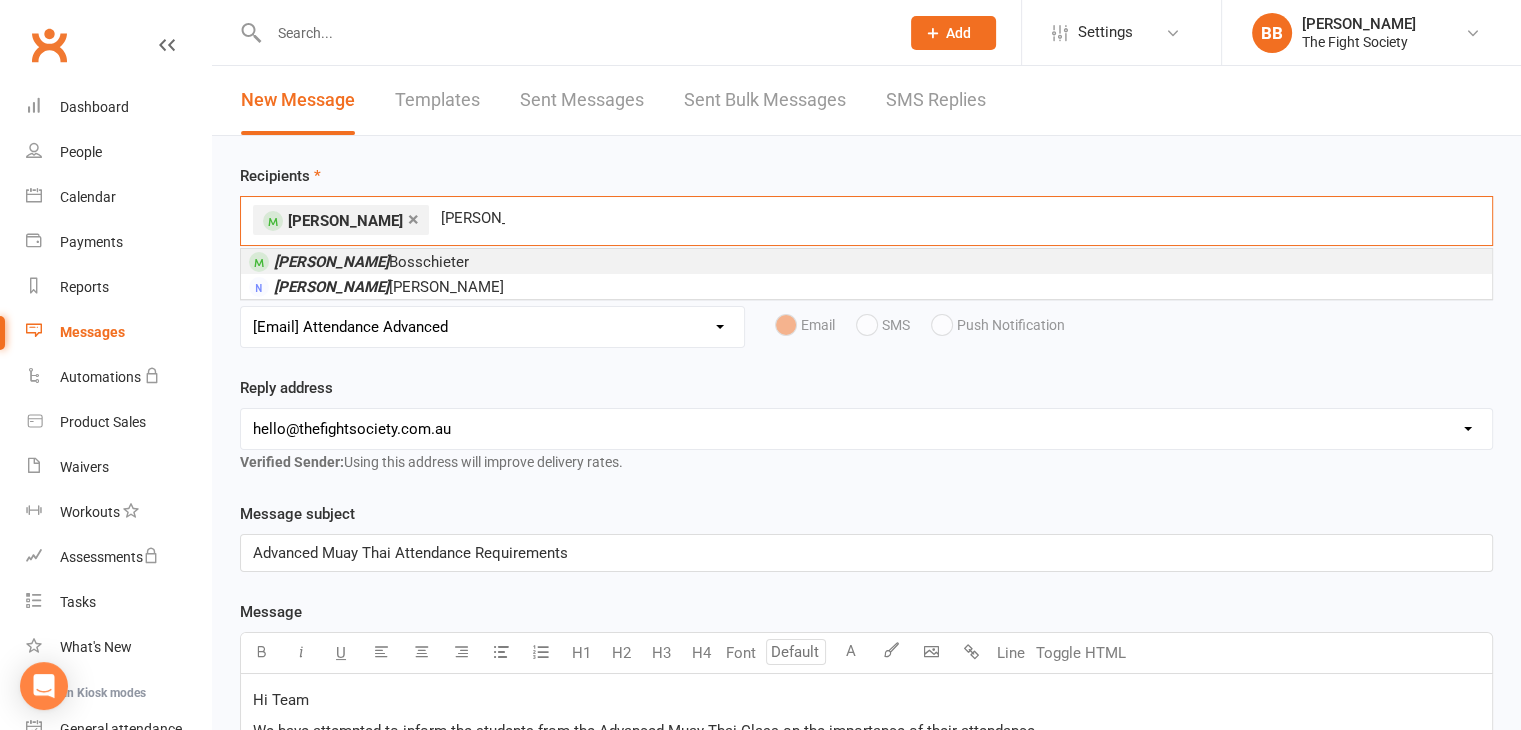 type on "[PERSON_NAME]" 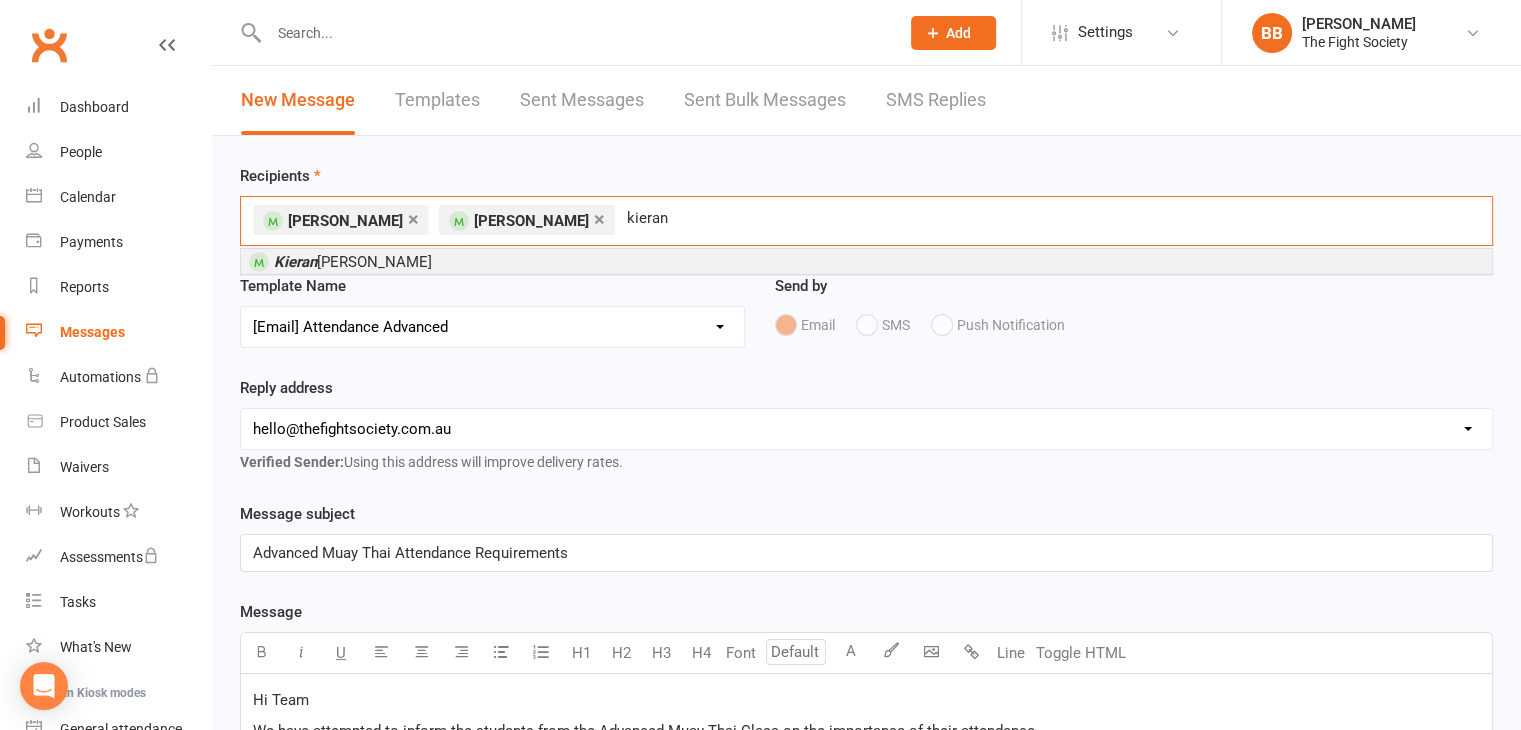 type on "kieran" 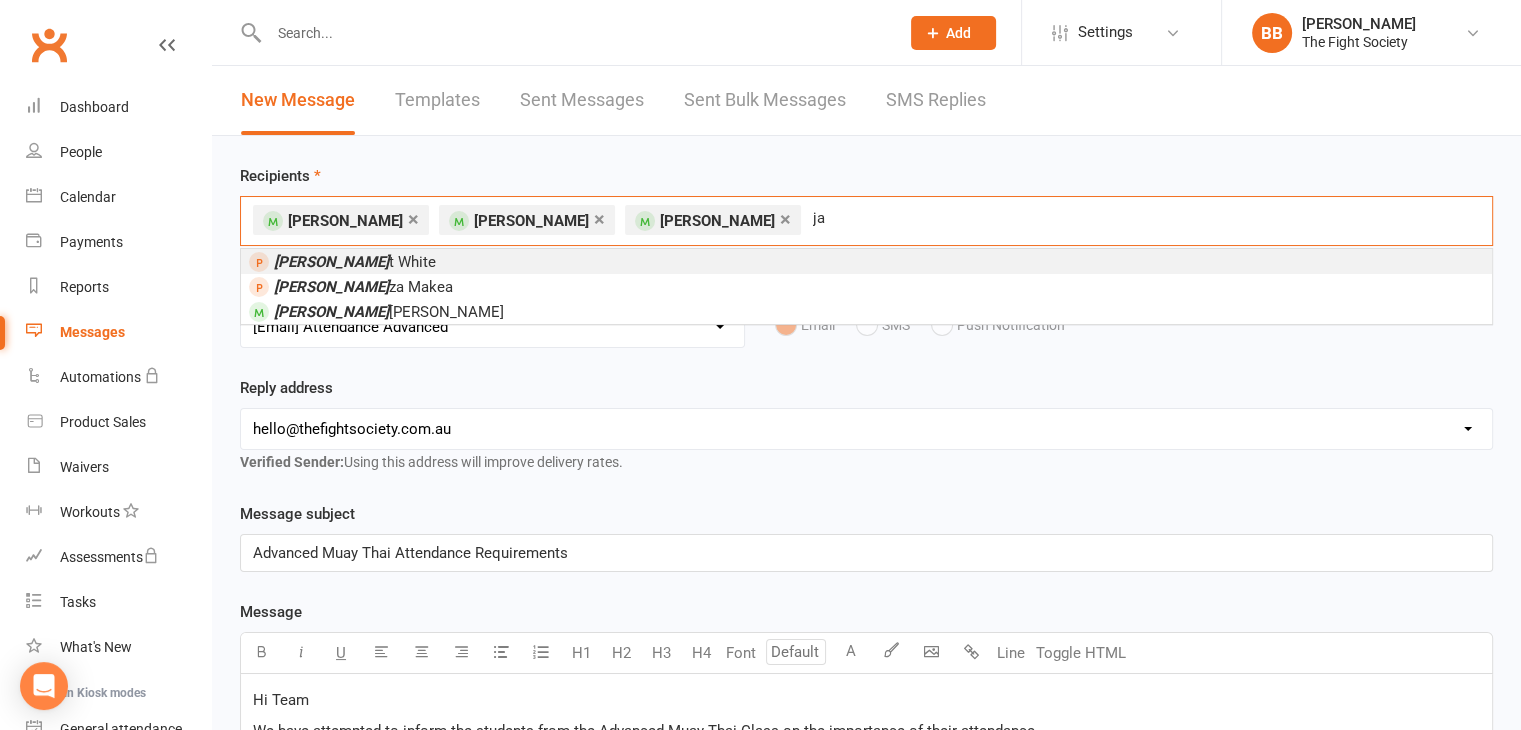 type on "j" 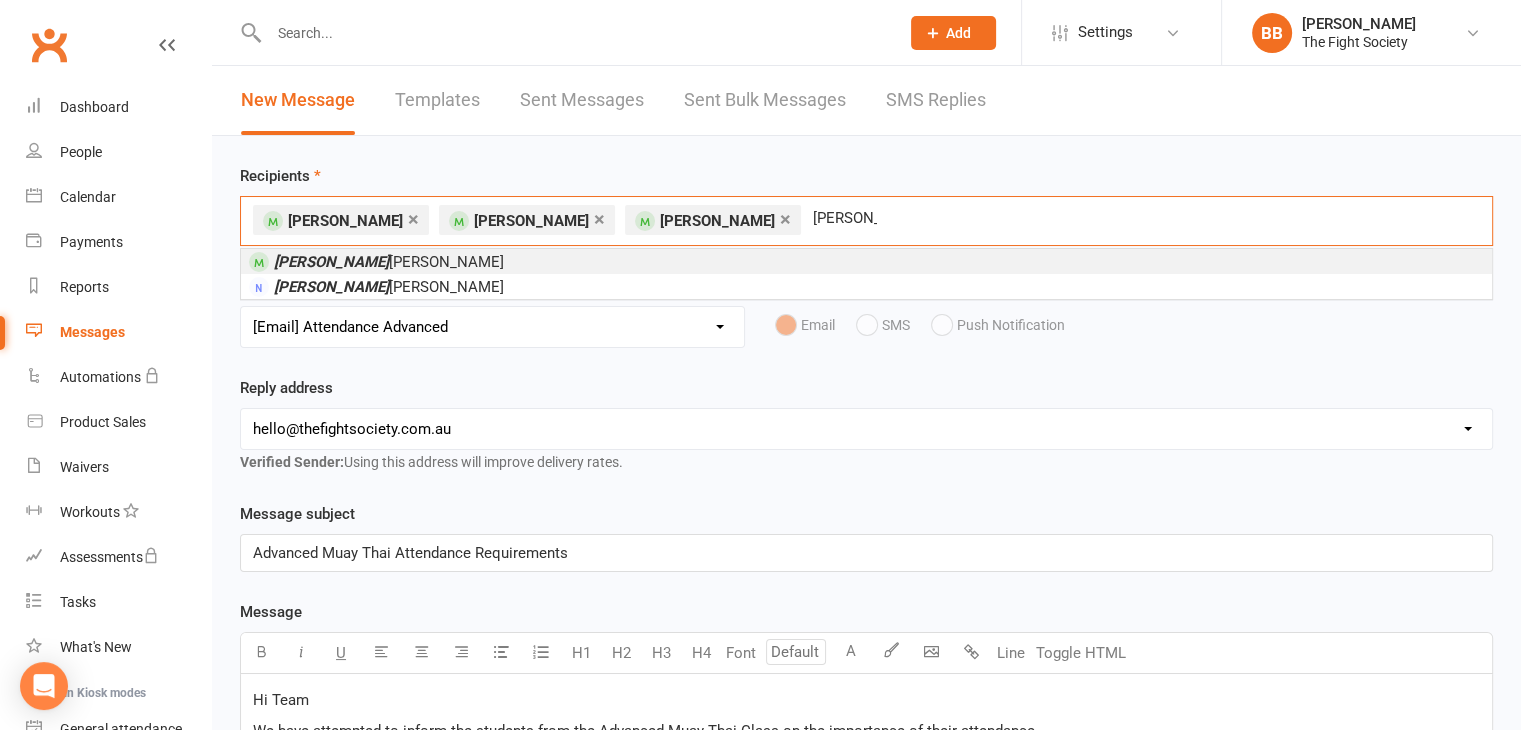 type on "[PERSON_NAME]" 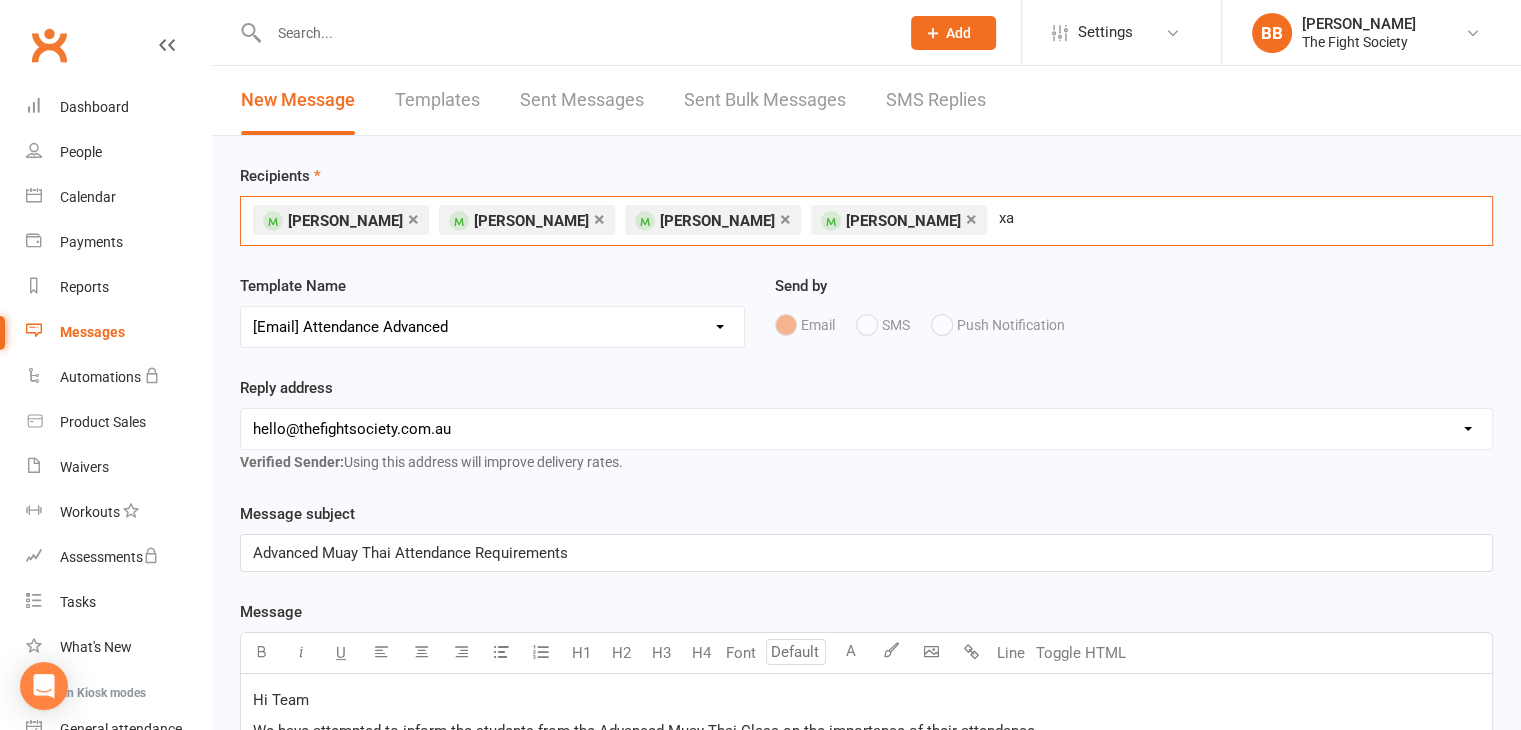 type on "x" 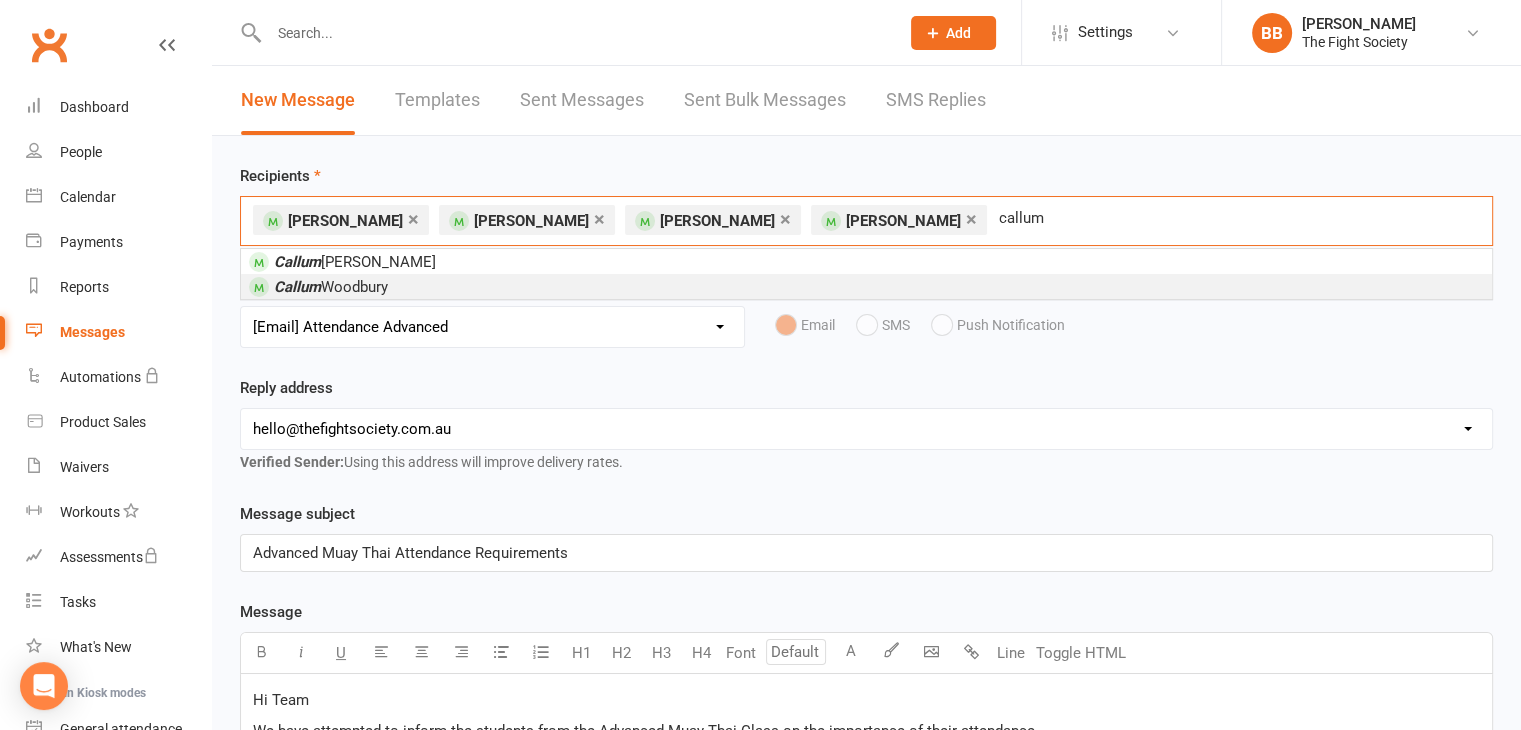 type on "callum" 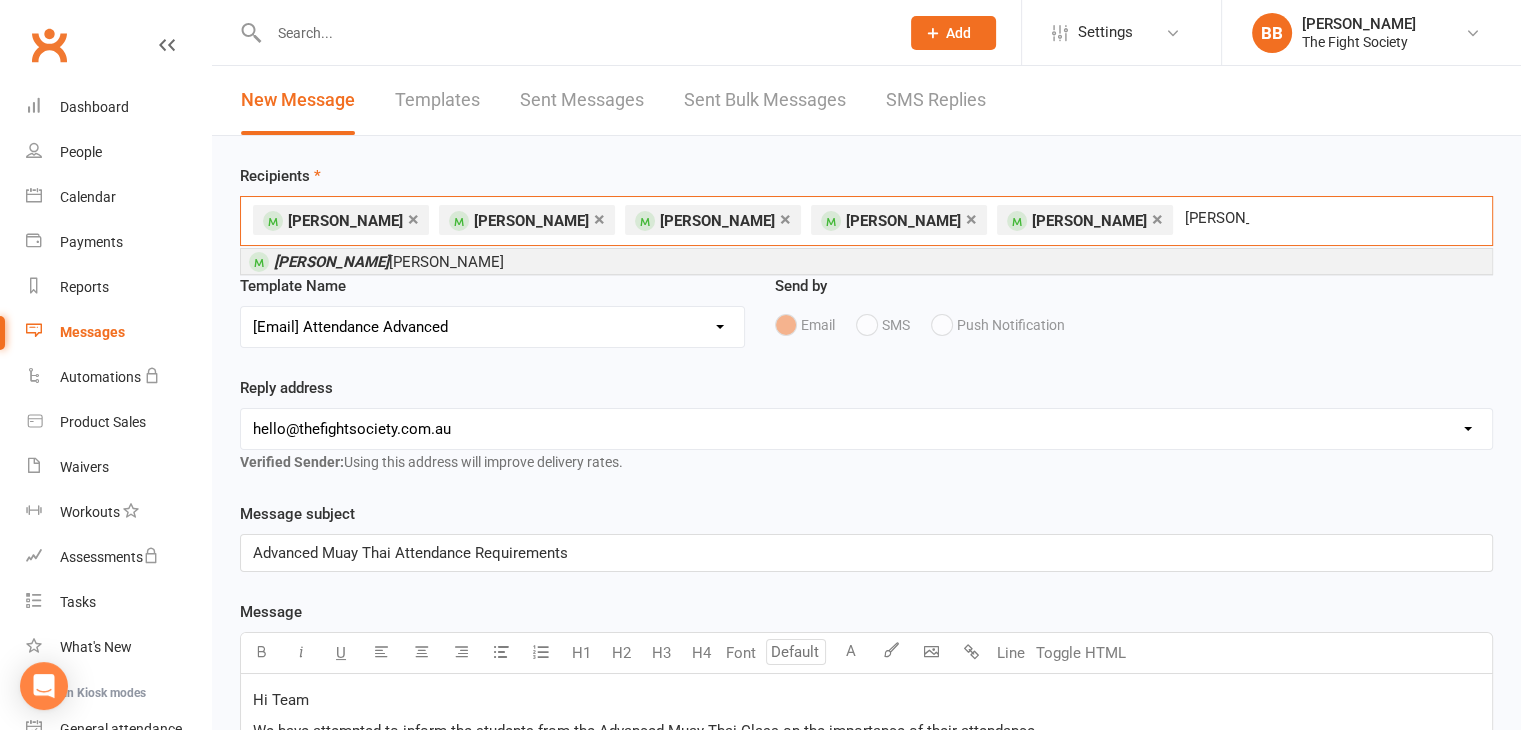 type on "[PERSON_NAME]" 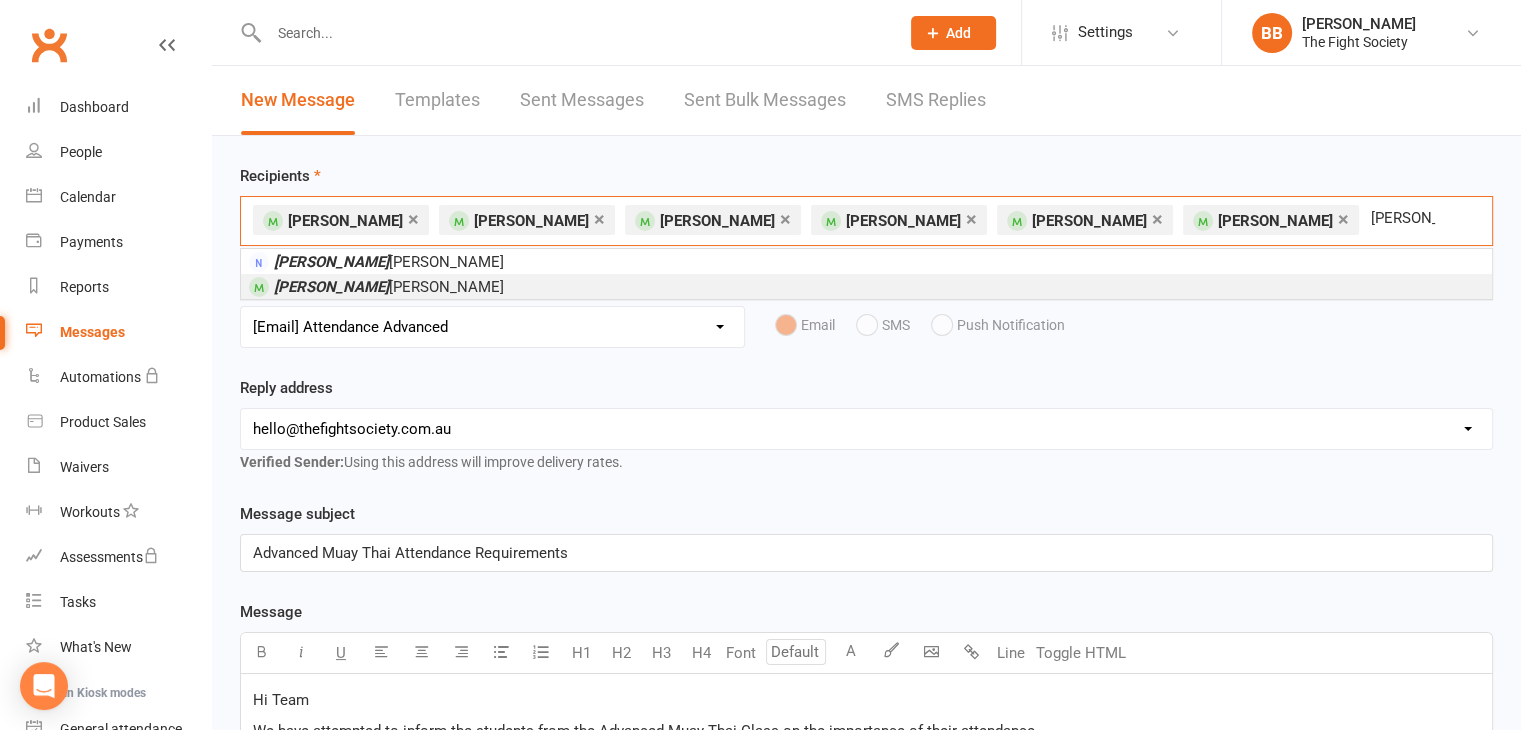 type on "[PERSON_NAME]" 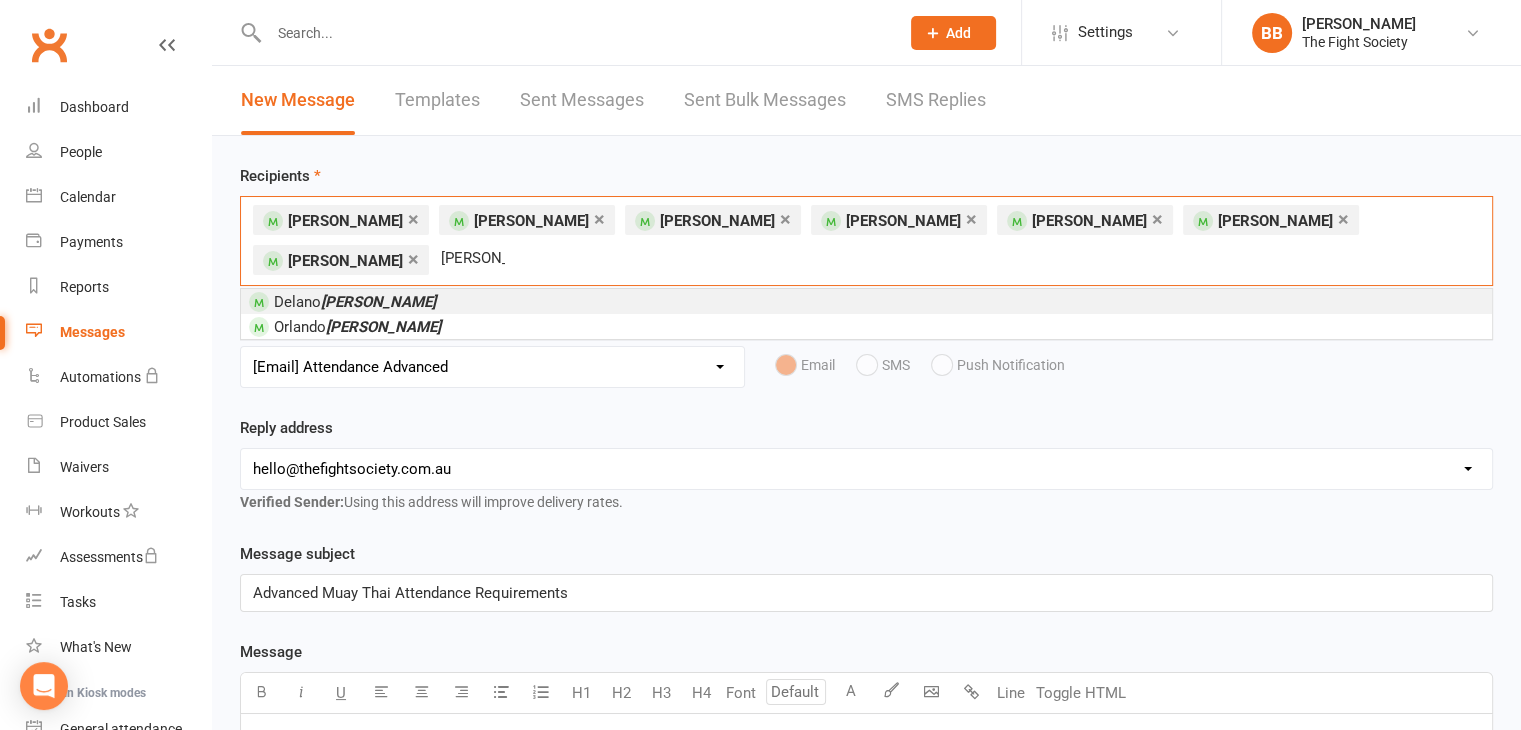 type on "[PERSON_NAME]" 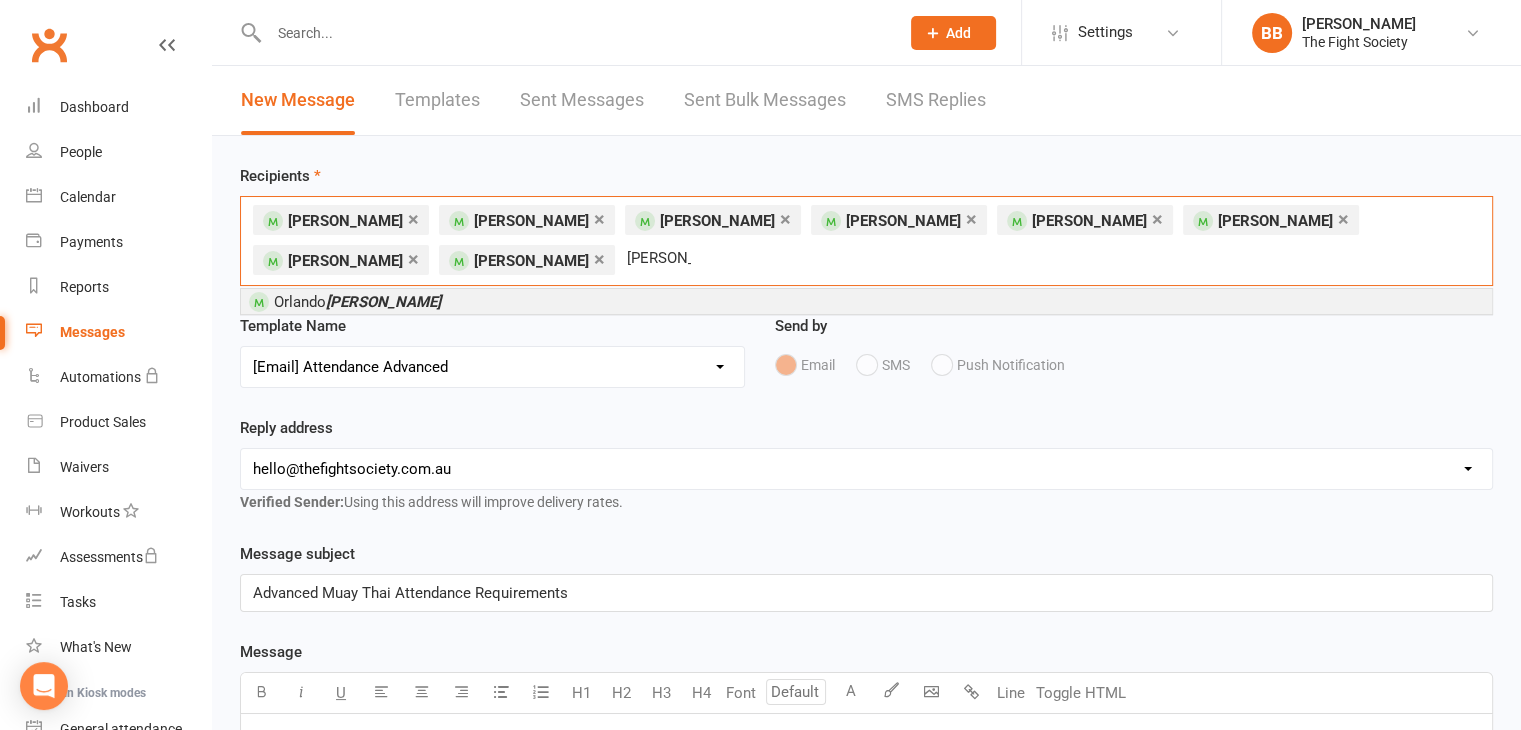 type on "[PERSON_NAME]" 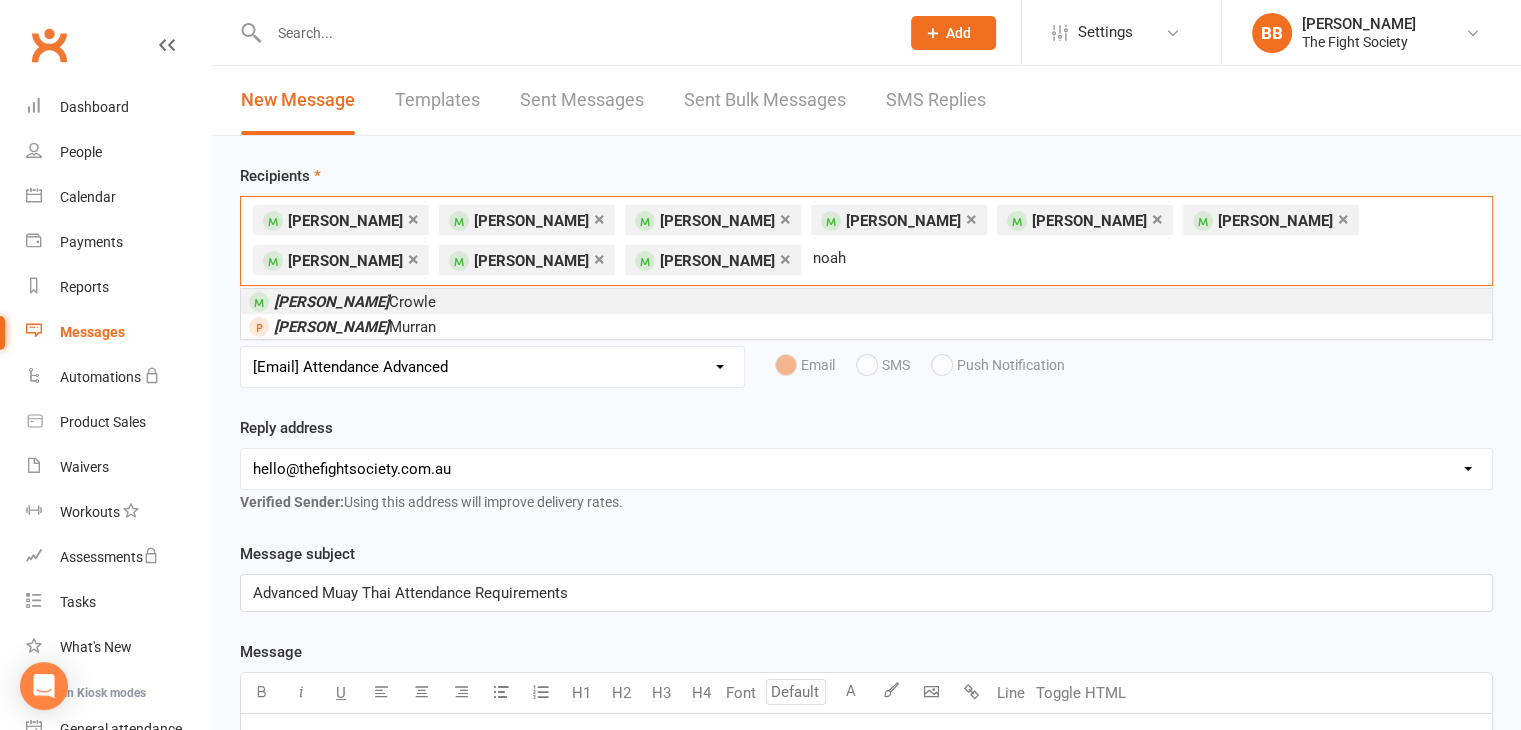type on "noah" 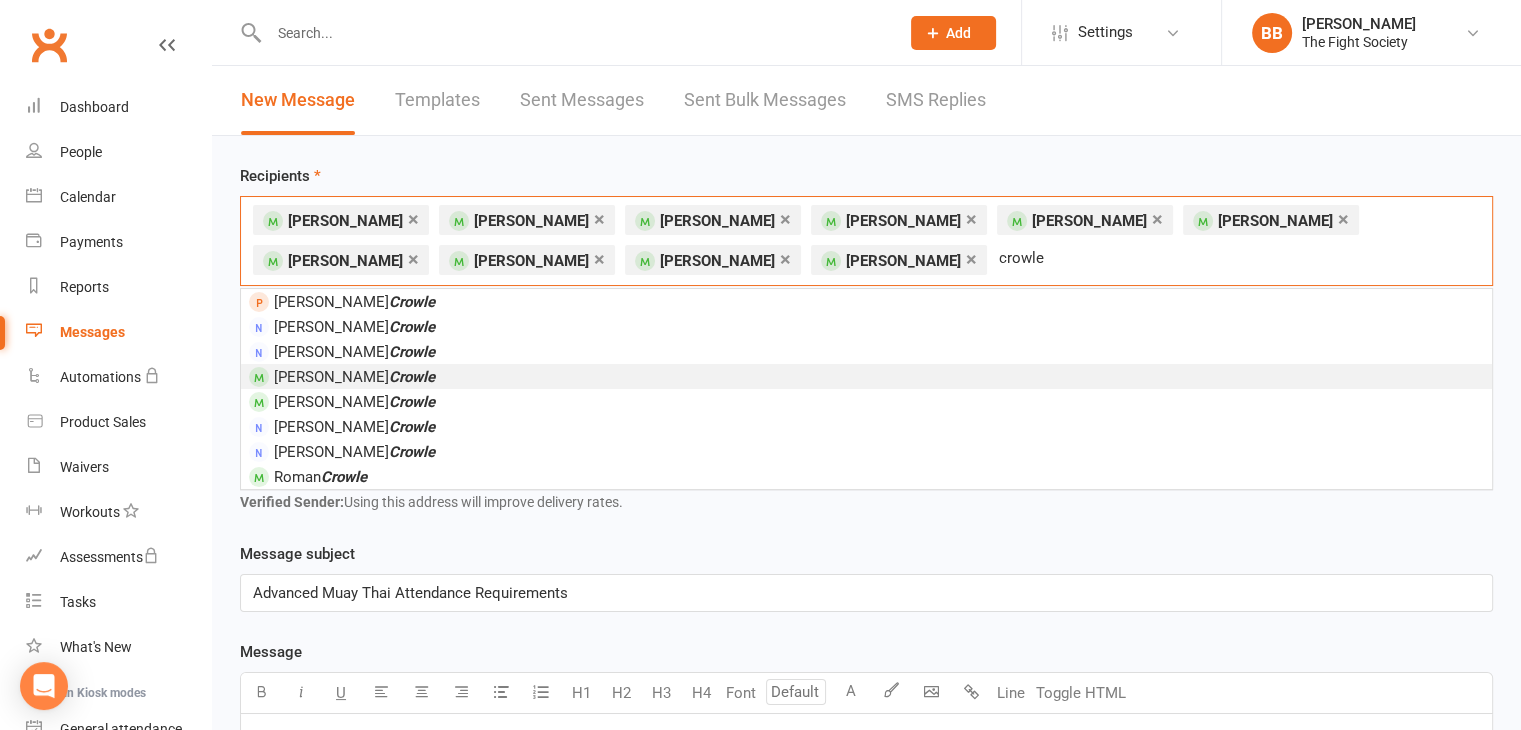 type on "crowle" 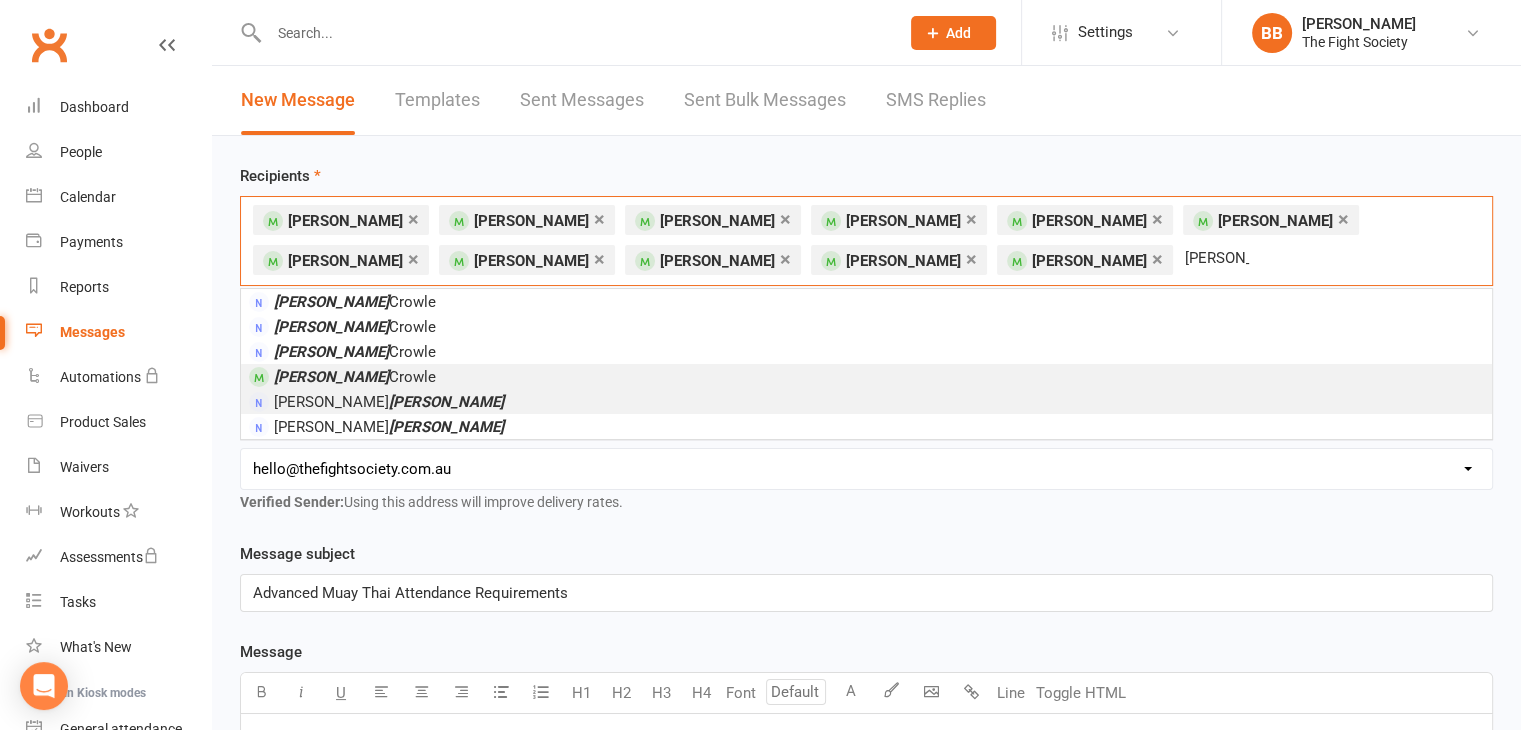 type on "[PERSON_NAME]" 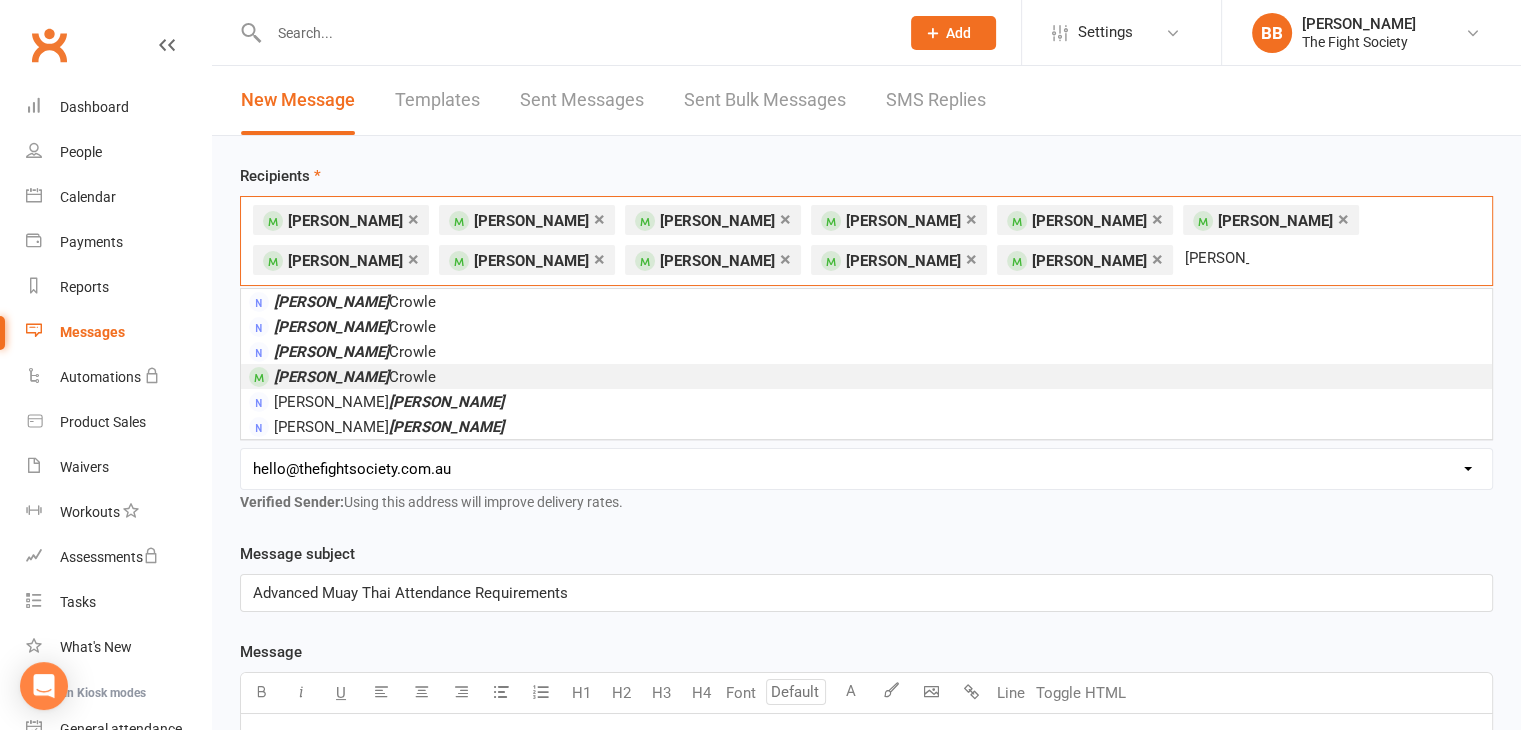 click on "[PERSON_NAME]" at bounding box center [866, 376] 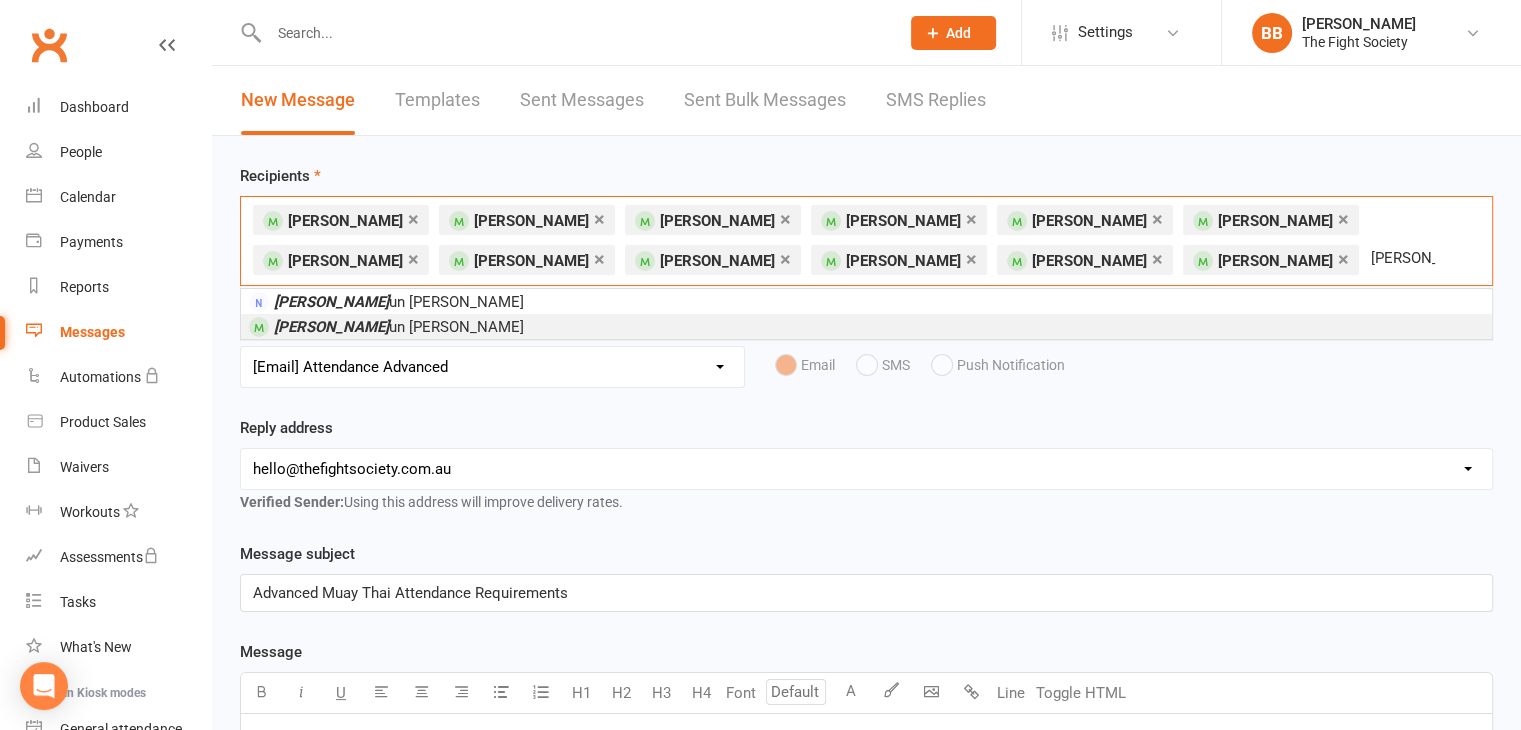 type on "[PERSON_NAME]" 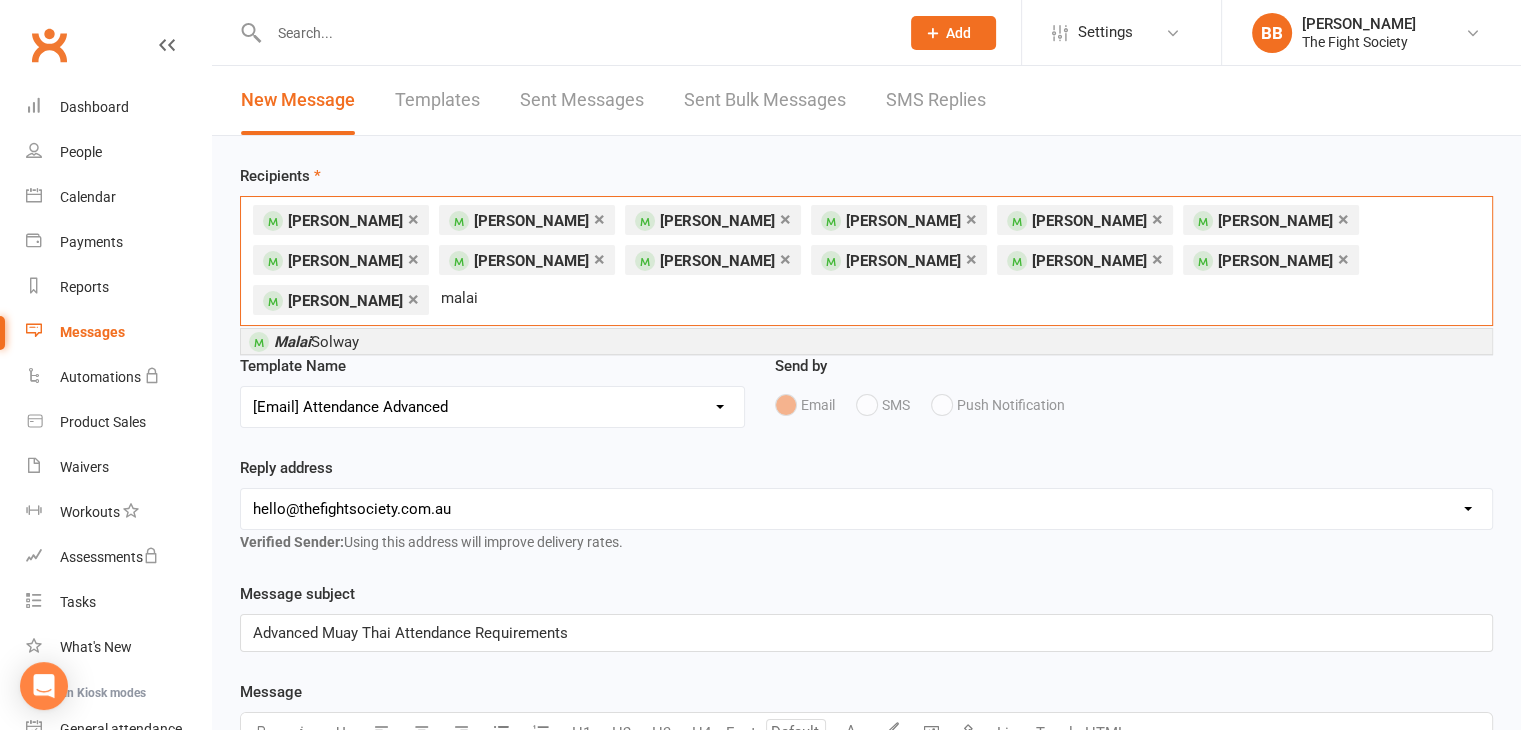 type on "malai" 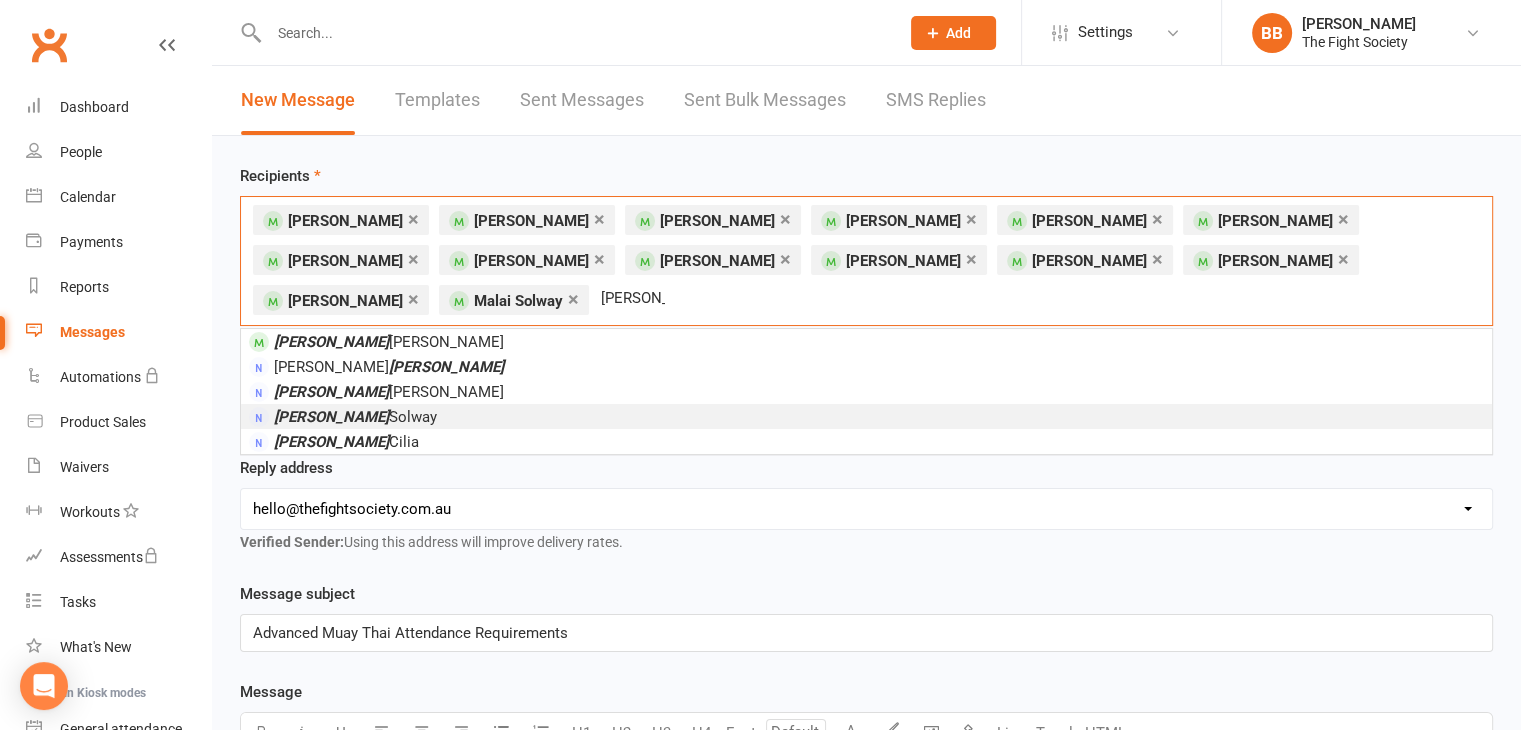 type on "[PERSON_NAME]" 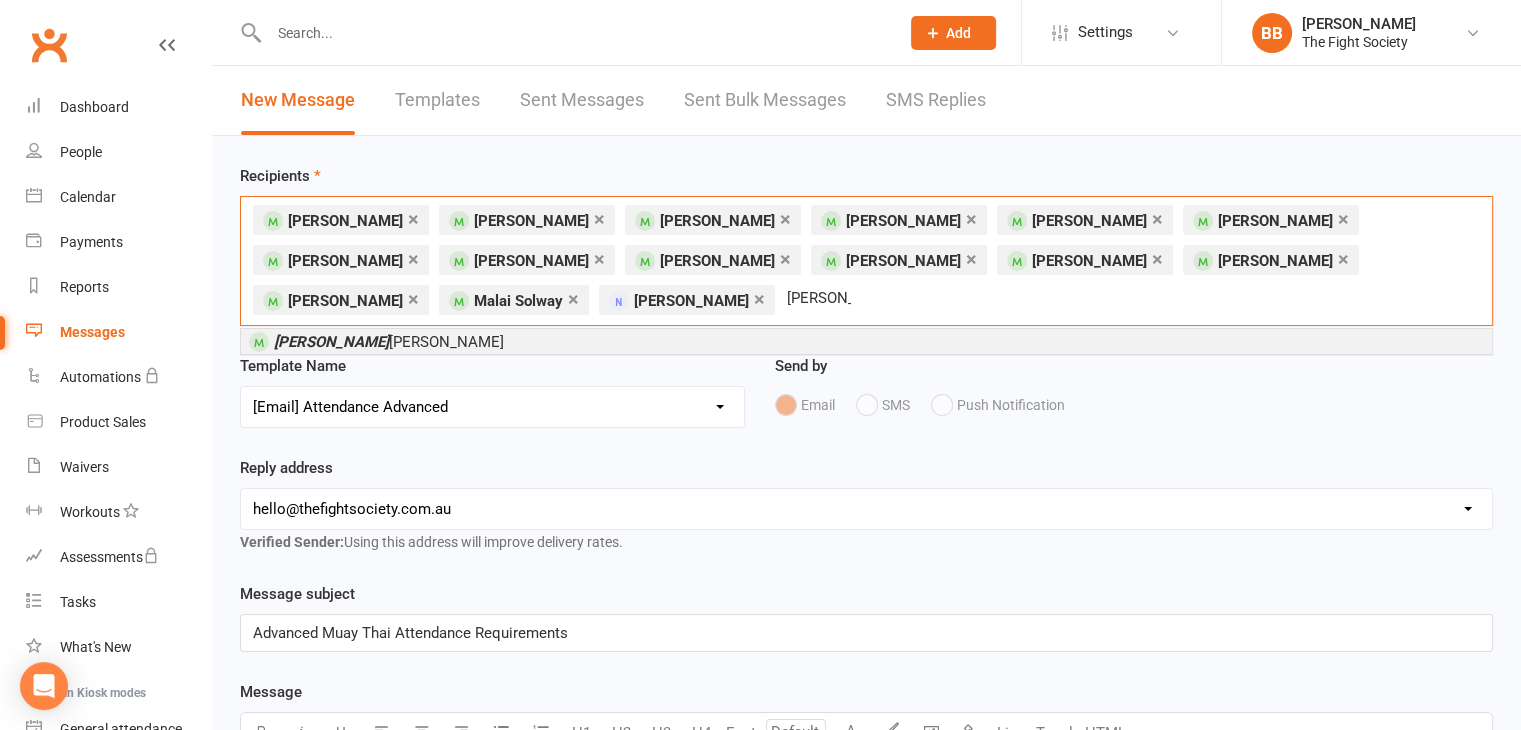 type on "[PERSON_NAME]" 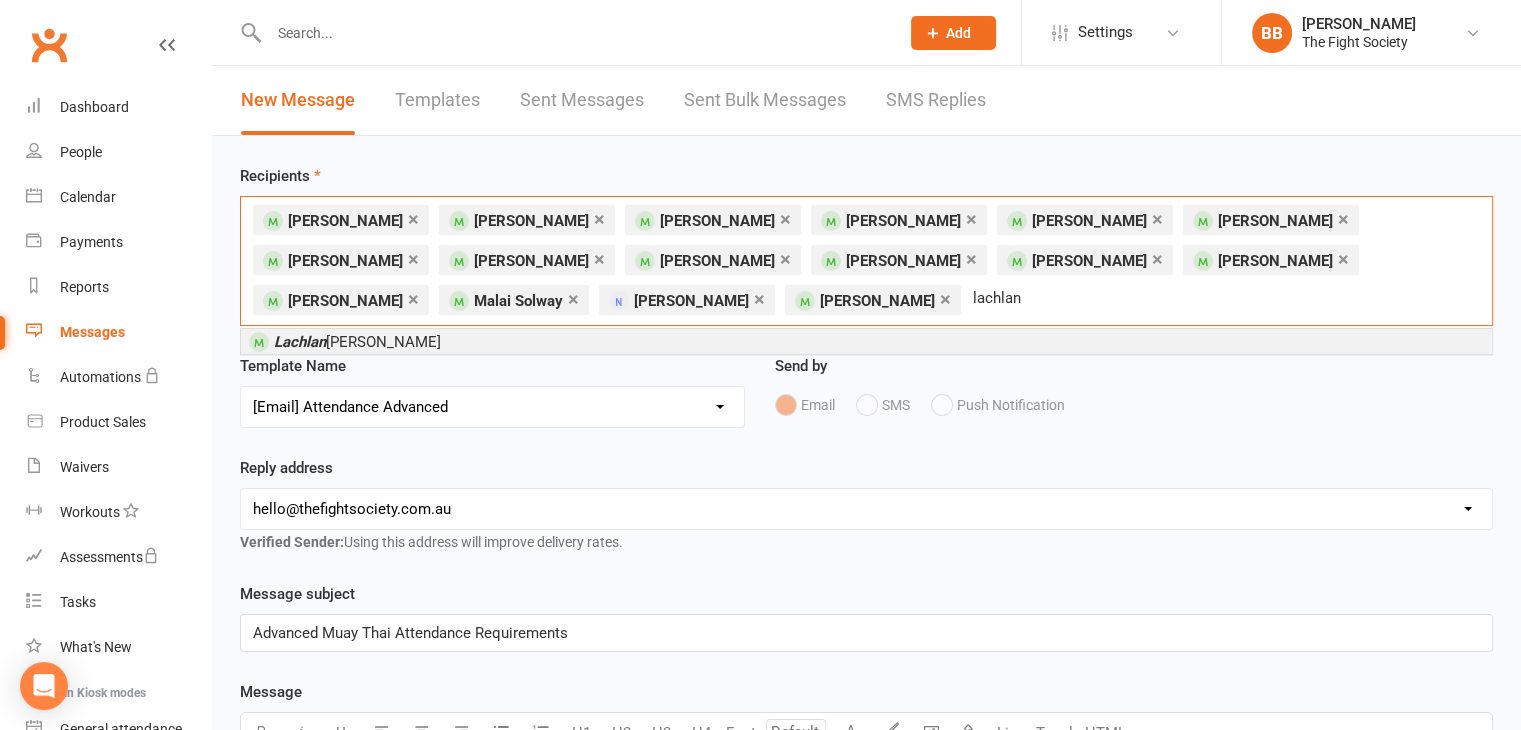 type on "lachlan" 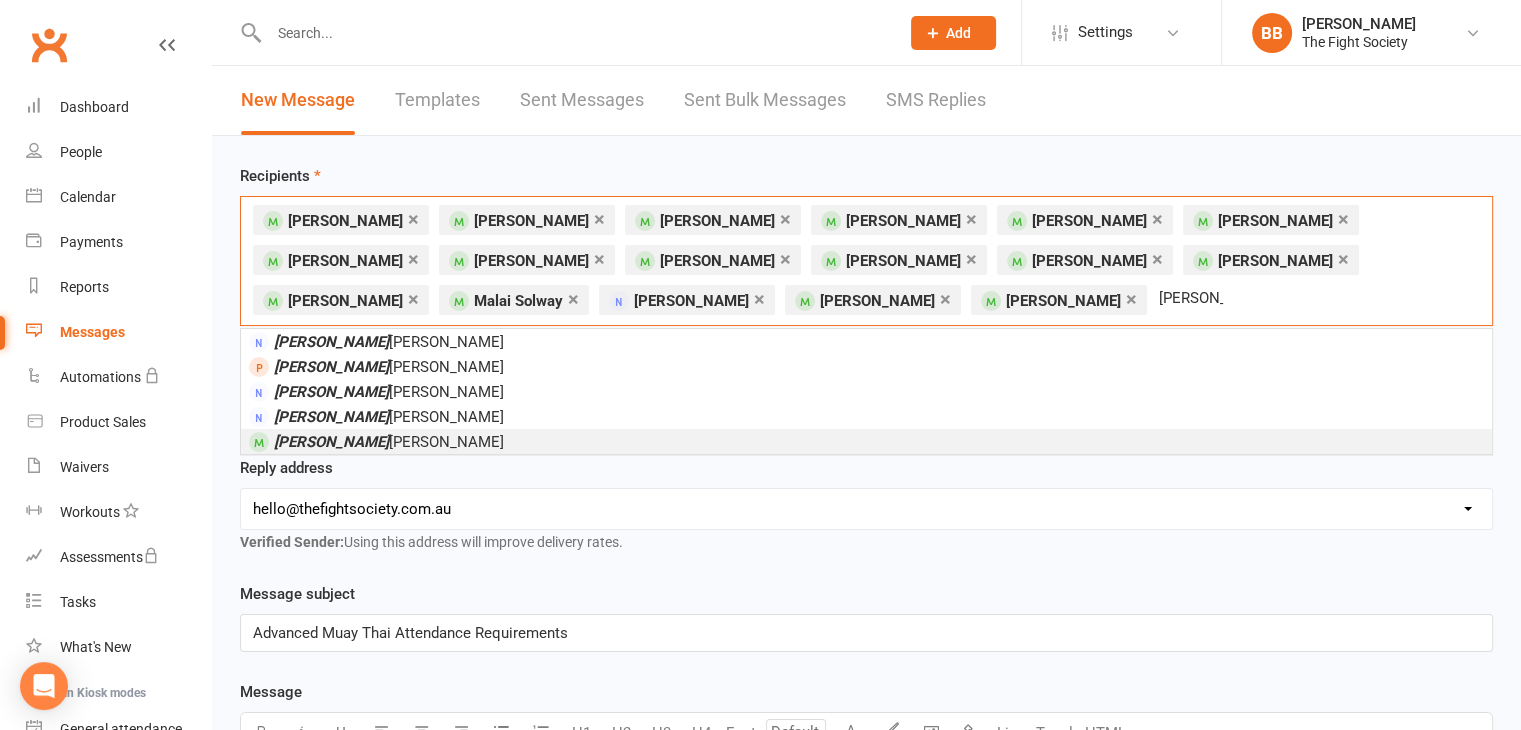 type on "[PERSON_NAME]" 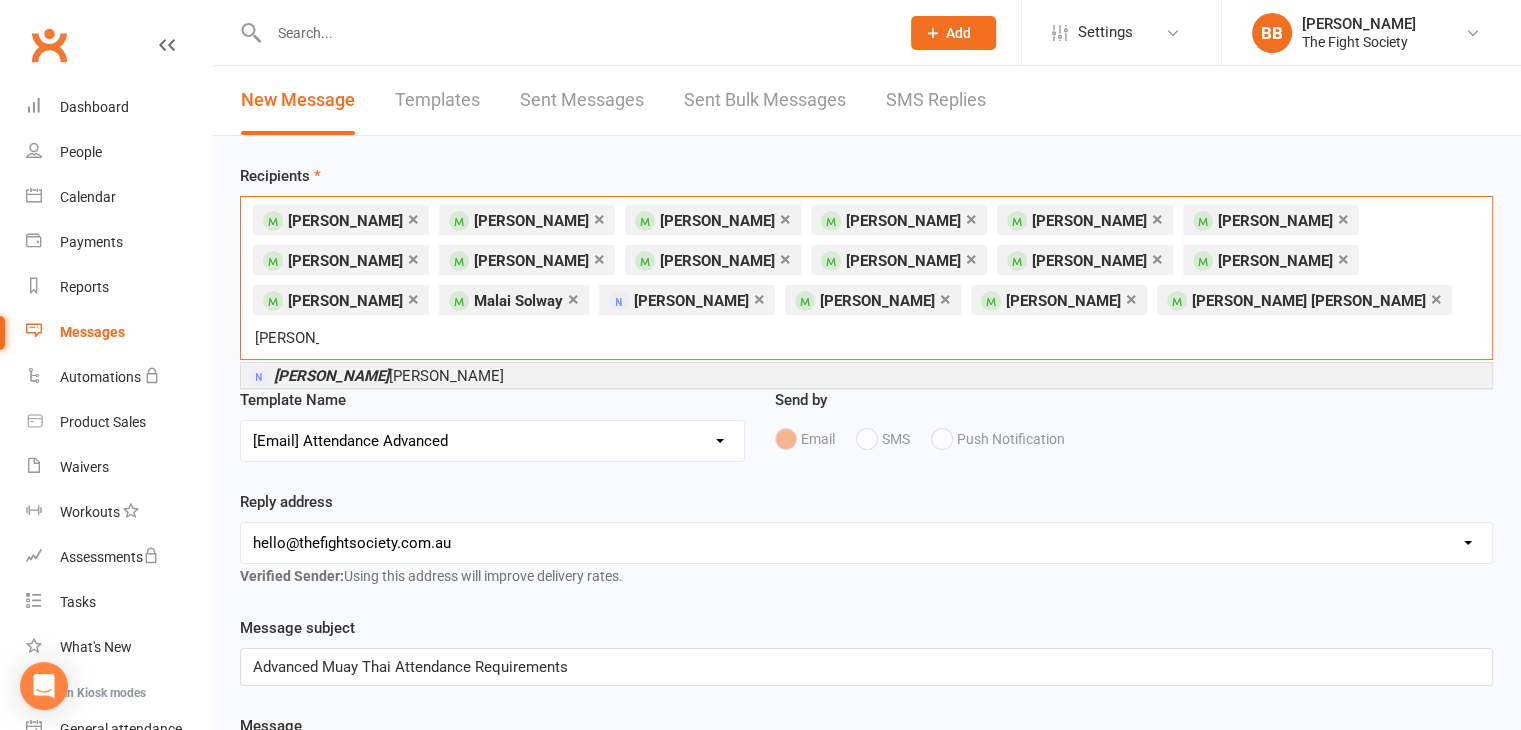 type on "[PERSON_NAME]" 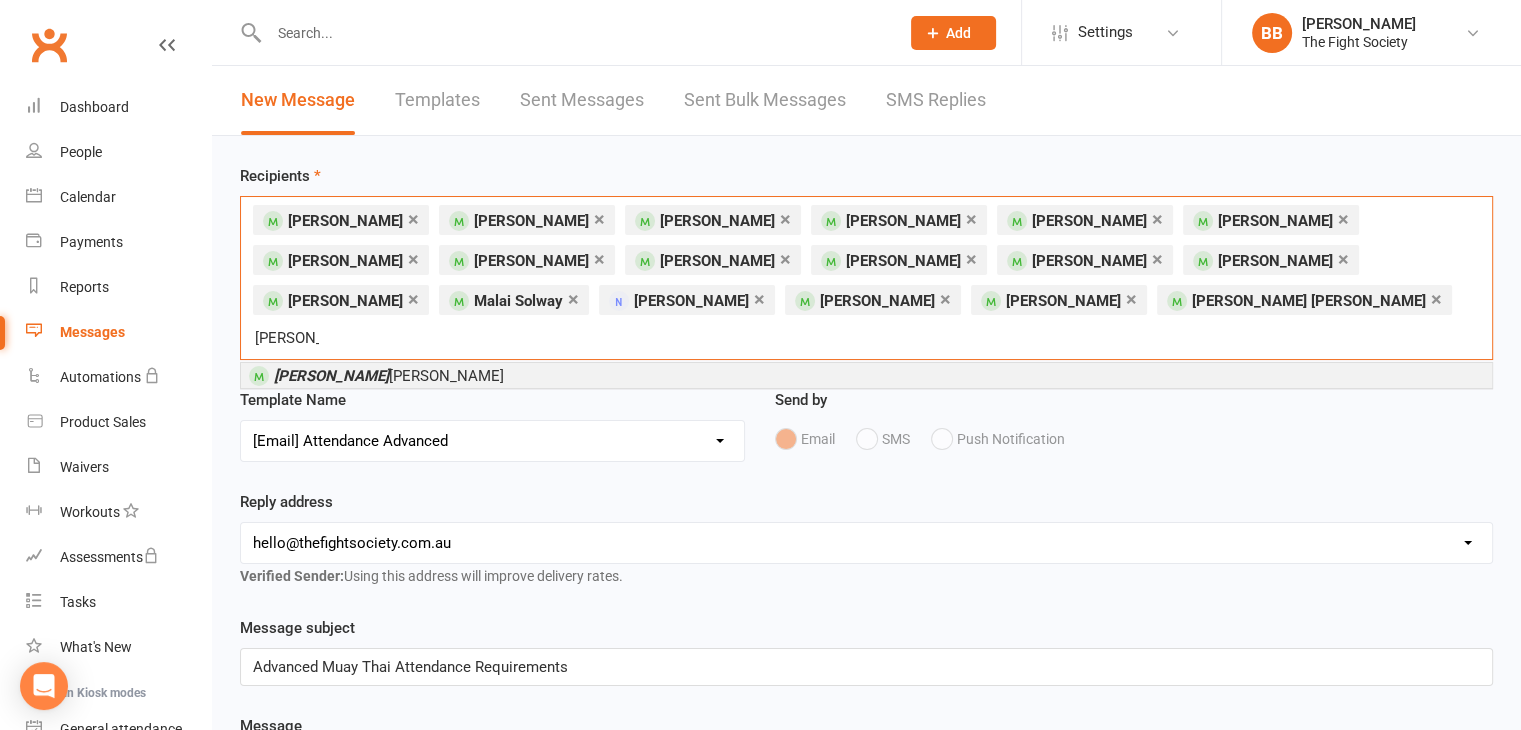 type on "[PERSON_NAME]" 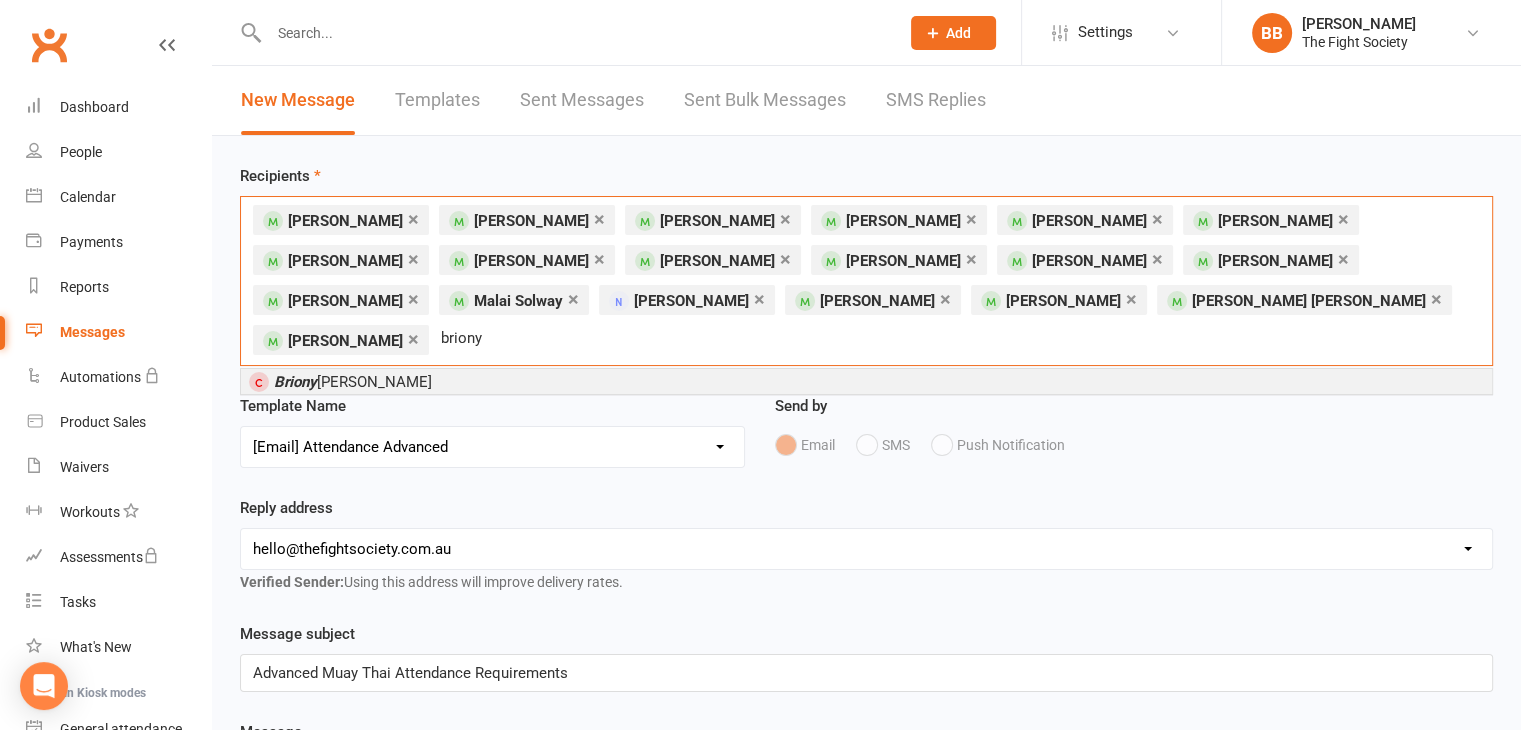 type on "briony" 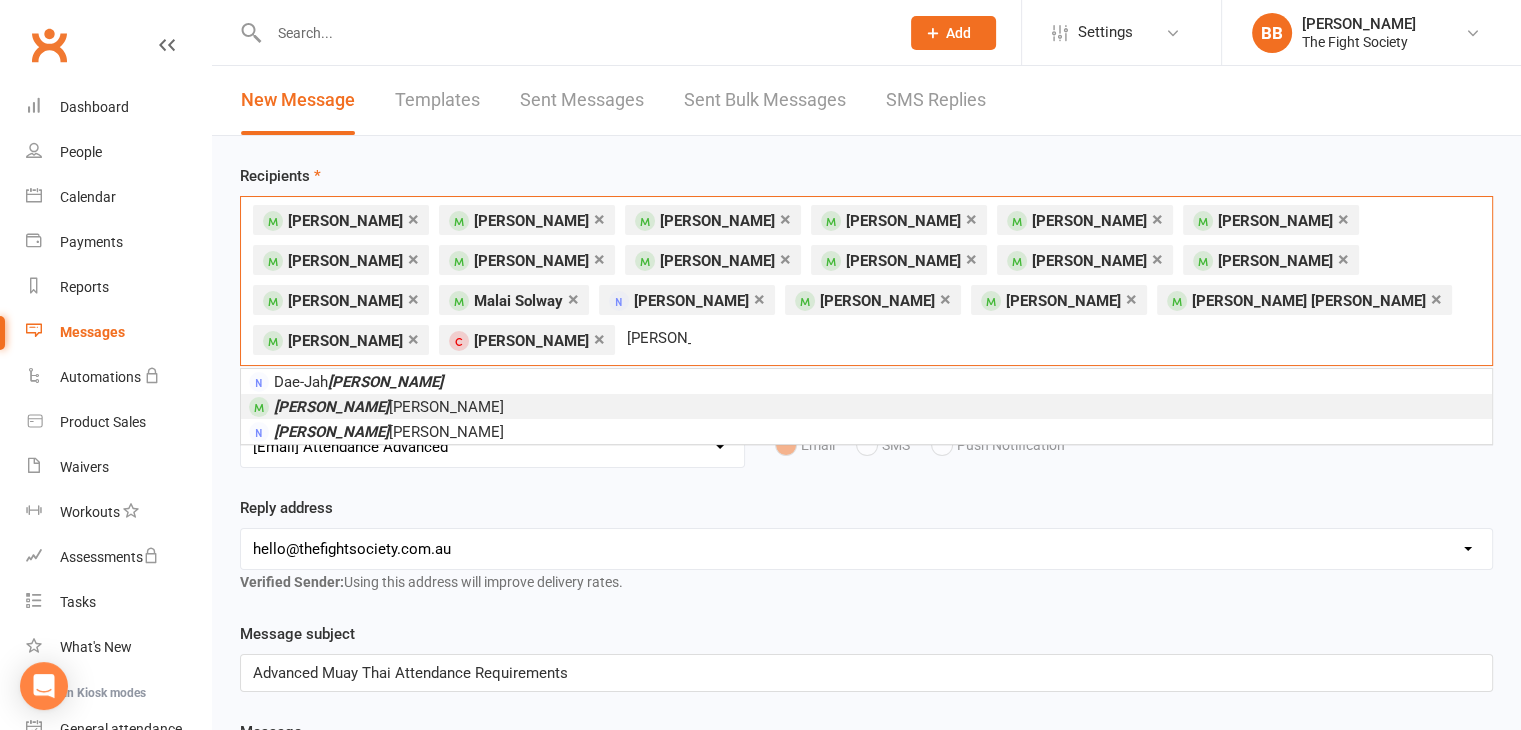 type on "[PERSON_NAME]" 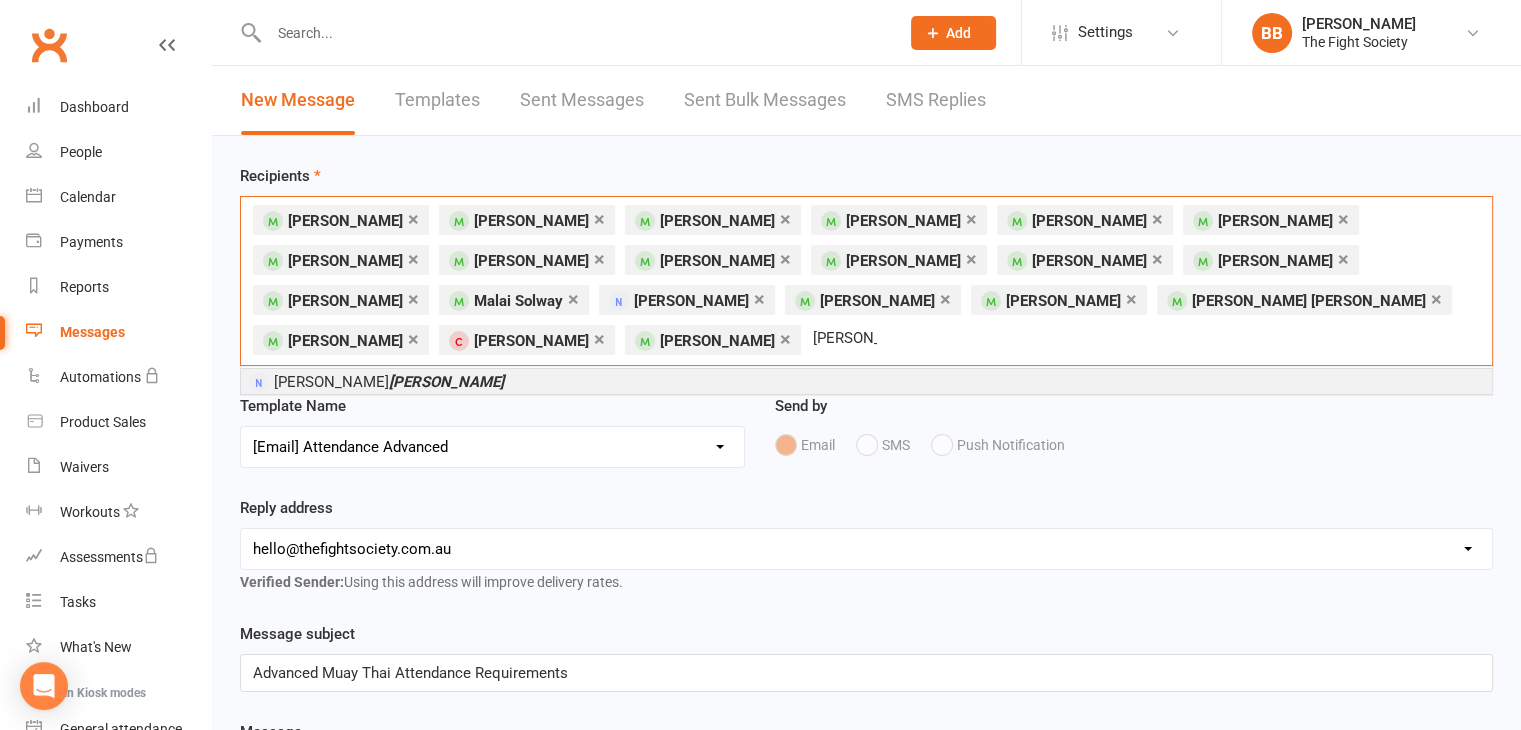 type on "[PERSON_NAME]" 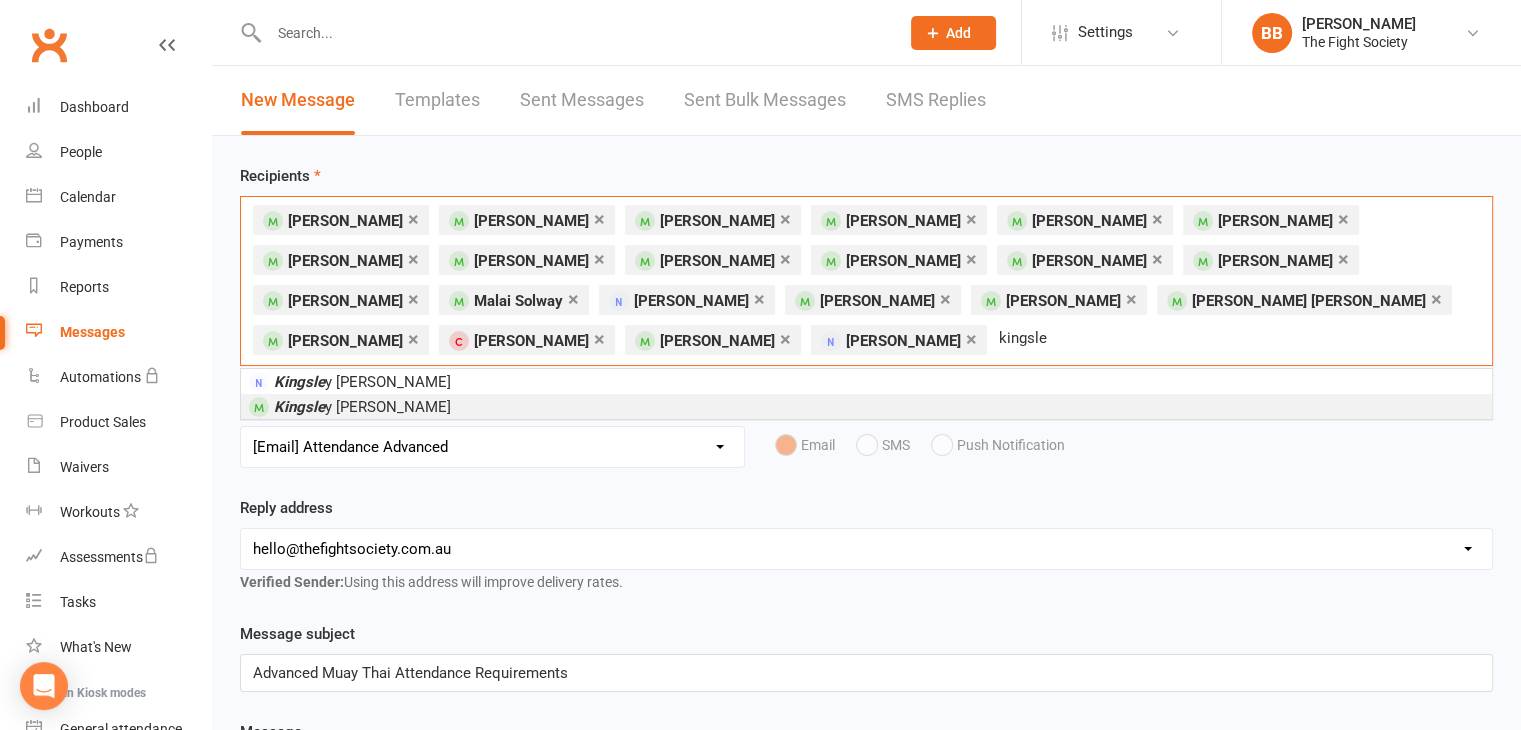 type on "kingsle" 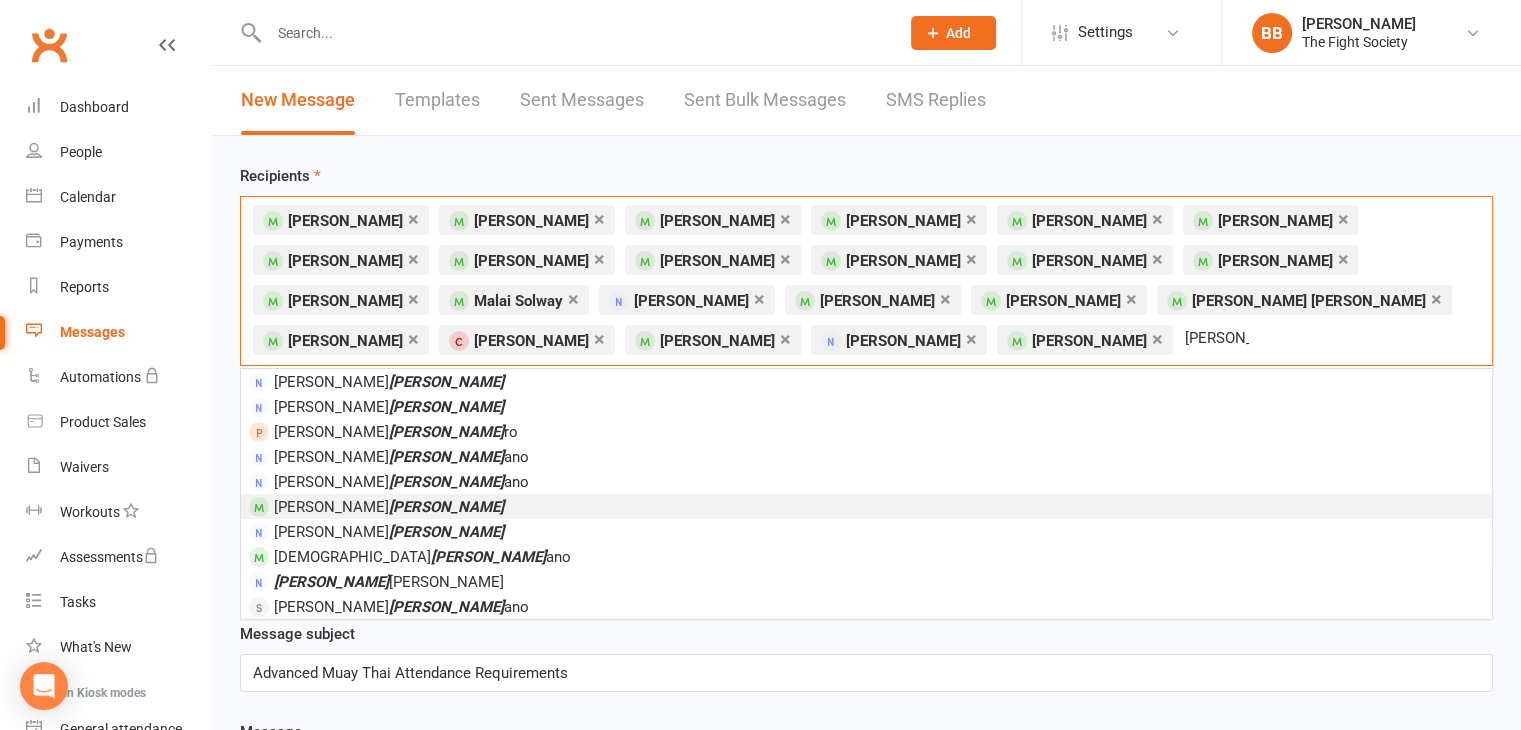 type on "[PERSON_NAME]" 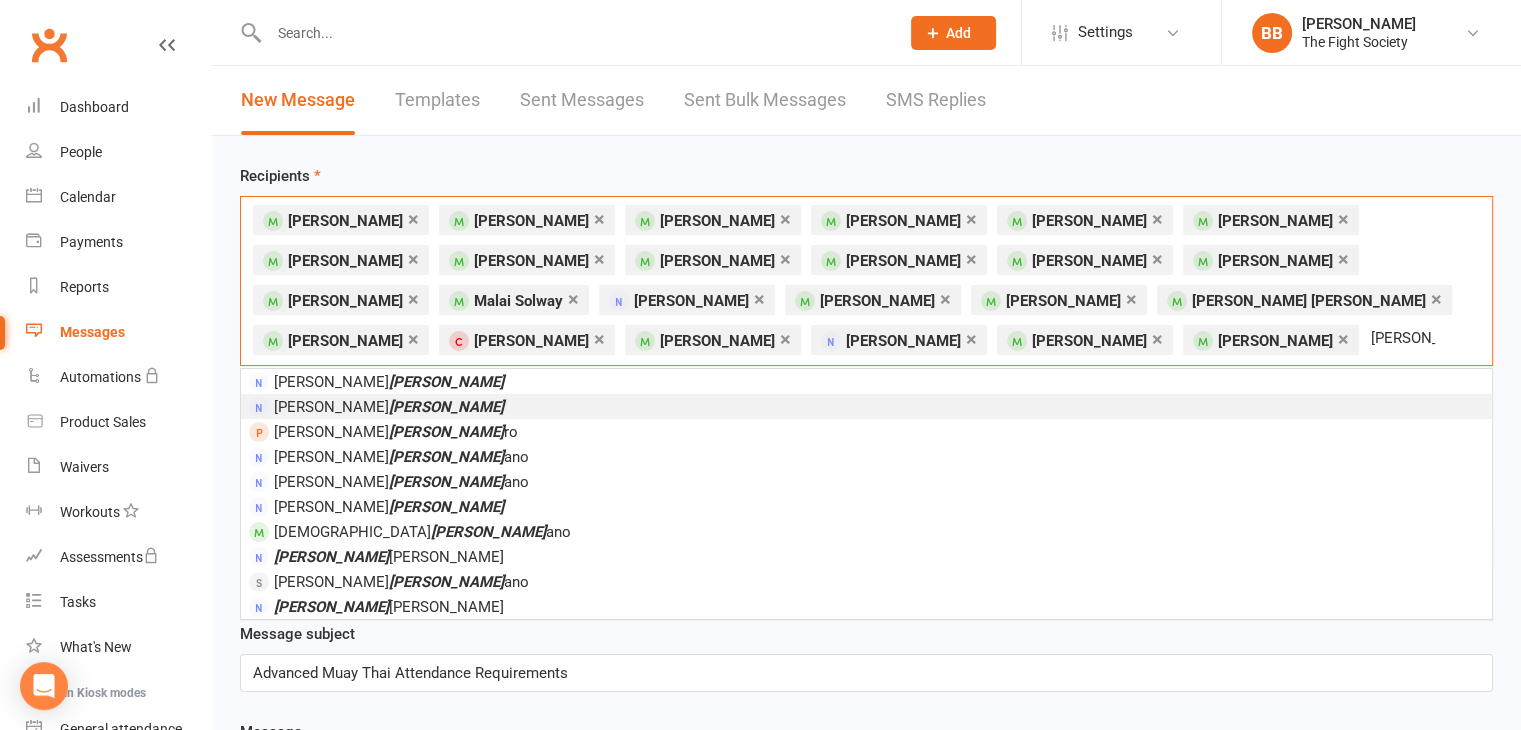 type on "[PERSON_NAME]" 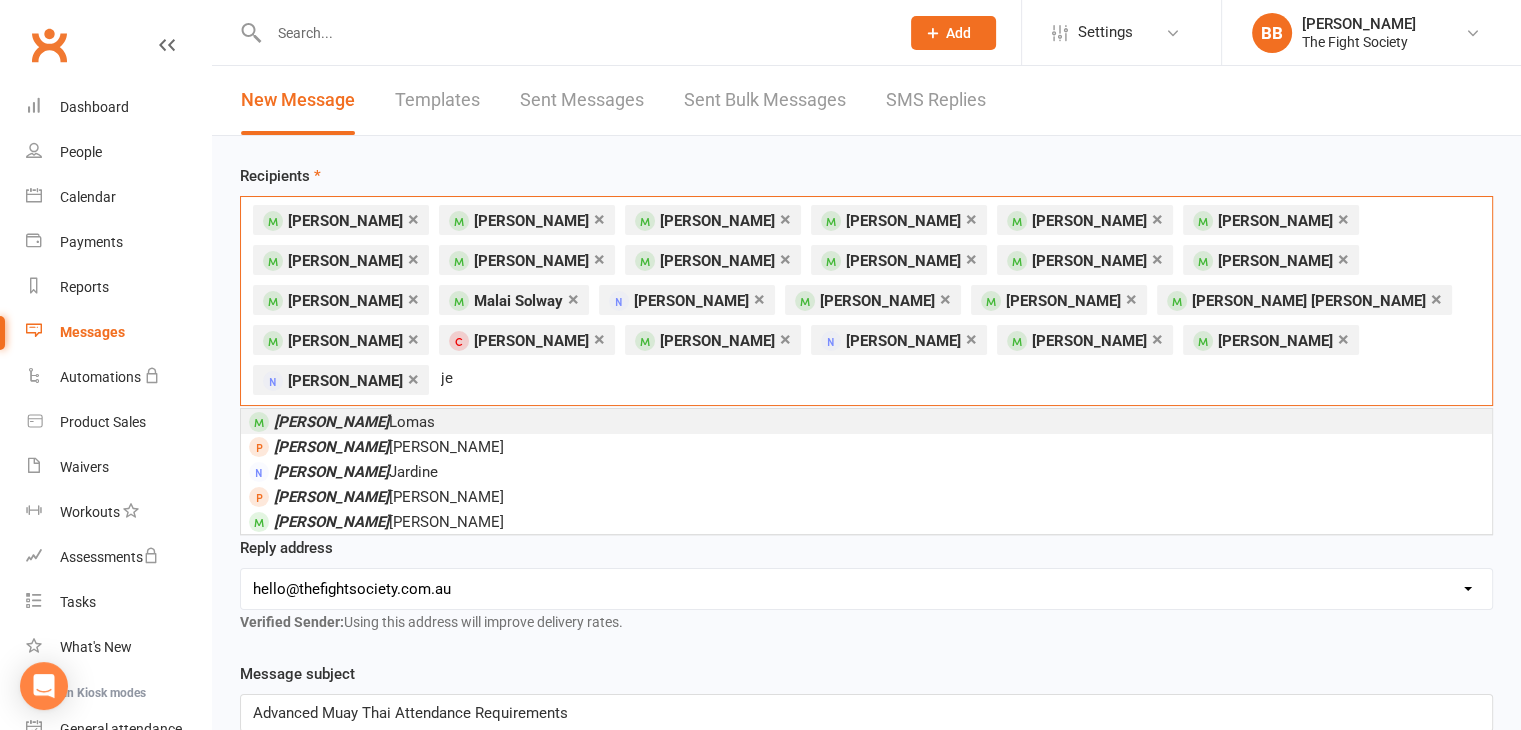 type on "j" 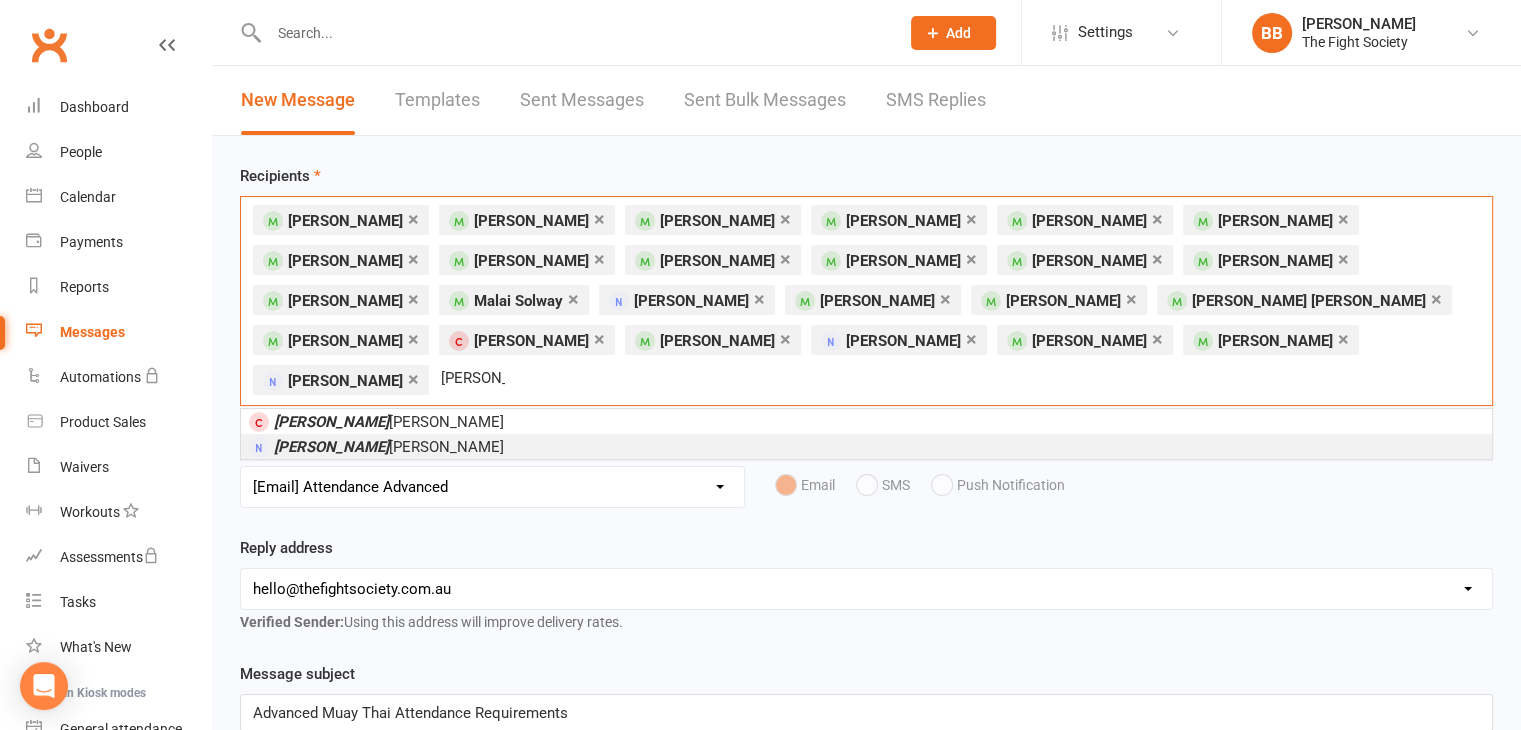 type on "[PERSON_NAME]" 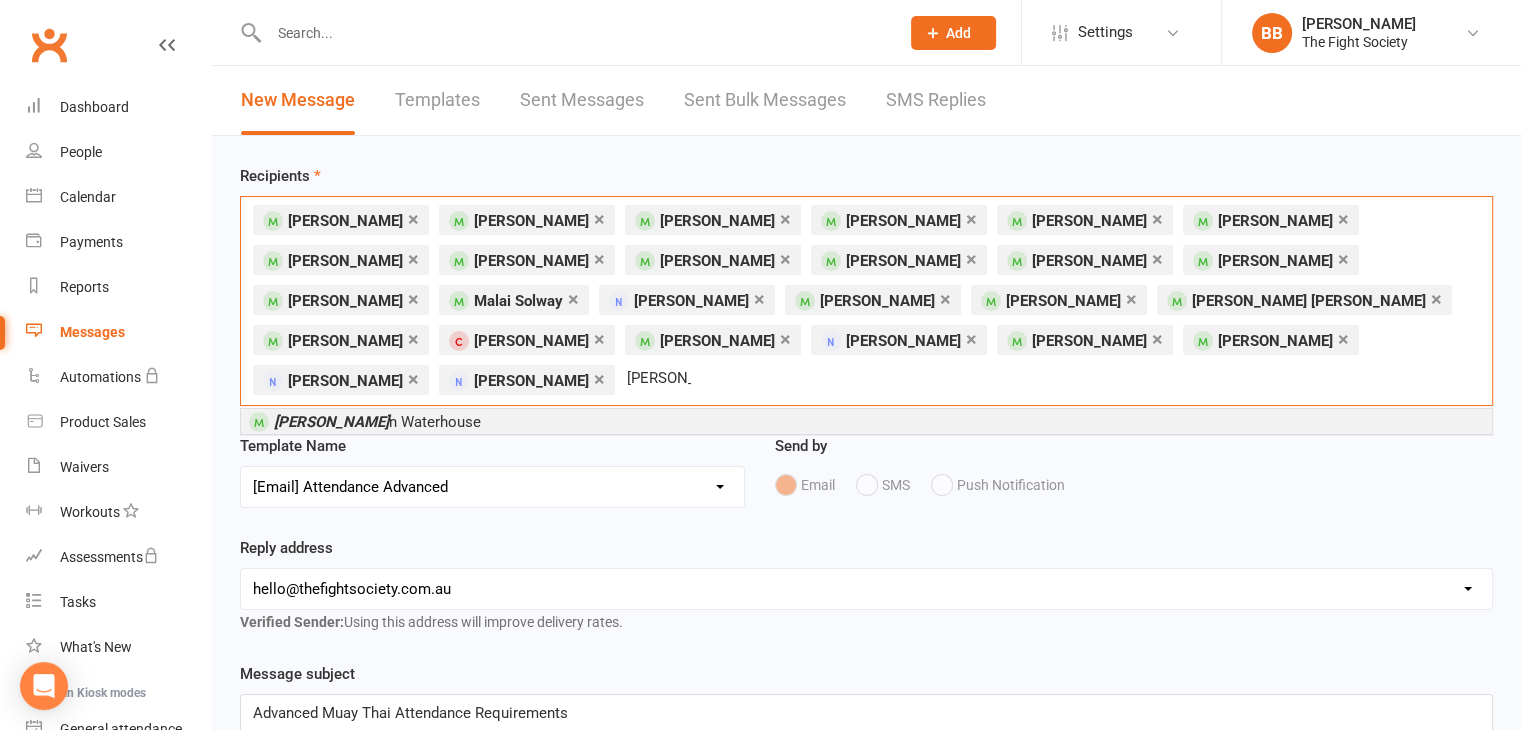 type on "[PERSON_NAME]" 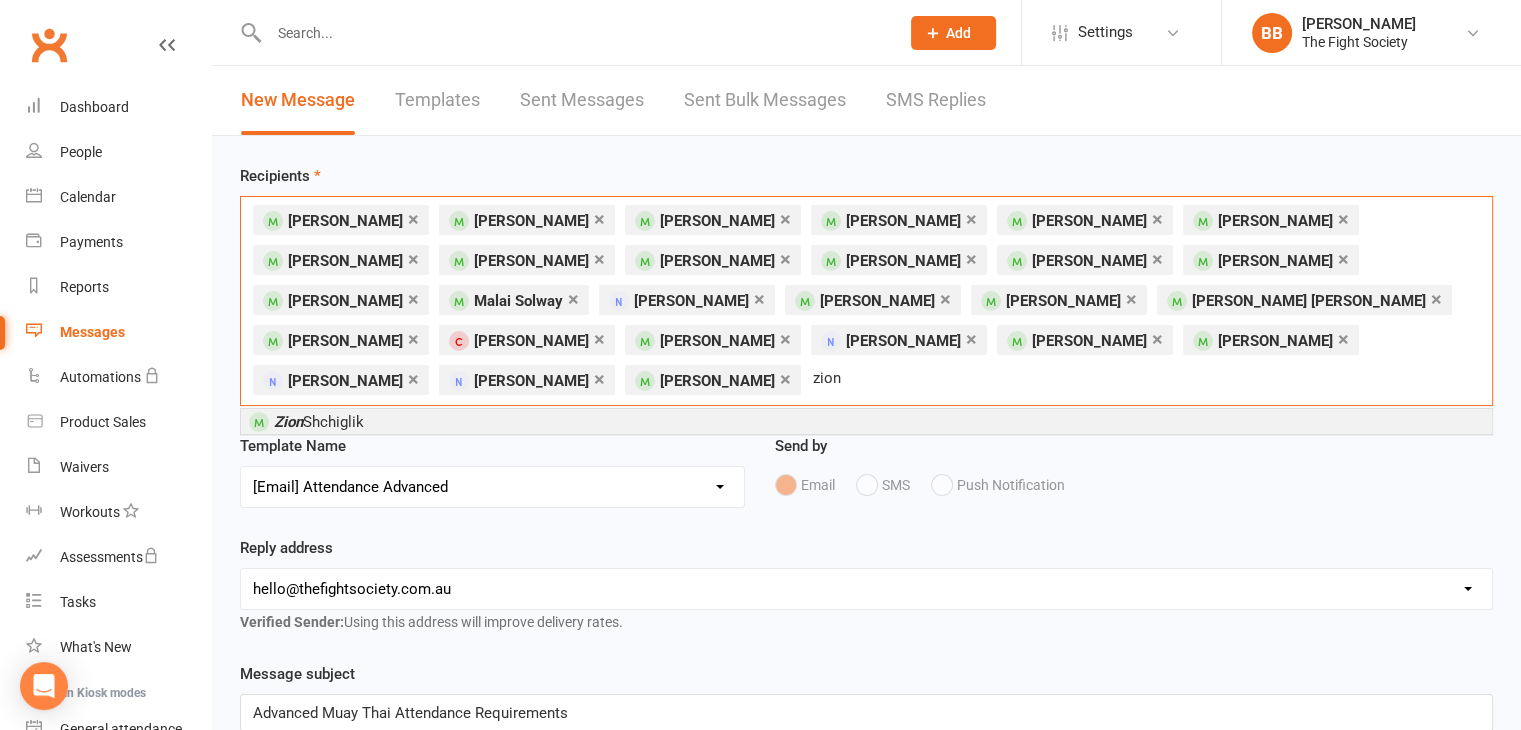 type on "zion" 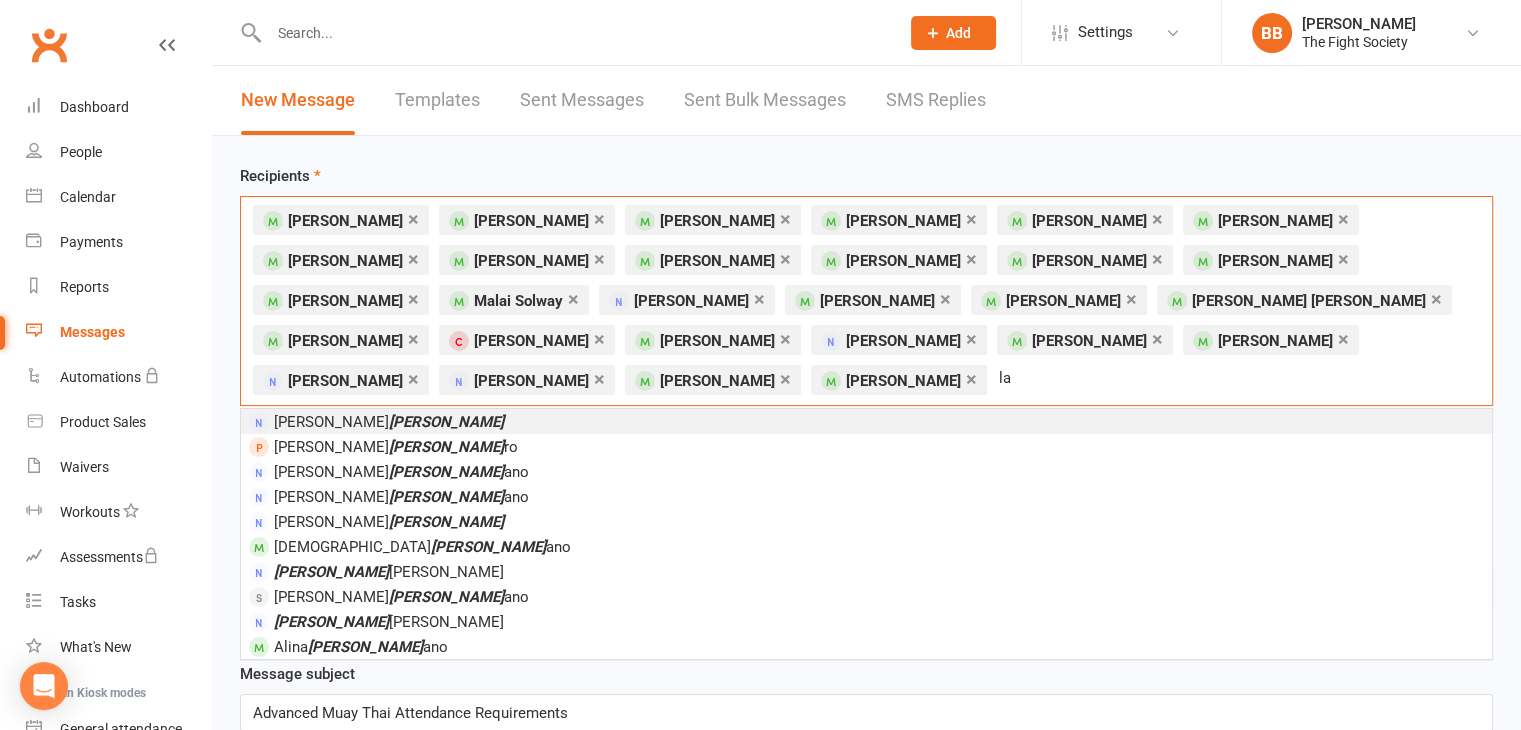 type on "l" 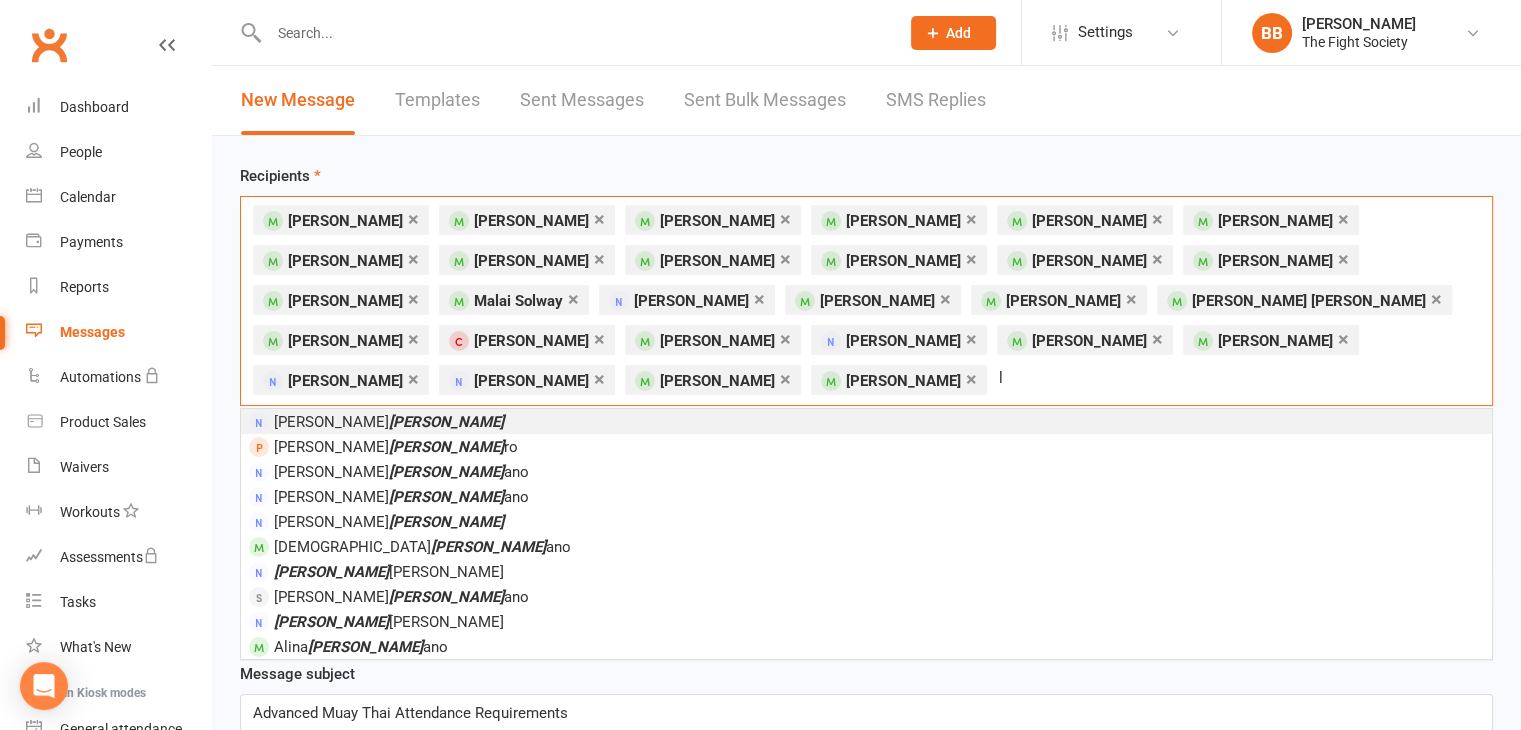 type 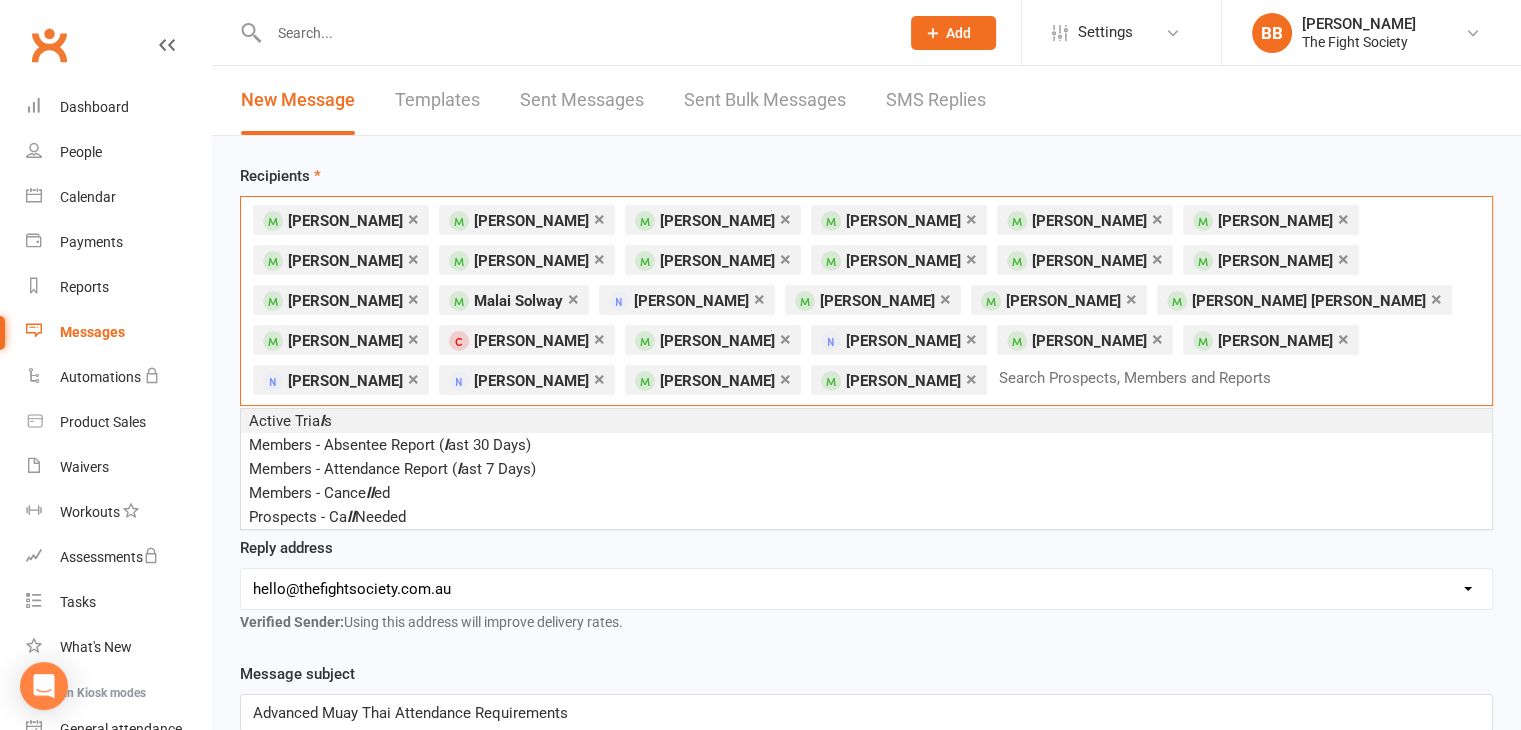 click on "× [PERSON_NAME] × [PERSON_NAME] × [PERSON_NAME] × [PERSON_NAME] × [PERSON_NAME] × [PERSON_NAME] × [PERSON_NAME] × [PERSON_NAME] × [PERSON_NAME] × [PERSON_NAME] × [PERSON_NAME] × [PERSON_NAME] × [PERSON_NAME] × Malai Solway × [PERSON_NAME] × [PERSON_NAME] × [PERSON_NAME] × [PERSON_NAME] [PERSON_NAME] × [PERSON_NAME] × [PERSON_NAME] × [PERSON_NAME] × [PERSON_NAME] × [PERSON_NAME] × [PERSON_NAME] × [PERSON_NAME] × [PERSON_NAME] × [PERSON_NAME] × [PERSON_NAME] Search Prospects, Members and Reports" at bounding box center (866, 301) 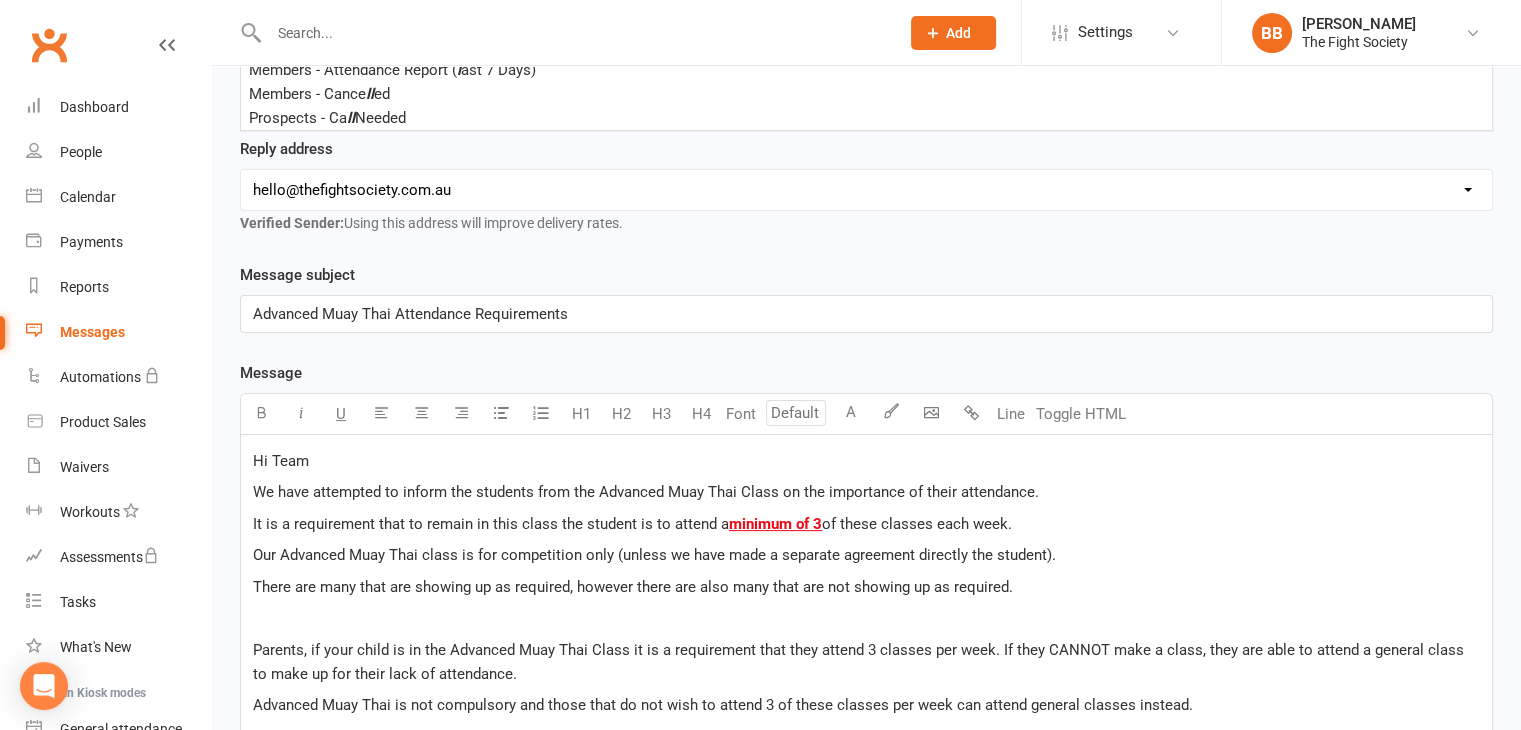 scroll, scrollTop: 884, scrollLeft: 0, axis: vertical 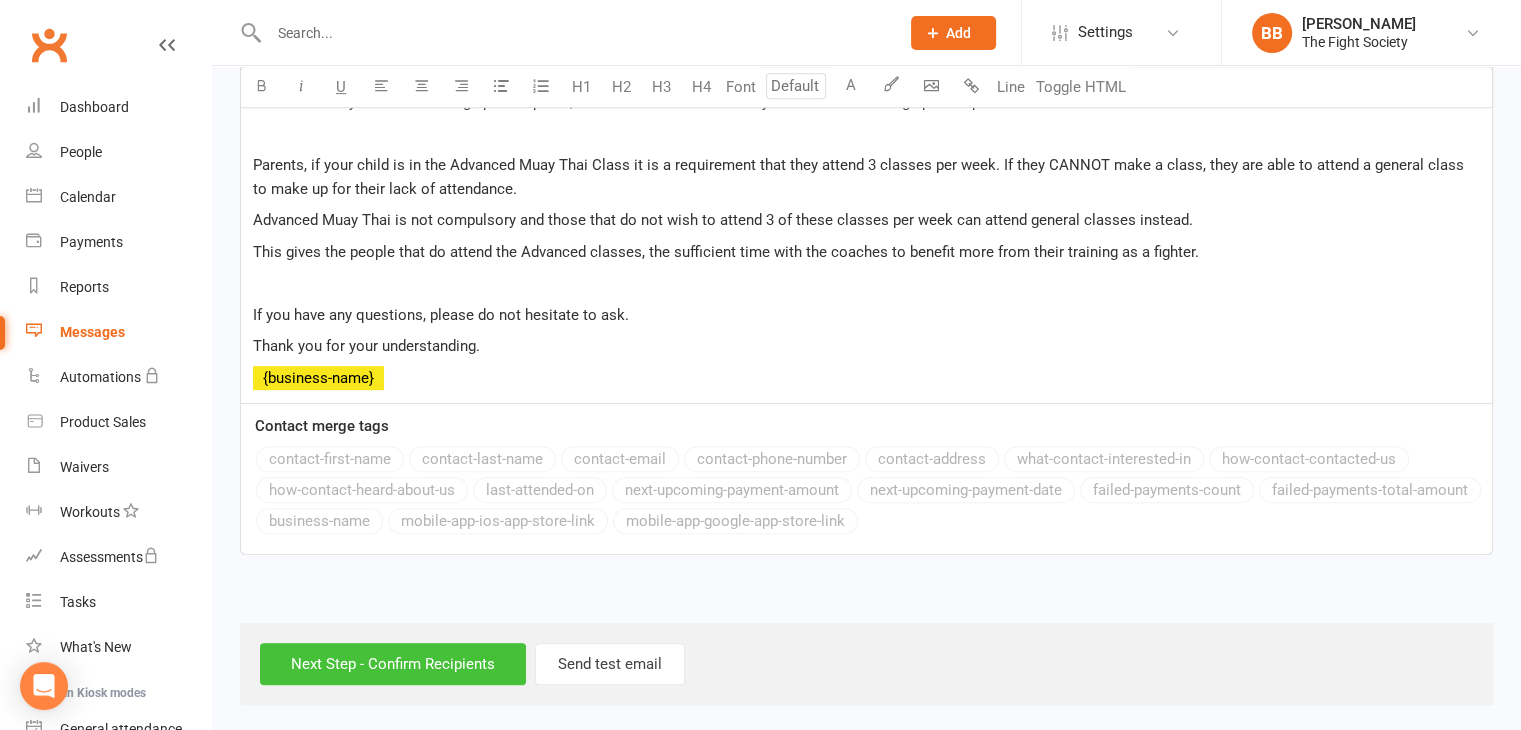 click on "Next Step - Confirm Recipients" at bounding box center [393, 664] 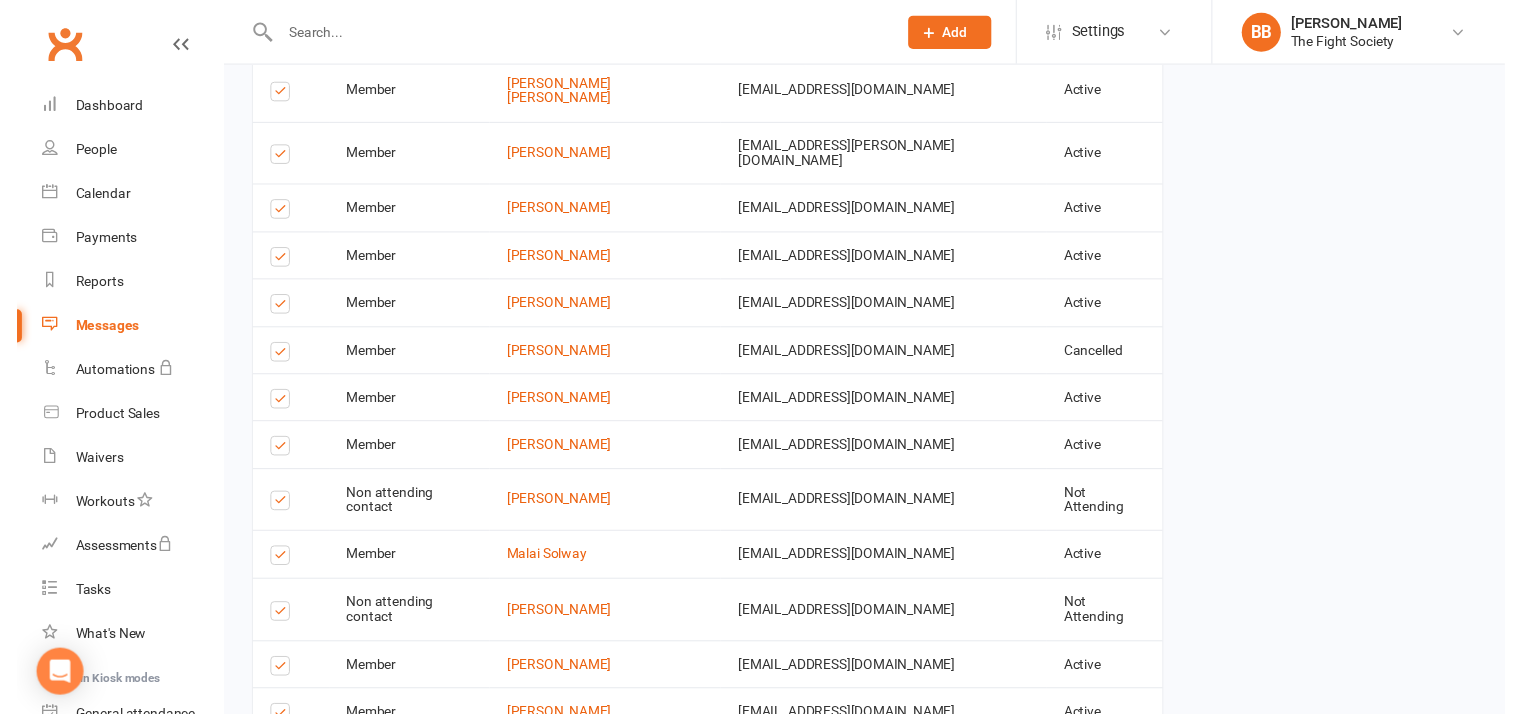 scroll, scrollTop: 1819, scrollLeft: 0, axis: vertical 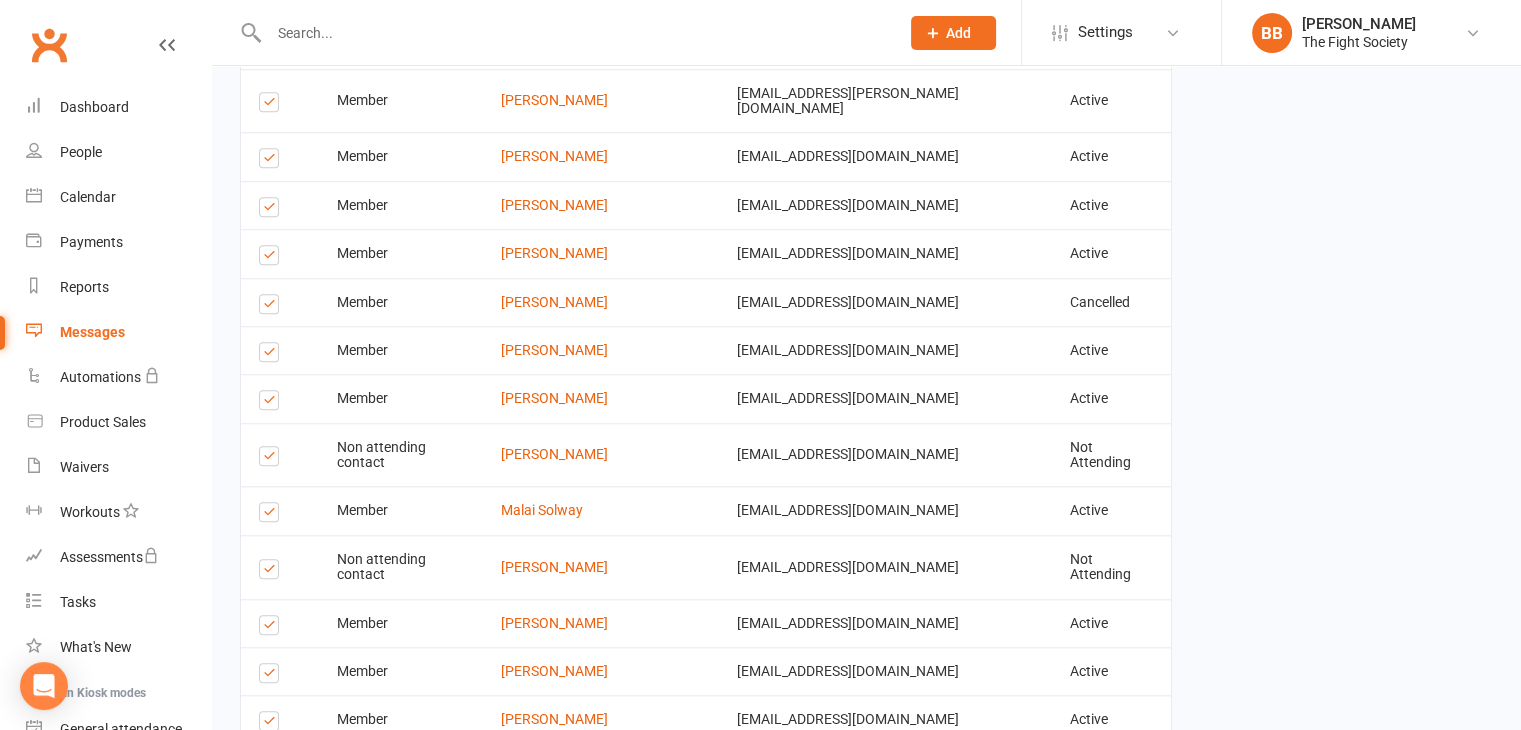 click on "Send Emails" at bounding box center [312, 829] 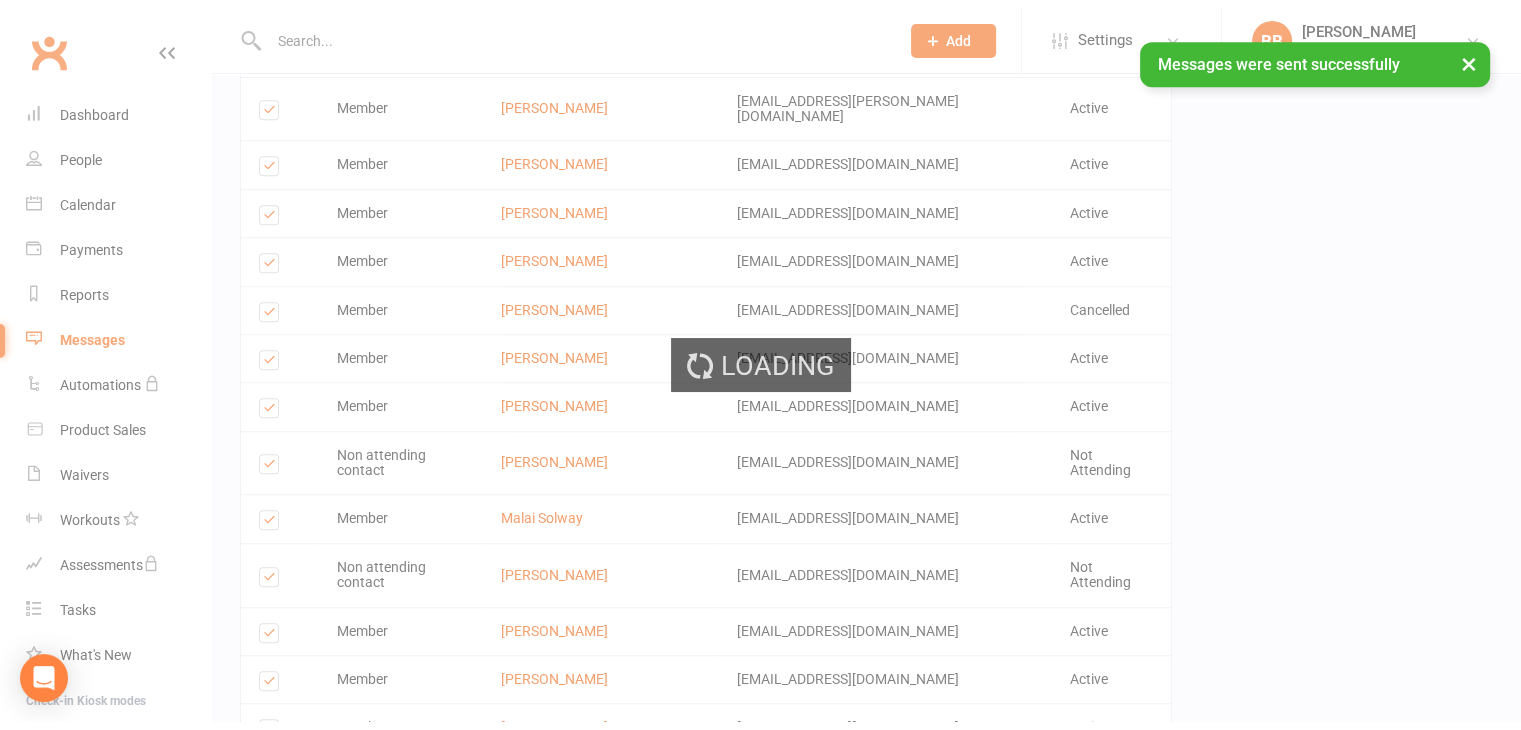 scroll, scrollTop: 0, scrollLeft: 0, axis: both 